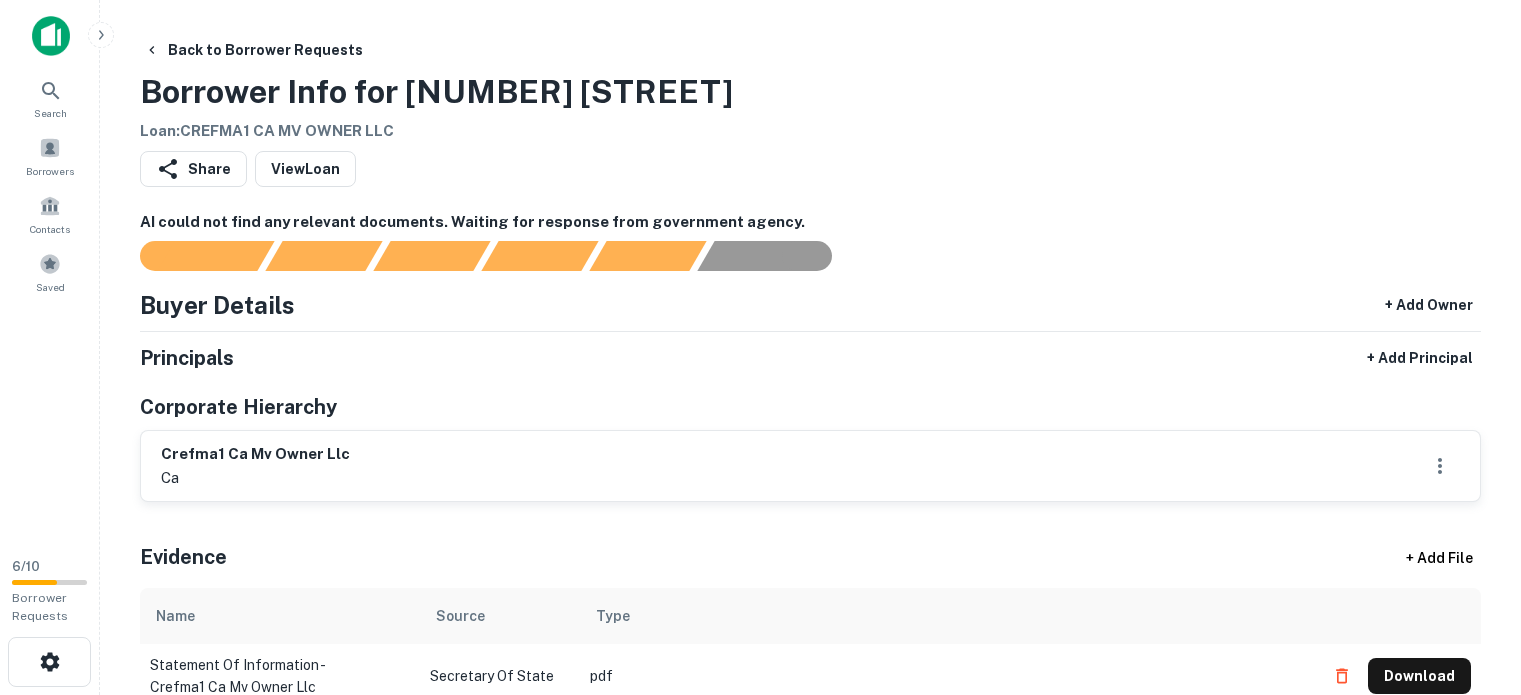 scroll, scrollTop: 0, scrollLeft: 0, axis: both 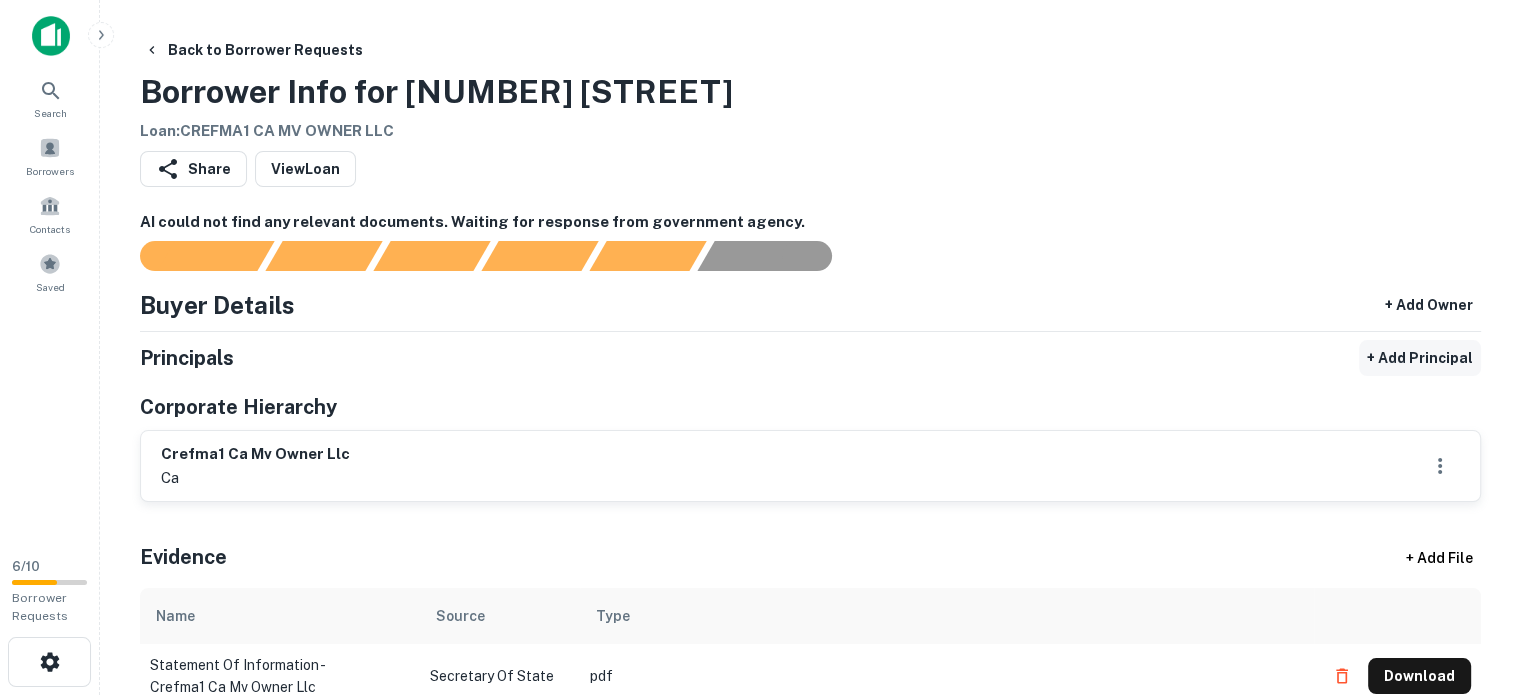 click on "+ Add Principal" at bounding box center (1420, 358) 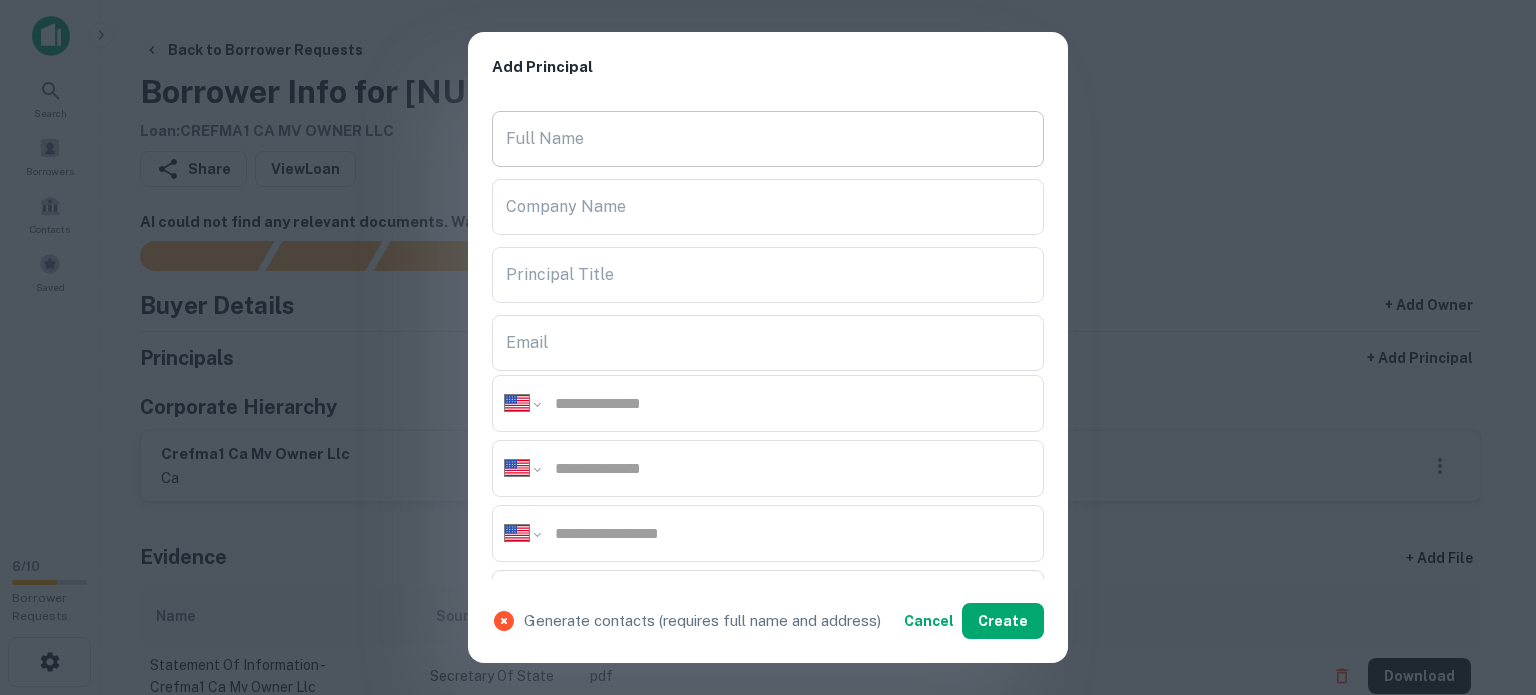 click on "Full Name" at bounding box center (768, 139) 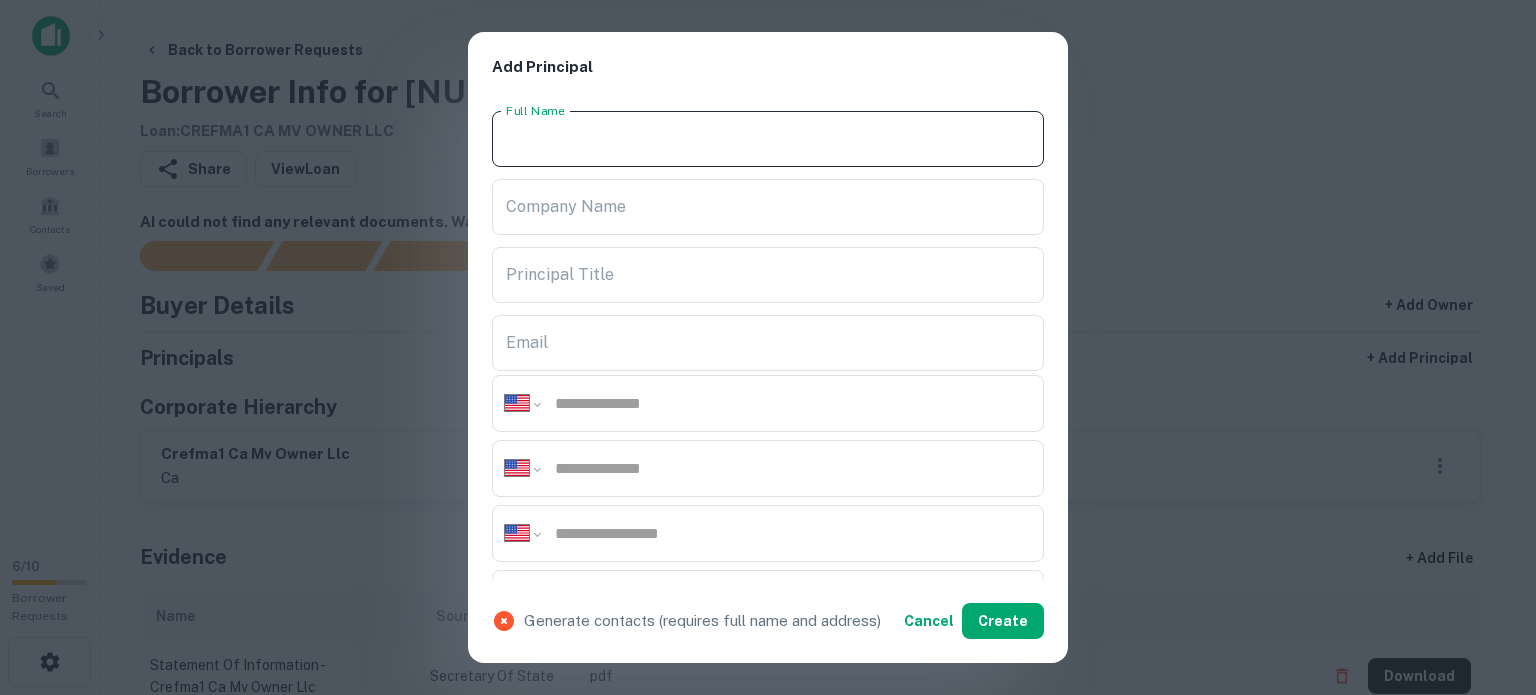 paste on "**********" 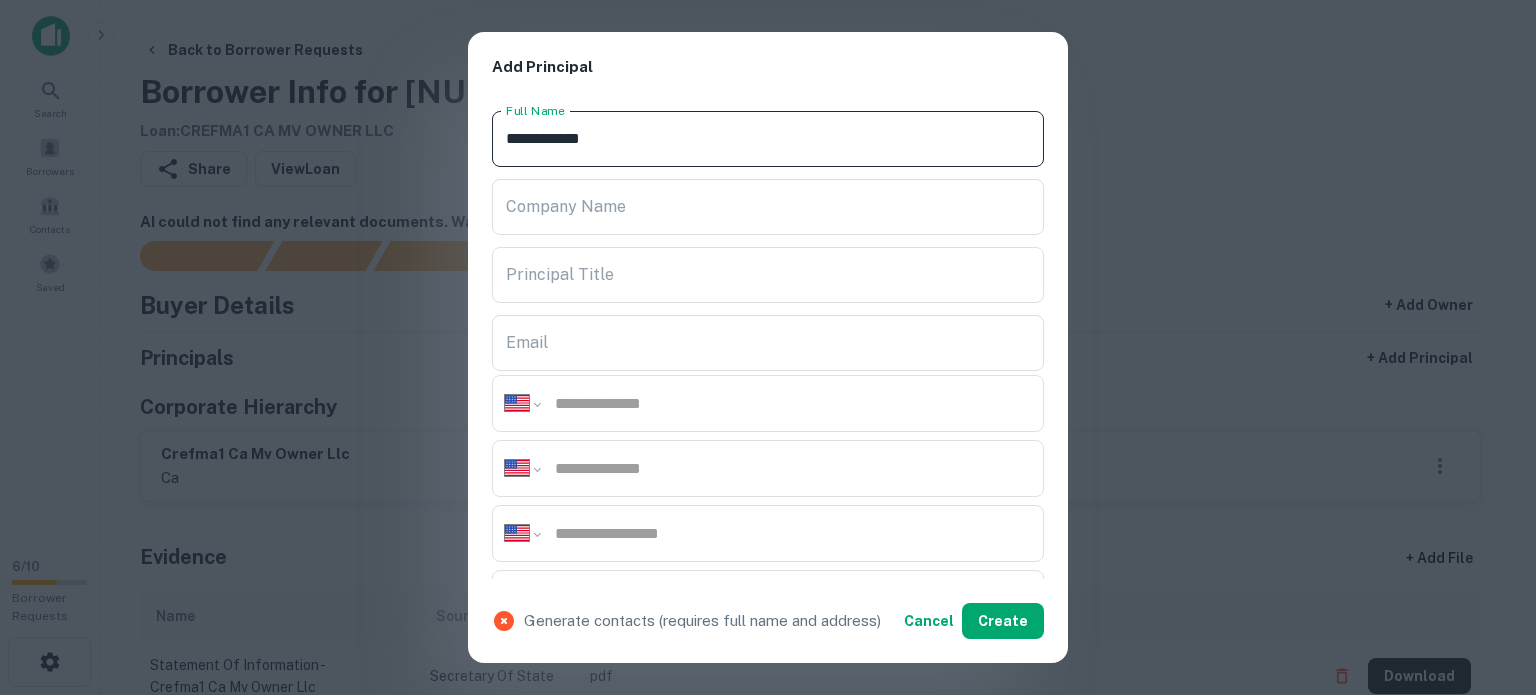 type on "**********" 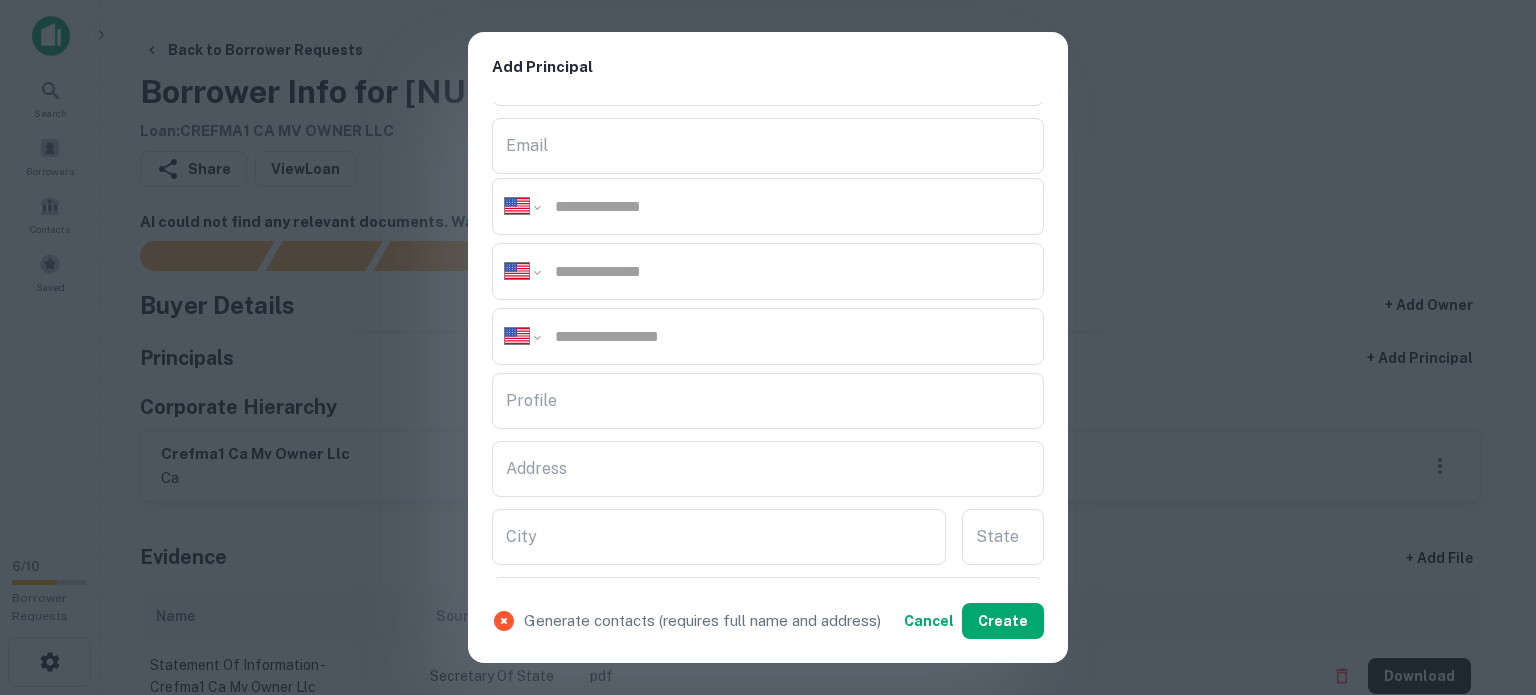 scroll, scrollTop: 200, scrollLeft: 0, axis: vertical 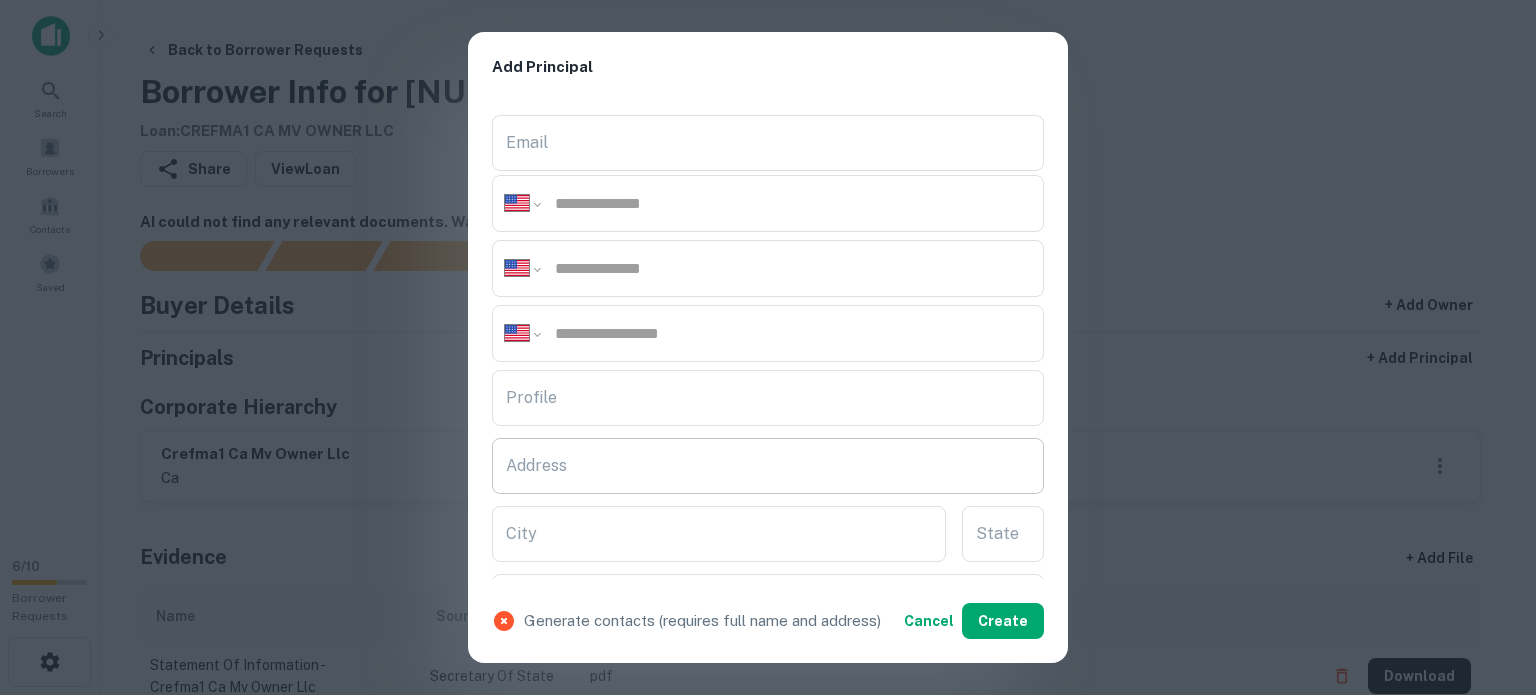 click on "Address" at bounding box center (768, 466) 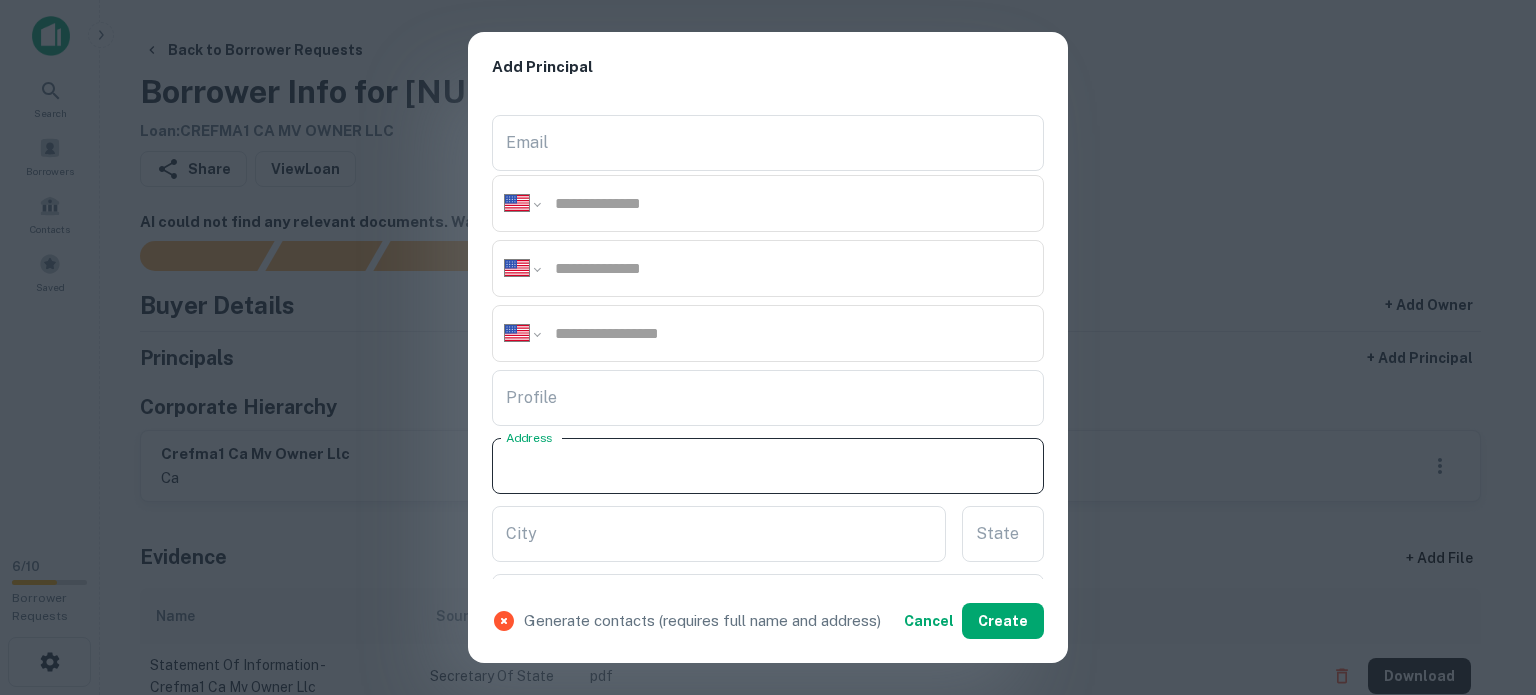 paste on "**********" 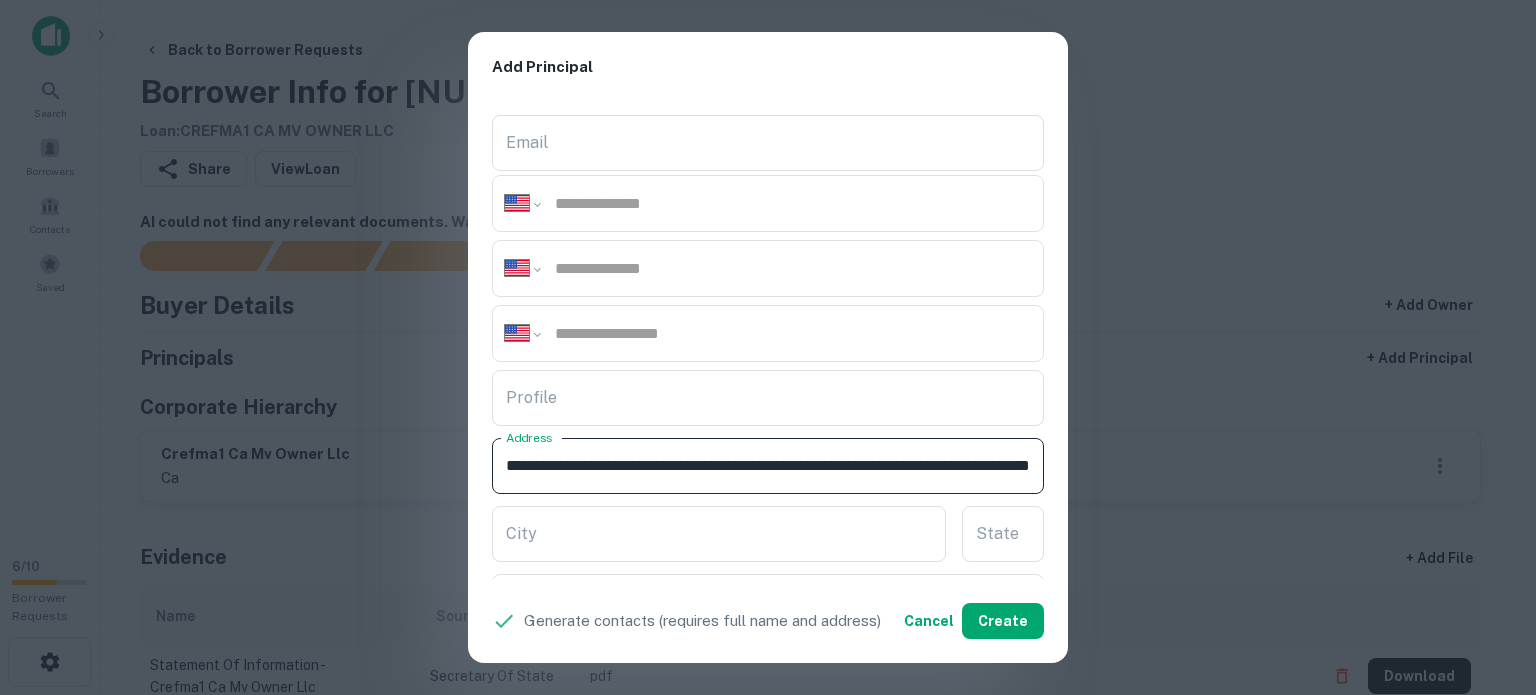 scroll, scrollTop: 0, scrollLeft: 252, axis: horizontal 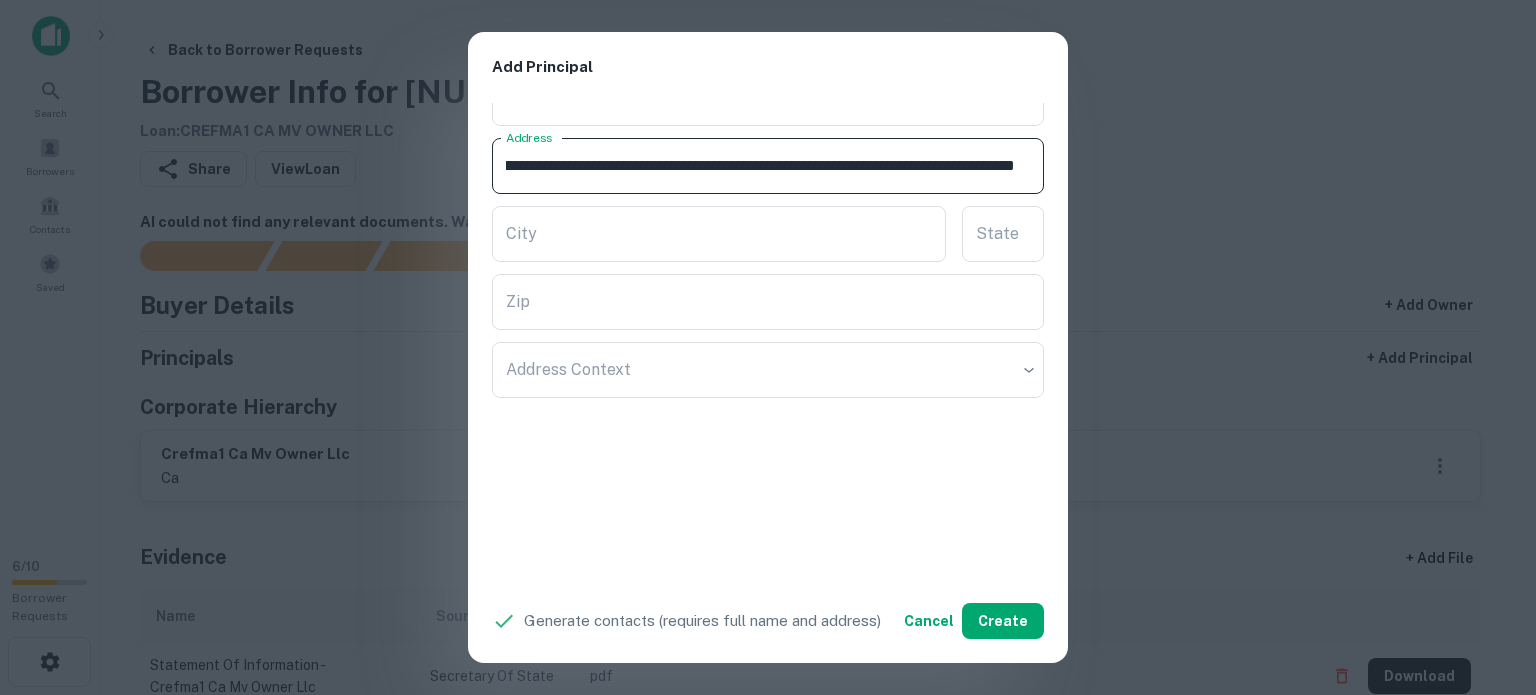 drag, startPoint x: 972, startPoint y: 162, endPoint x: 1071, endPoint y: 189, distance: 102.61579 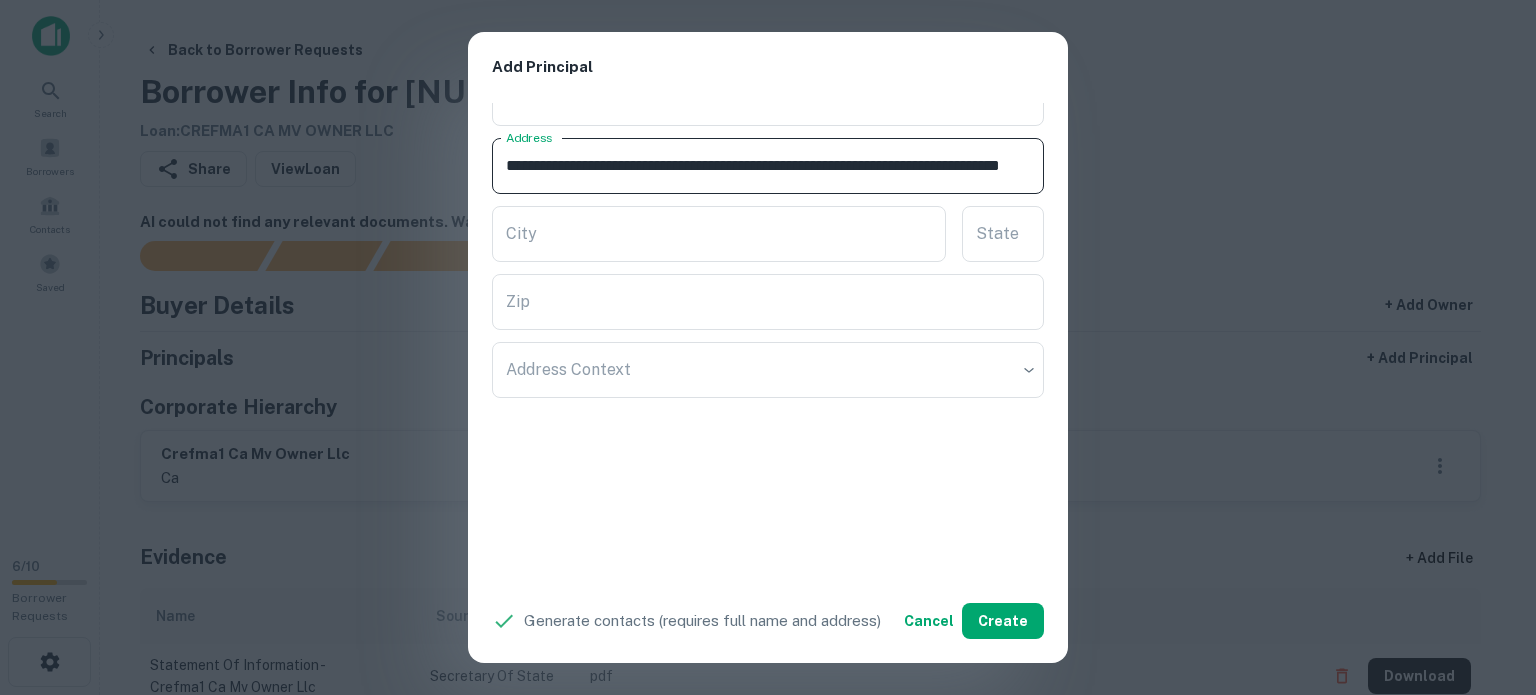 scroll, scrollTop: 0, scrollLeft: 209, axis: horizontal 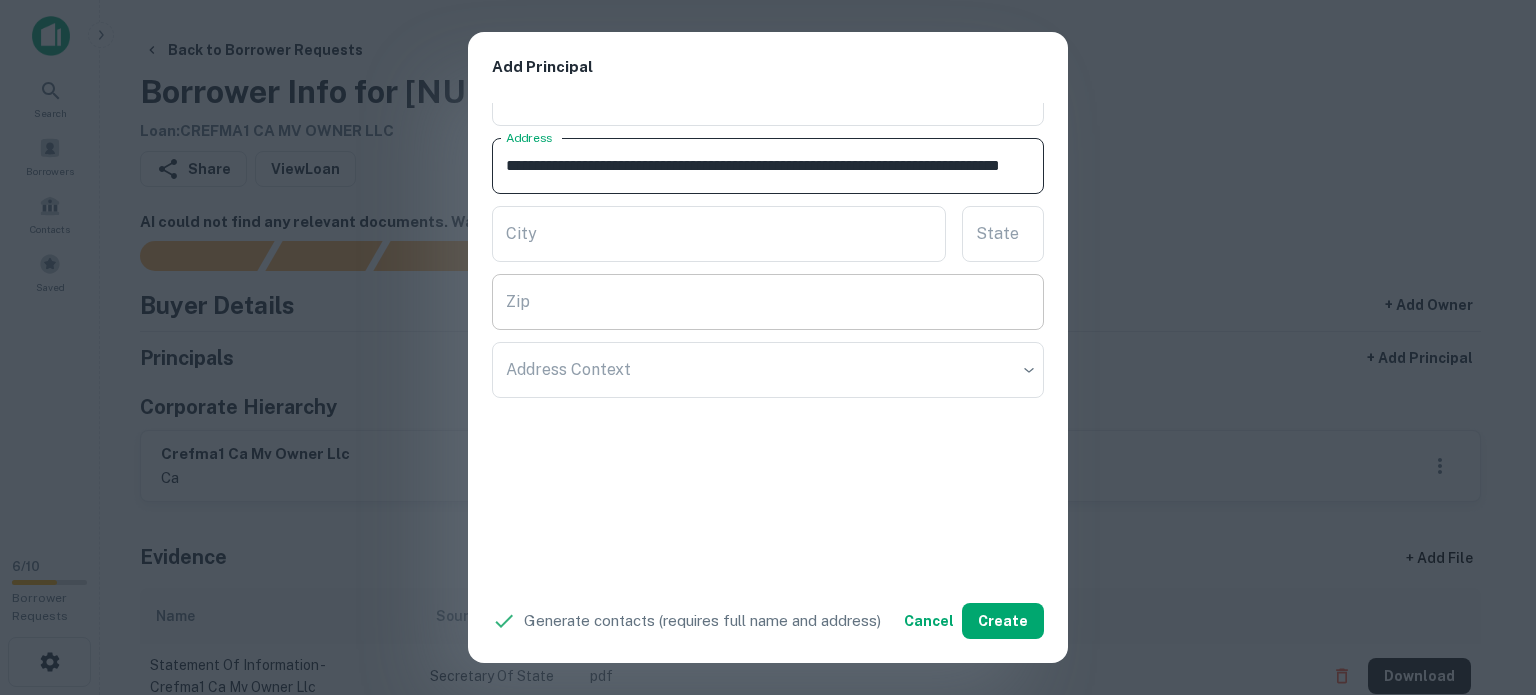 type on "**********" 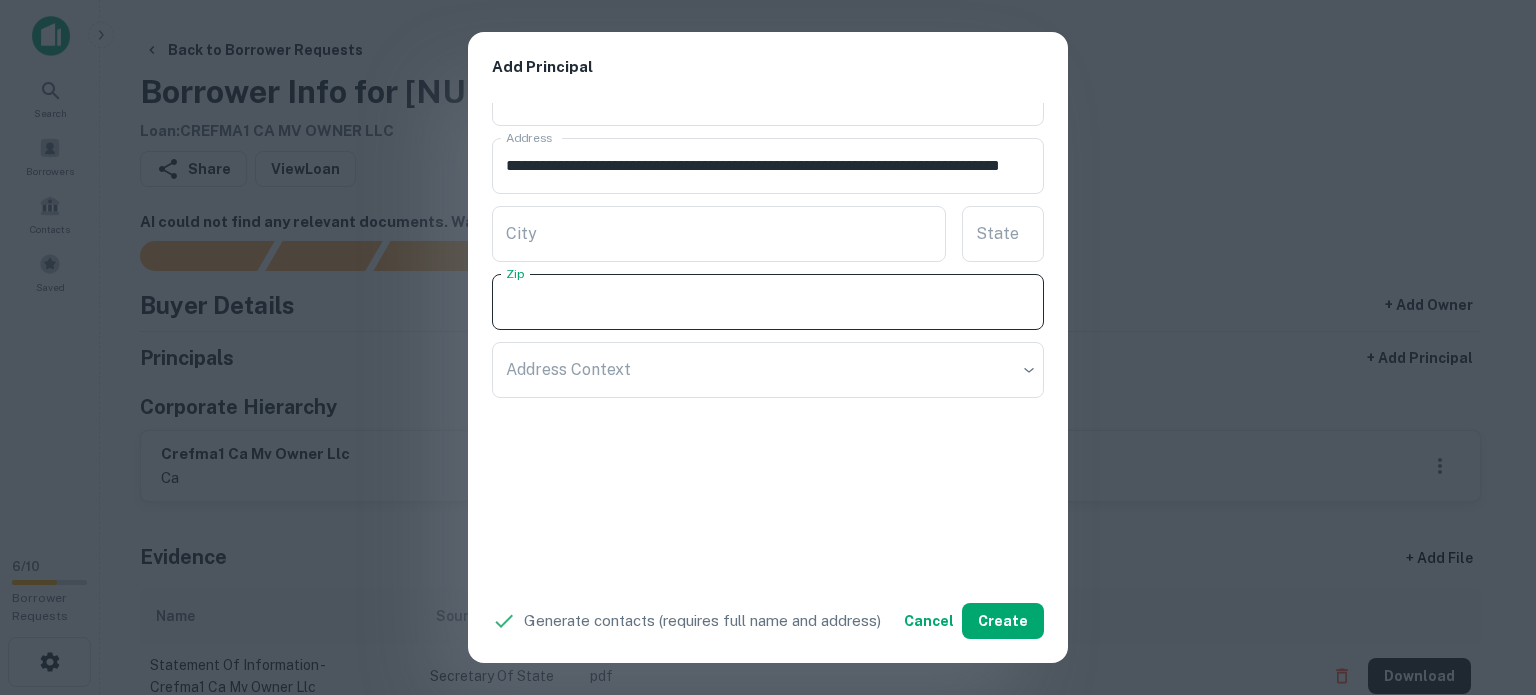 scroll, scrollTop: 0, scrollLeft: 0, axis: both 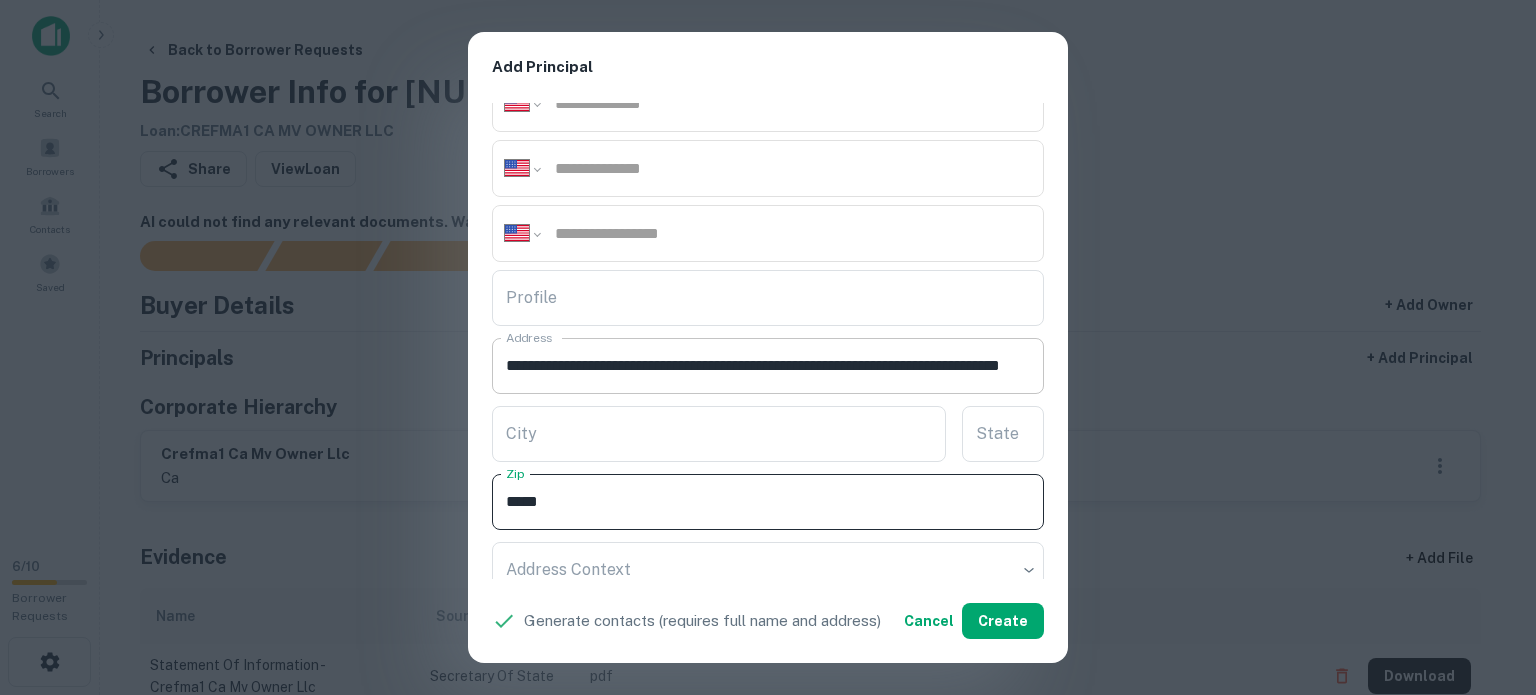 type on "*****" 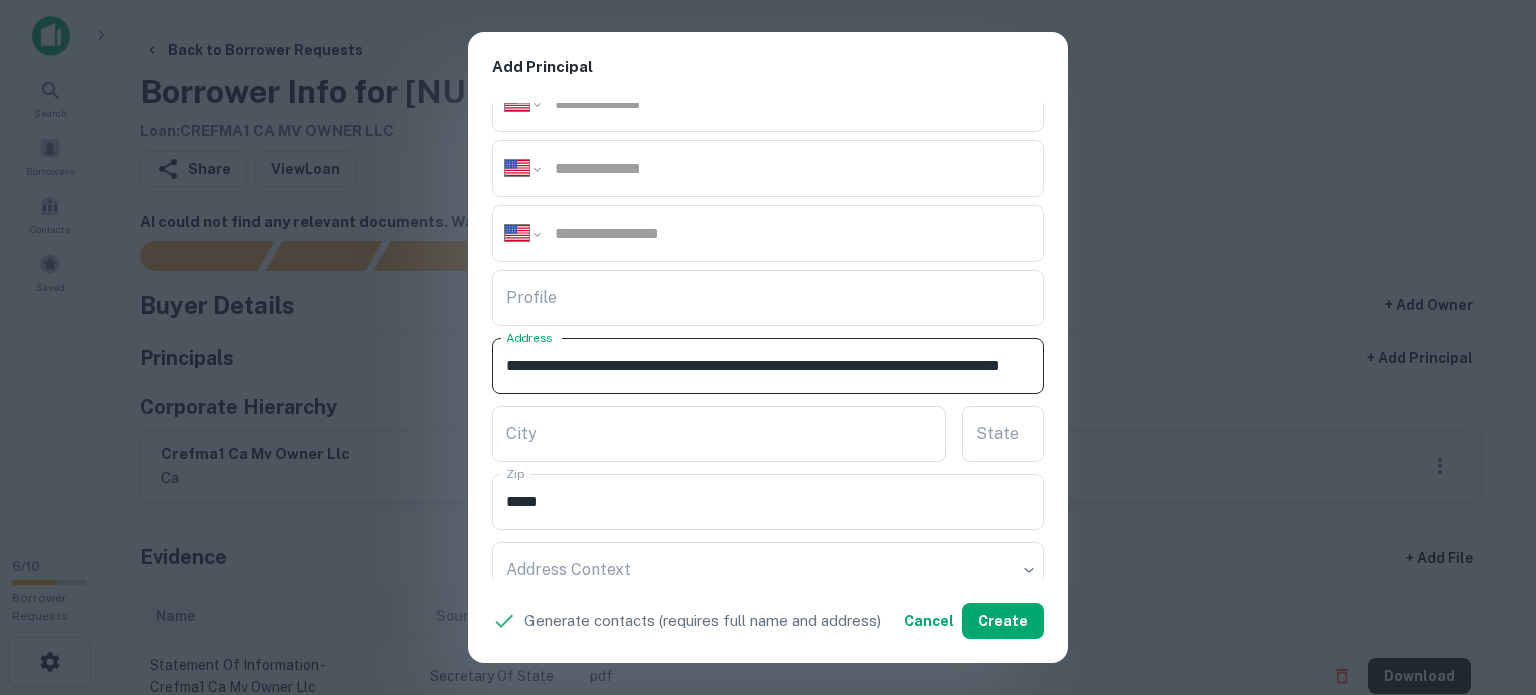 scroll, scrollTop: 0, scrollLeft: 209, axis: horizontal 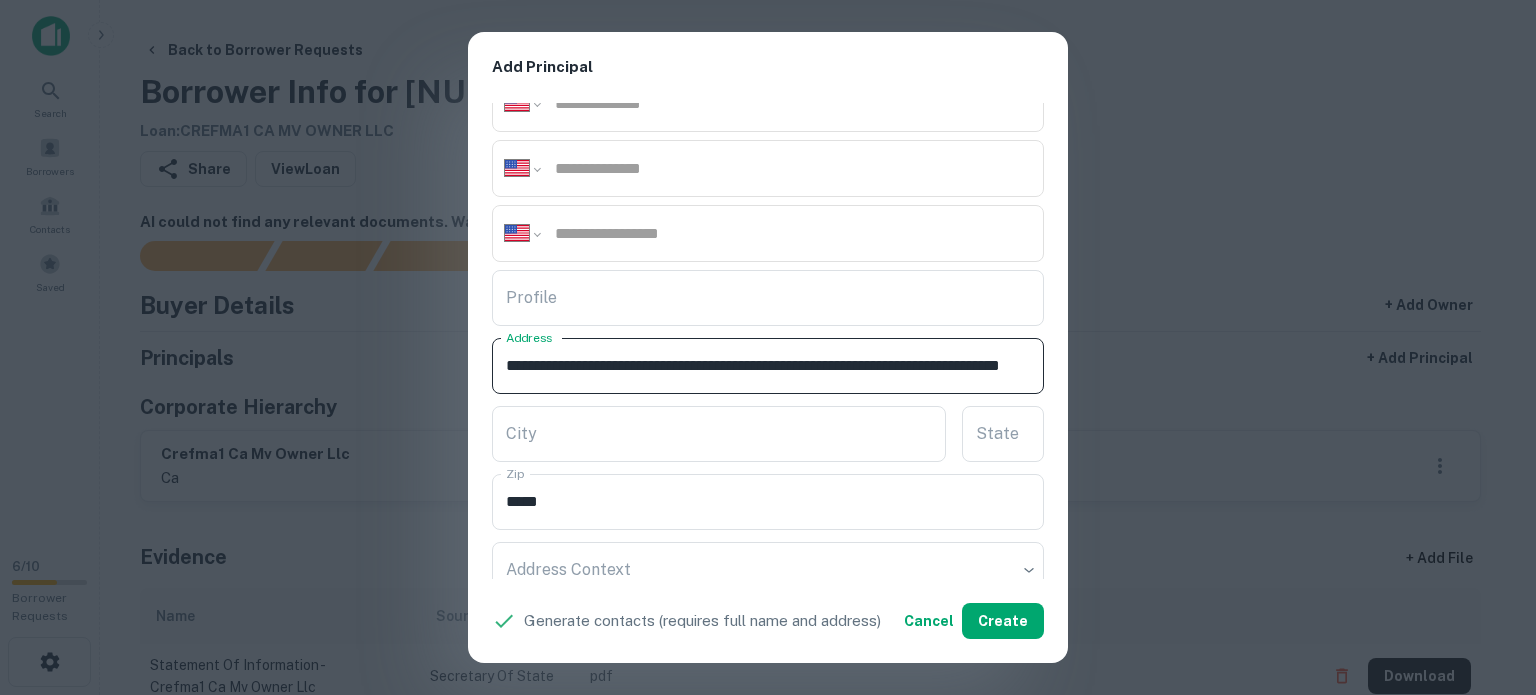 click on "**********" at bounding box center (760, 366) 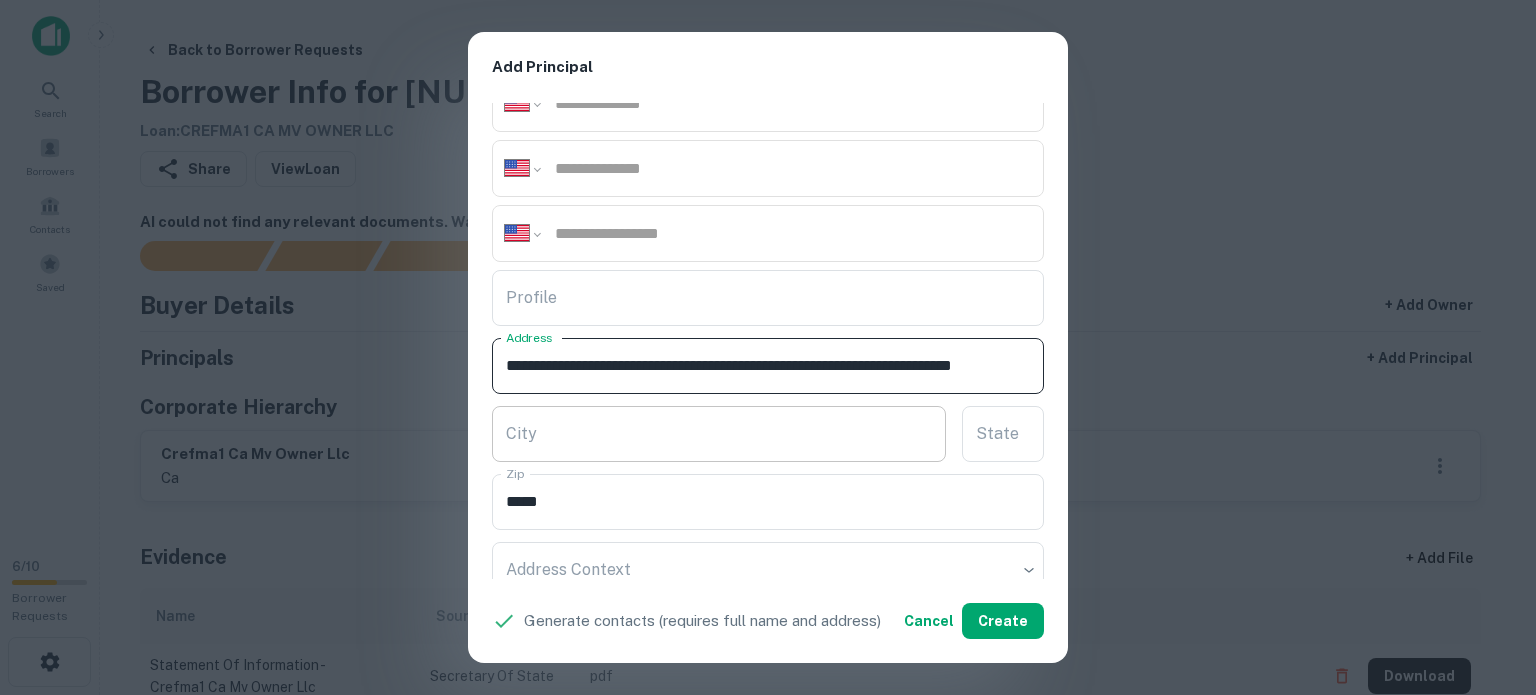 scroll, scrollTop: 0, scrollLeft: 125, axis: horizontal 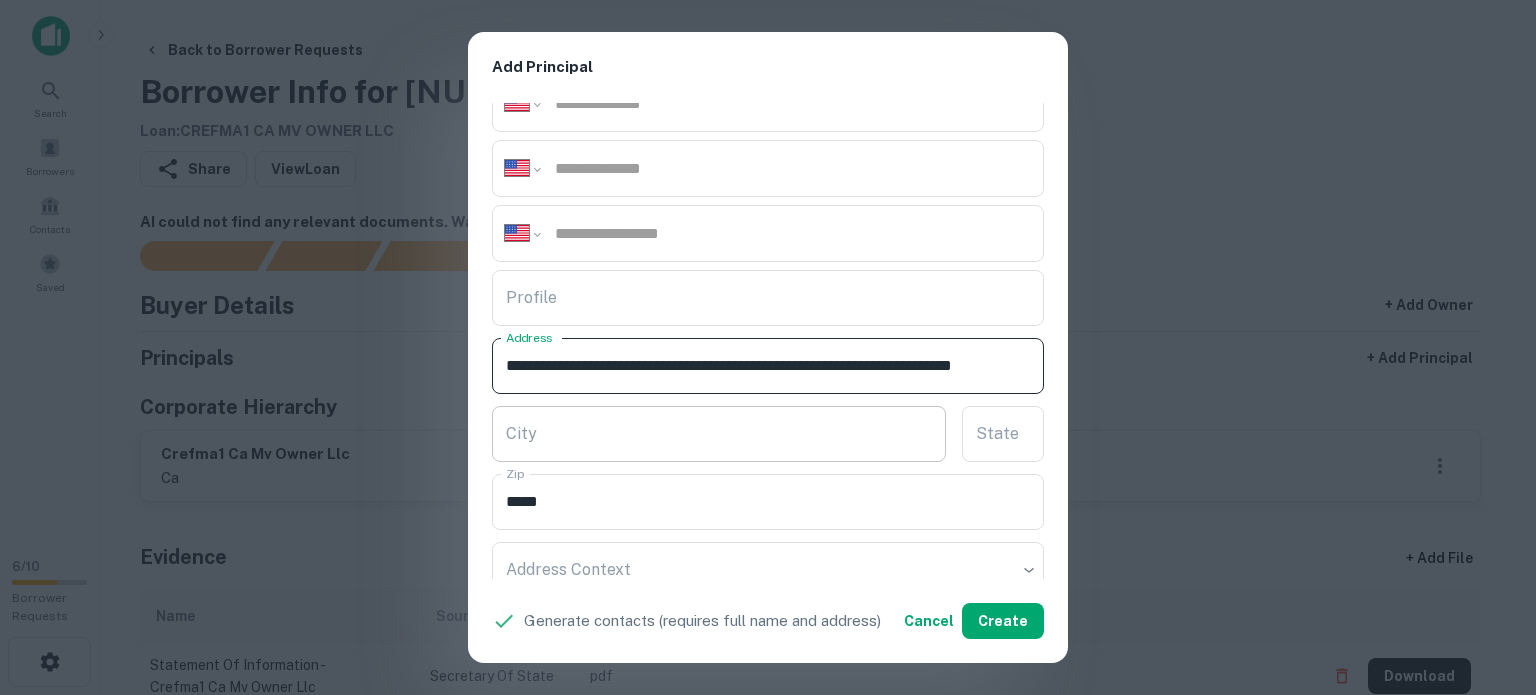 type on "**********" 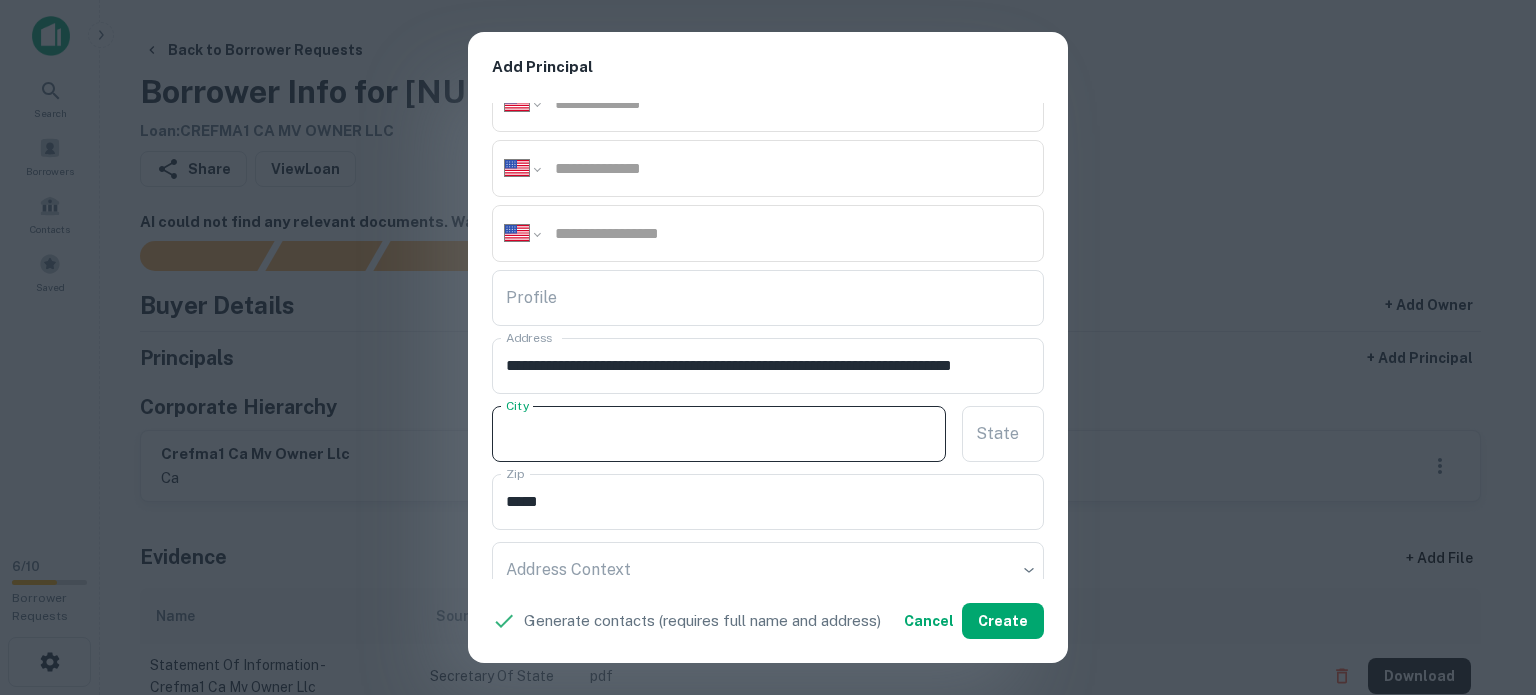 scroll, scrollTop: 0, scrollLeft: 0, axis: both 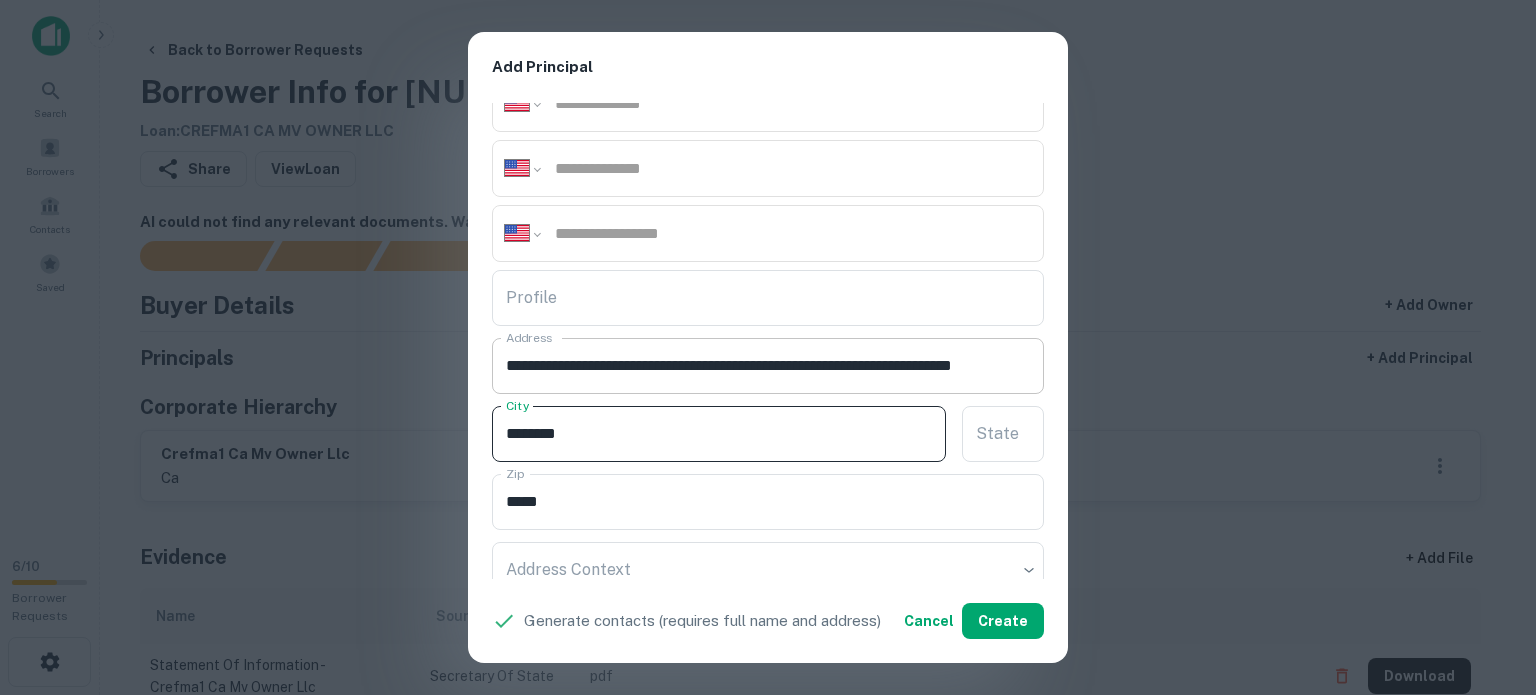 type on "********" 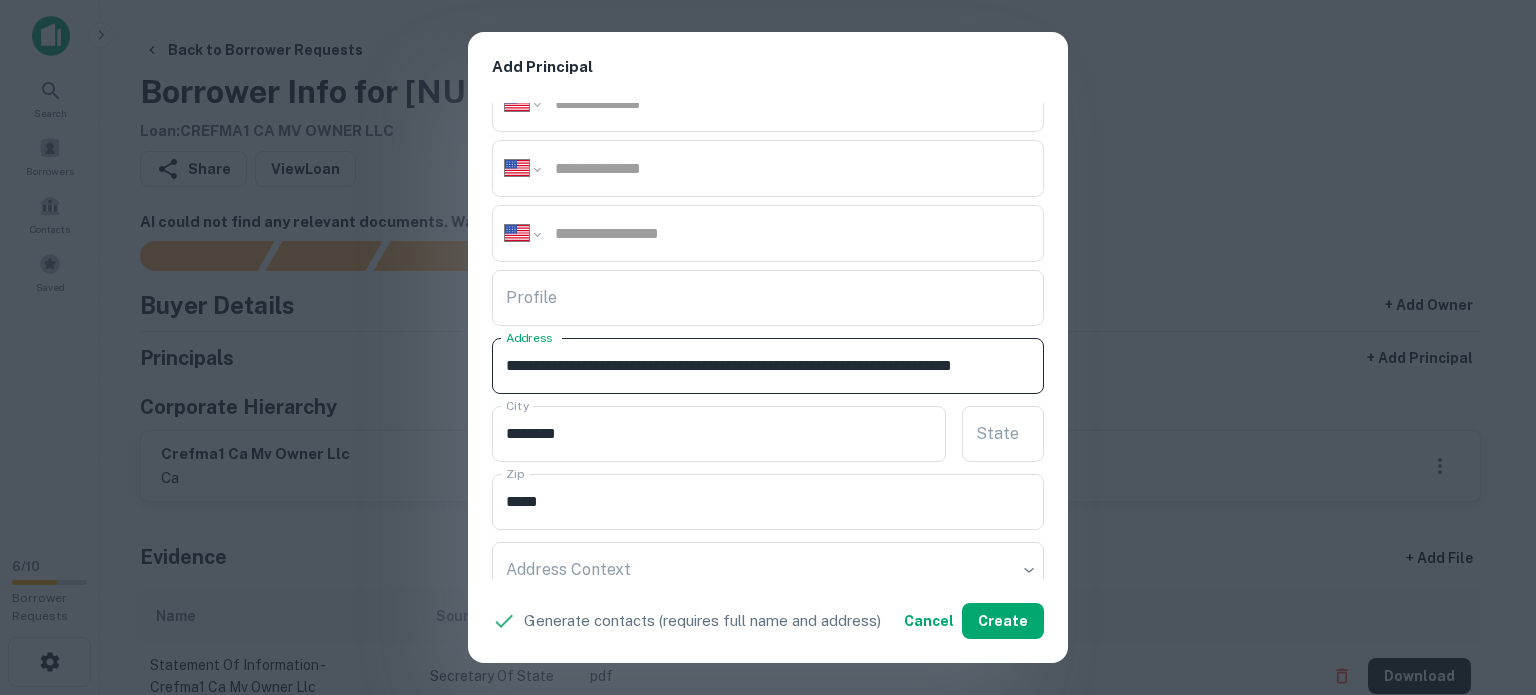 scroll, scrollTop: 0, scrollLeft: 125, axis: horizontal 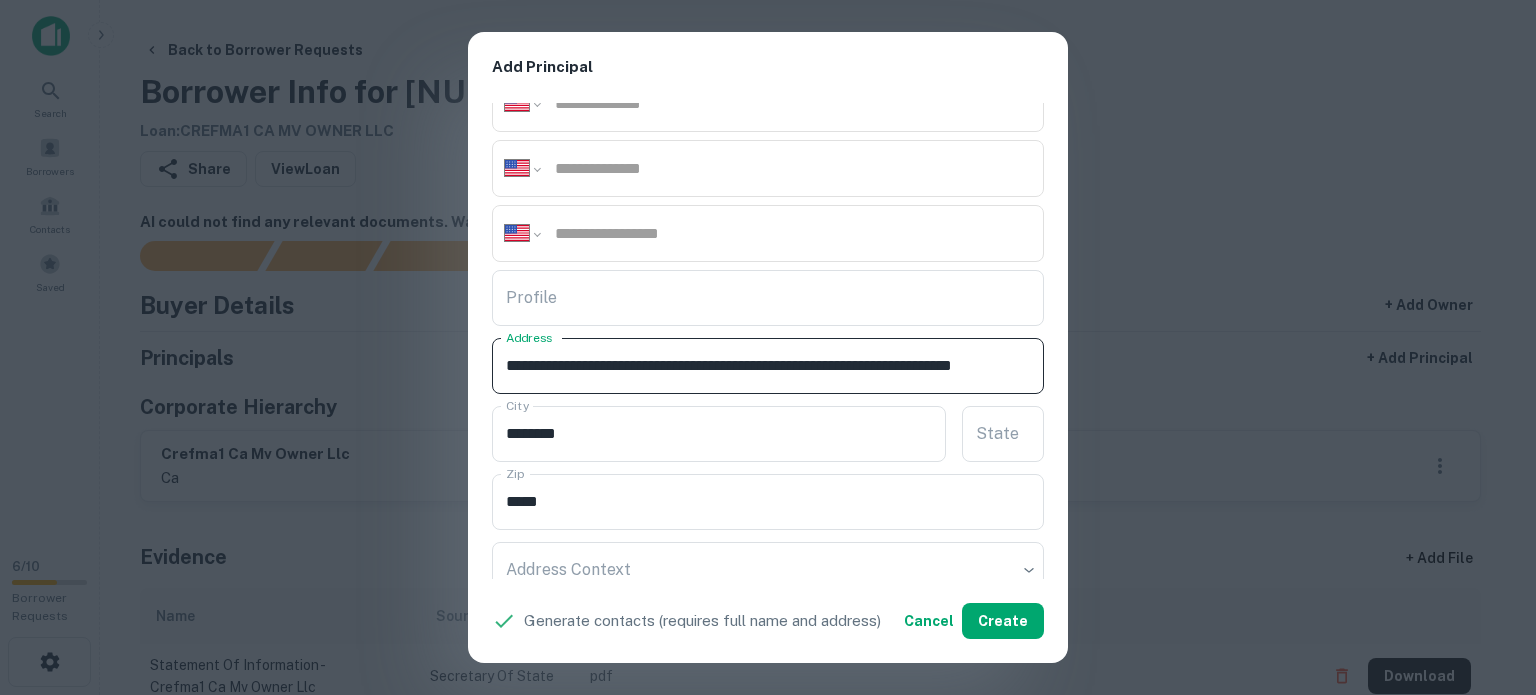 drag, startPoint x: 986, startPoint y: 359, endPoint x: 1032, endPoint y: 362, distance: 46.09772 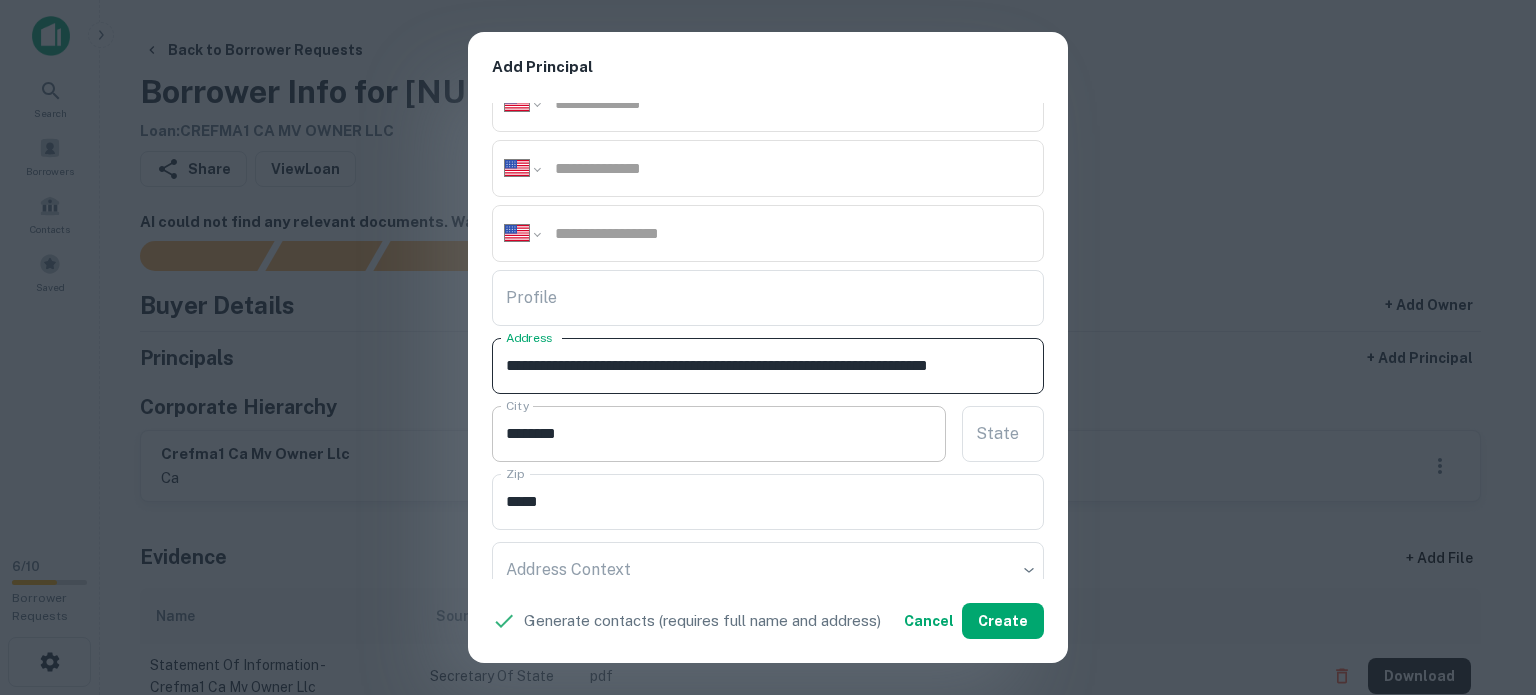 scroll, scrollTop: 0, scrollLeft: 96, axis: horizontal 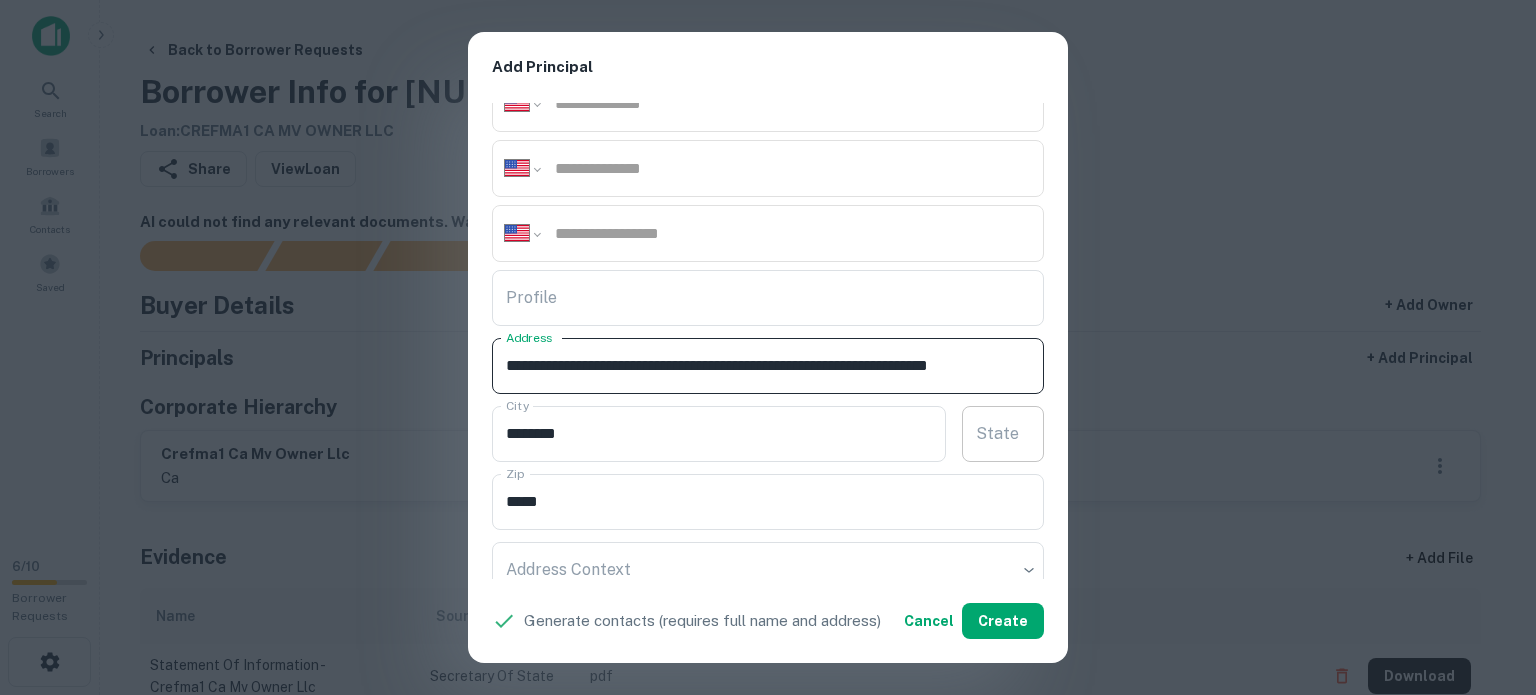 type on "**********" 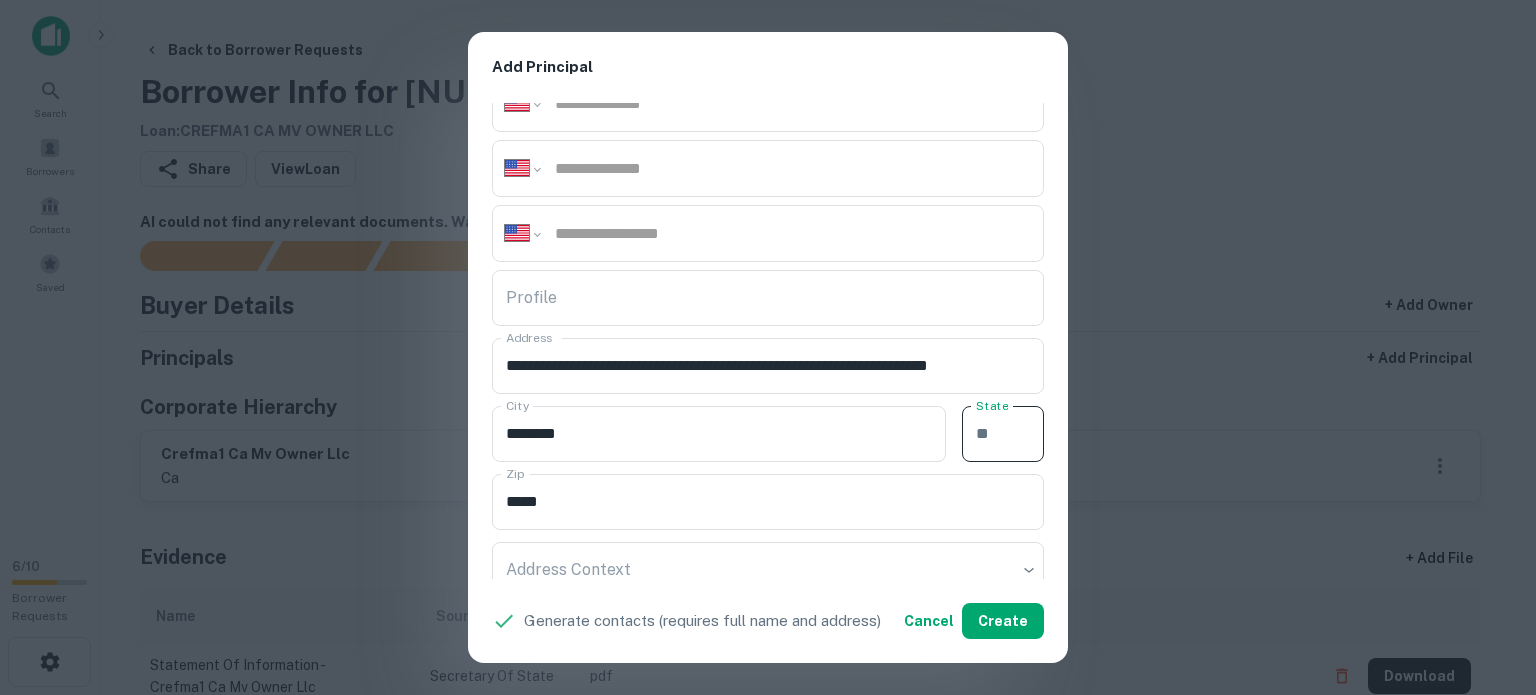 click on "State" at bounding box center [1003, 434] 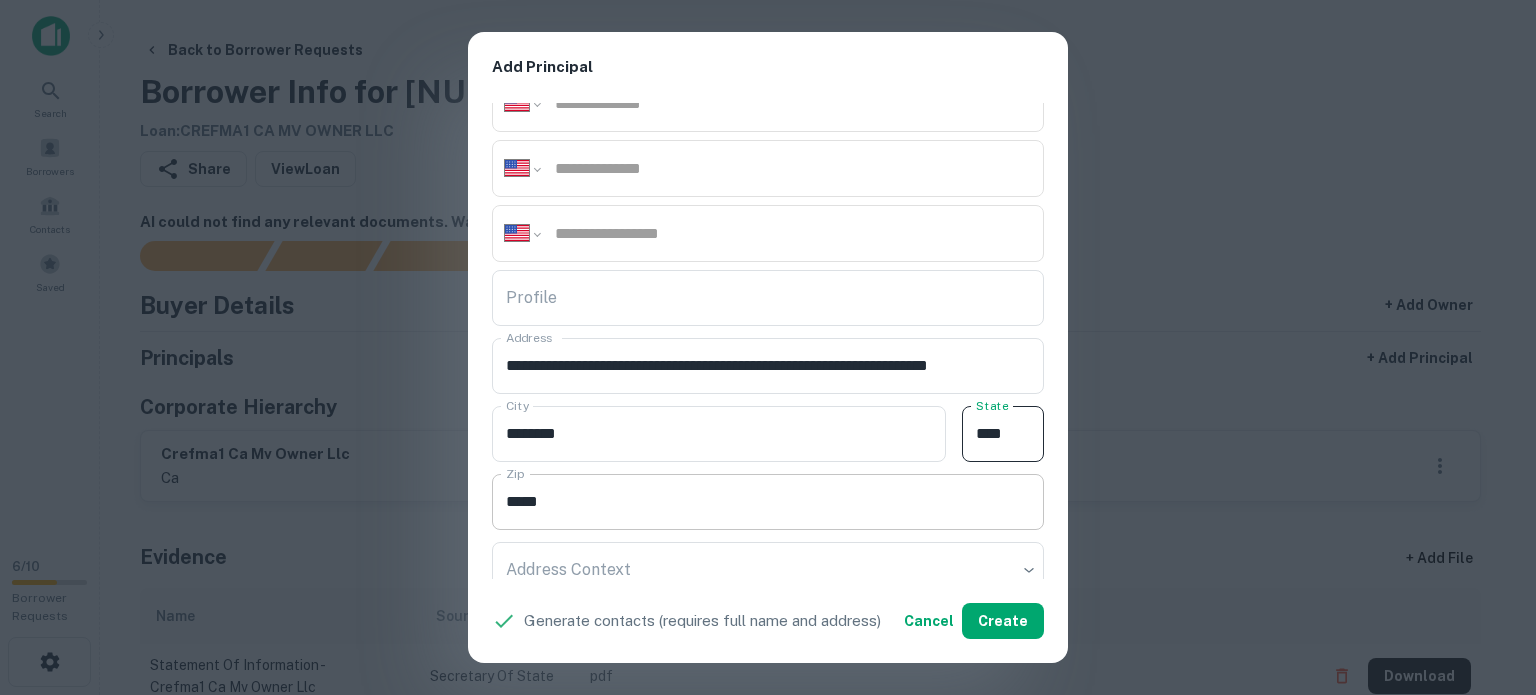 type on "**" 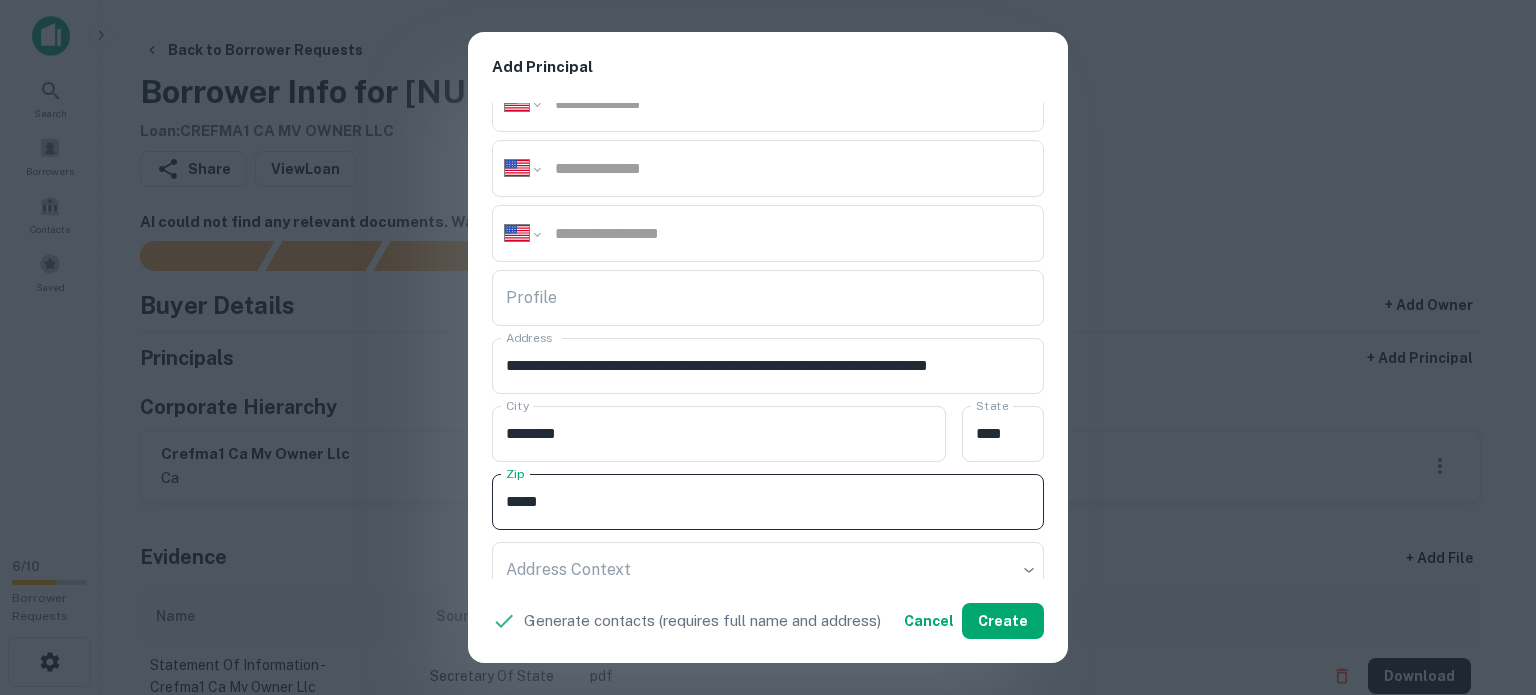 click on "*****" at bounding box center (768, 502) 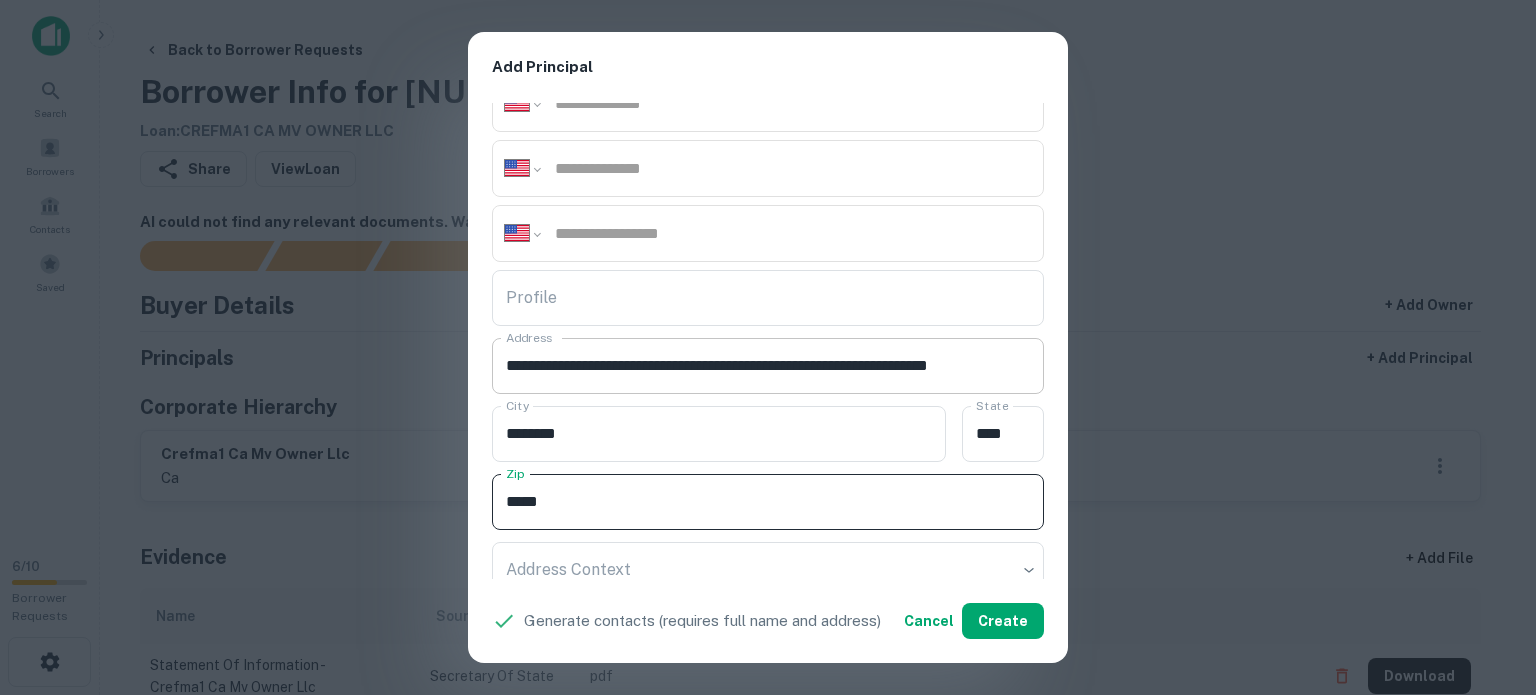 click on "**********" at bounding box center (768, 366) 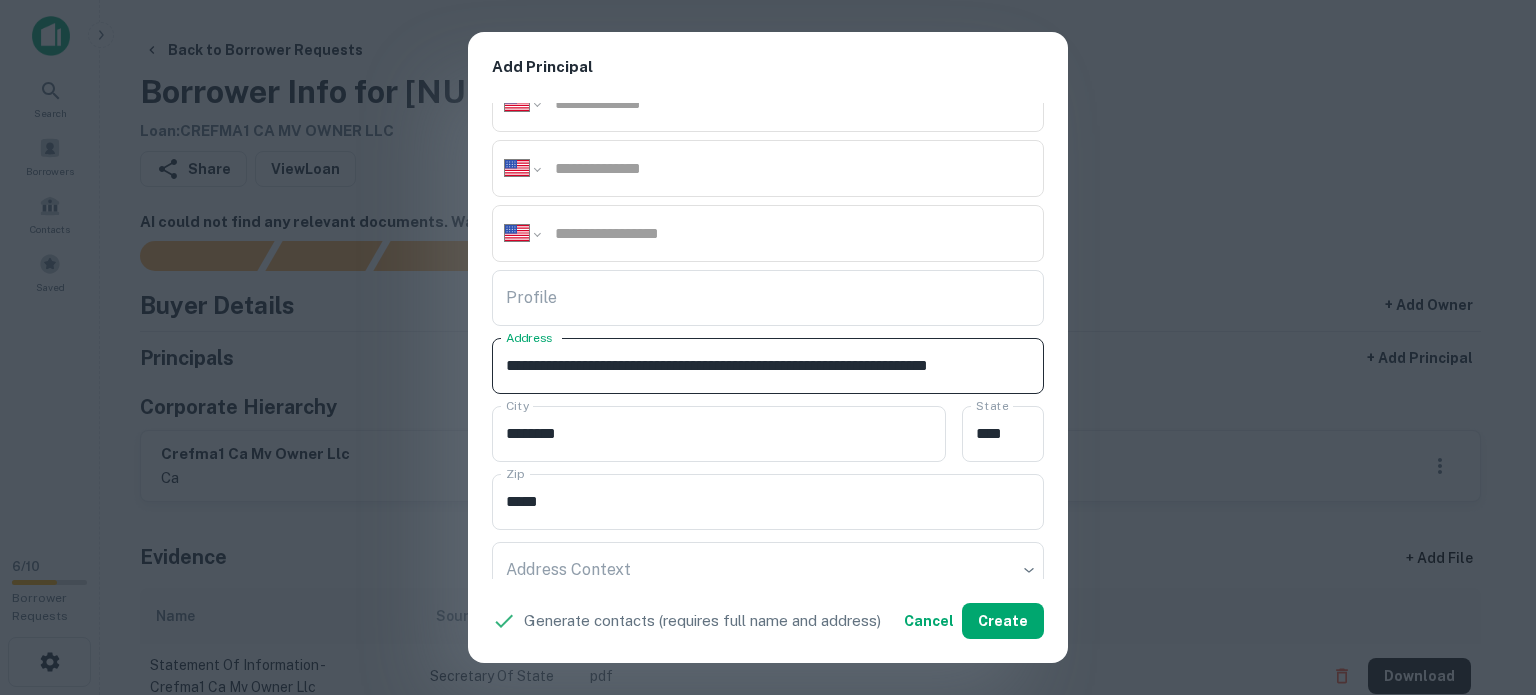 scroll, scrollTop: 0, scrollLeft: 96, axis: horizontal 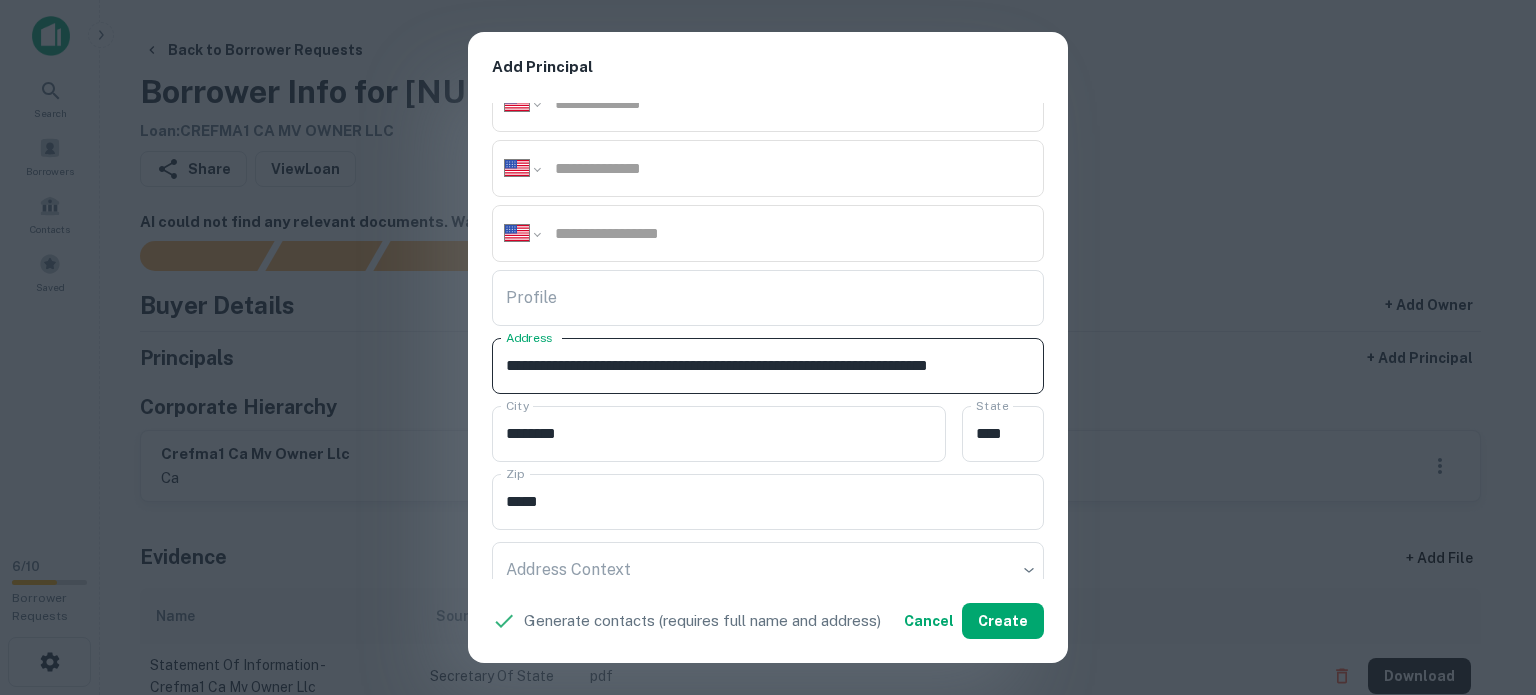 drag, startPoint x: 968, startPoint y: 371, endPoint x: 1187, endPoint y: 369, distance: 219.00912 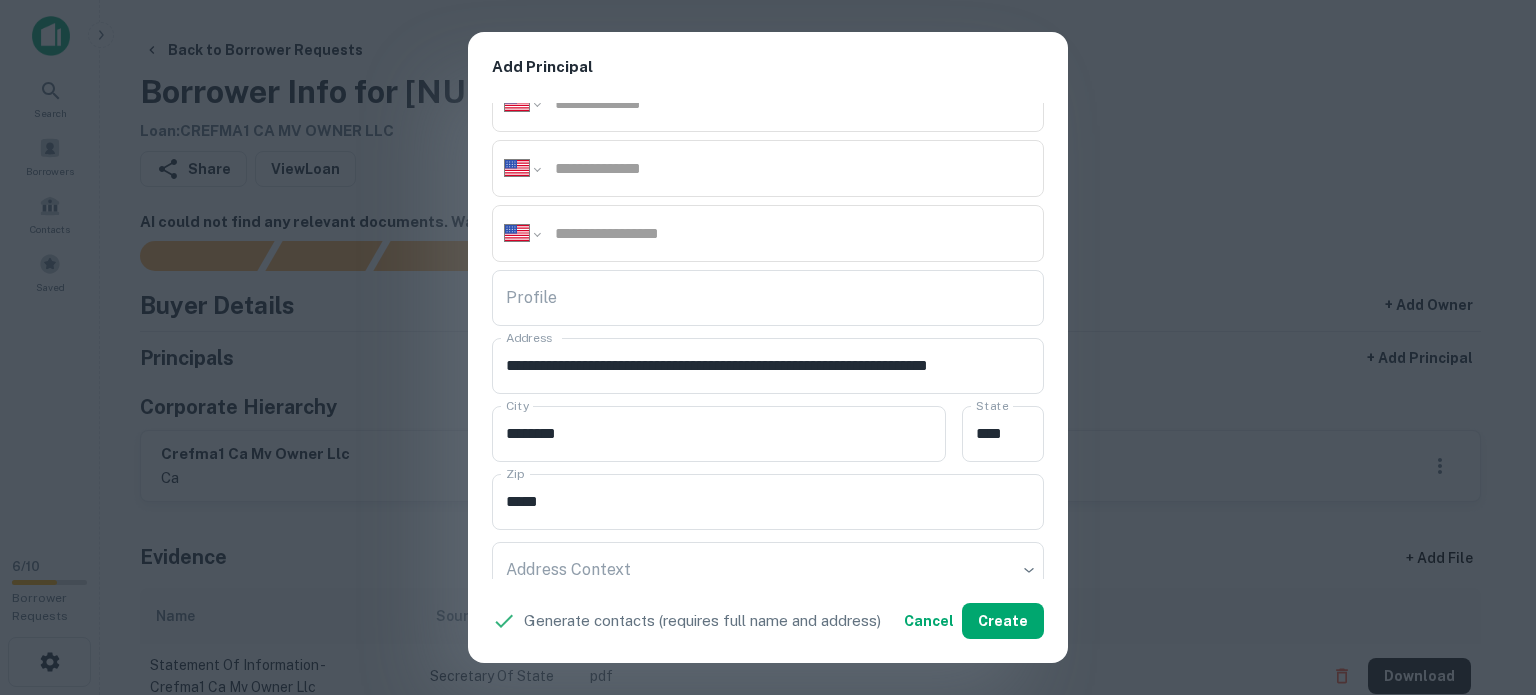 click on "**********" at bounding box center [768, 341] 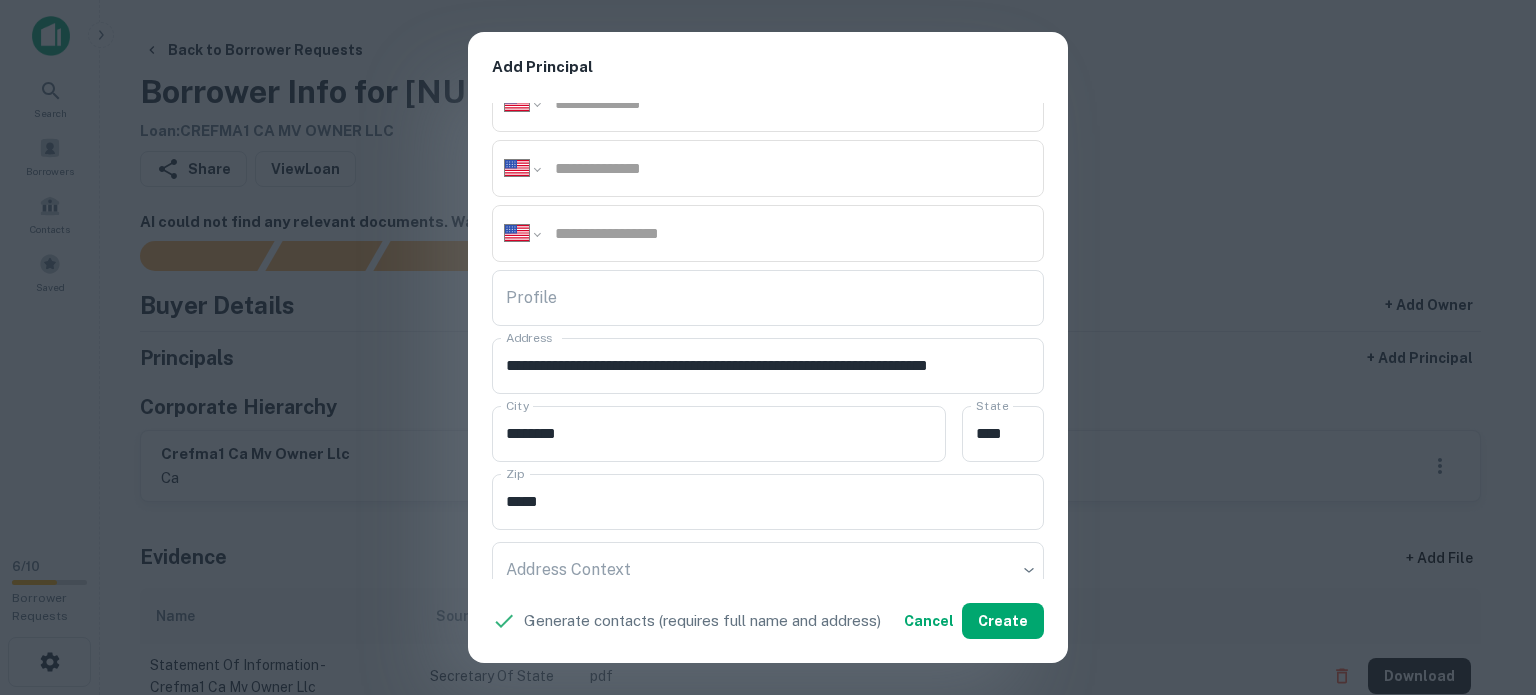 scroll, scrollTop: 0, scrollLeft: 0, axis: both 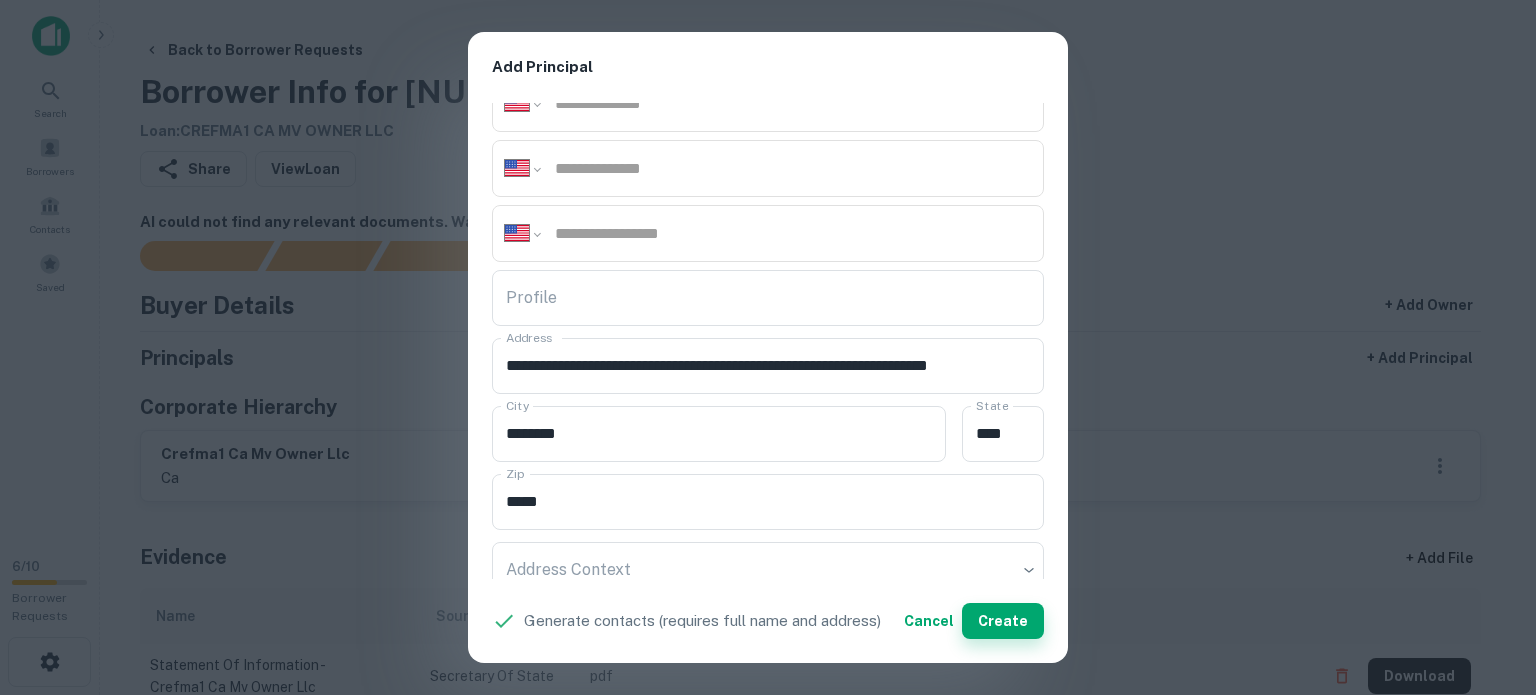 click on "Create" at bounding box center (1003, 621) 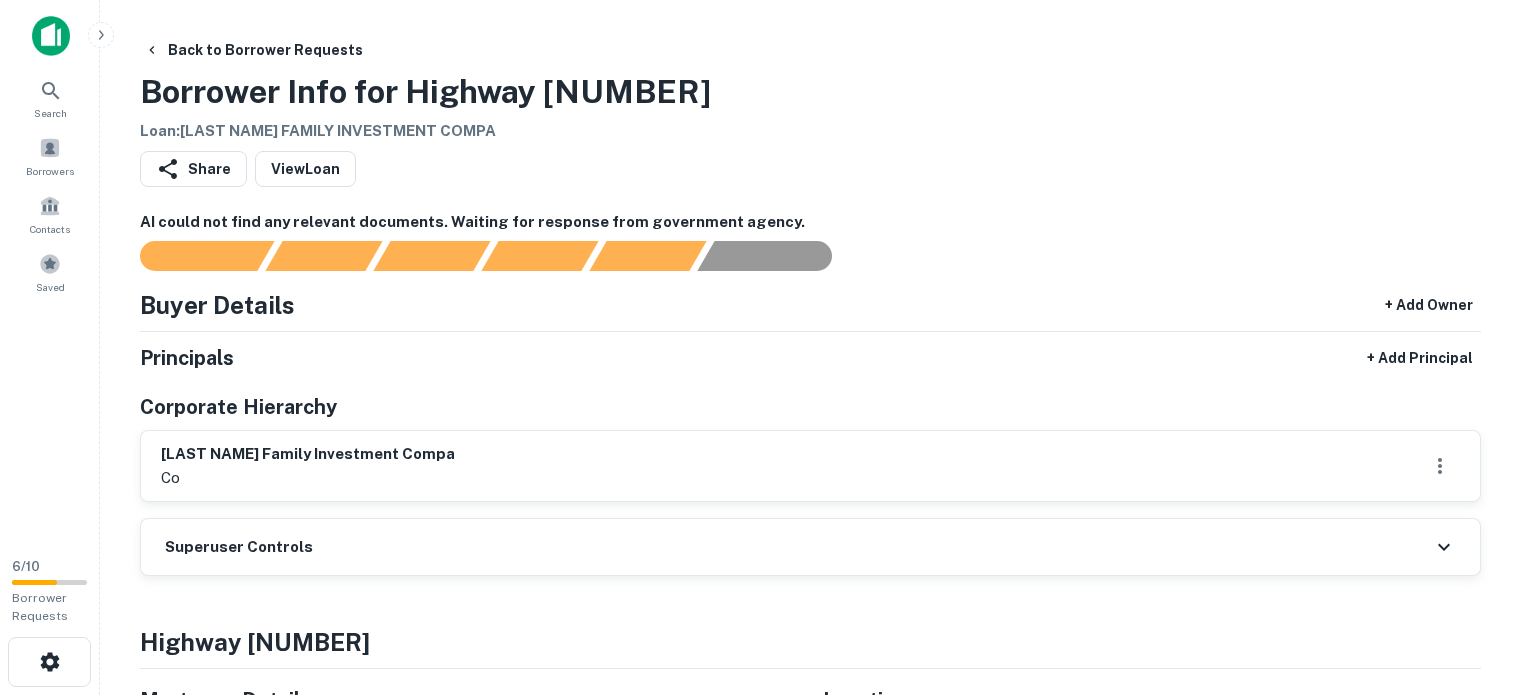 scroll, scrollTop: 0, scrollLeft: 0, axis: both 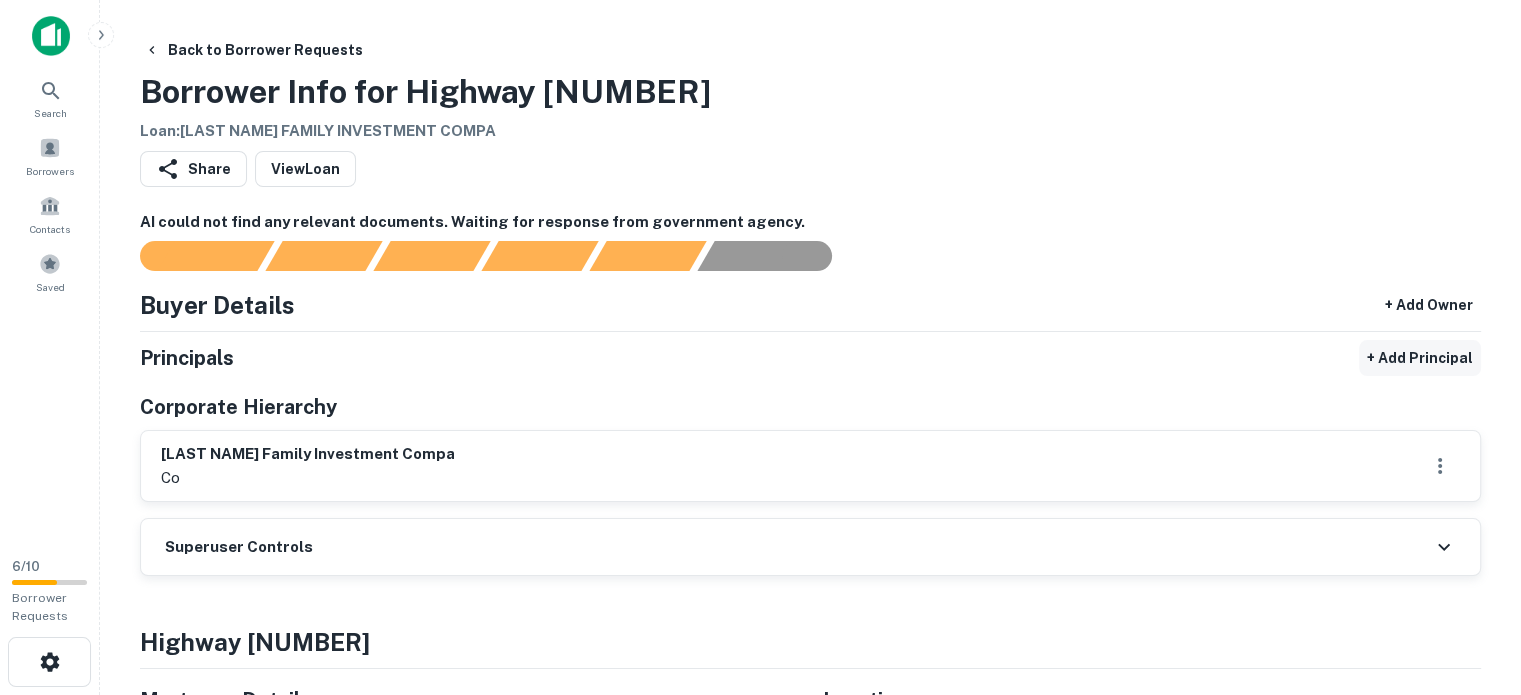 click on "+ Add Principal" at bounding box center [1420, 358] 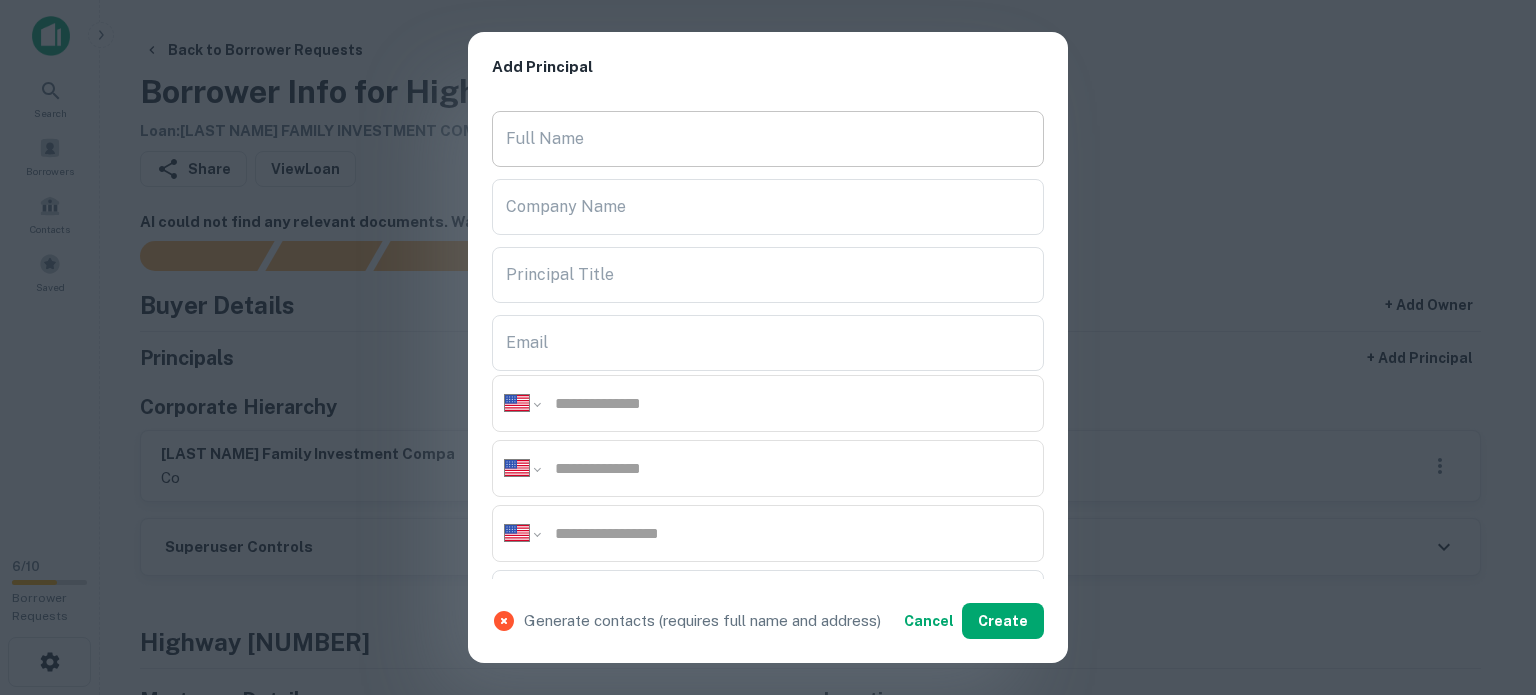 click on "Full Name" at bounding box center (768, 139) 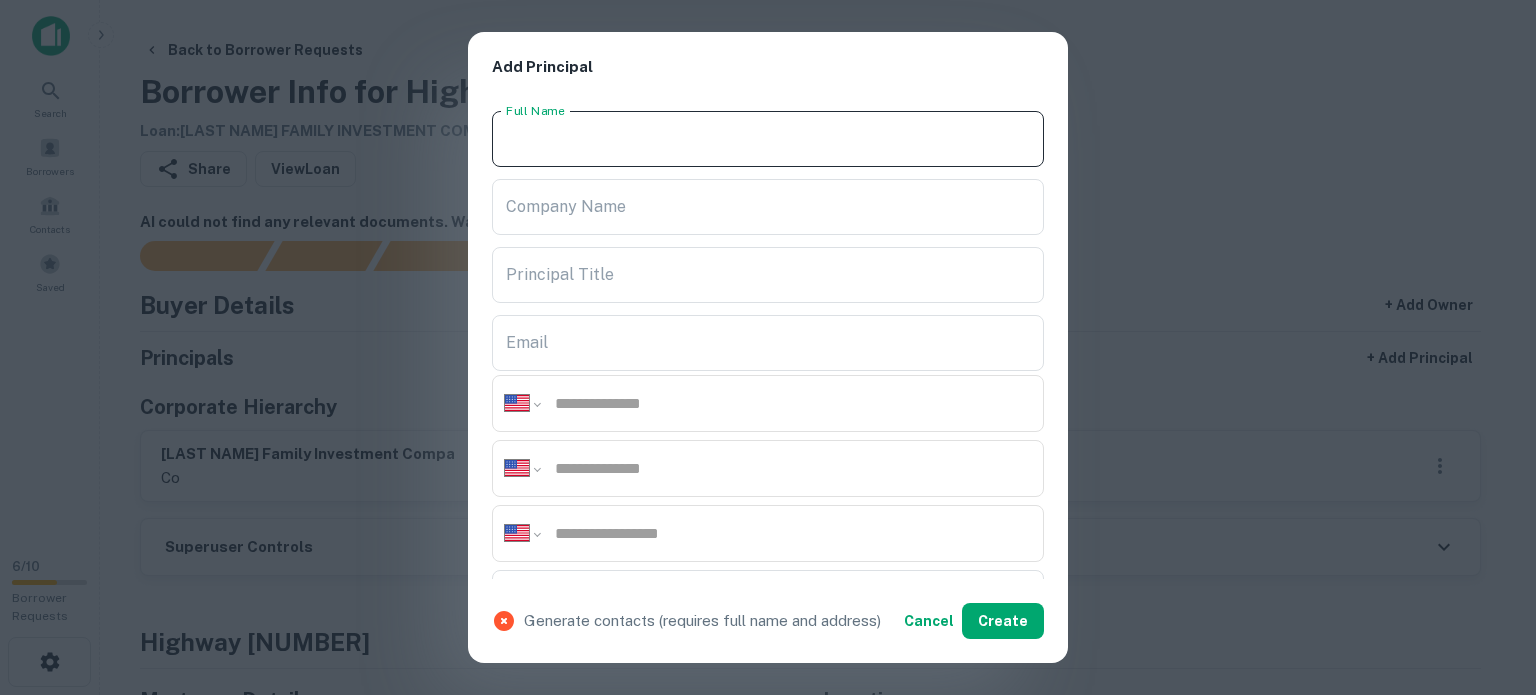 paste on "**********" 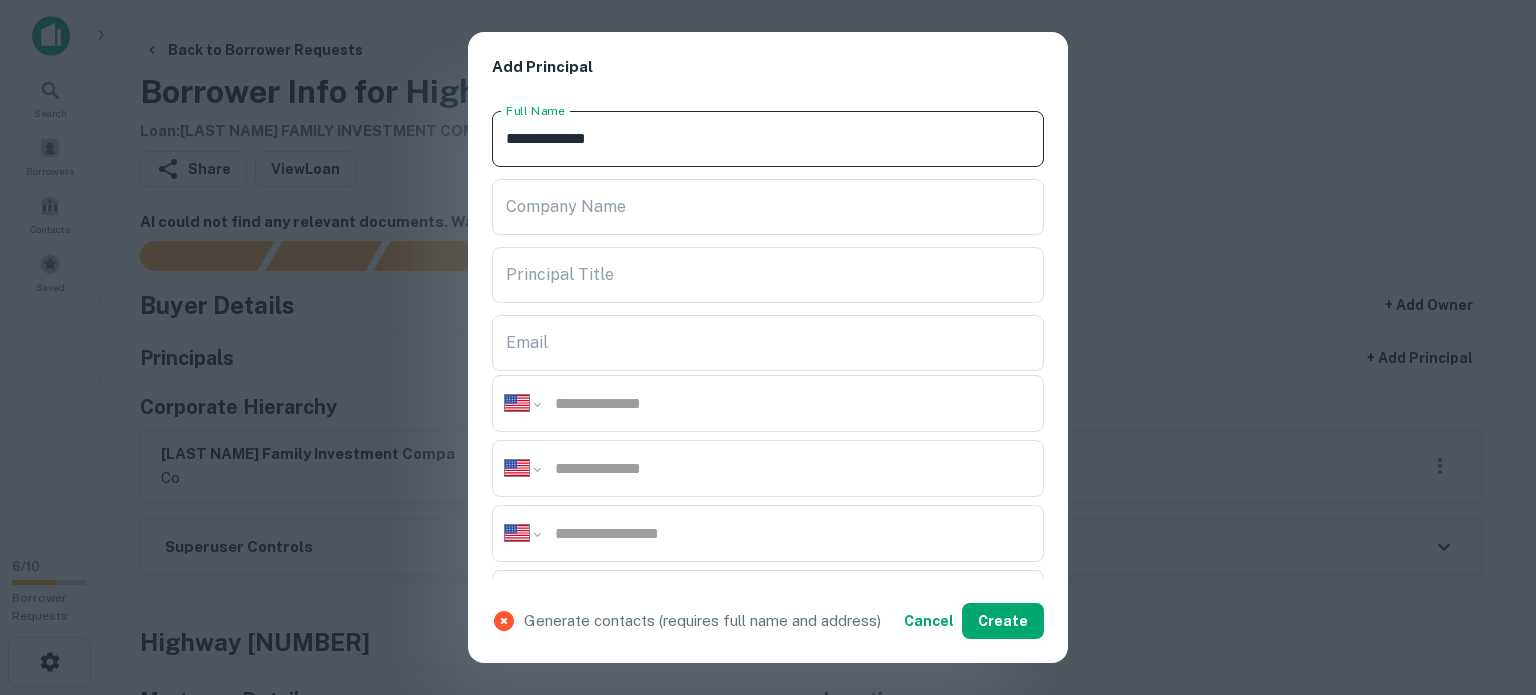 type on "**********" 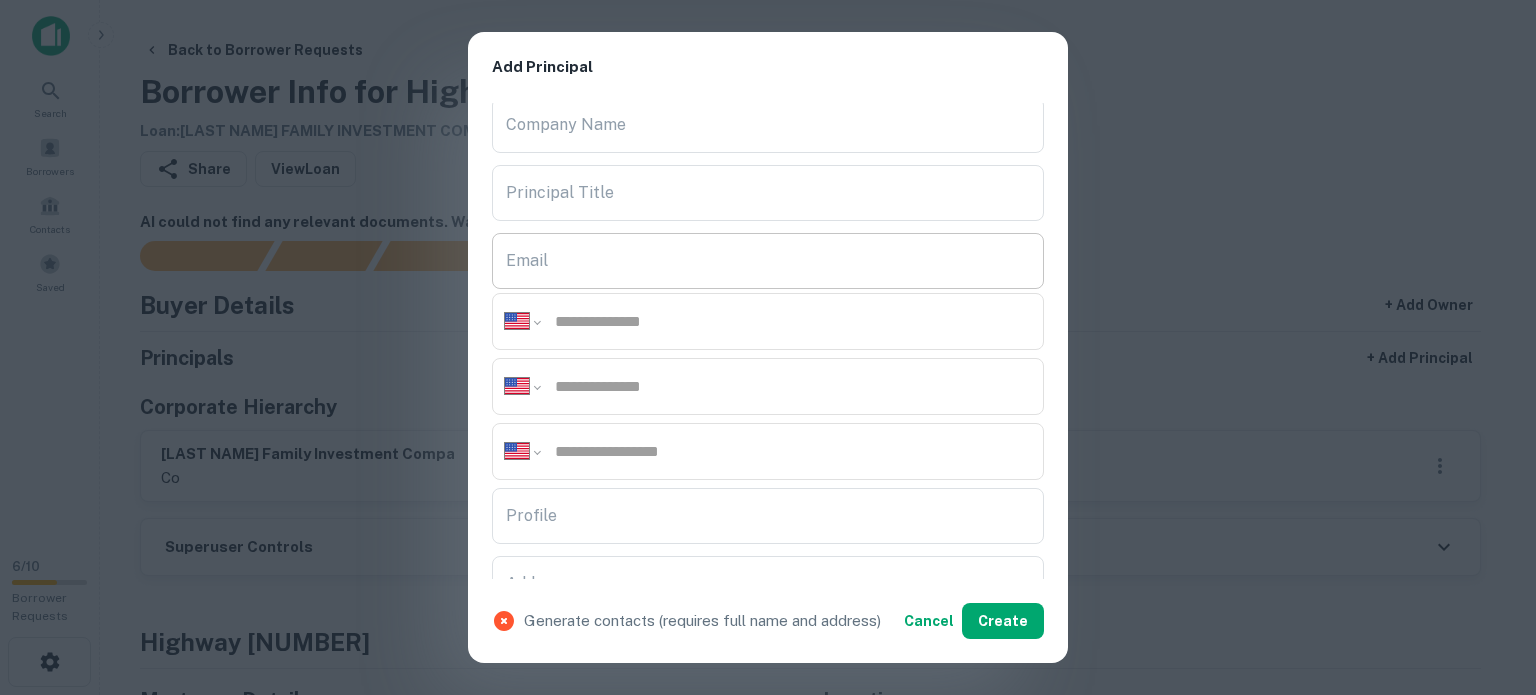 scroll, scrollTop: 300, scrollLeft: 0, axis: vertical 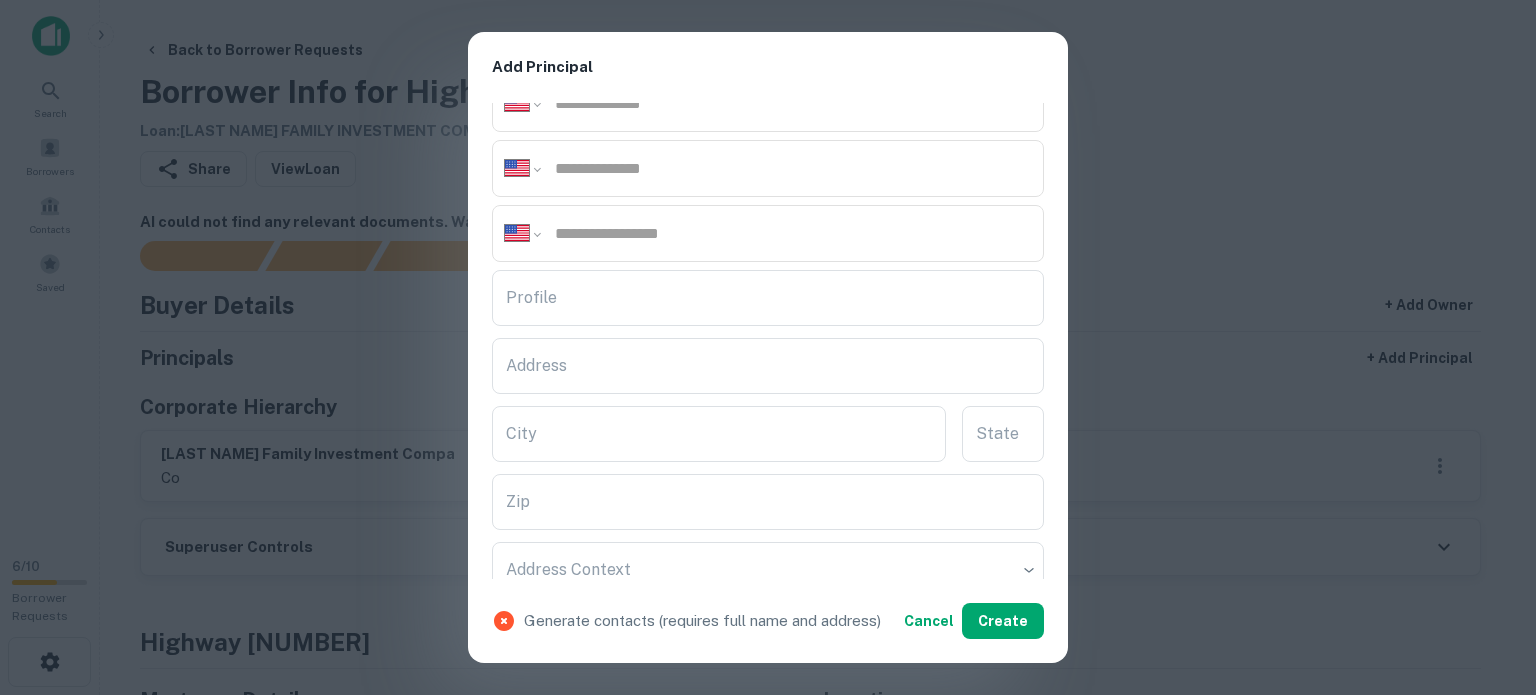 click on "Address" at bounding box center [768, 366] 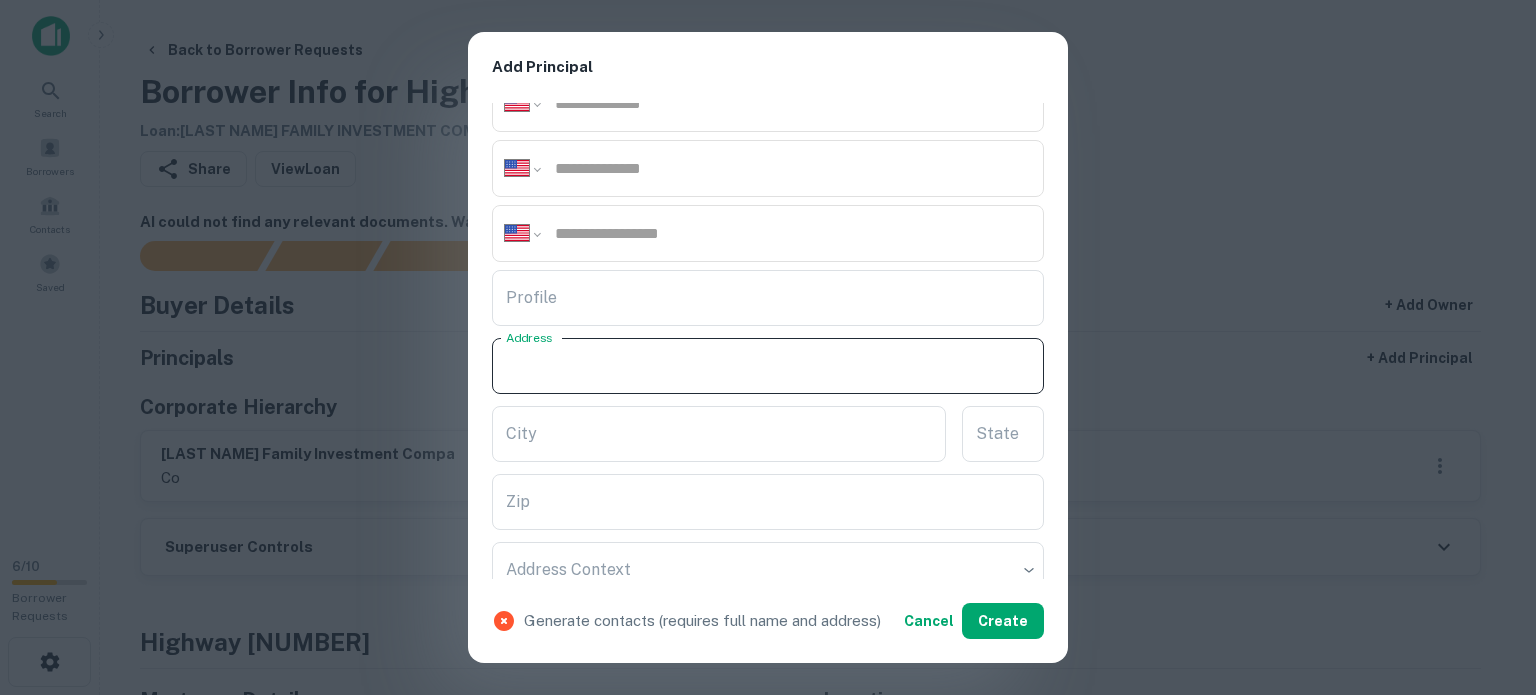 paste on "**********" 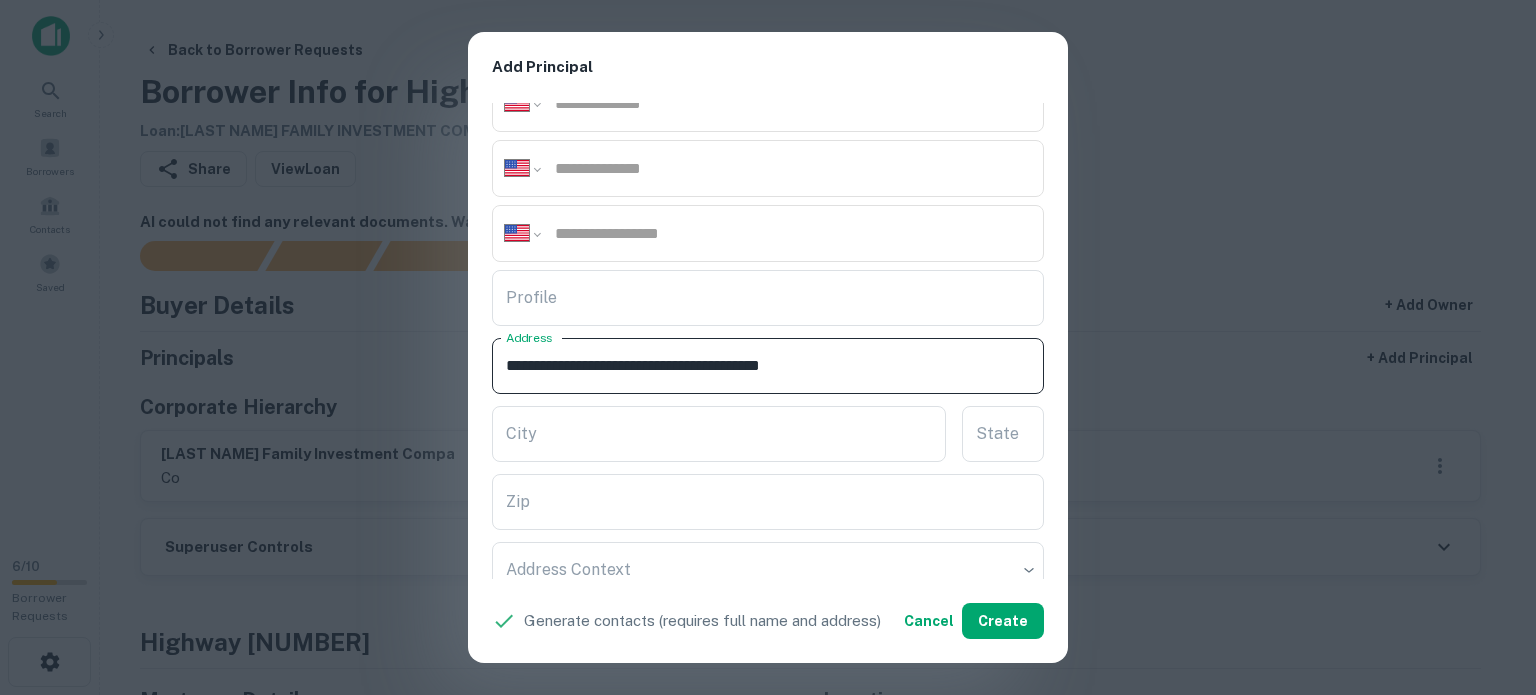 drag, startPoint x: 793, startPoint y: 360, endPoint x: 899, endPoint y: 374, distance: 106.92053 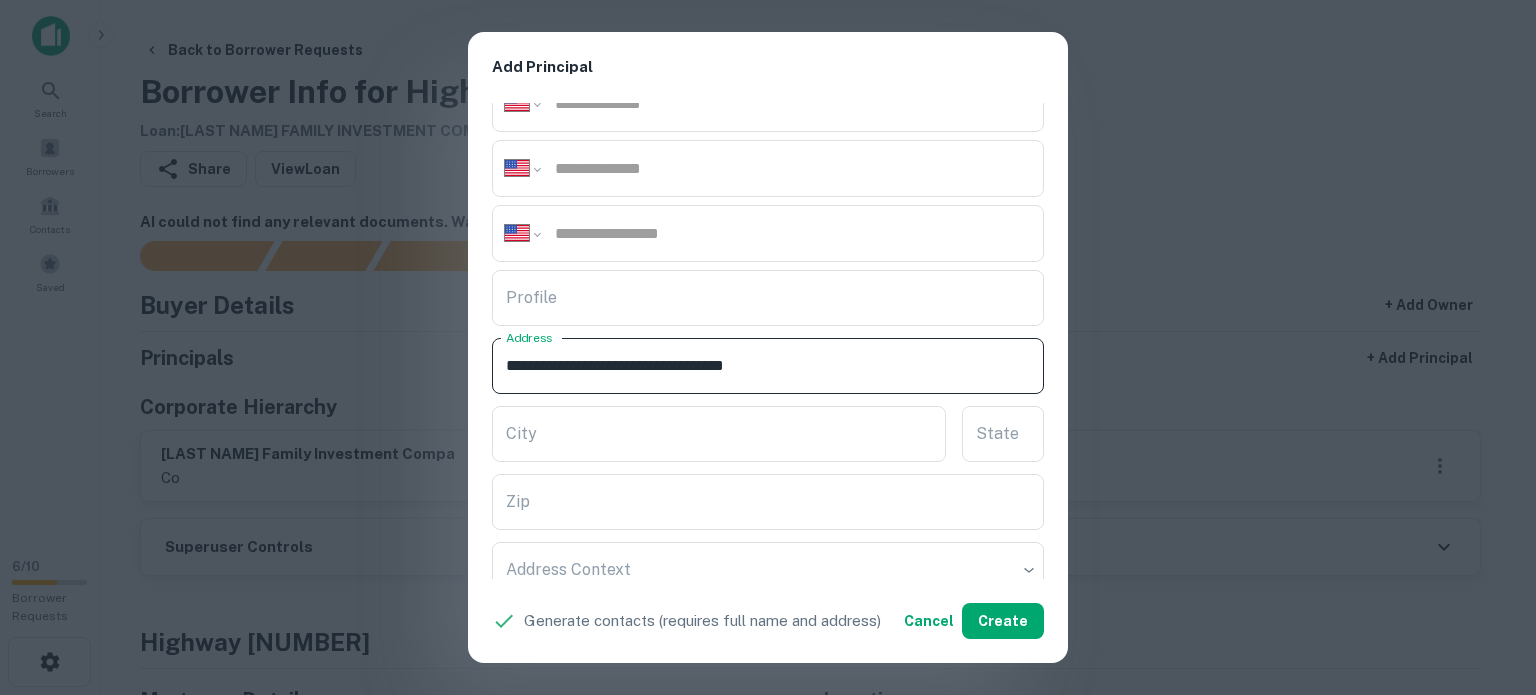 type on "**********" 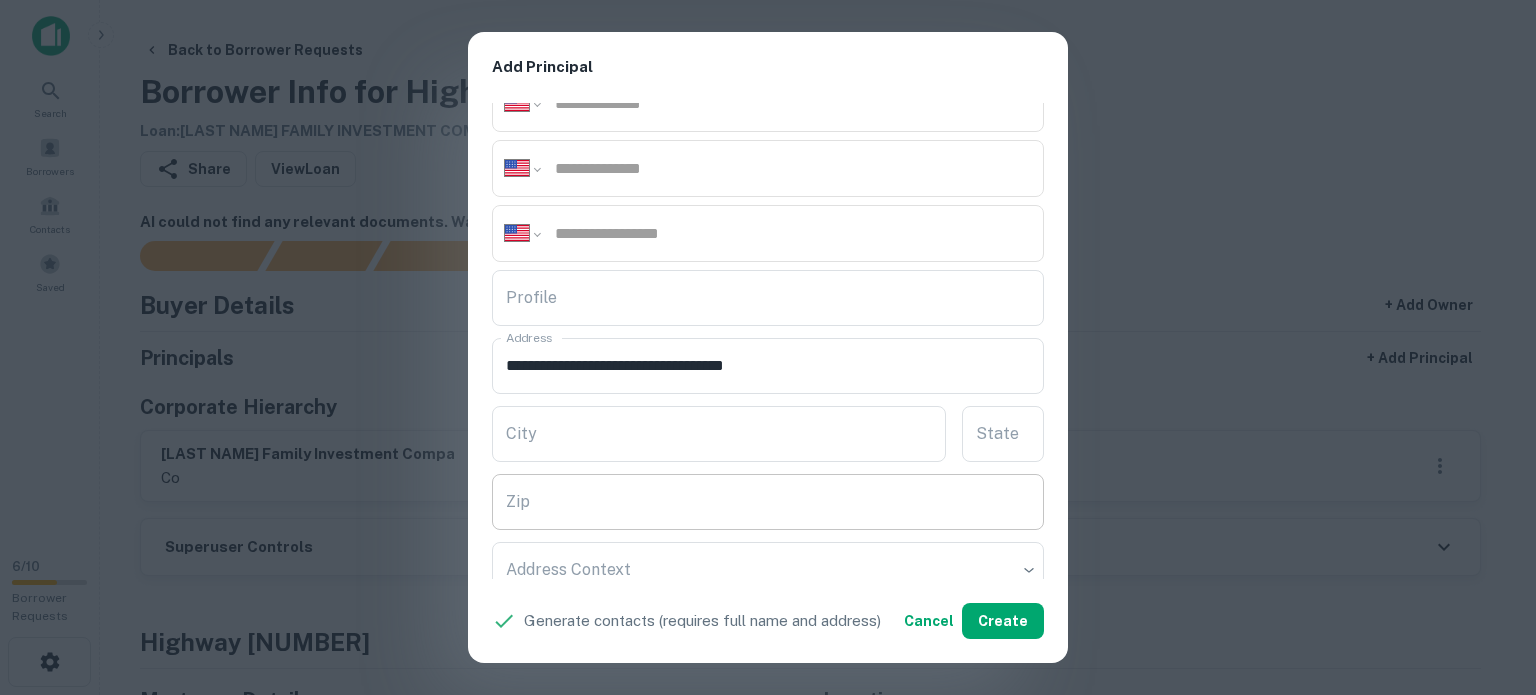 click on "**********" at bounding box center [768, 341] 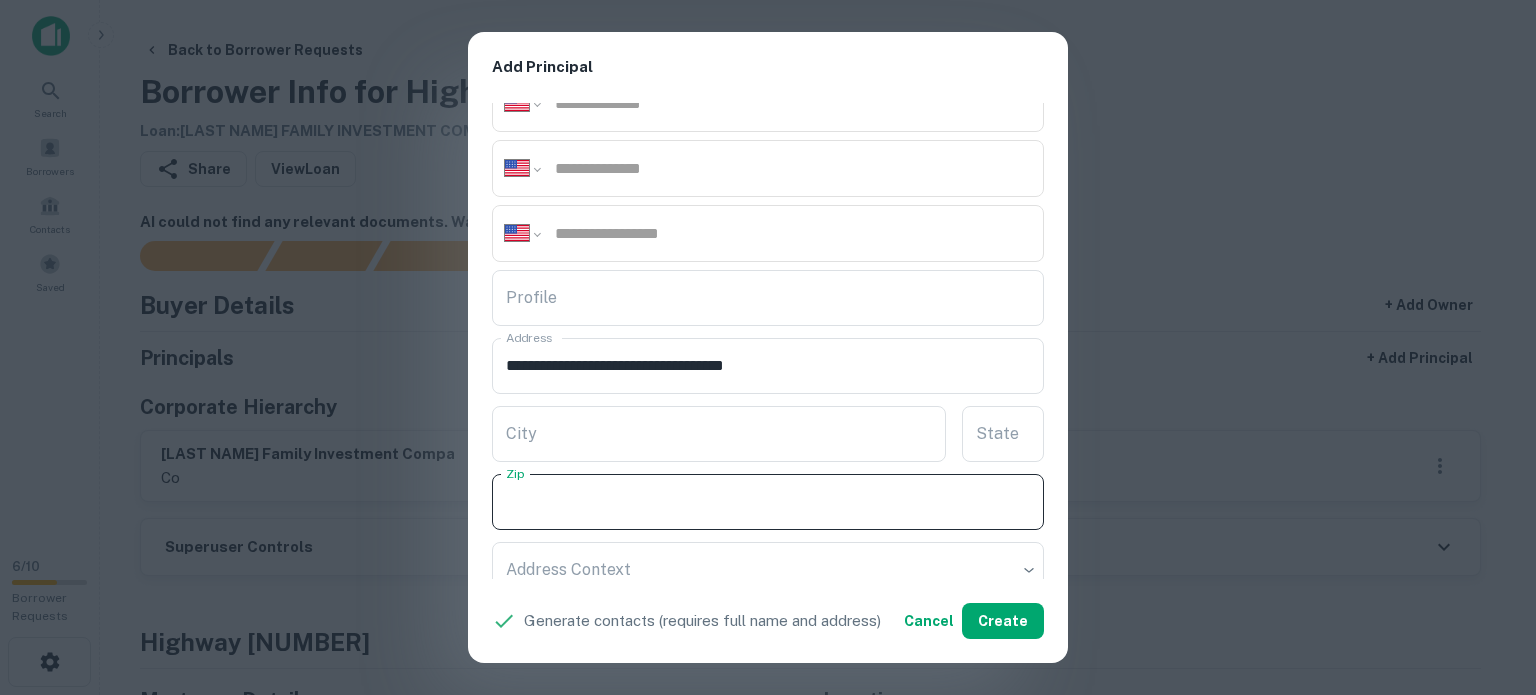paste on "*****" 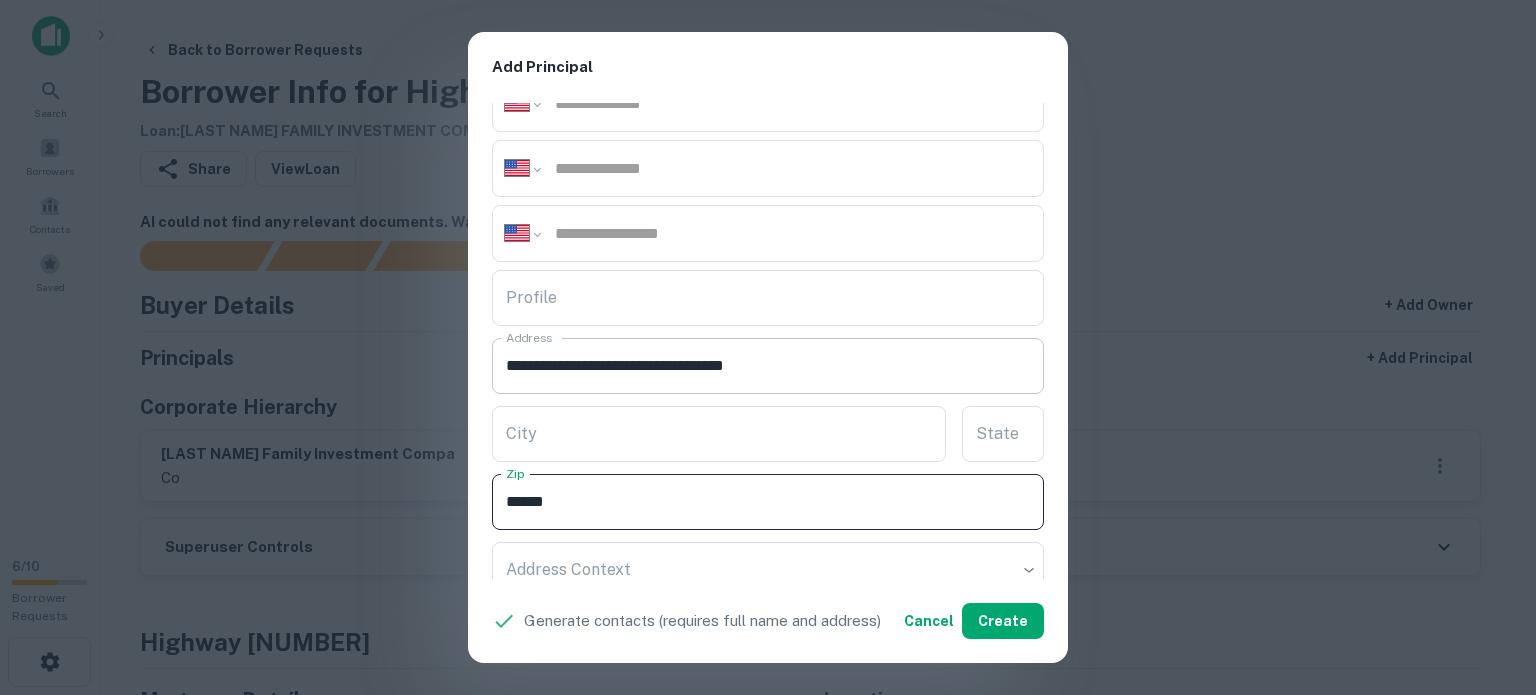 type on "*****" 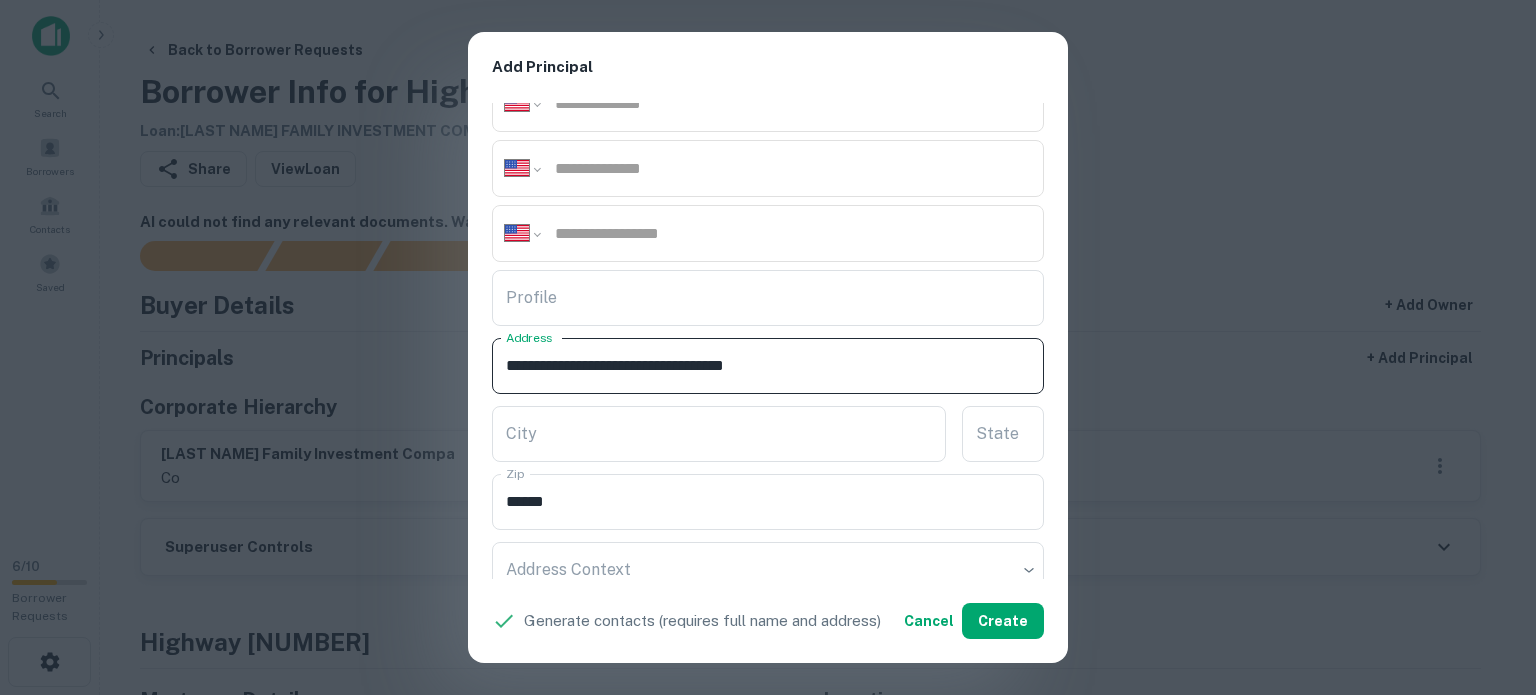 drag, startPoint x: 768, startPoint y: 351, endPoint x: 814, endPoint y: 362, distance: 47.296936 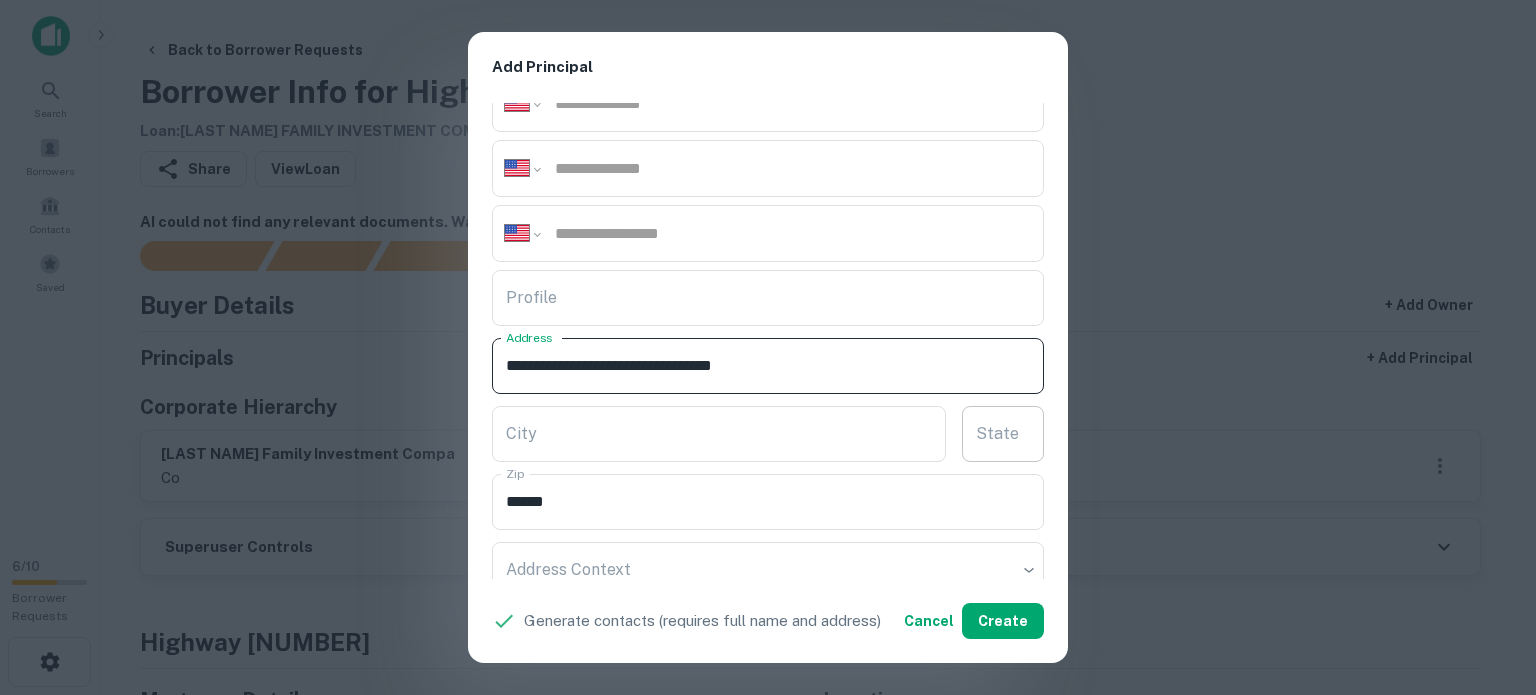 type on "**********" 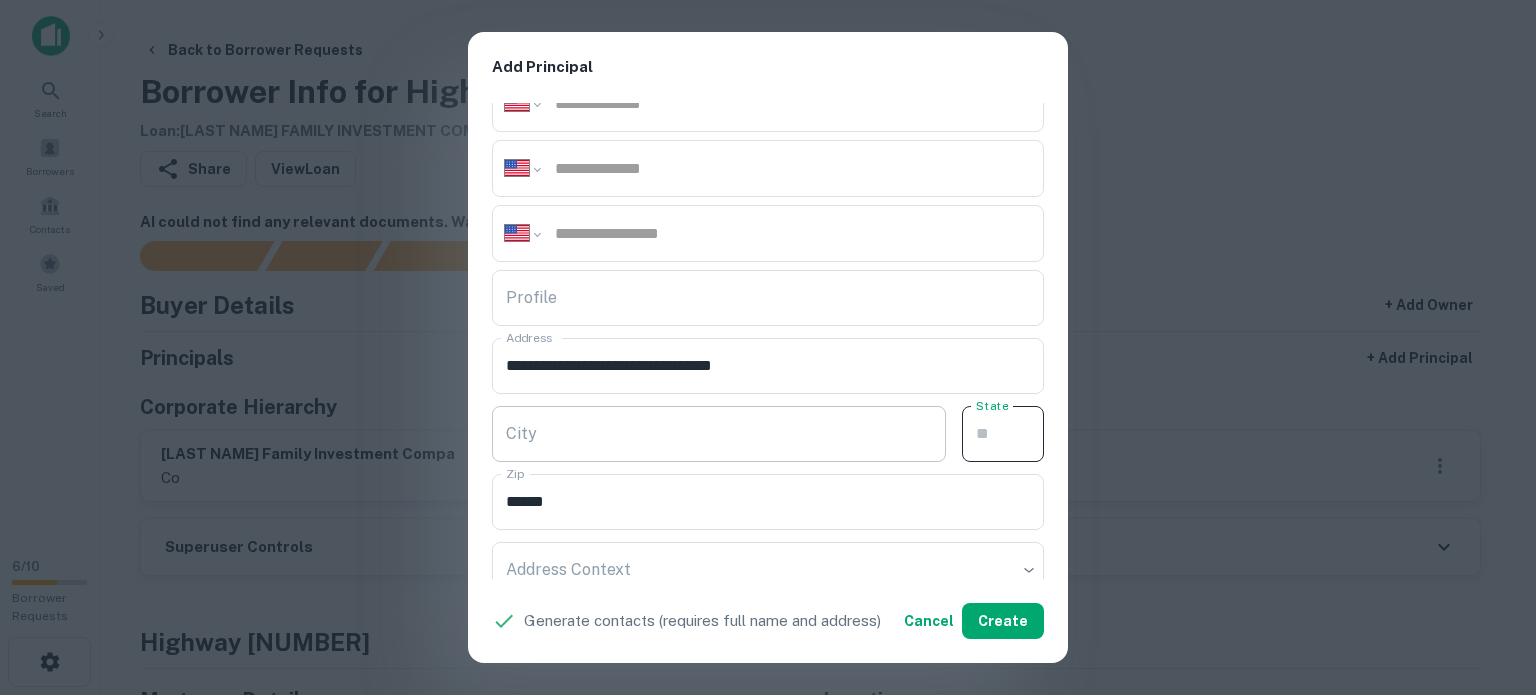 paste on "**" 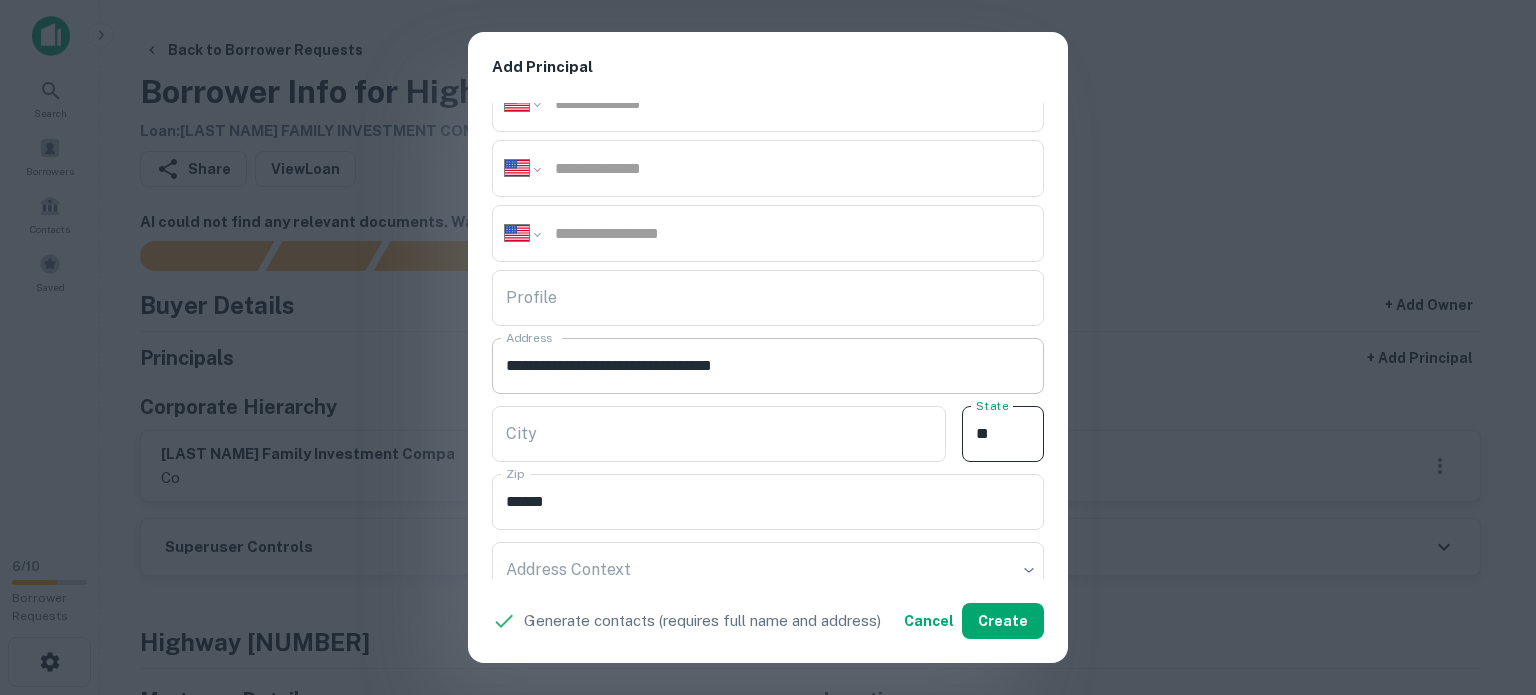 type on "**" 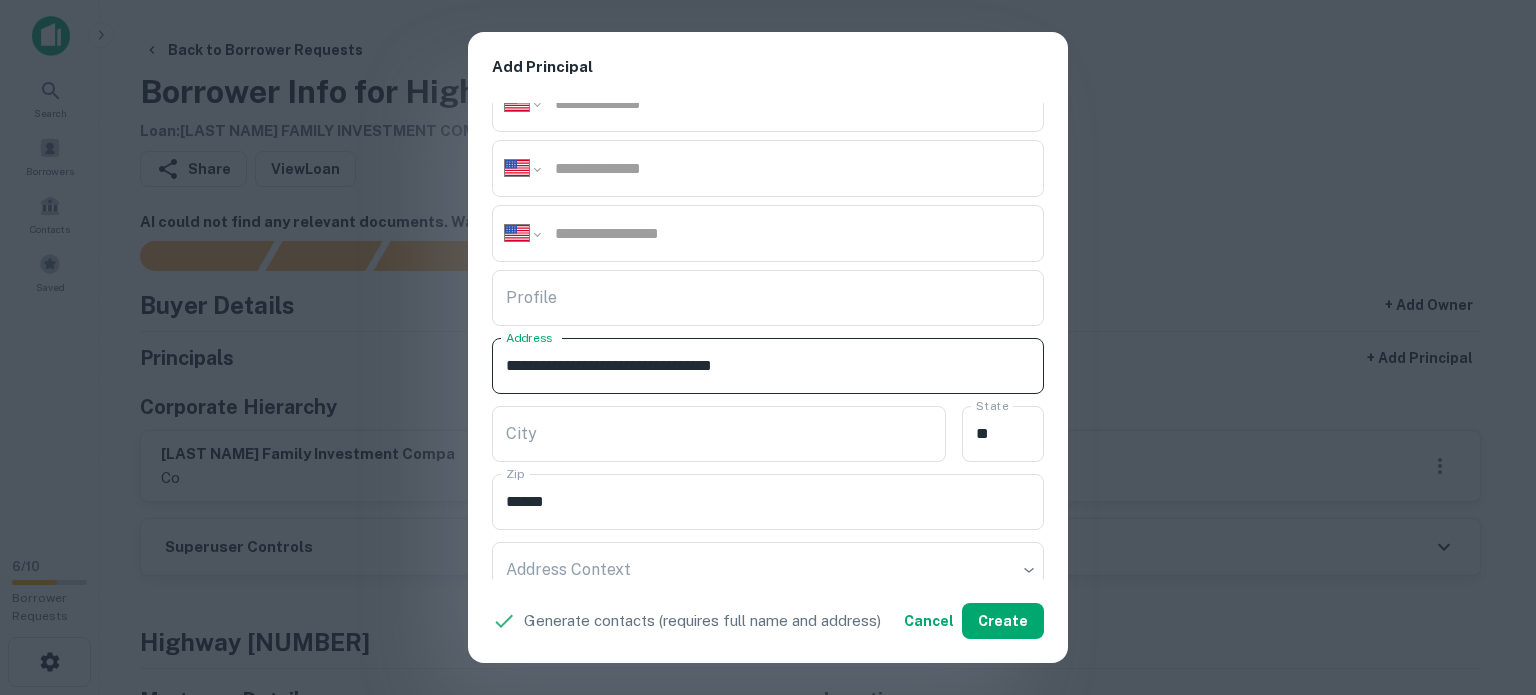 drag, startPoint x: 676, startPoint y: 366, endPoint x: 757, endPoint y: 377, distance: 81.7435 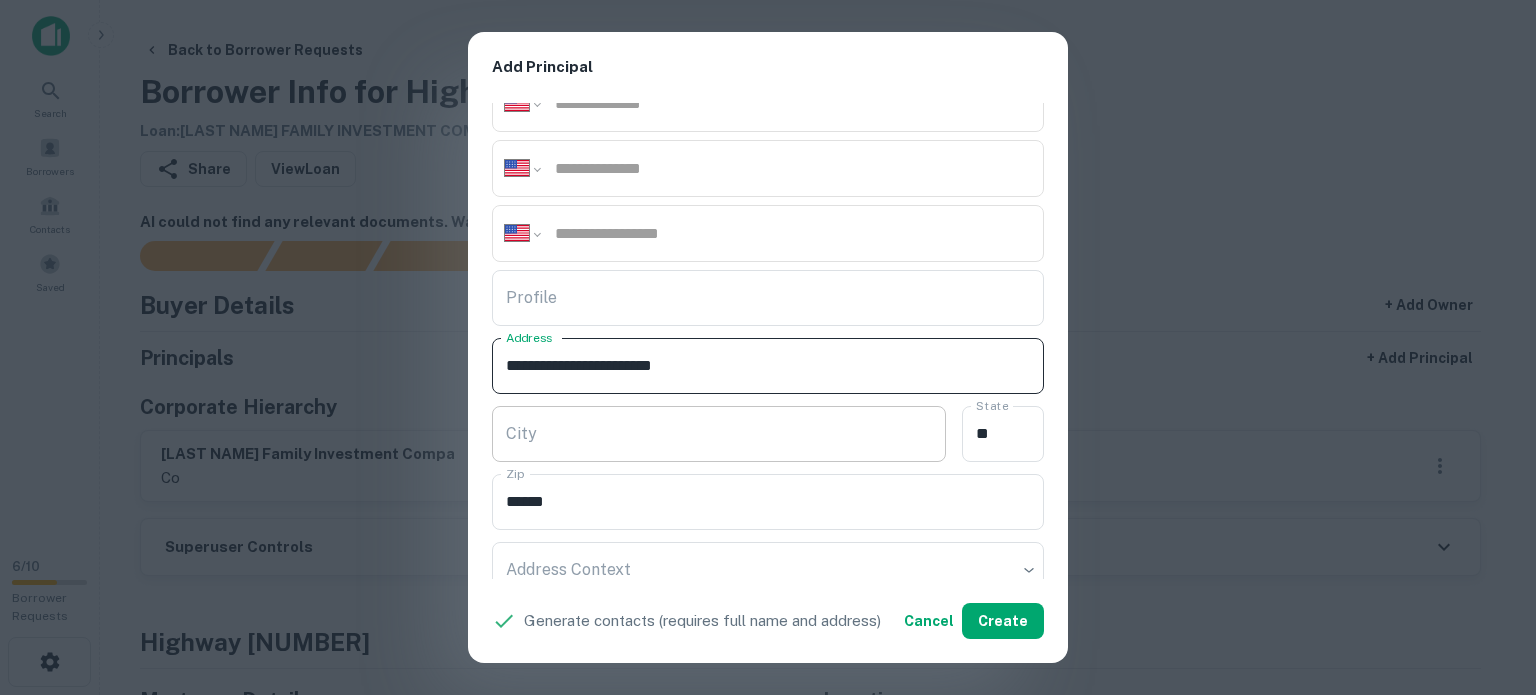 type on "**********" 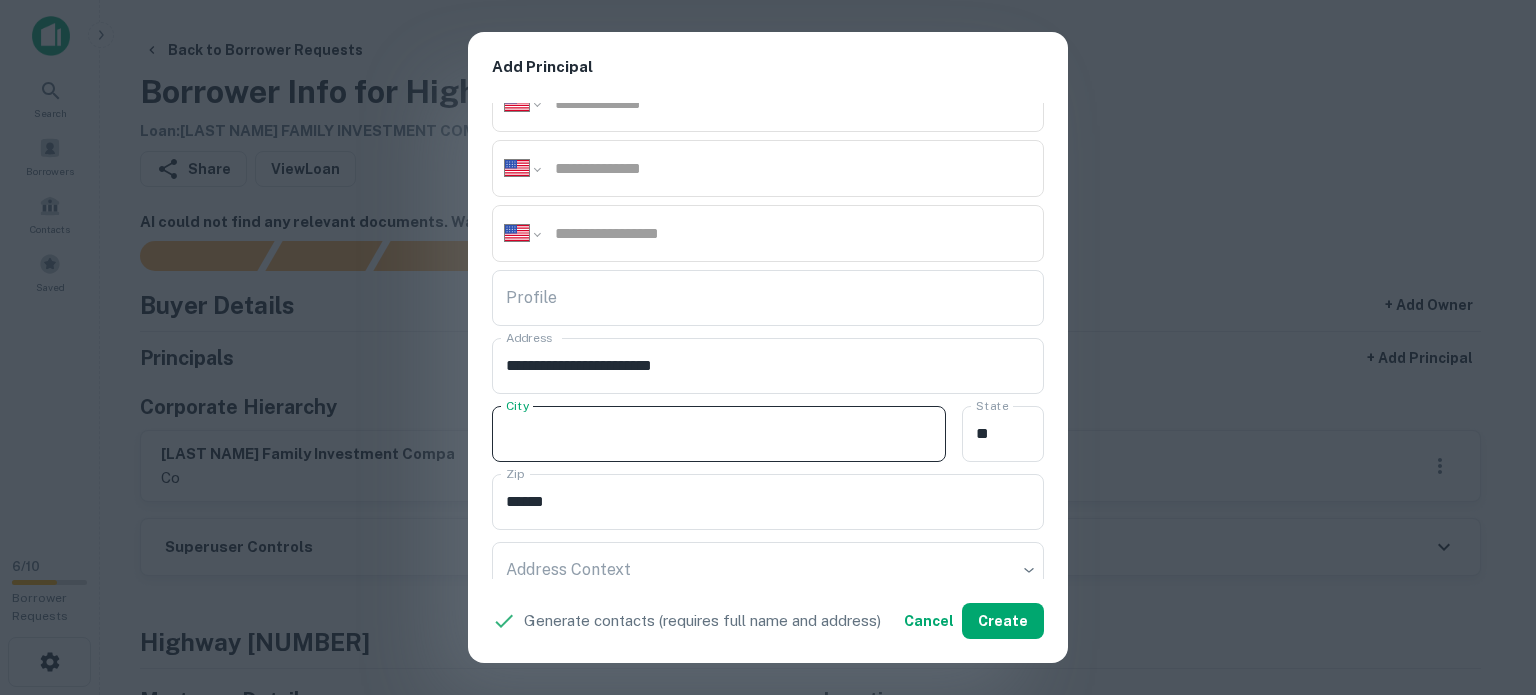 click on "City" at bounding box center [719, 434] 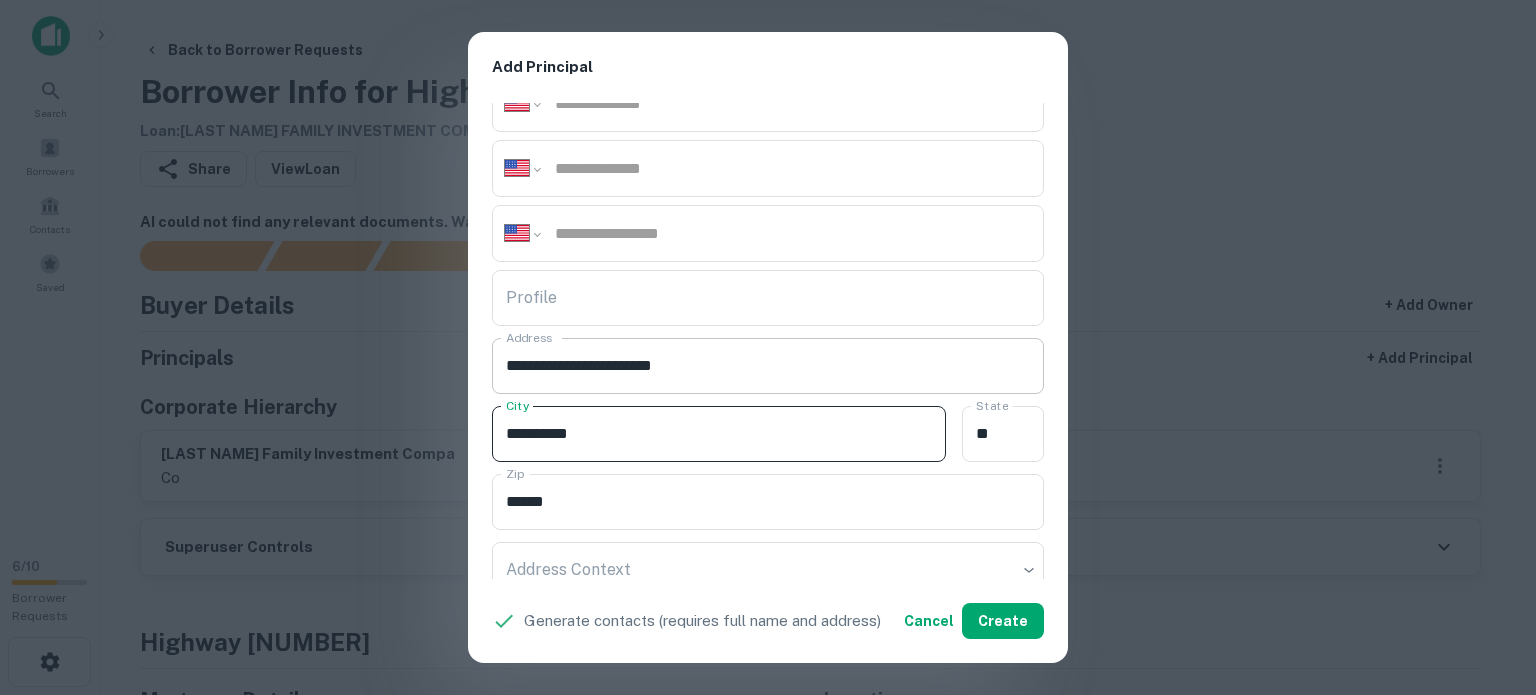 type on "**********" 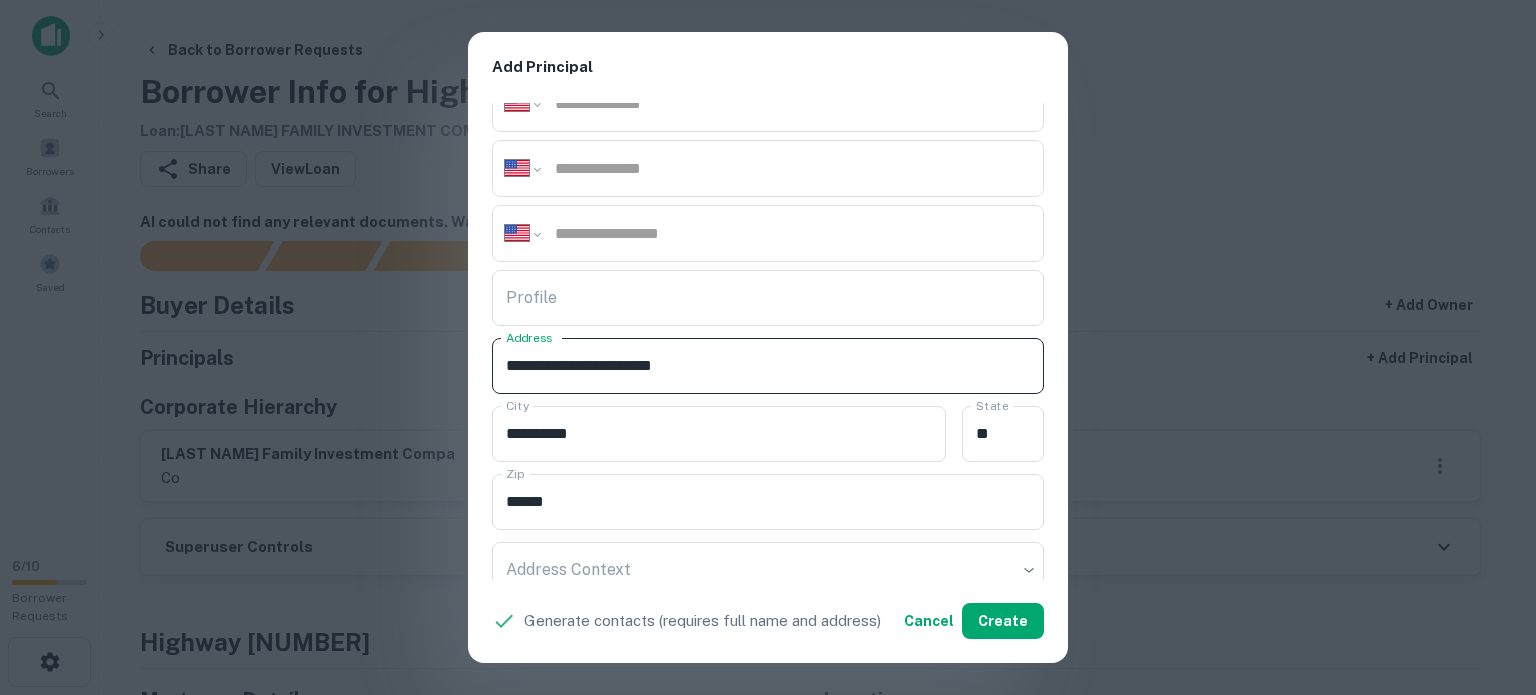 drag, startPoint x: 683, startPoint y: 370, endPoint x: 667, endPoint y: 363, distance: 17.464249 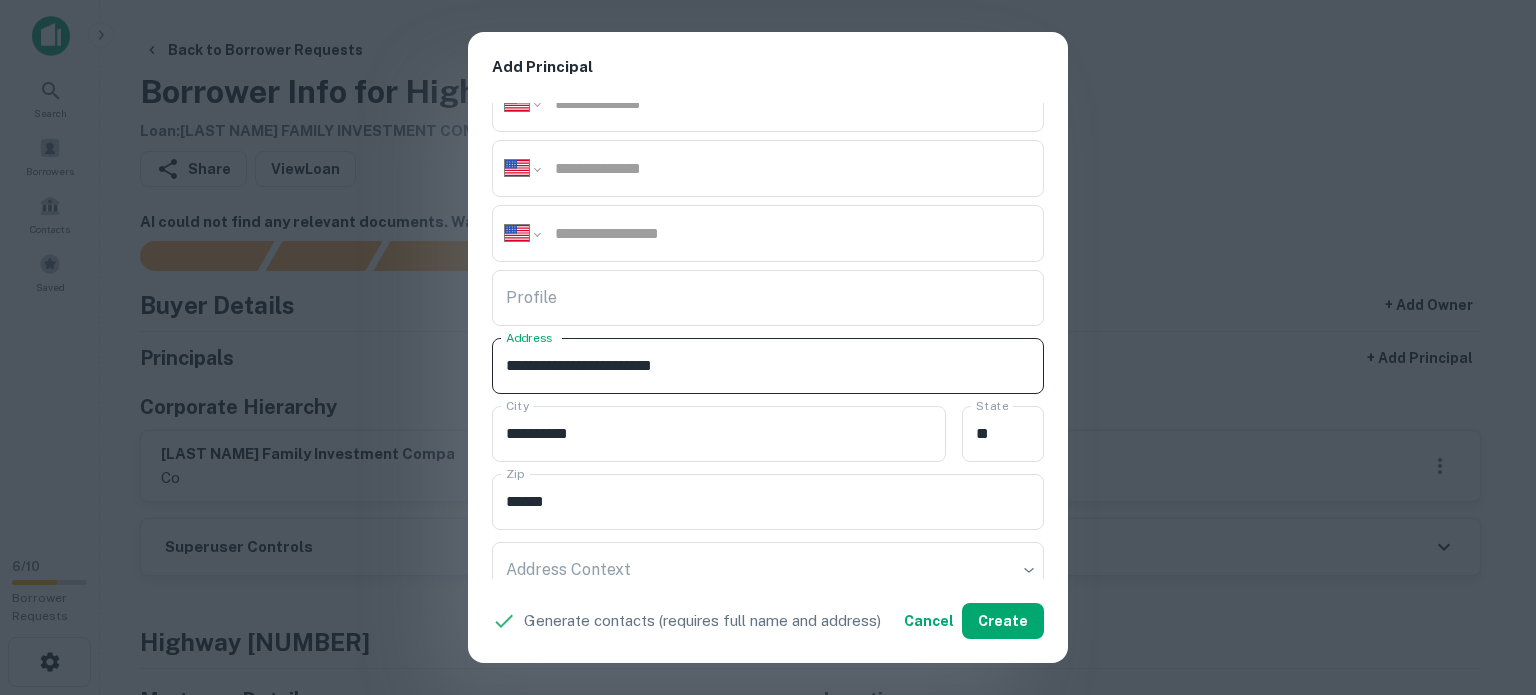 click on "**********" at bounding box center [768, 366] 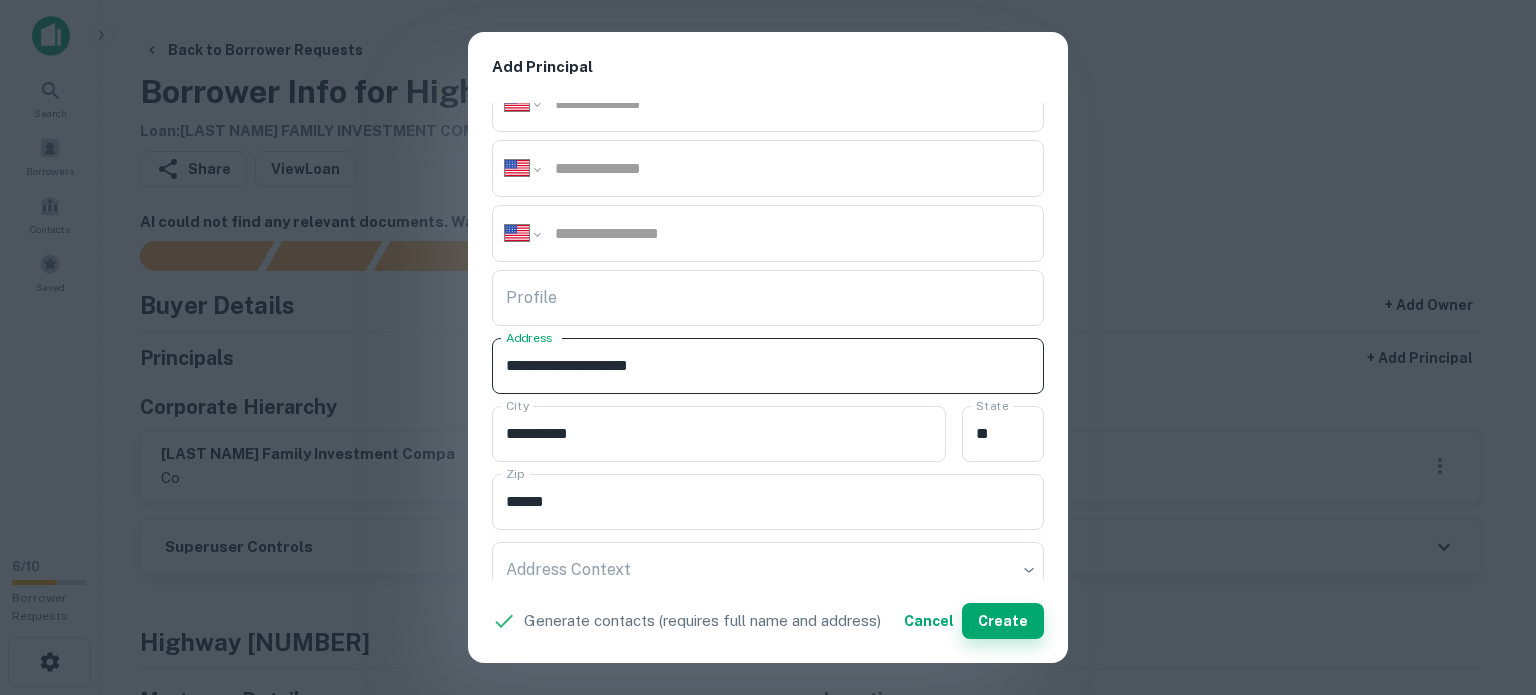 type on "**********" 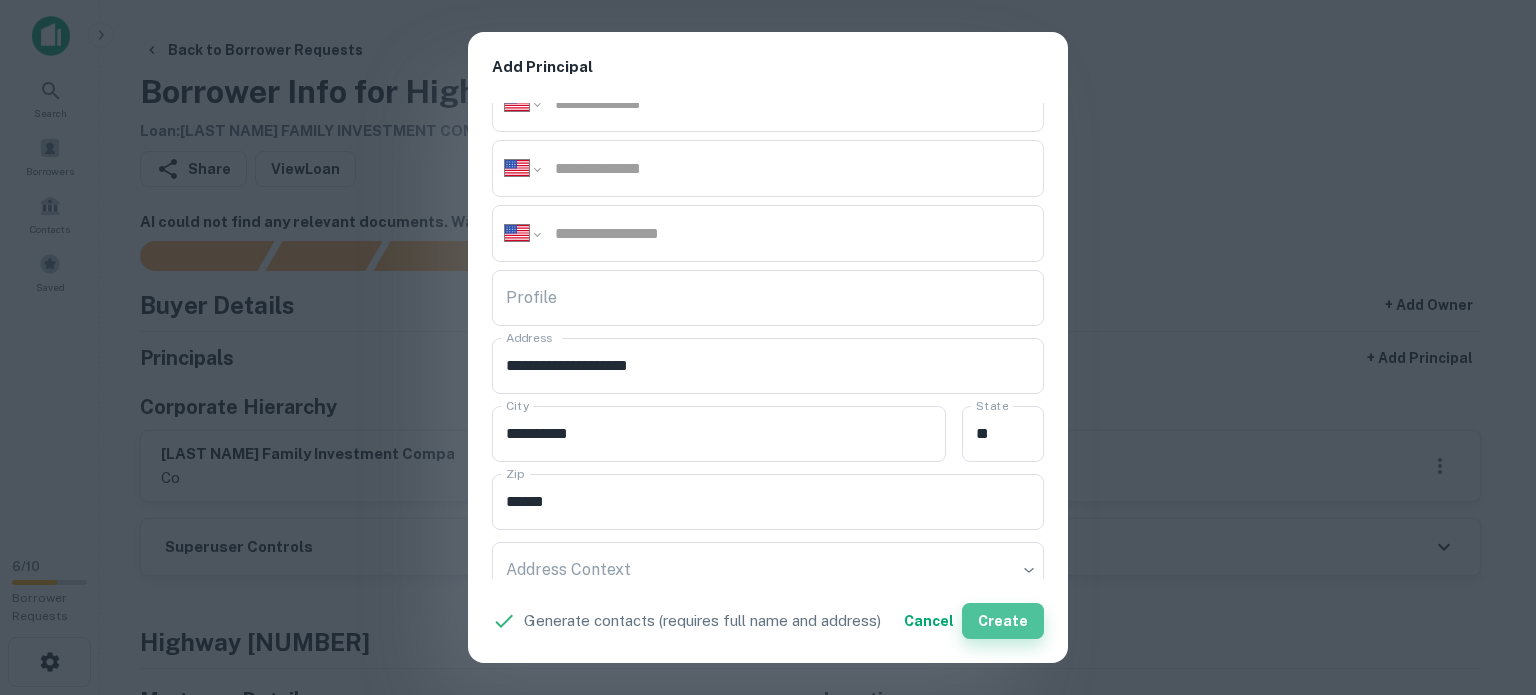 click on "Create" at bounding box center (1003, 621) 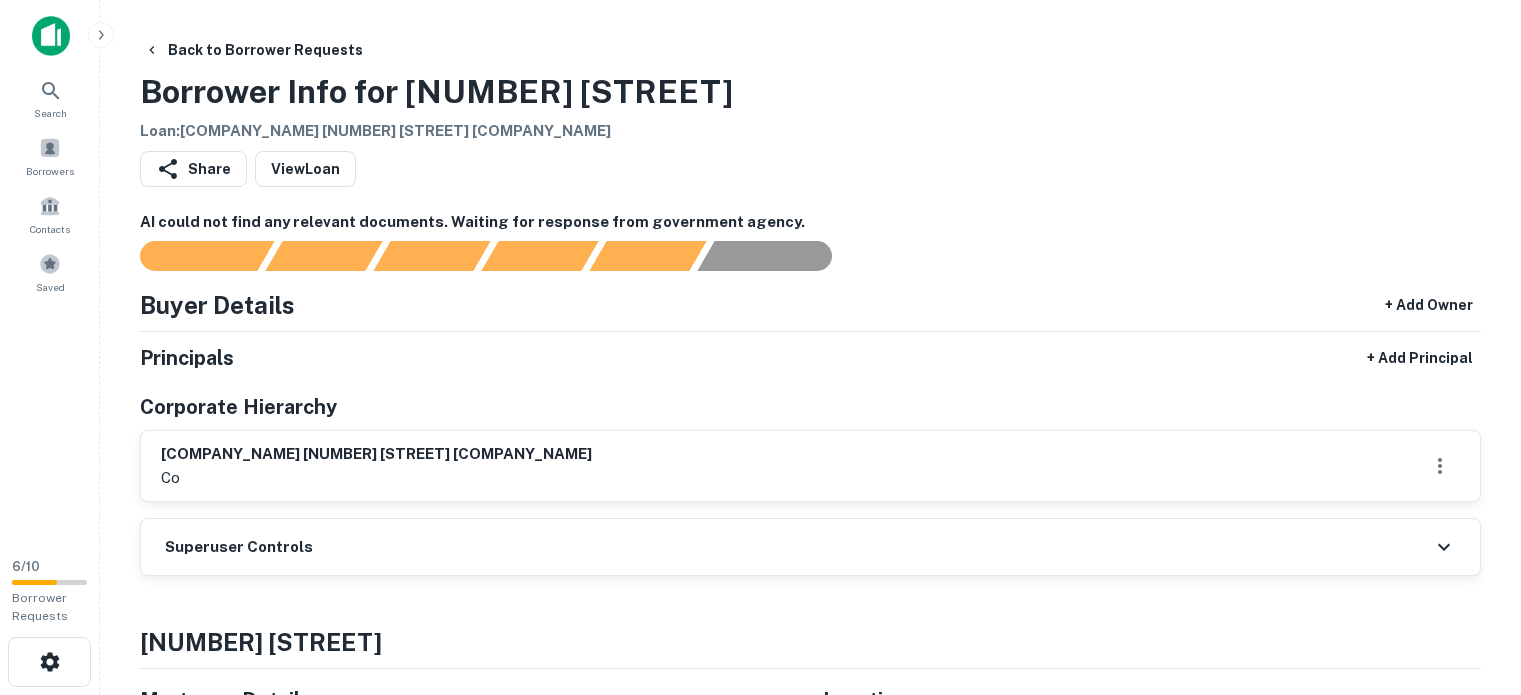 scroll, scrollTop: 100, scrollLeft: 0, axis: vertical 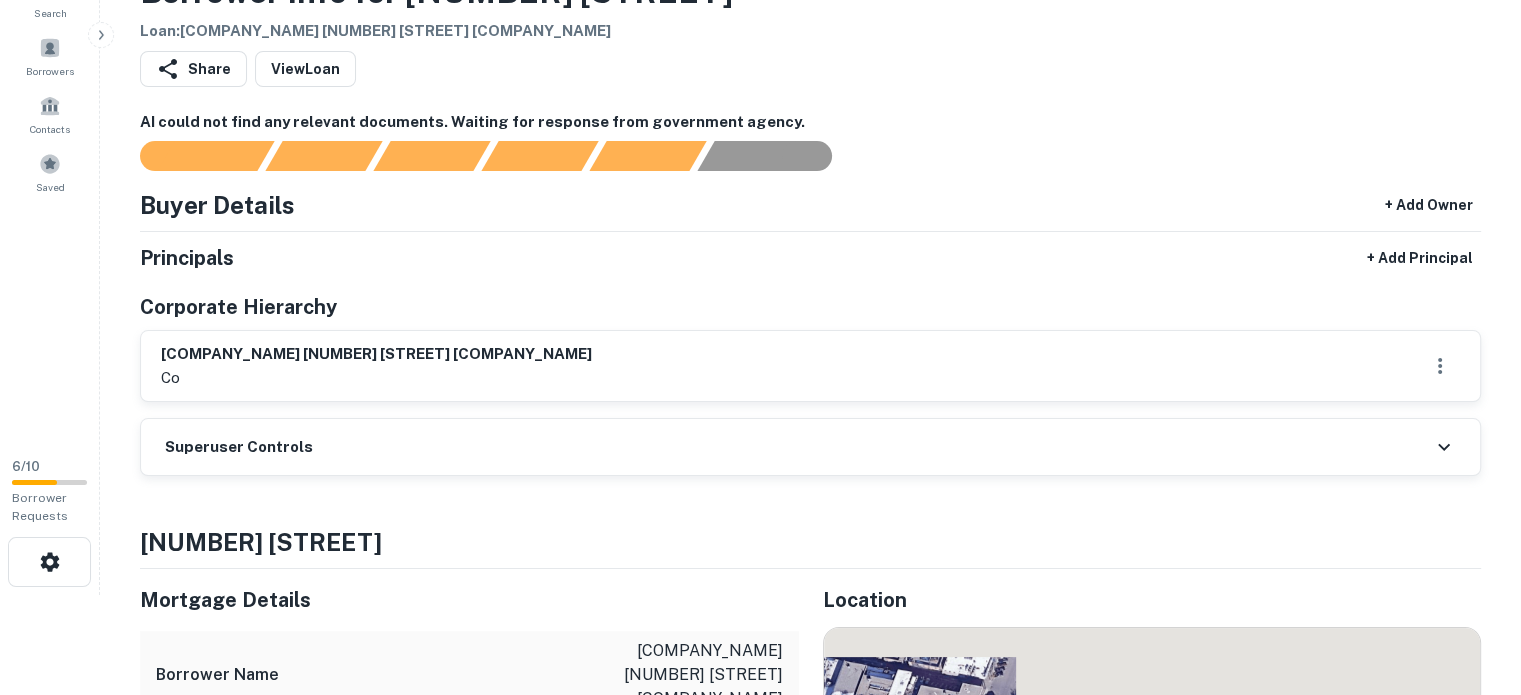 click on "Superuser Controls" at bounding box center [810, 447] 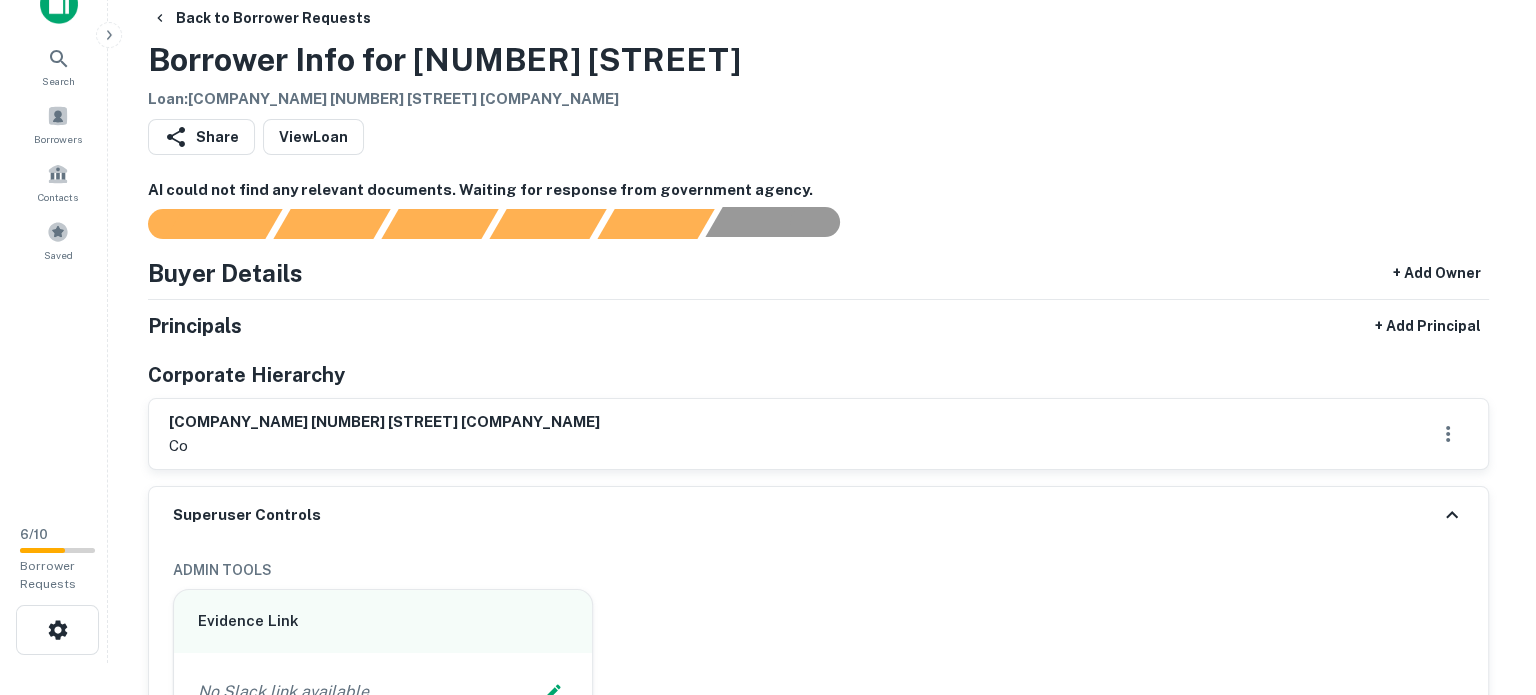 scroll, scrollTop: 0, scrollLeft: 0, axis: both 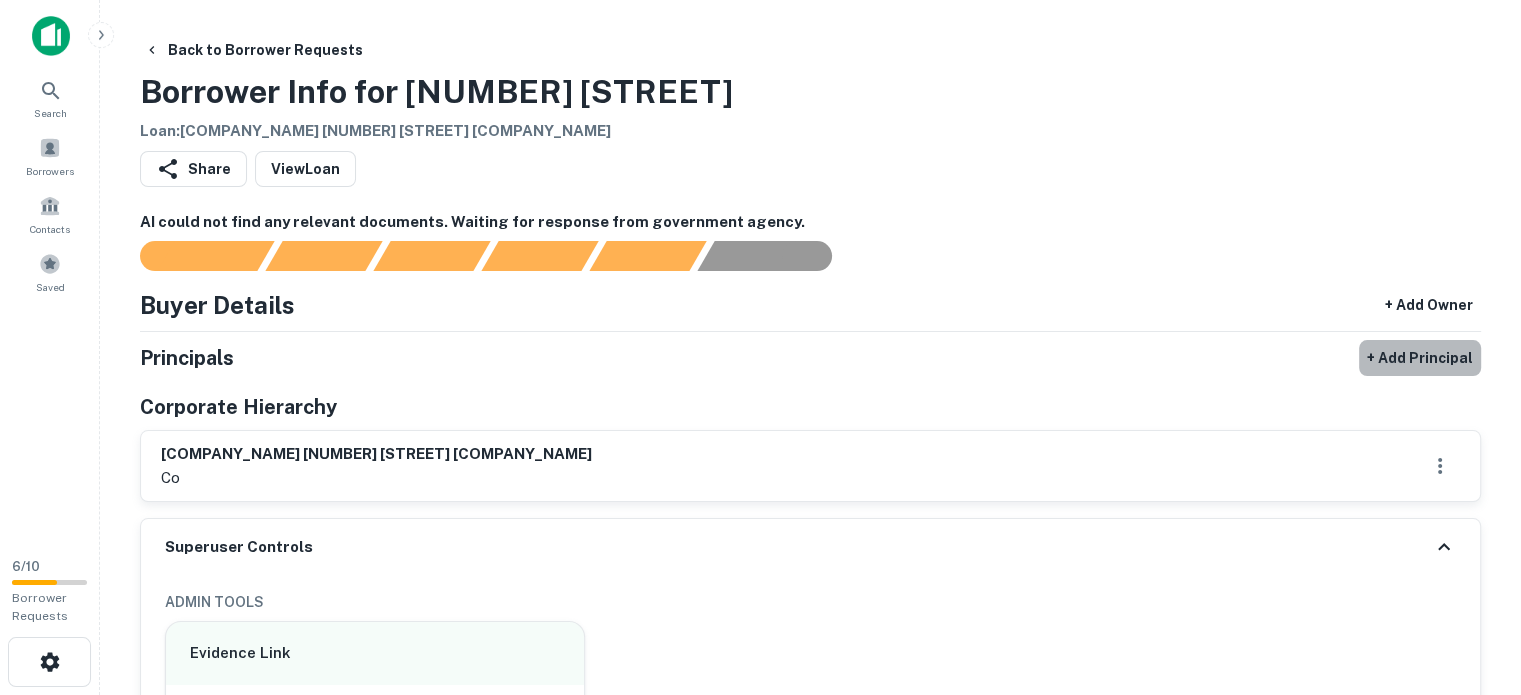 click on "+ Add Principal" at bounding box center [1420, 358] 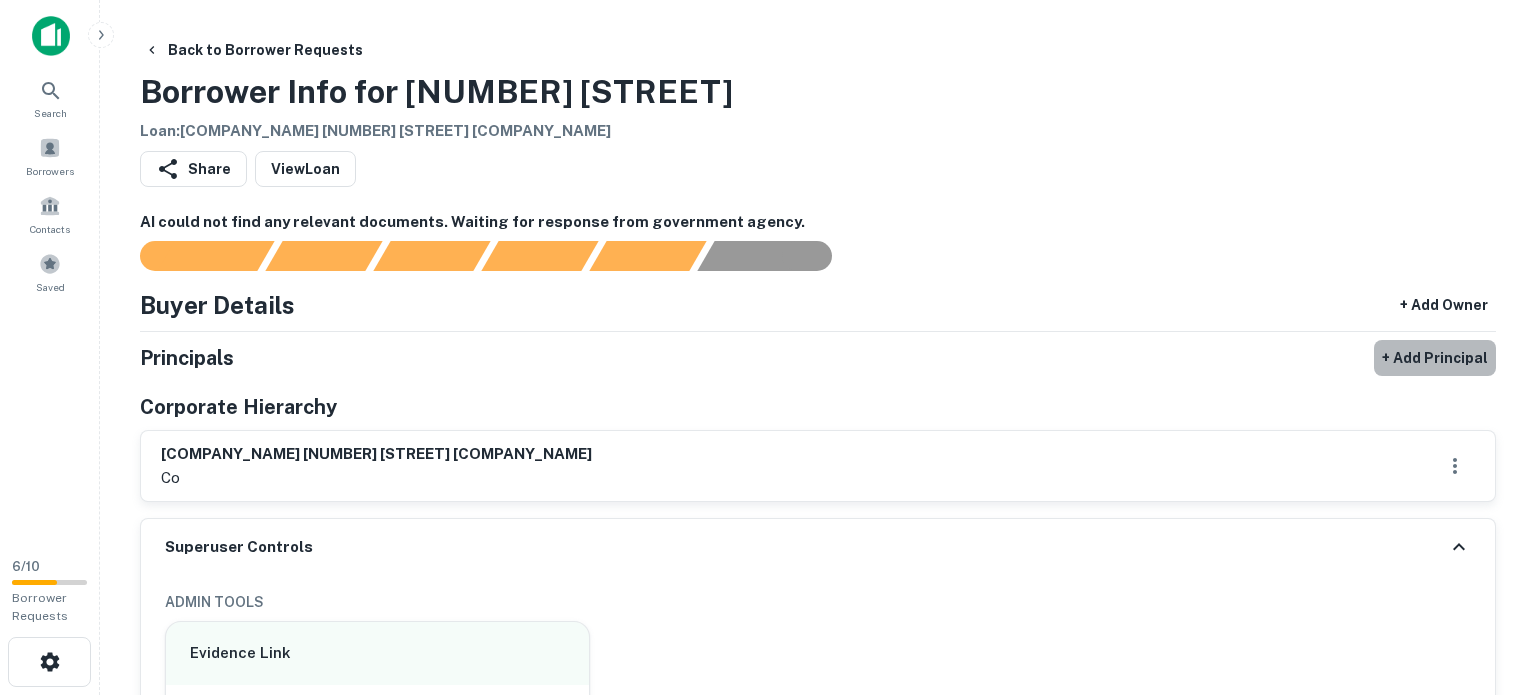 select on "**" 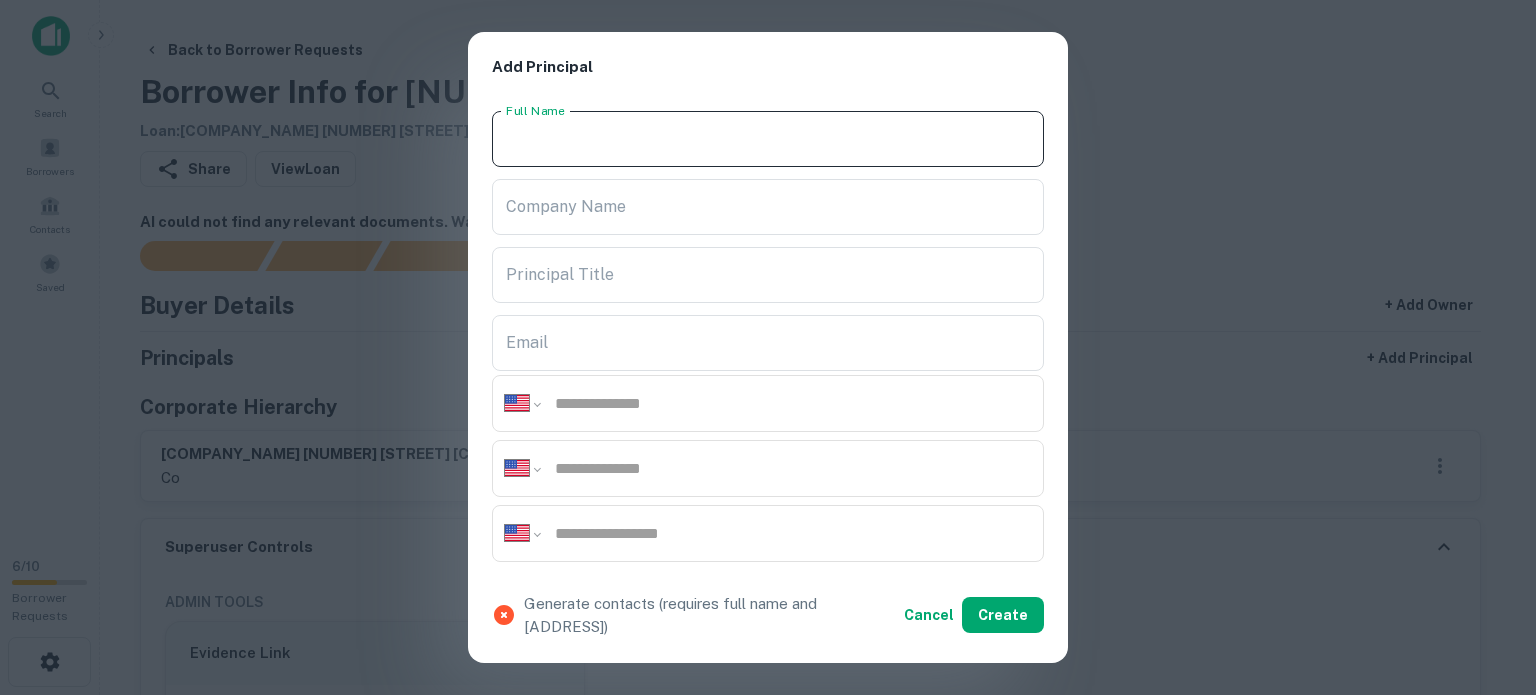 click on "Full Name" at bounding box center [768, 139] 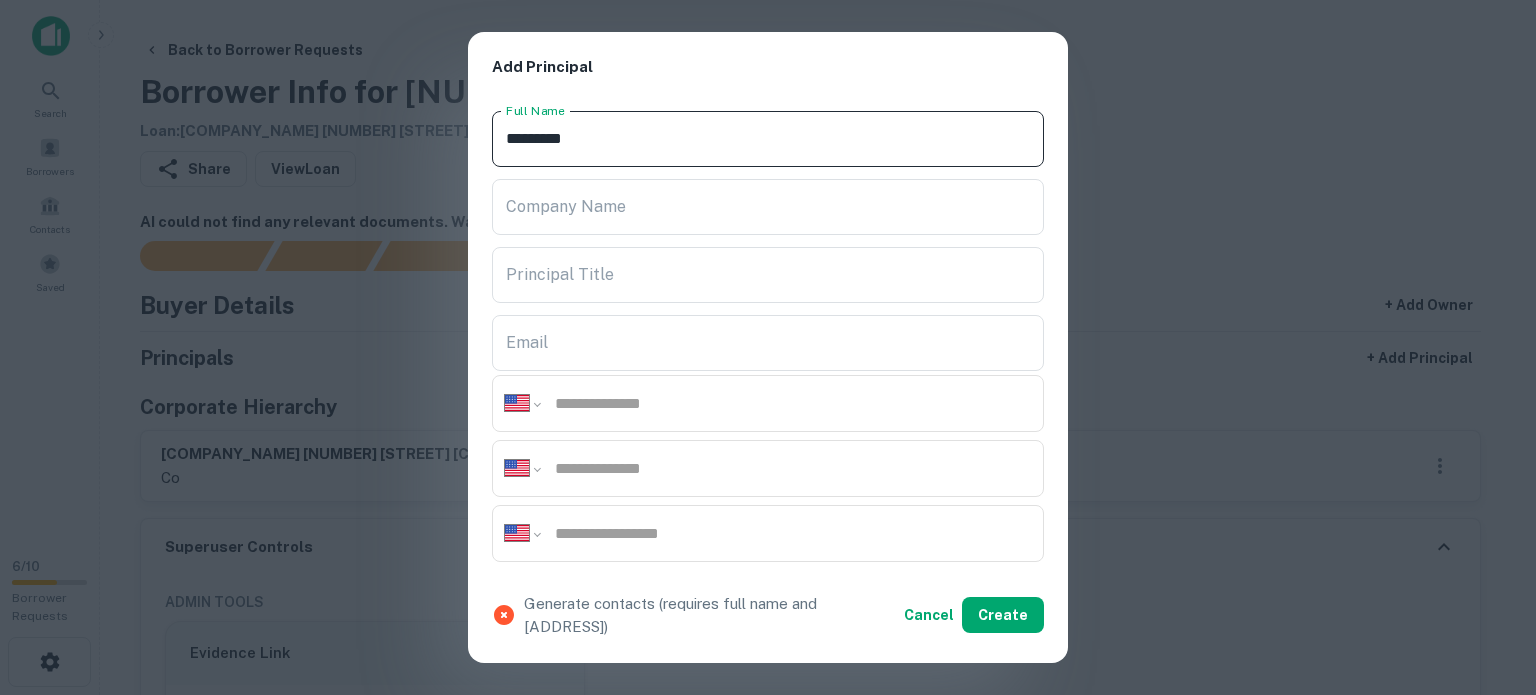 click on "*********" at bounding box center (768, 139) 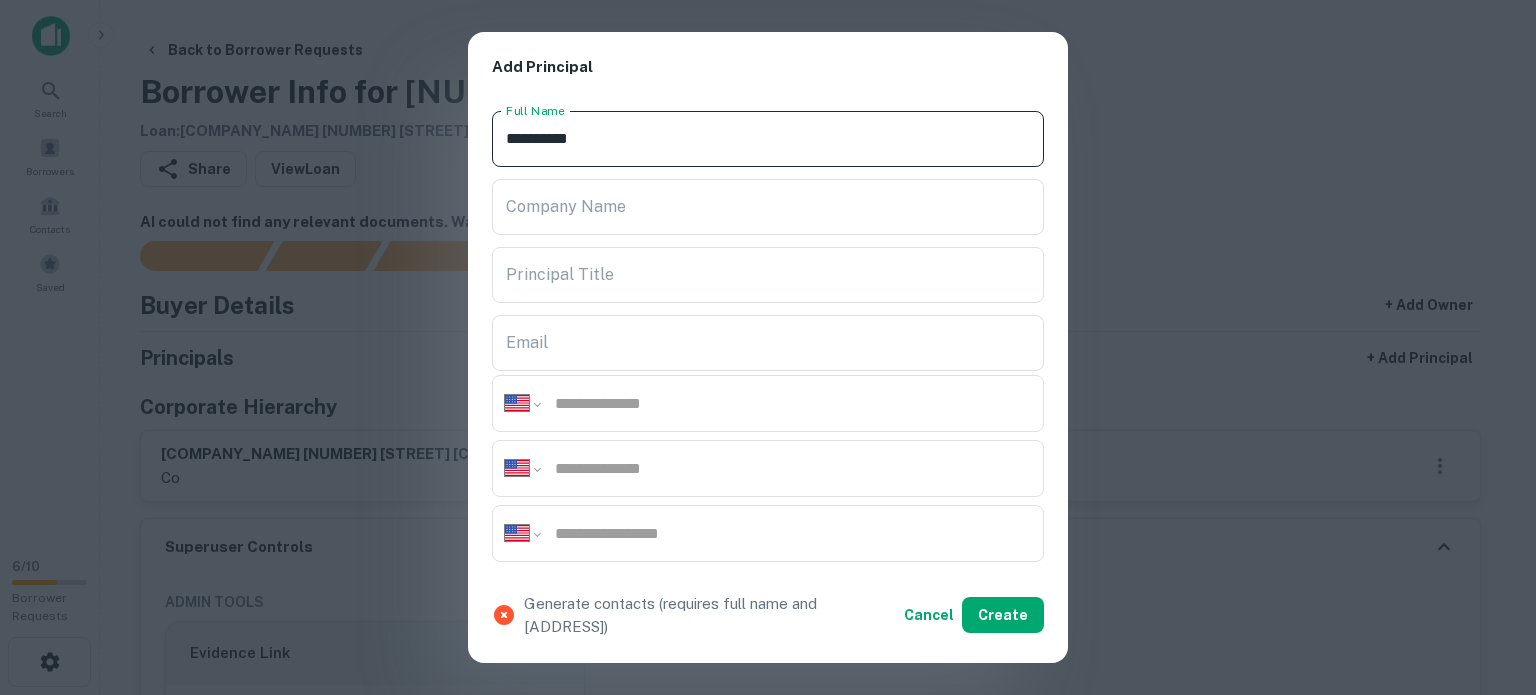 type on "**********" 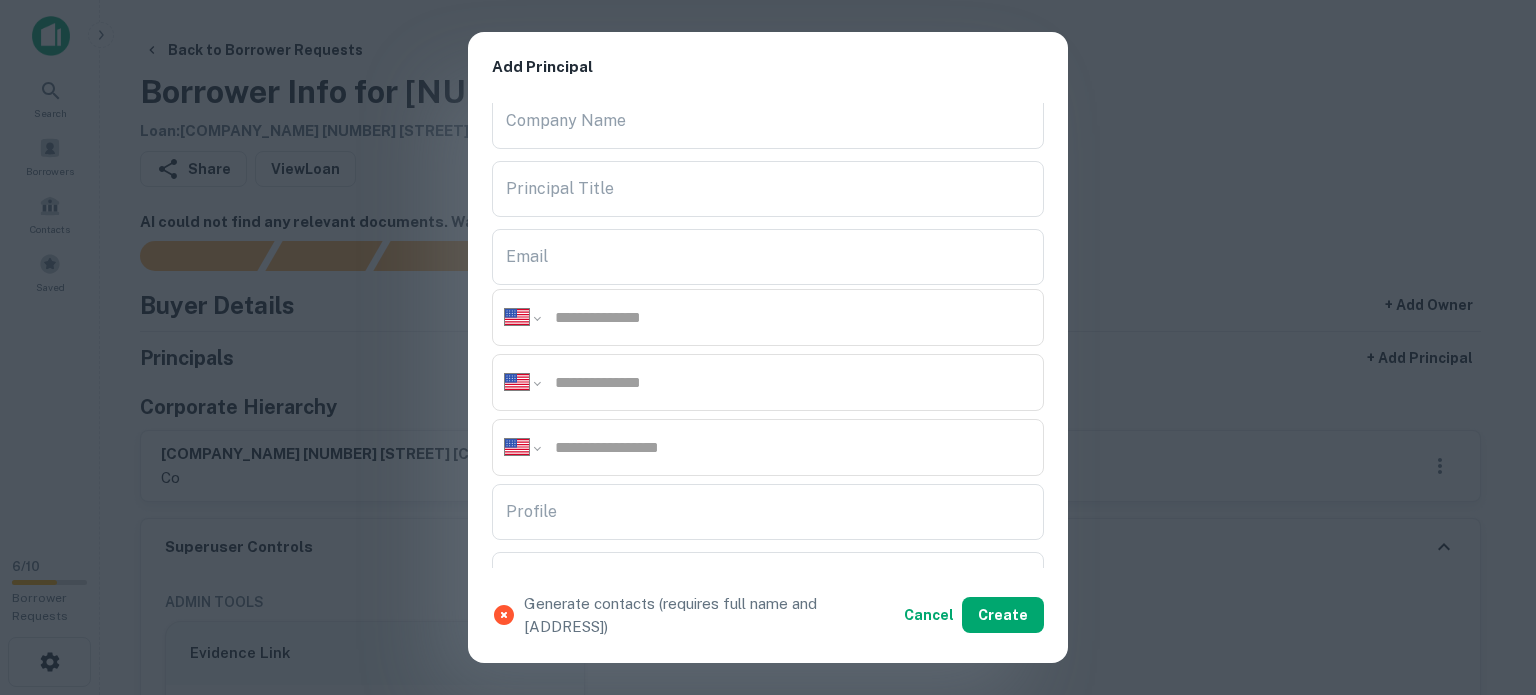 scroll, scrollTop: 300, scrollLeft: 0, axis: vertical 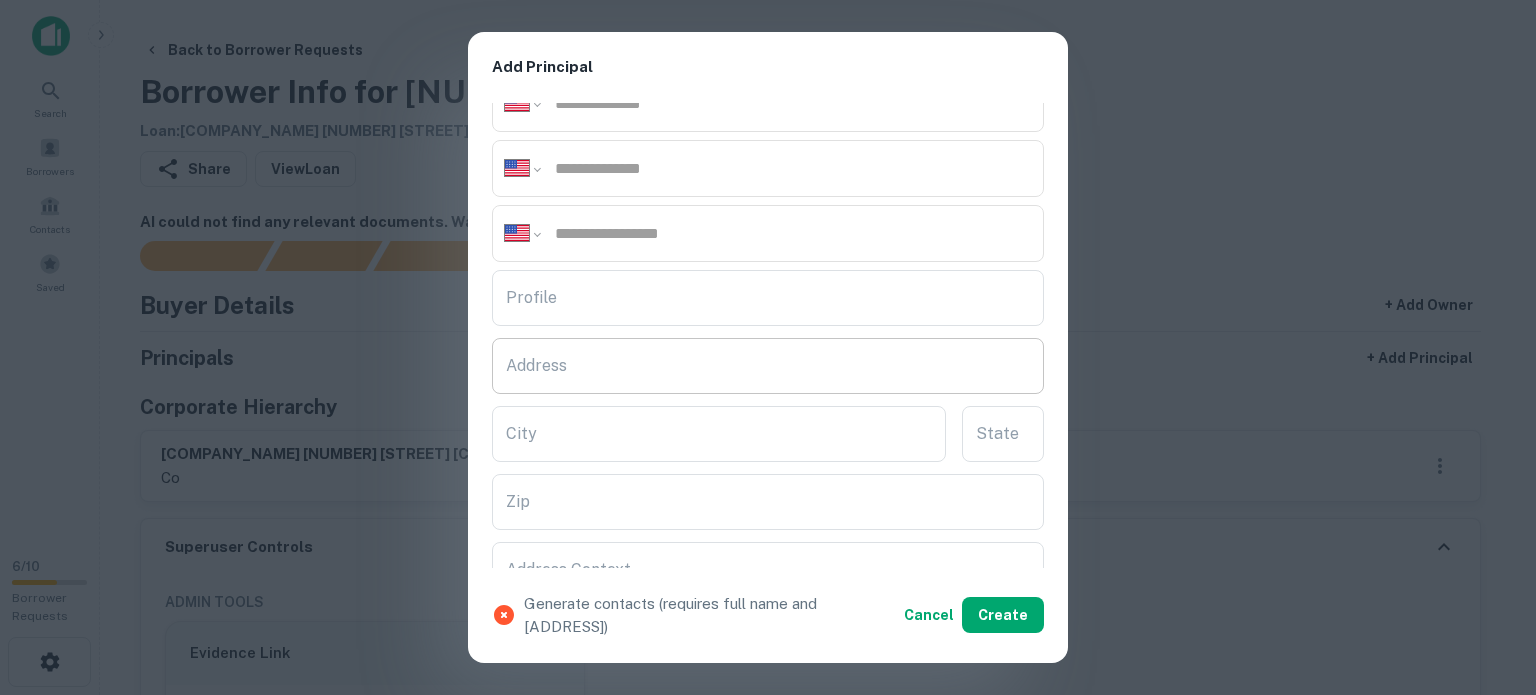 click on "Address" at bounding box center (768, 366) 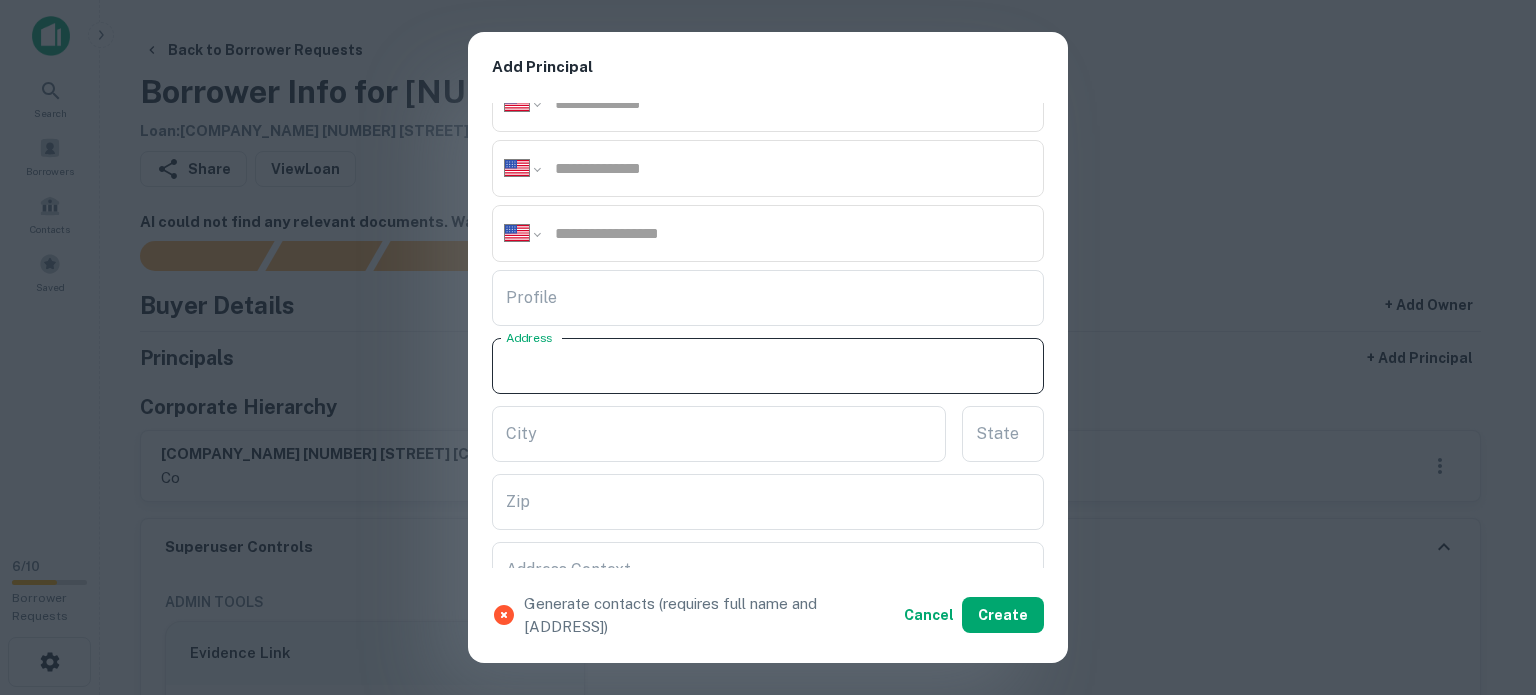 paste on "**********" 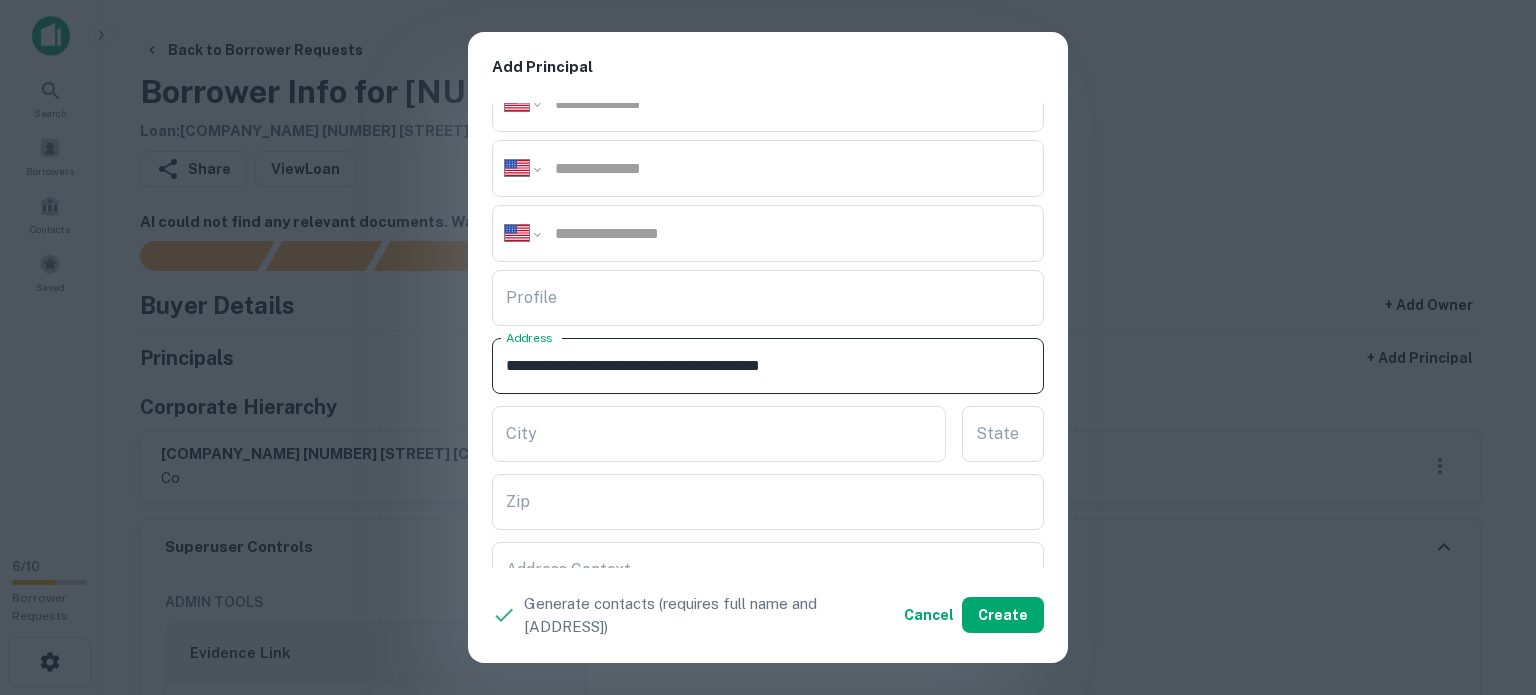 drag, startPoint x: 794, startPoint y: 356, endPoint x: 860, endPoint y: 364, distance: 66.48308 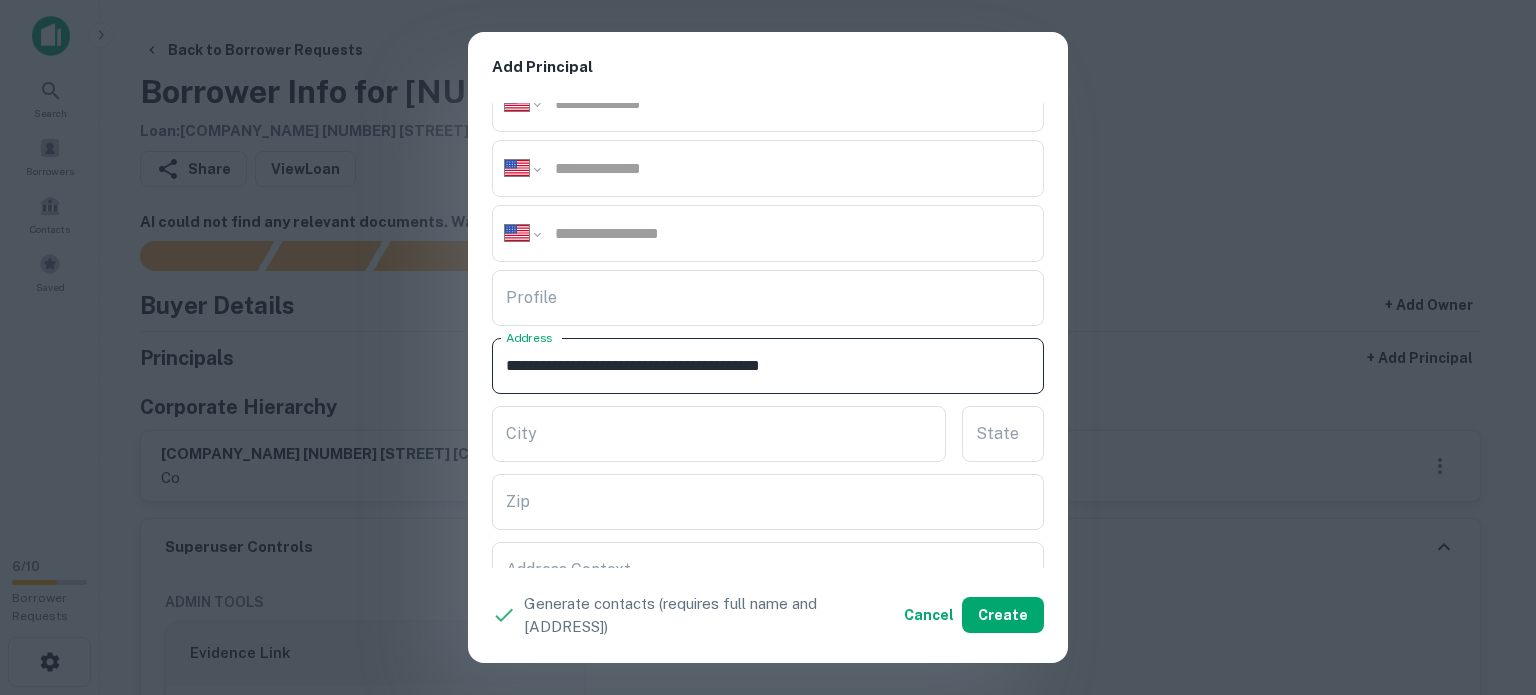 click on "**********" at bounding box center [768, 366] 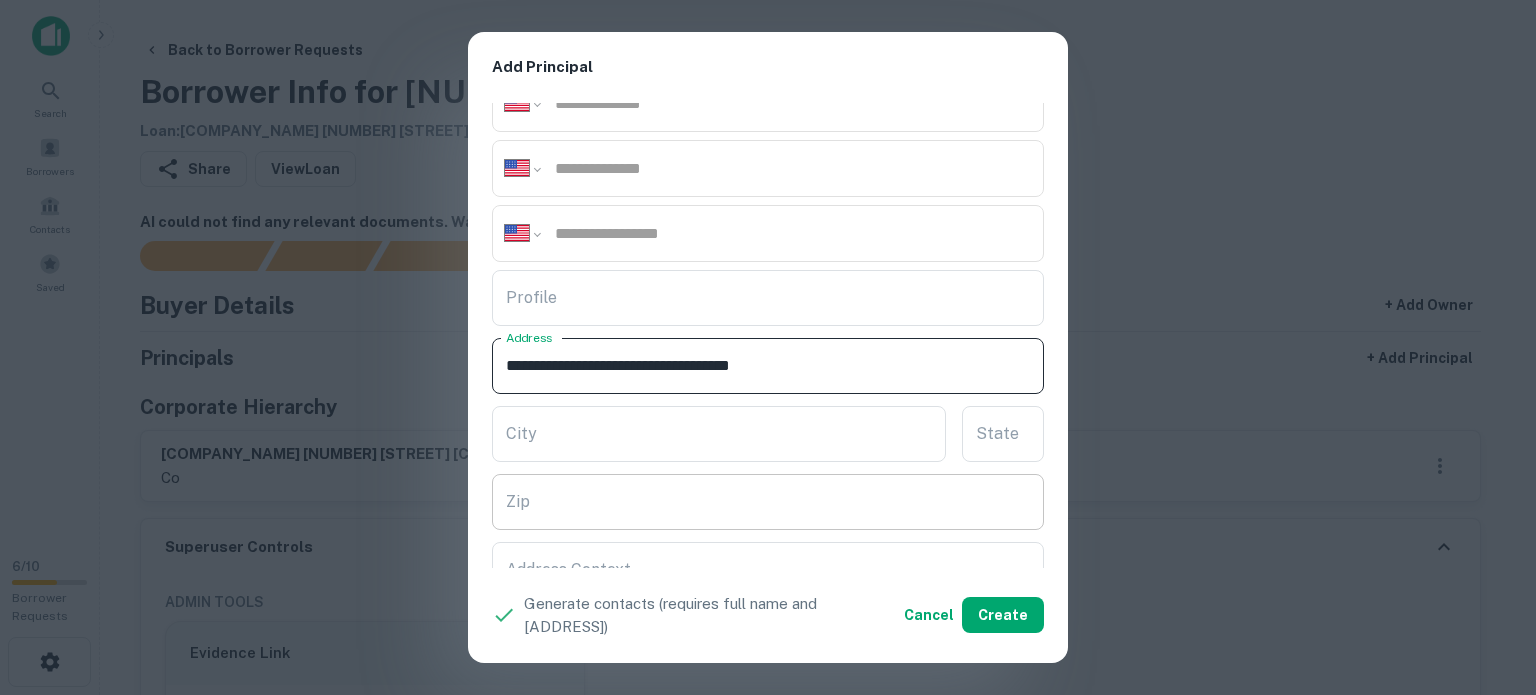 type on "**********" 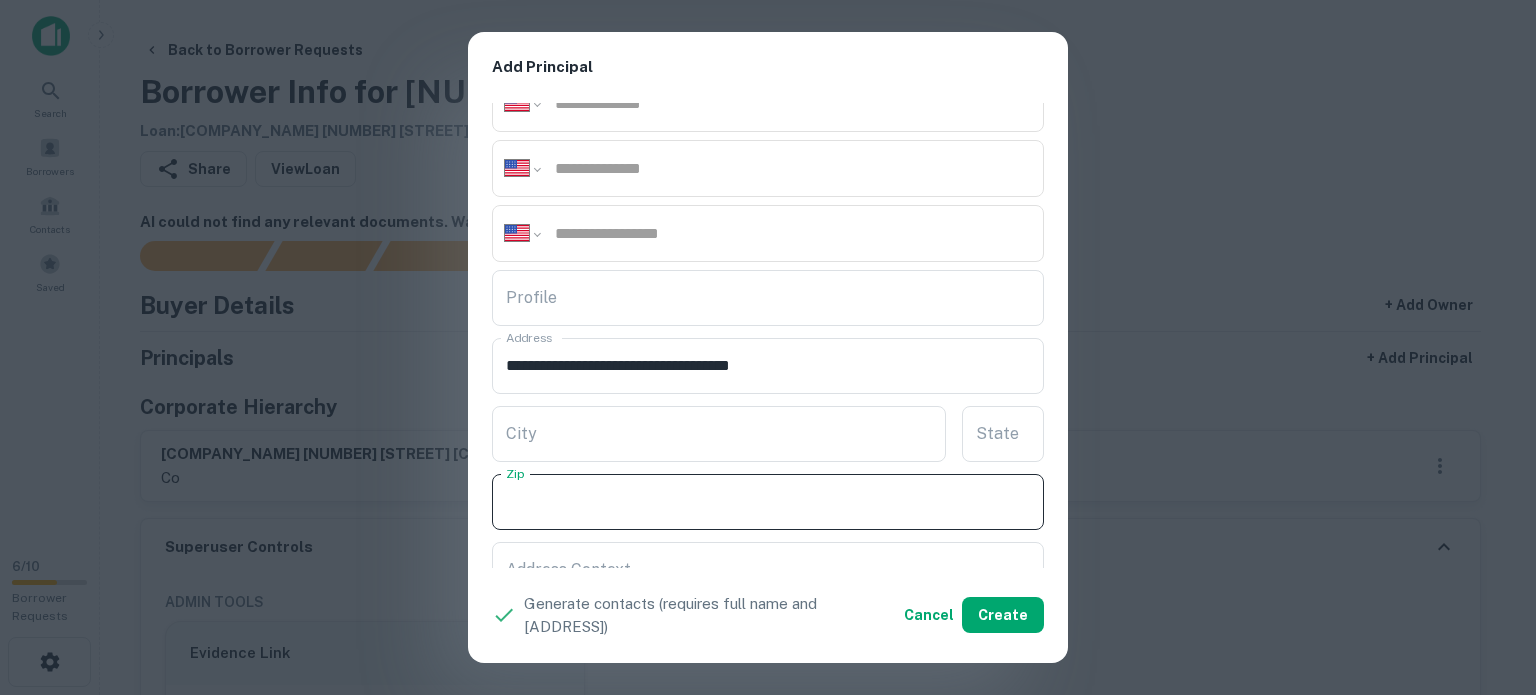 click on "Zip" at bounding box center [768, 502] 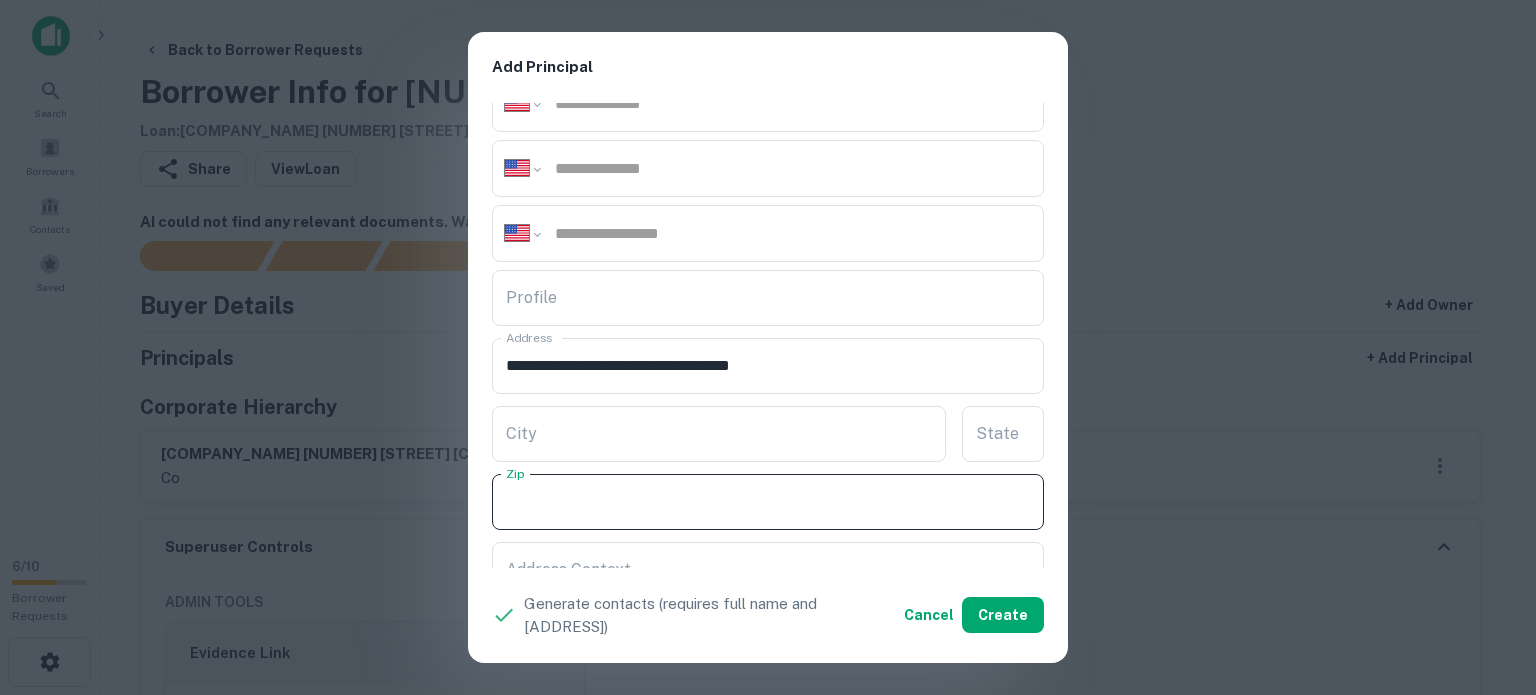 paste on "*****" 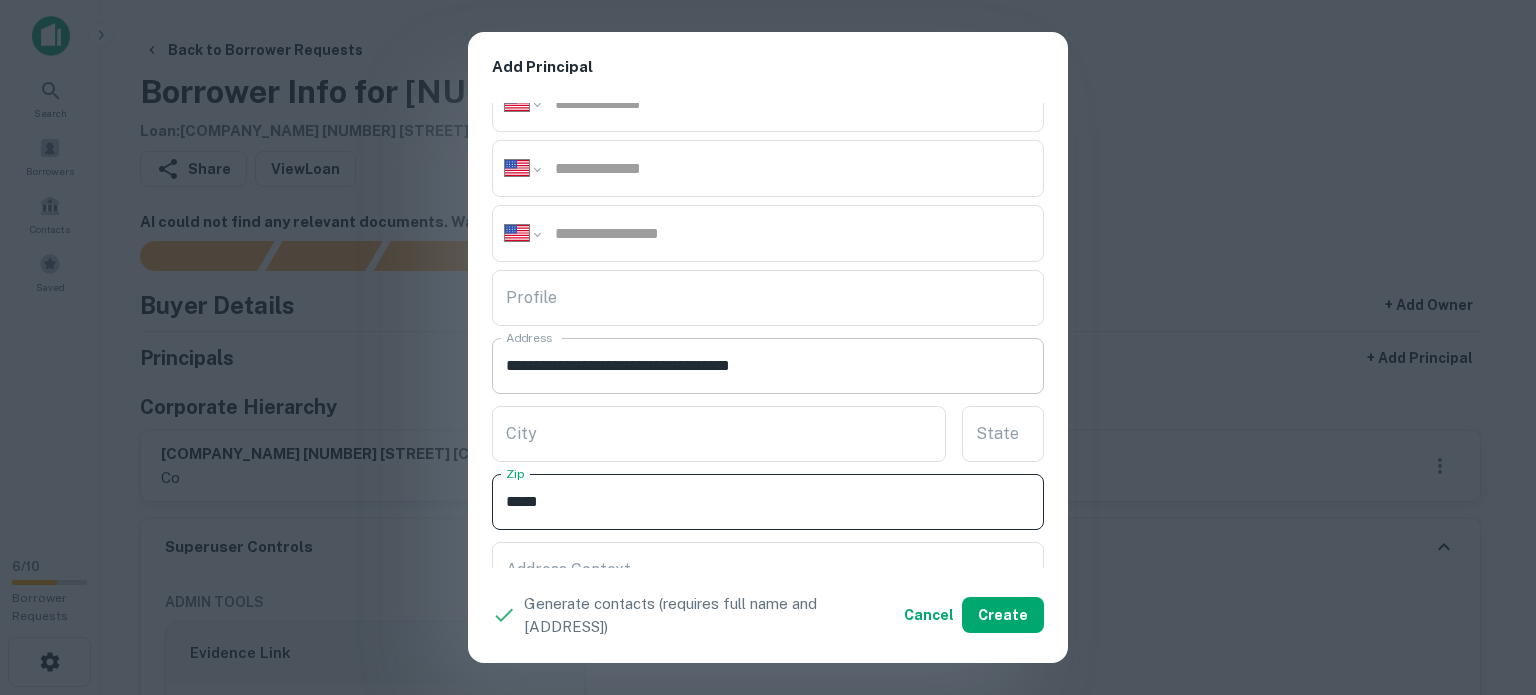 type on "*****" 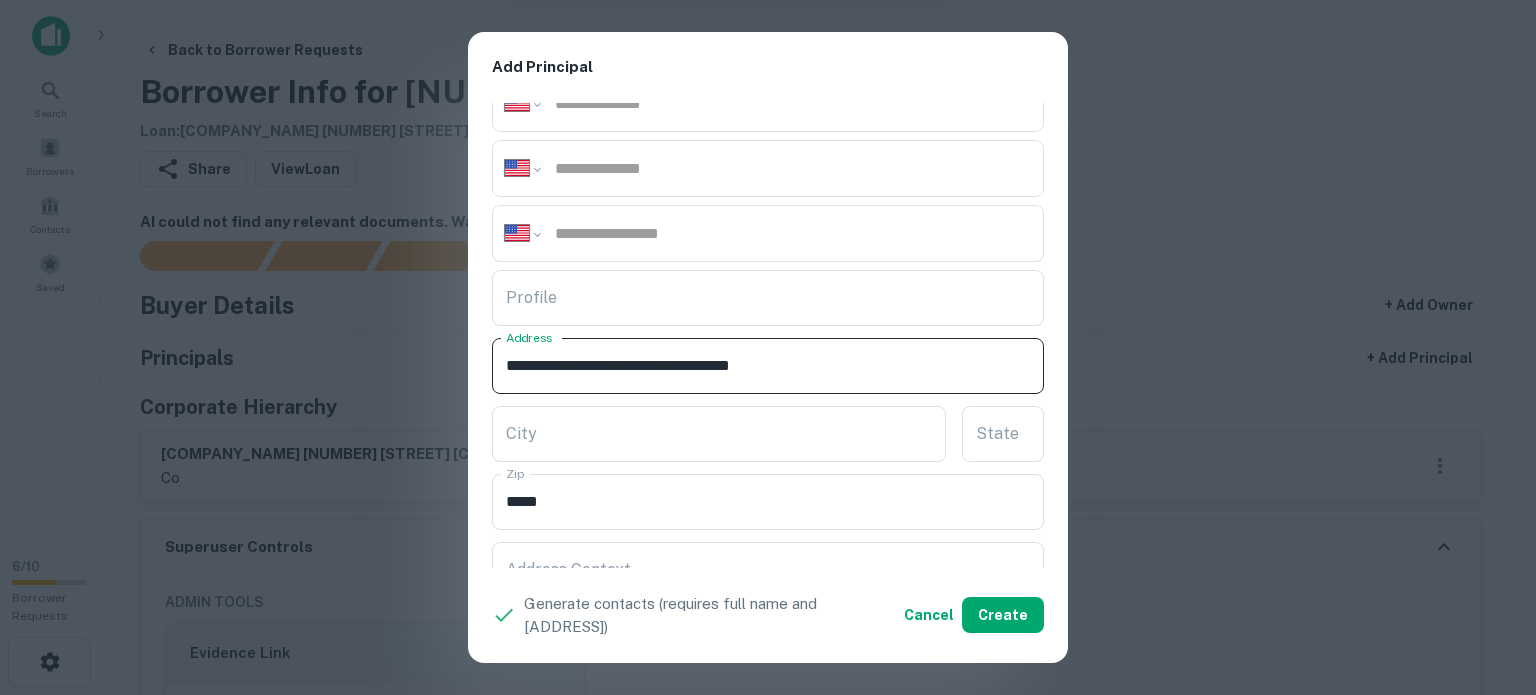 drag, startPoint x: 768, startPoint y: 360, endPoint x: 823, endPoint y: 365, distance: 55.226807 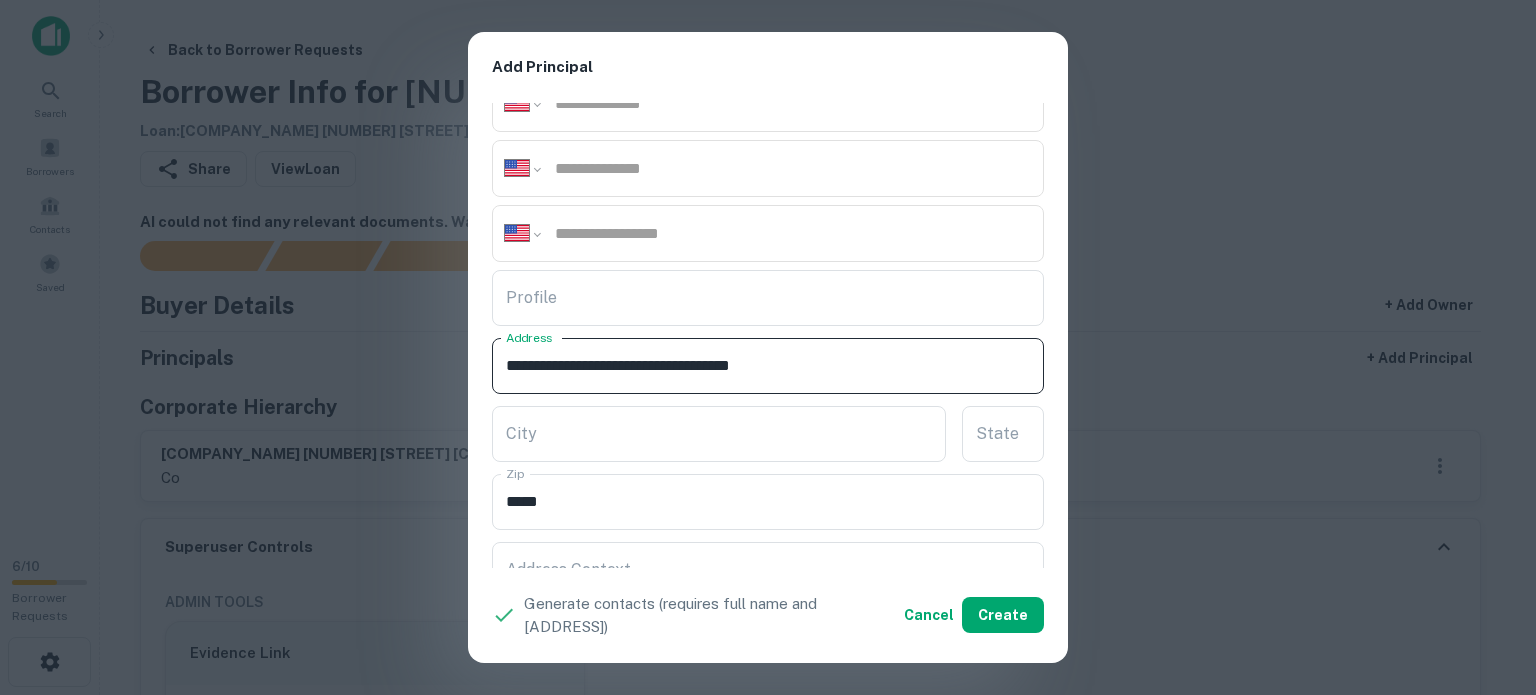 click on "**********" at bounding box center [768, 366] 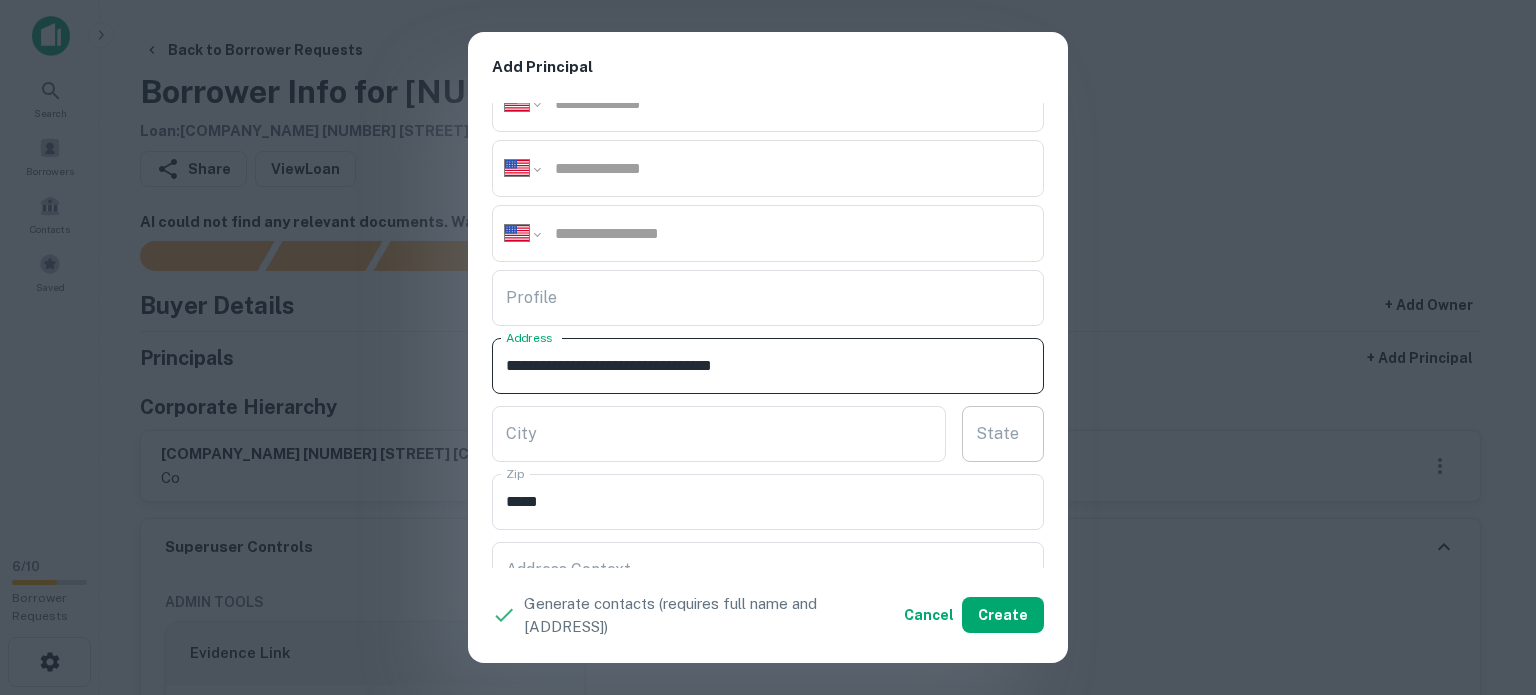 type on "**********" 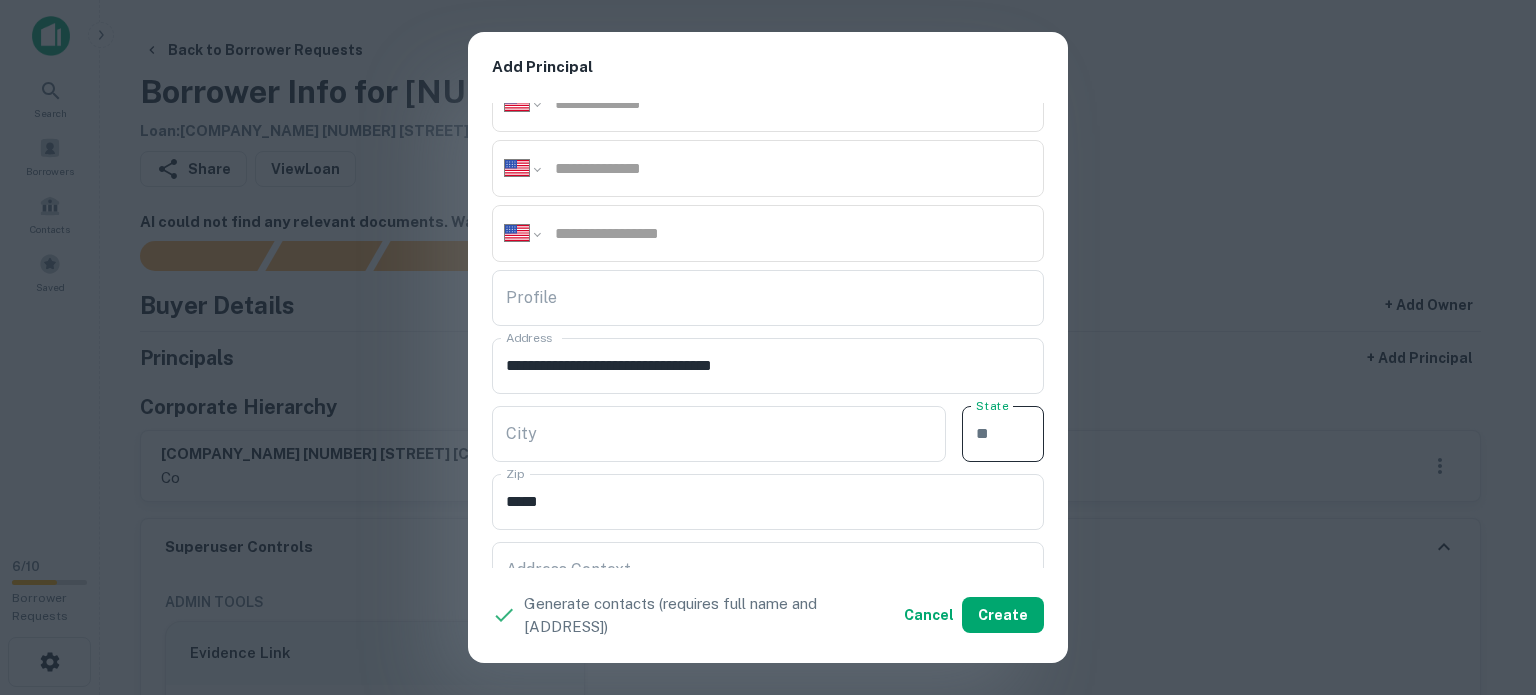paste on "**" 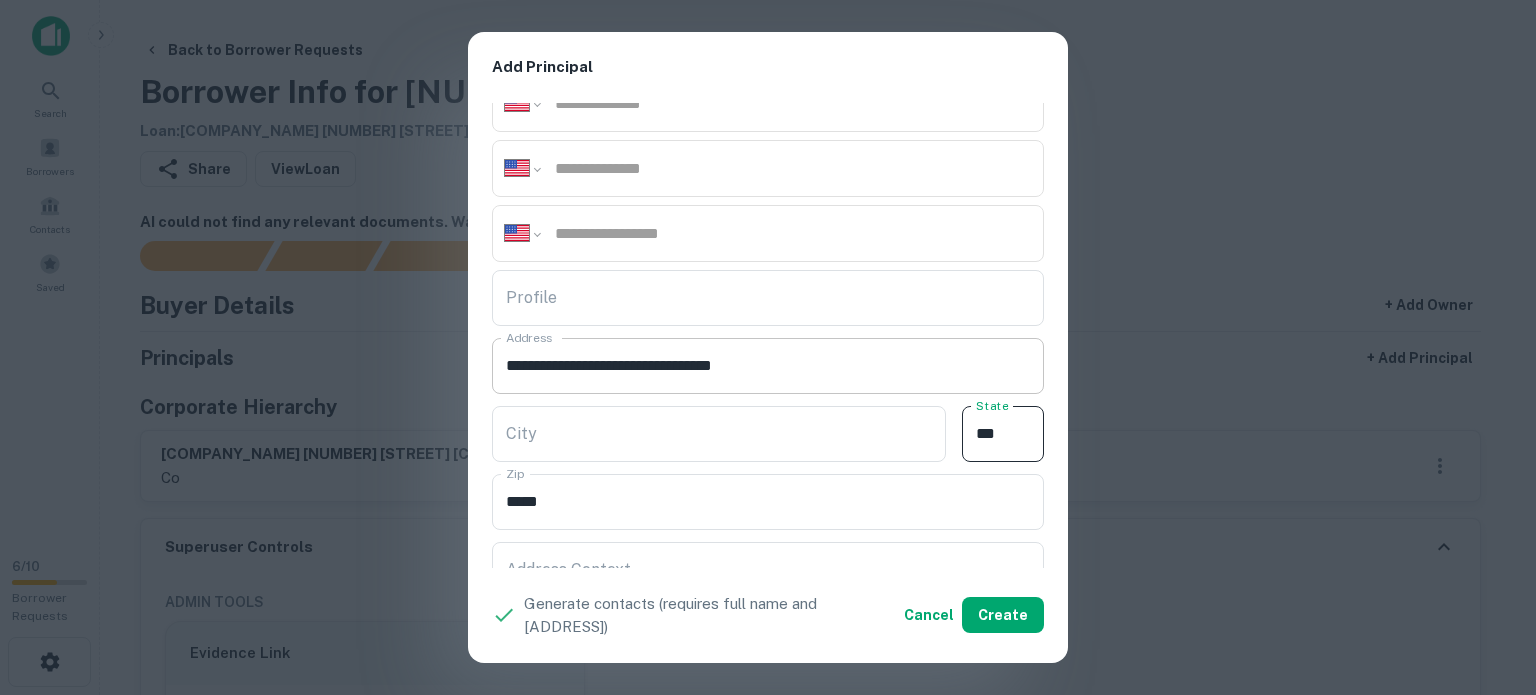 type on "**" 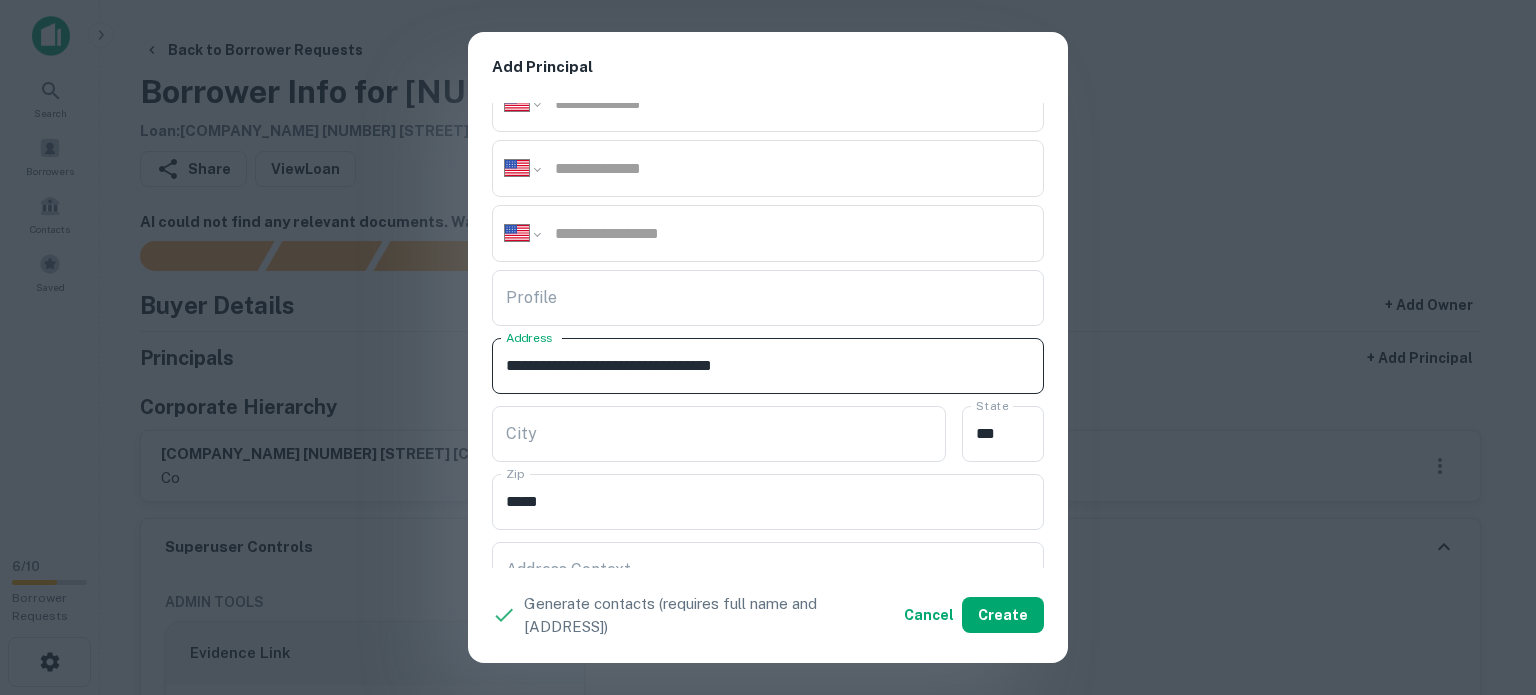 drag, startPoint x: 711, startPoint y: 363, endPoint x: 756, endPoint y: 375, distance: 46.572525 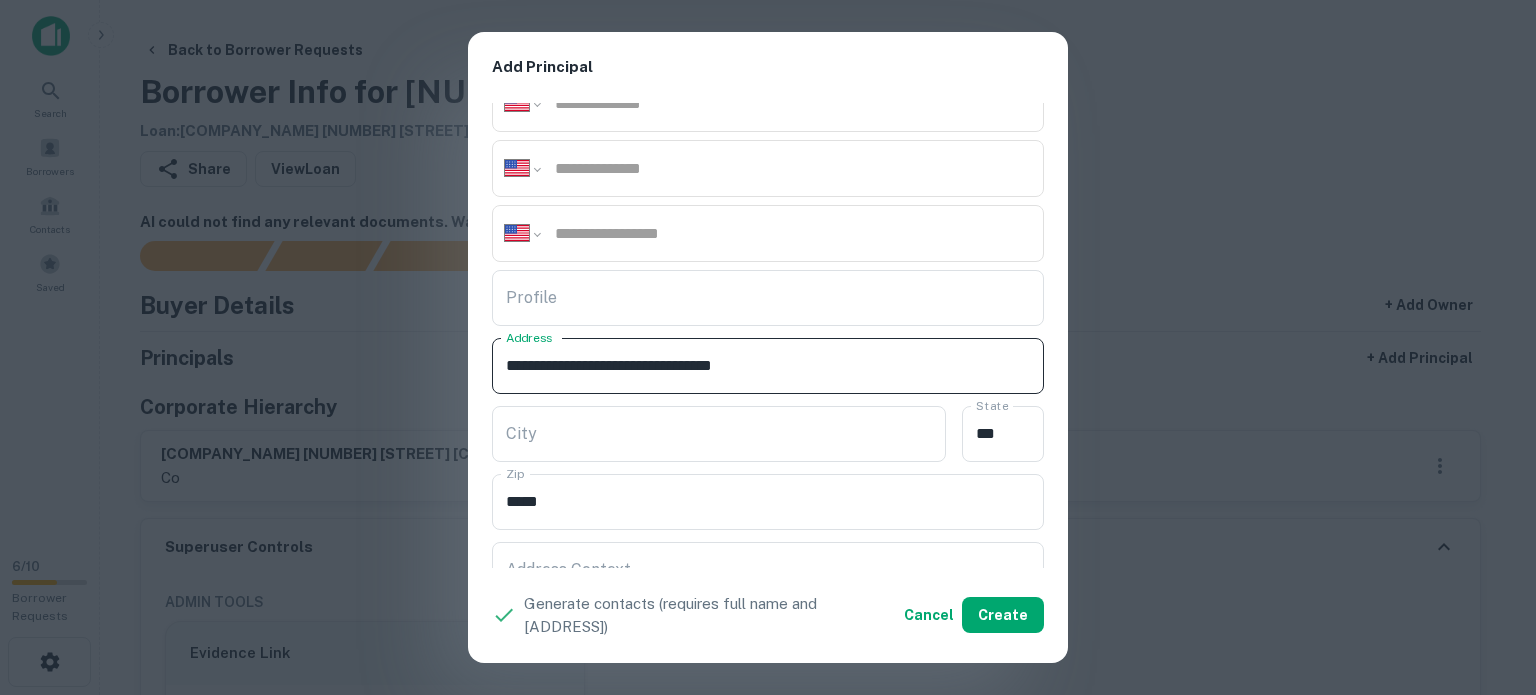 click on "**********" at bounding box center [768, 366] 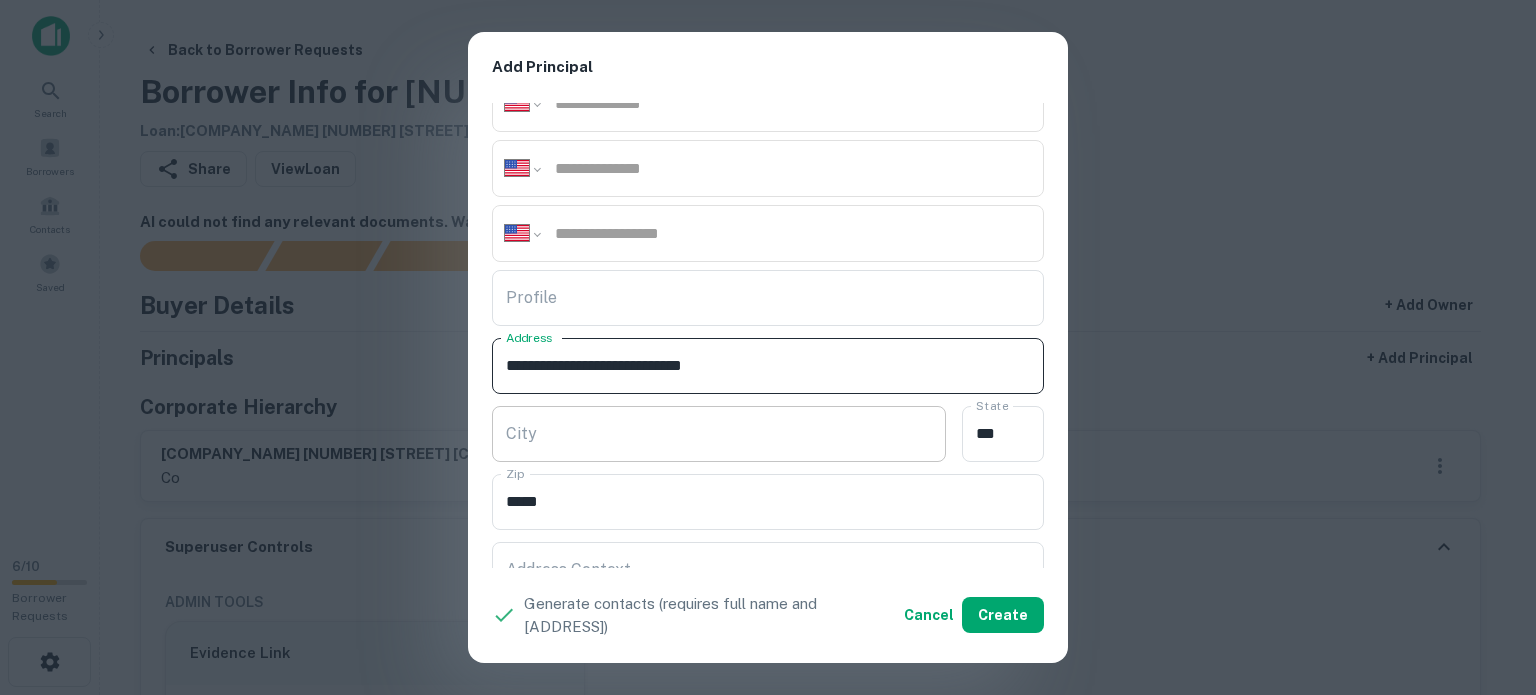 type on "**********" 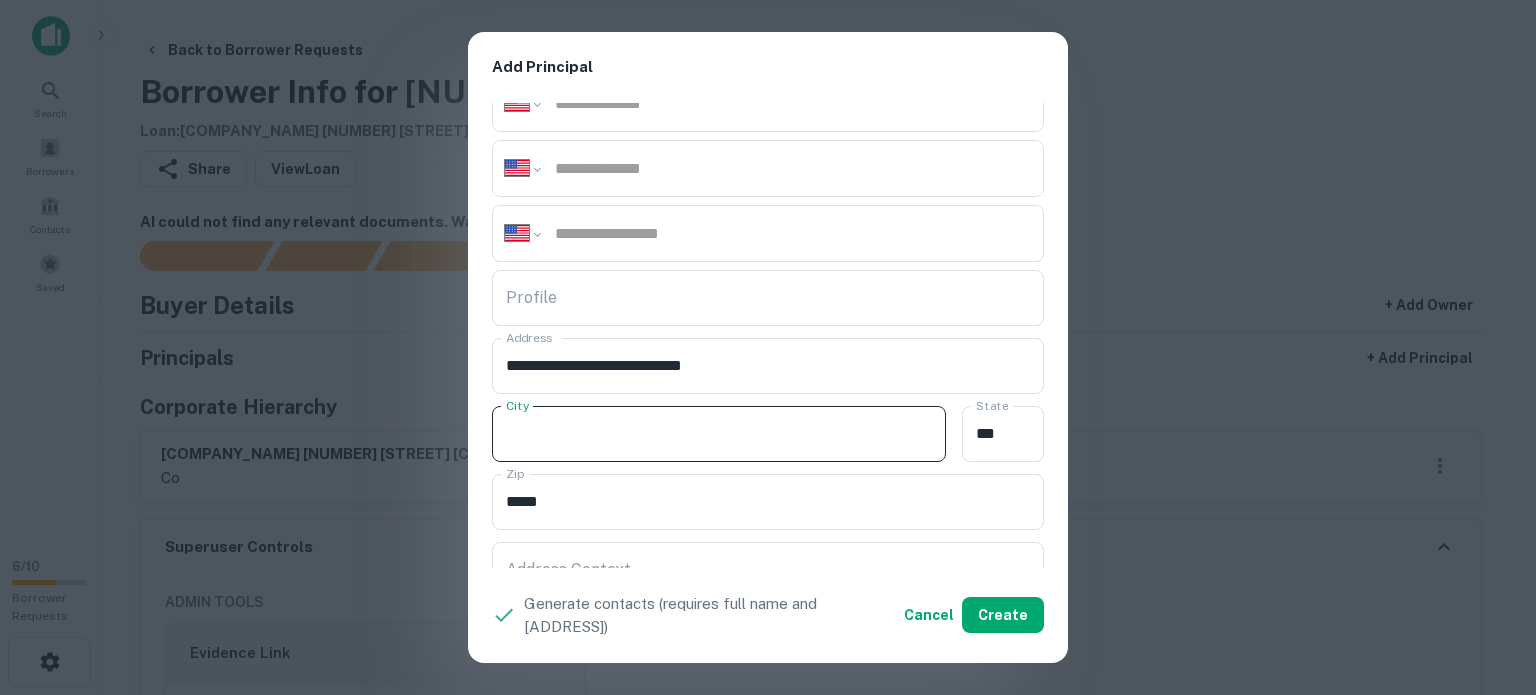 click on "City" at bounding box center (719, 434) 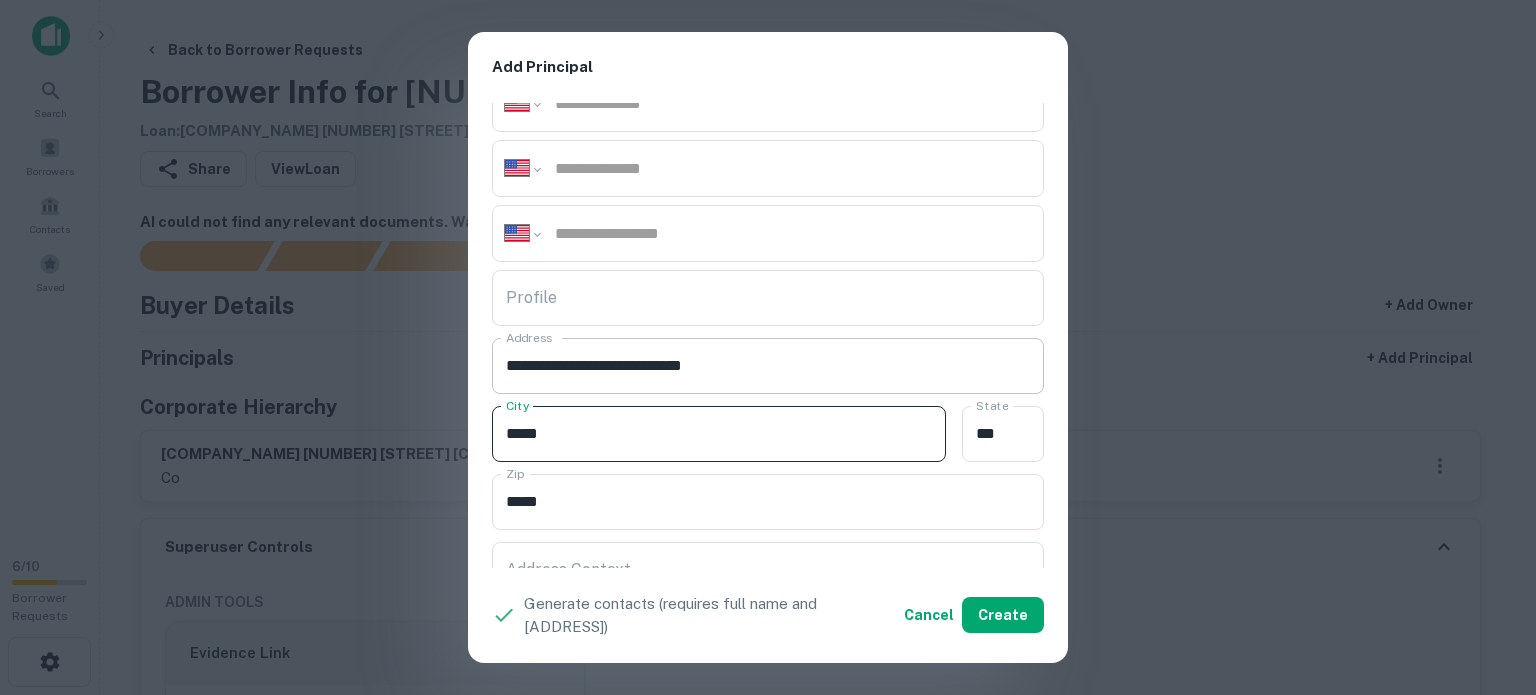 type on "*****" 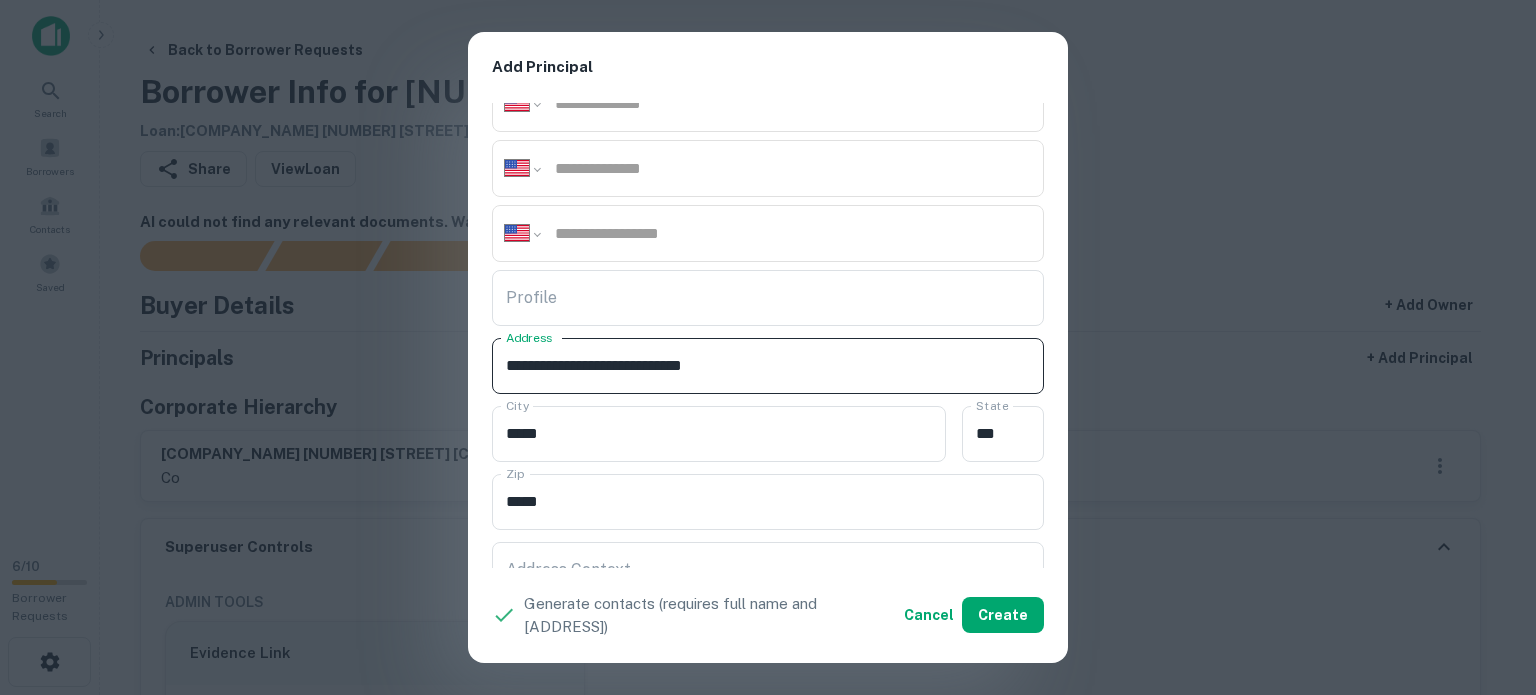 click on "**********" at bounding box center (768, 366) 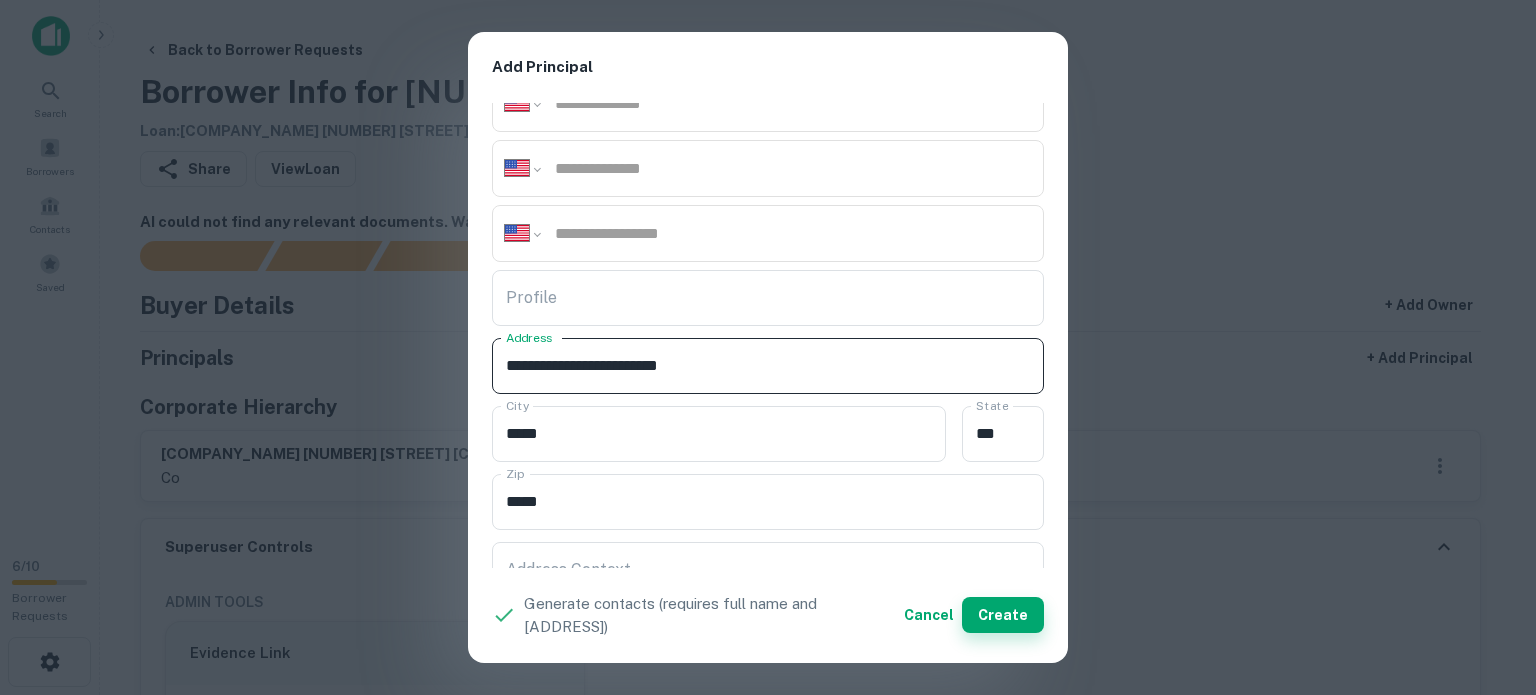 type on "**********" 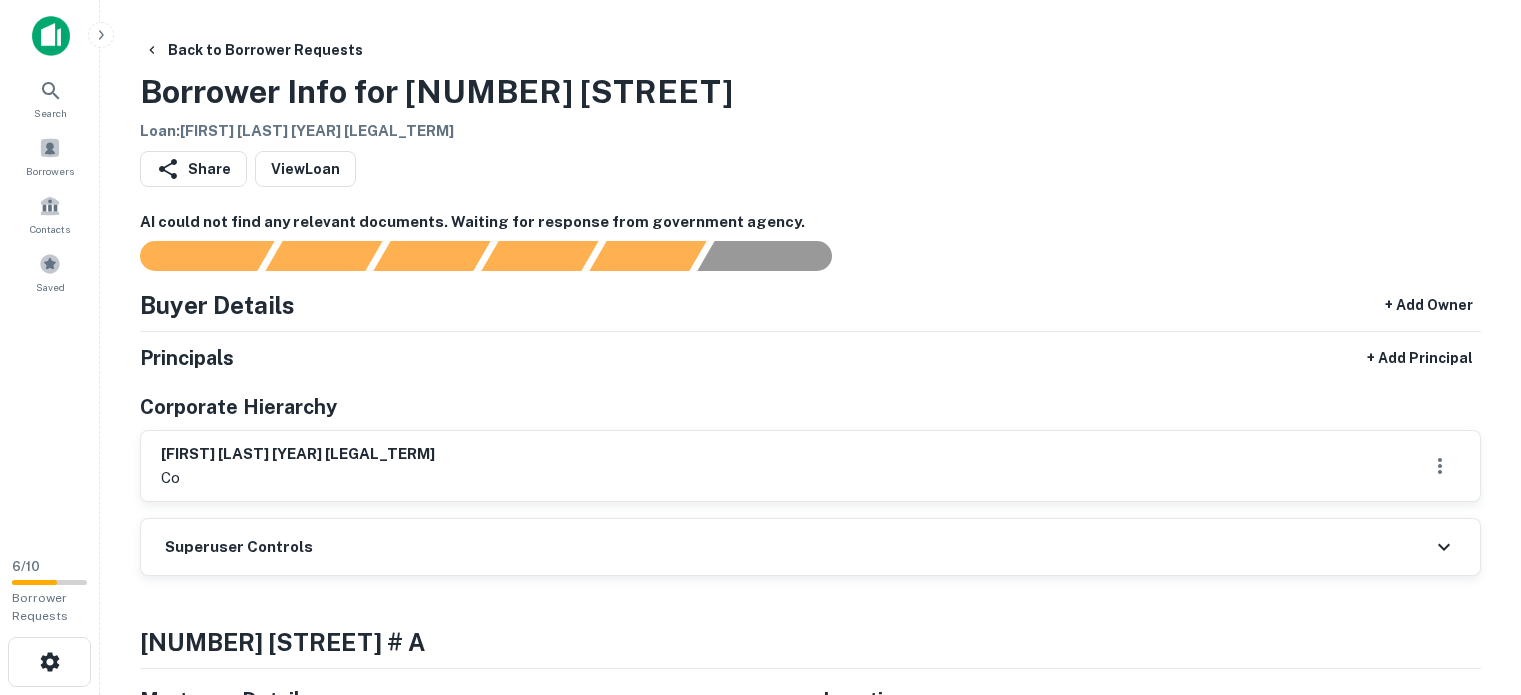 scroll, scrollTop: 0, scrollLeft: 0, axis: both 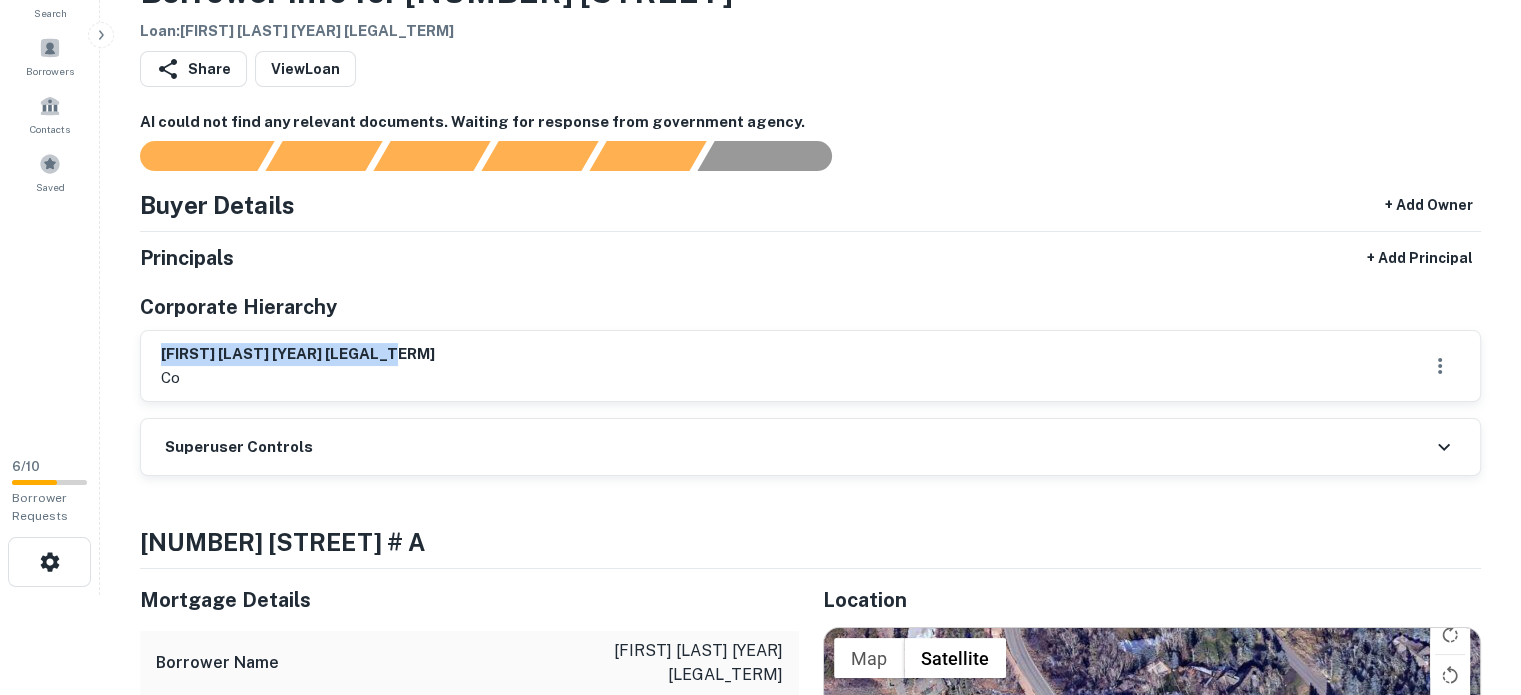 drag, startPoint x: 155, startPoint y: 347, endPoint x: 503, endPoint y: 364, distance: 348.41498 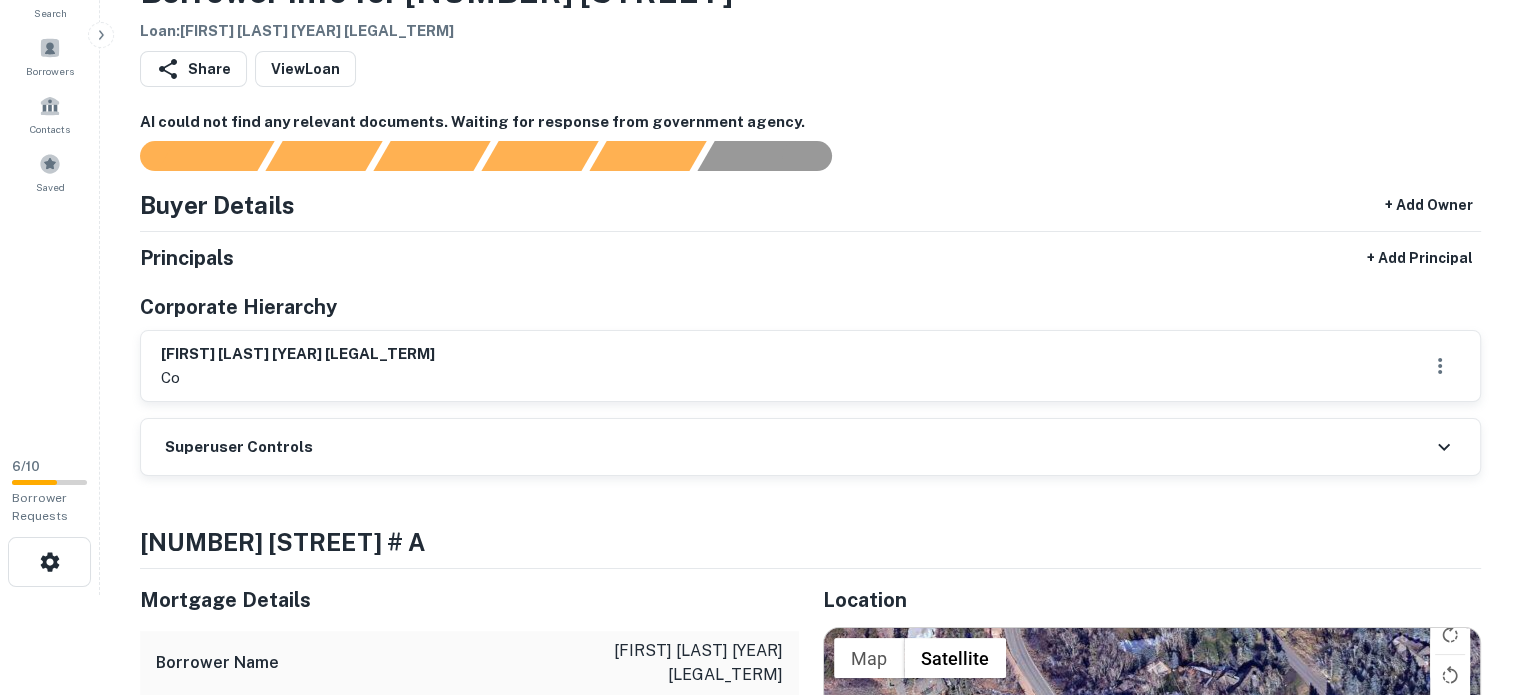 click on "jacob leschly 2015 revocable t co" at bounding box center [810, 366] 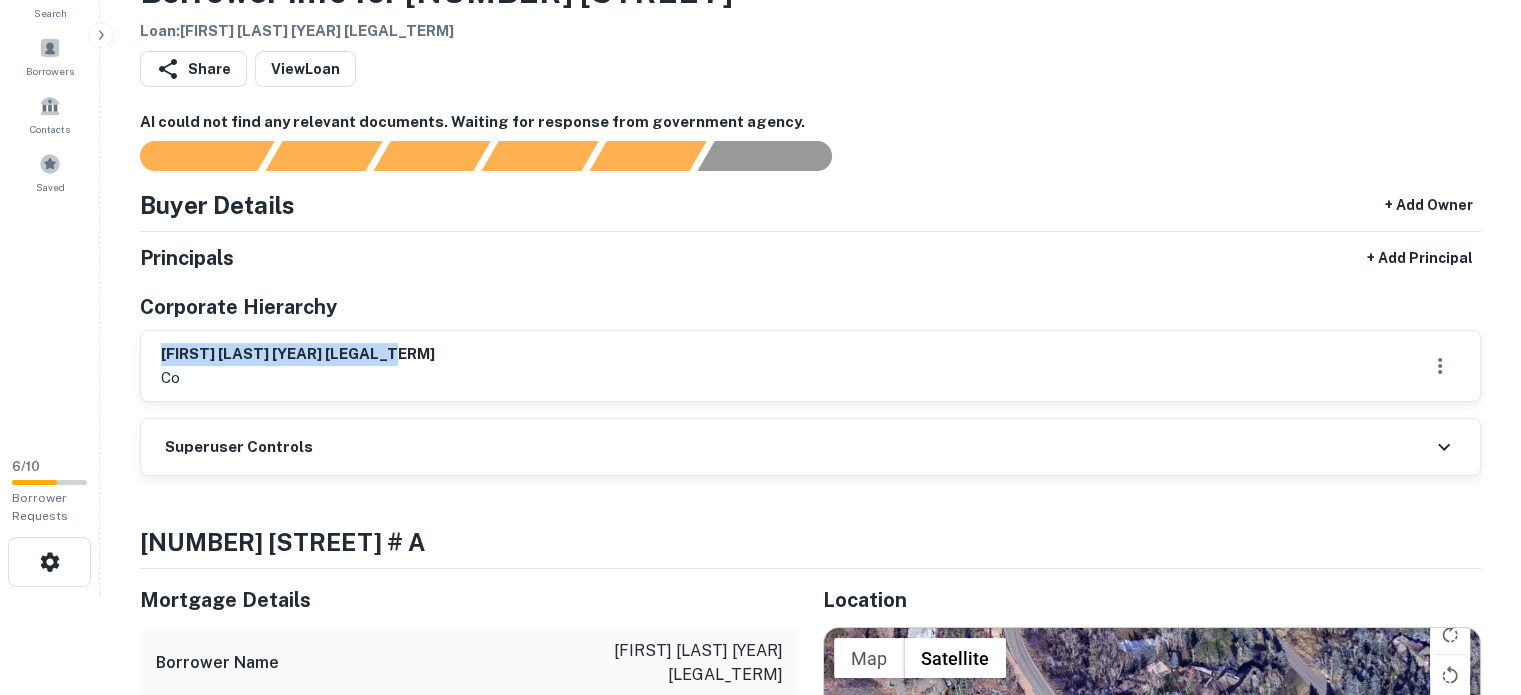 drag, startPoint x: 416, startPoint y: 348, endPoint x: 123, endPoint y: 363, distance: 293.3837 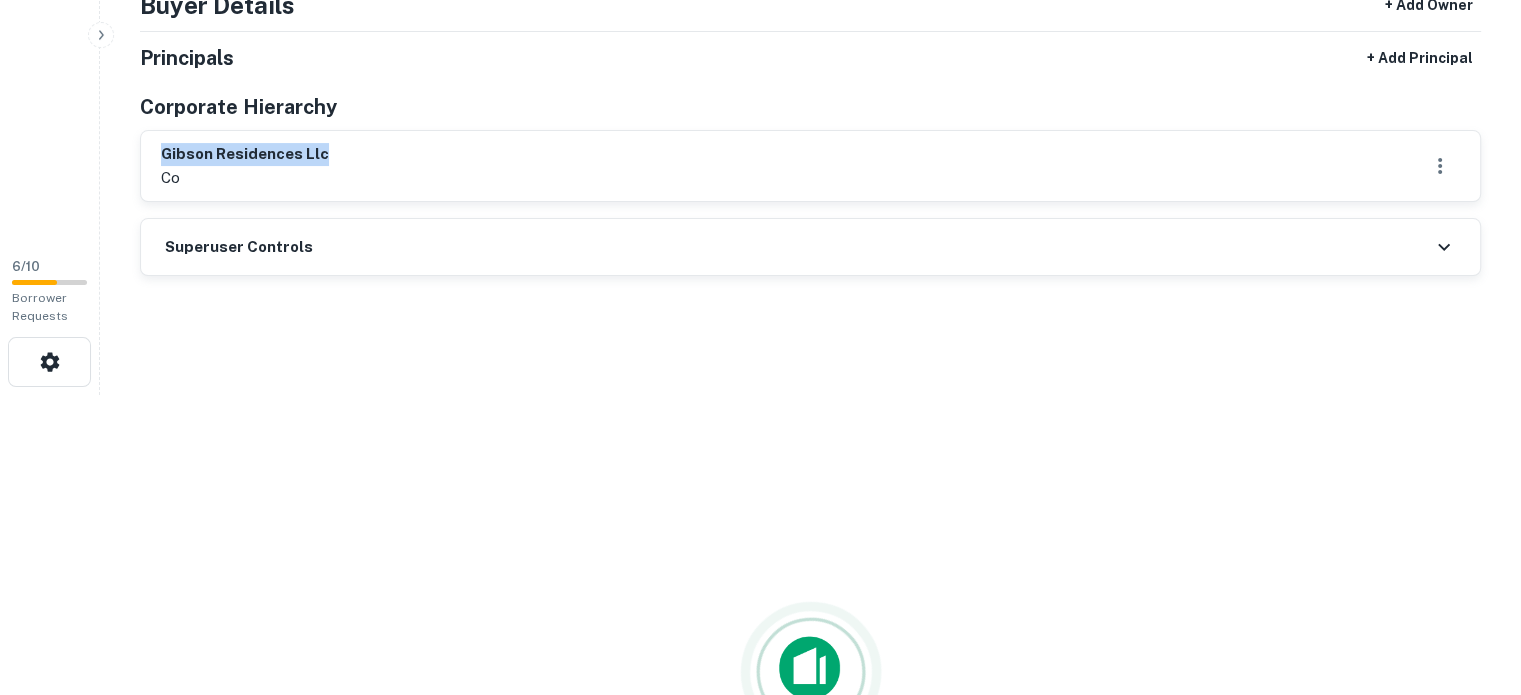 scroll, scrollTop: 300, scrollLeft: 0, axis: vertical 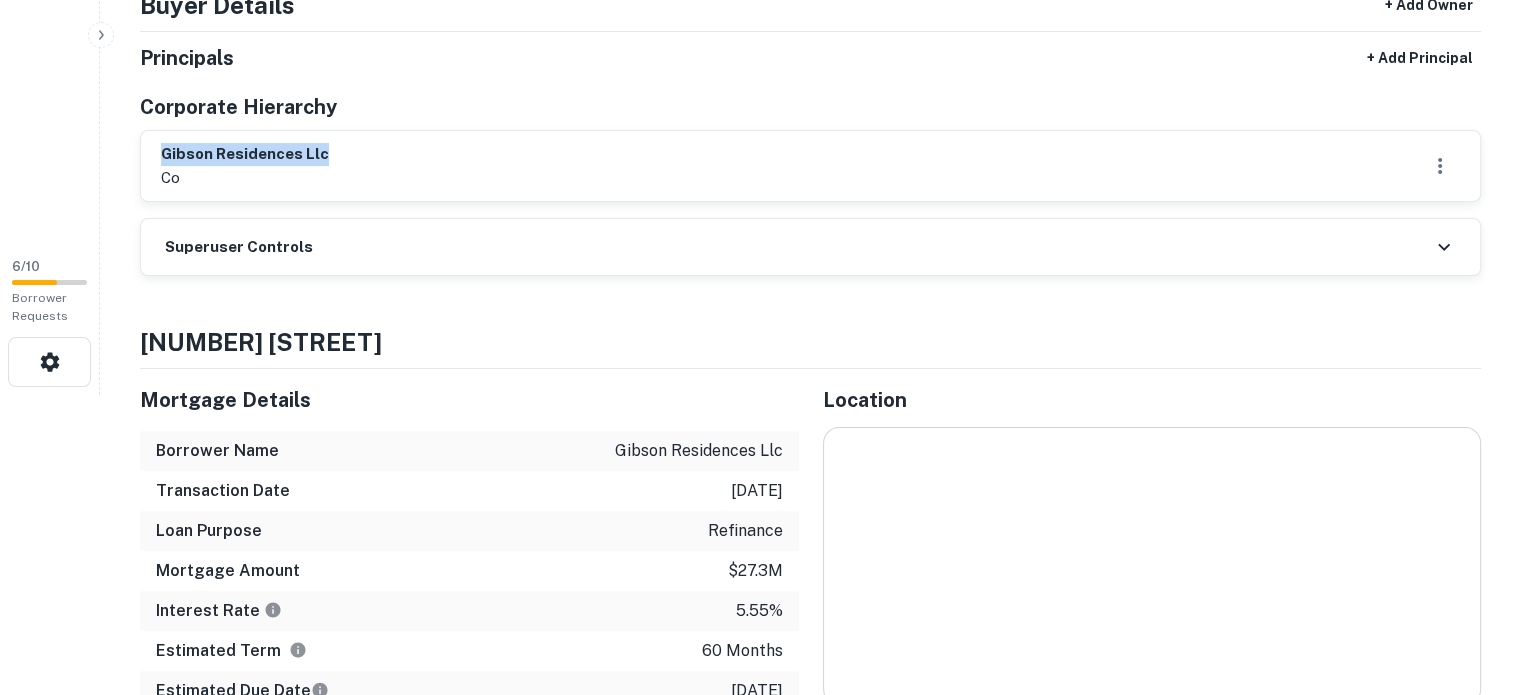 click on "gibson residences llc co" at bounding box center (810, 166) 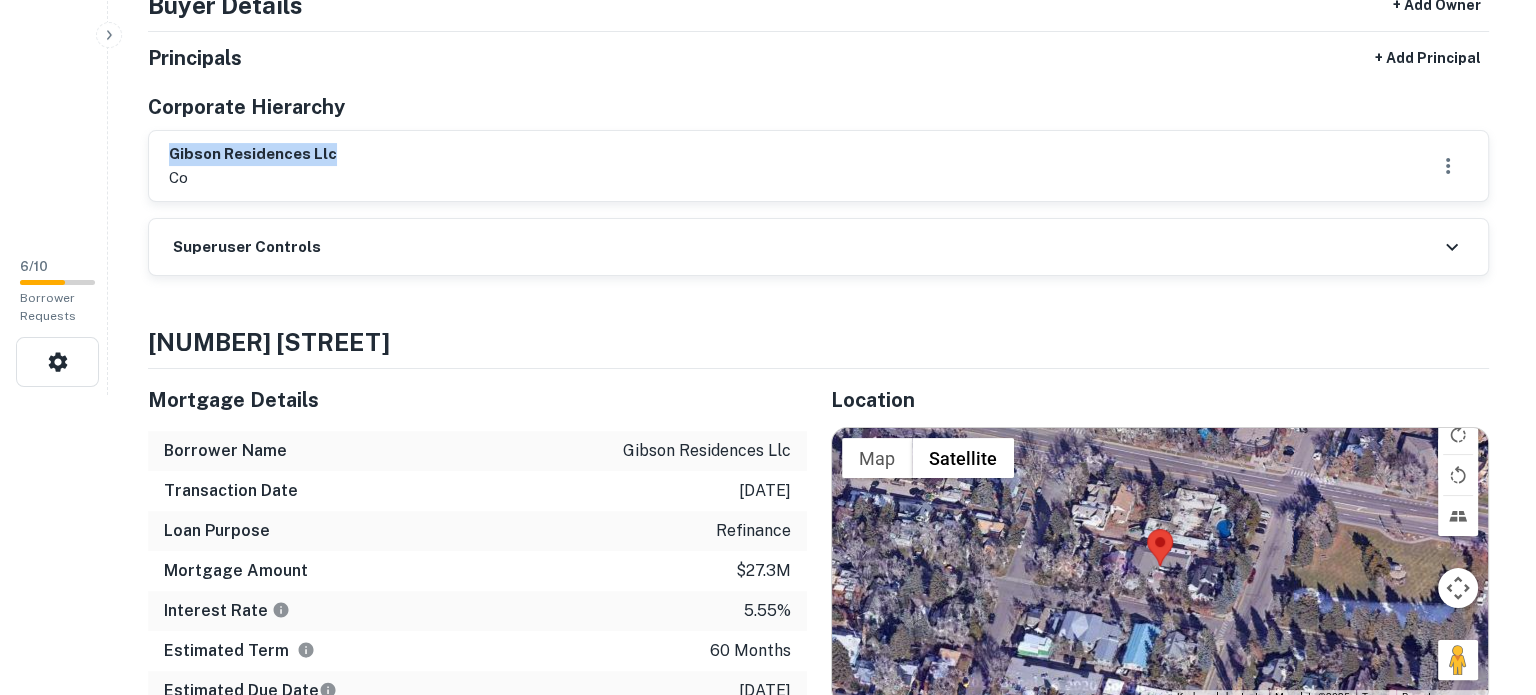 scroll, scrollTop: 0, scrollLeft: 0, axis: both 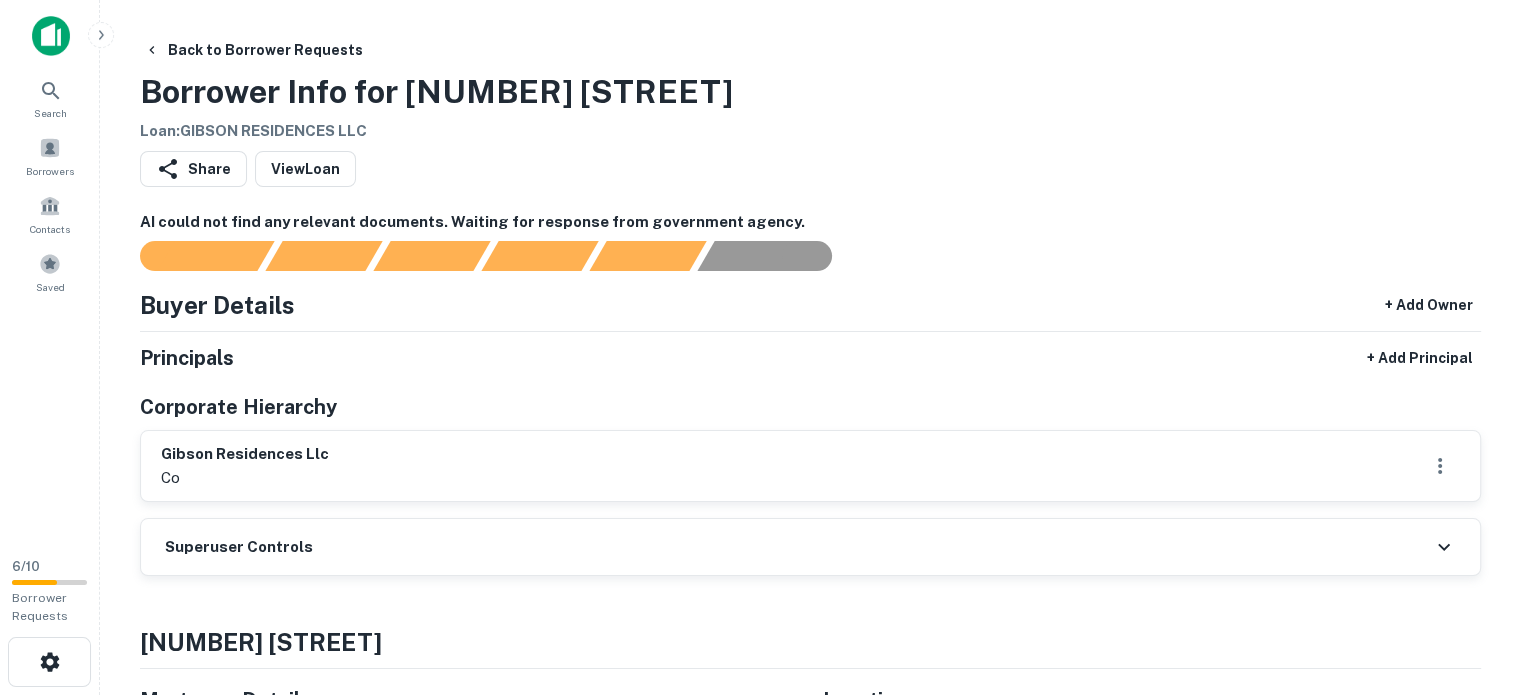 click on "Corporate Hierarchy" at bounding box center (810, 407) 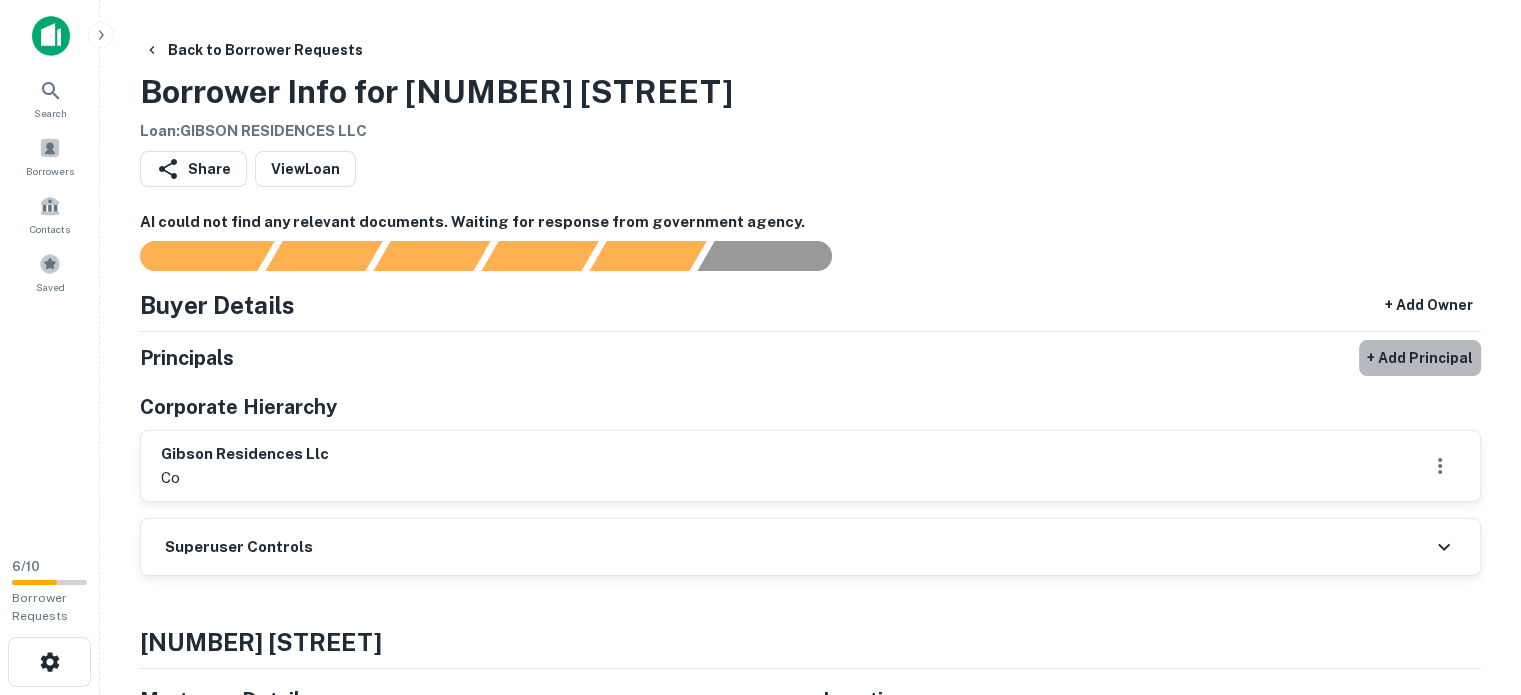 click on "+ Add Principal" at bounding box center [1420, 358] 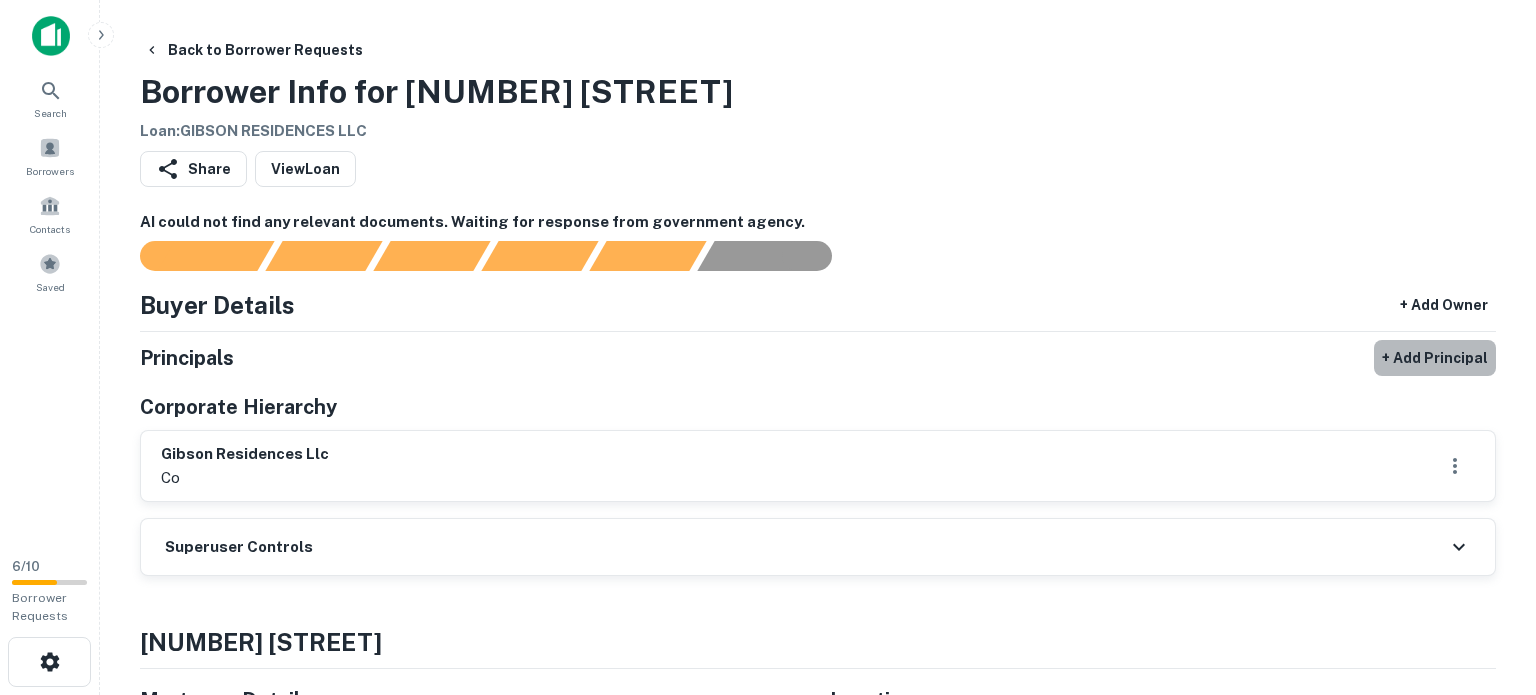 select on "**" 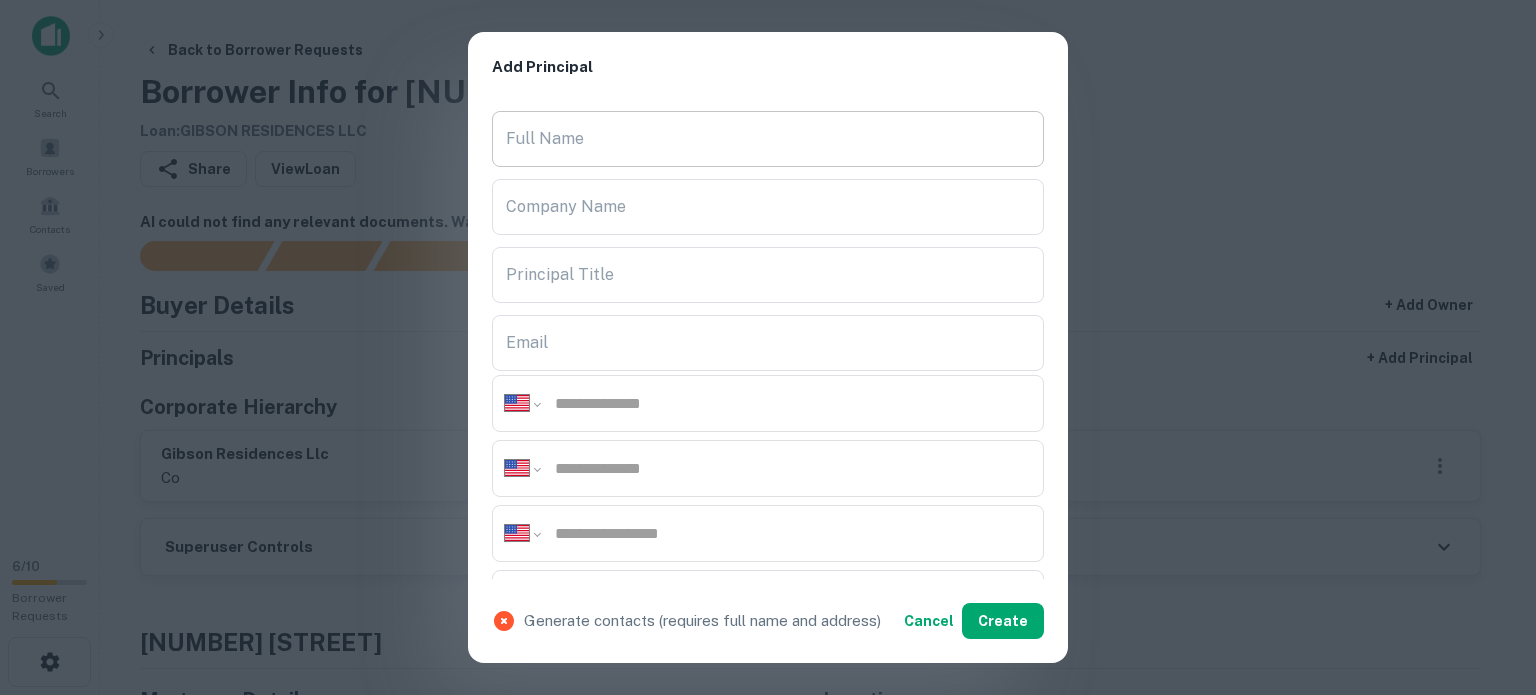click on "Full Name" at bounding box center [768, 139] 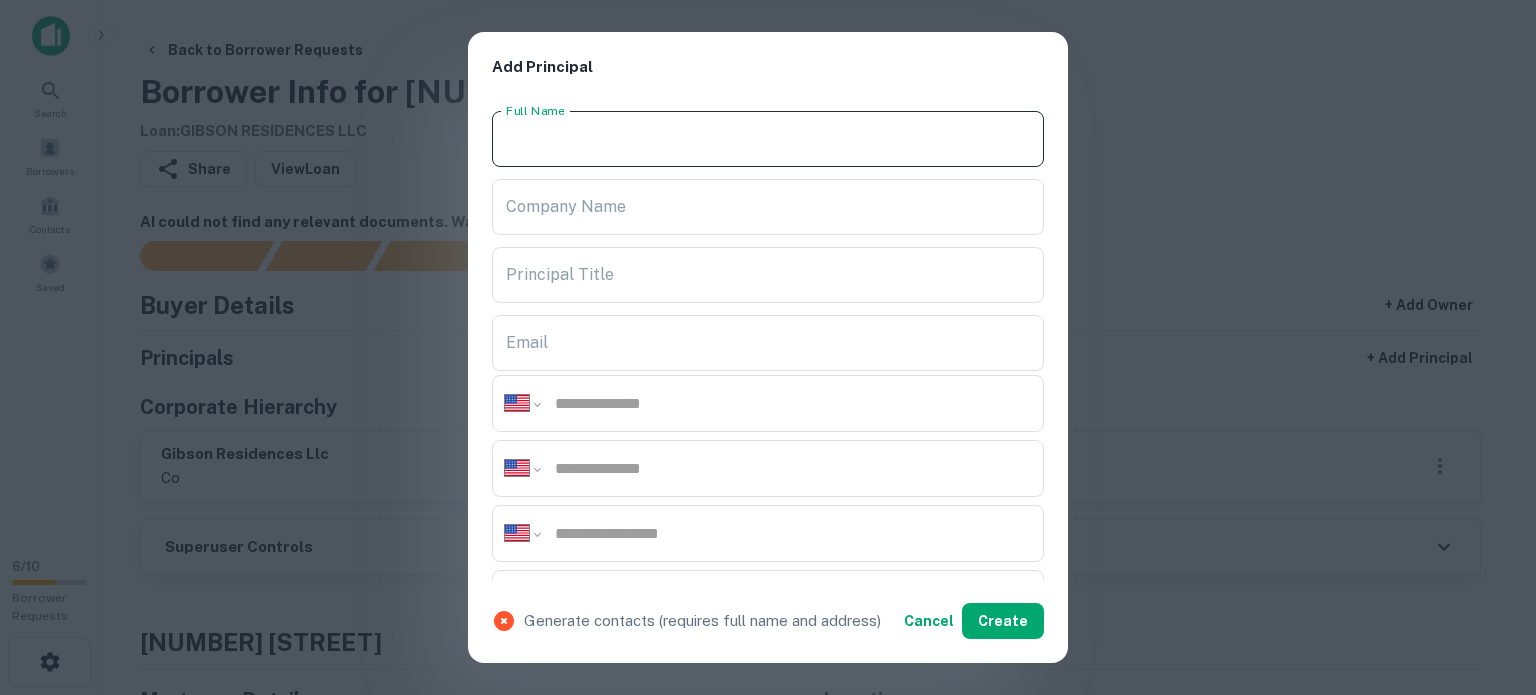 paste on "**********" 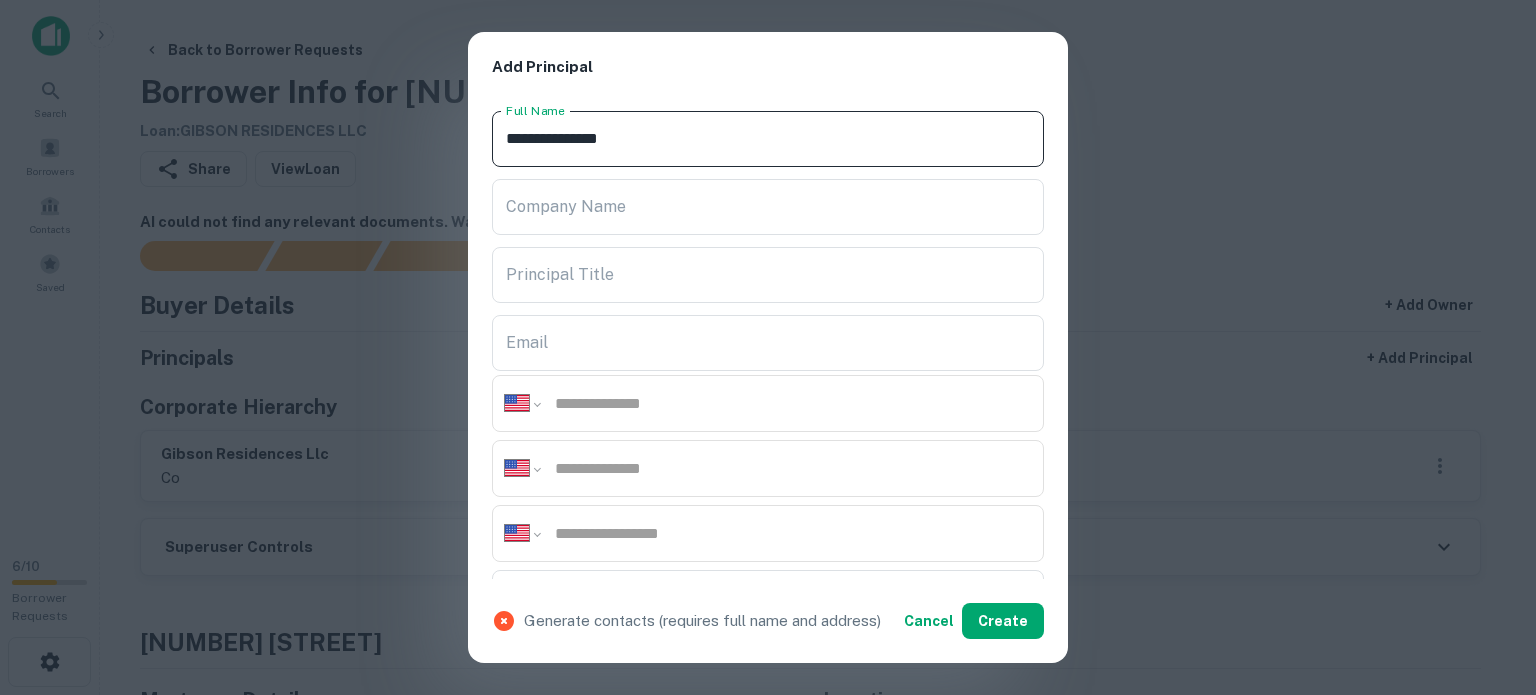 type on "**********" 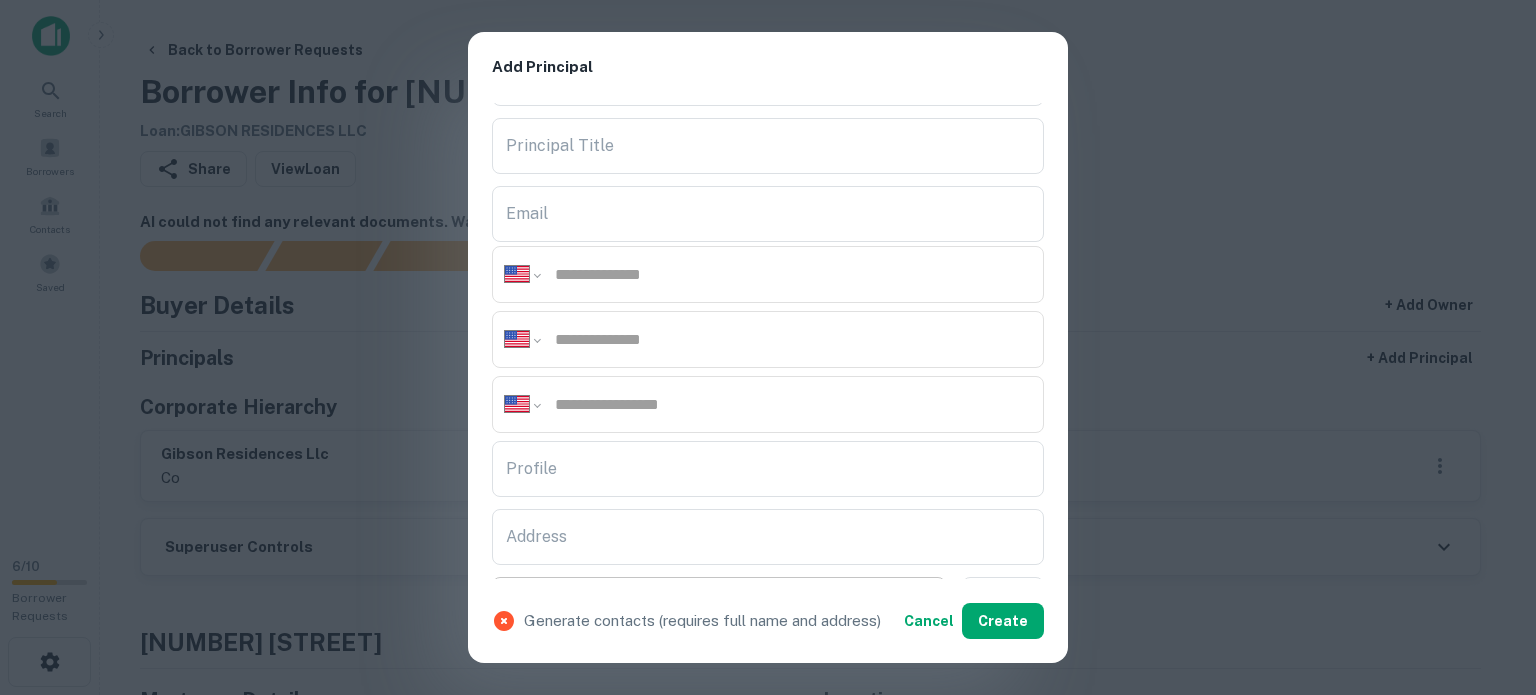 scroll, scrollTop: 400, scrollLeft: 0, axis: vertical 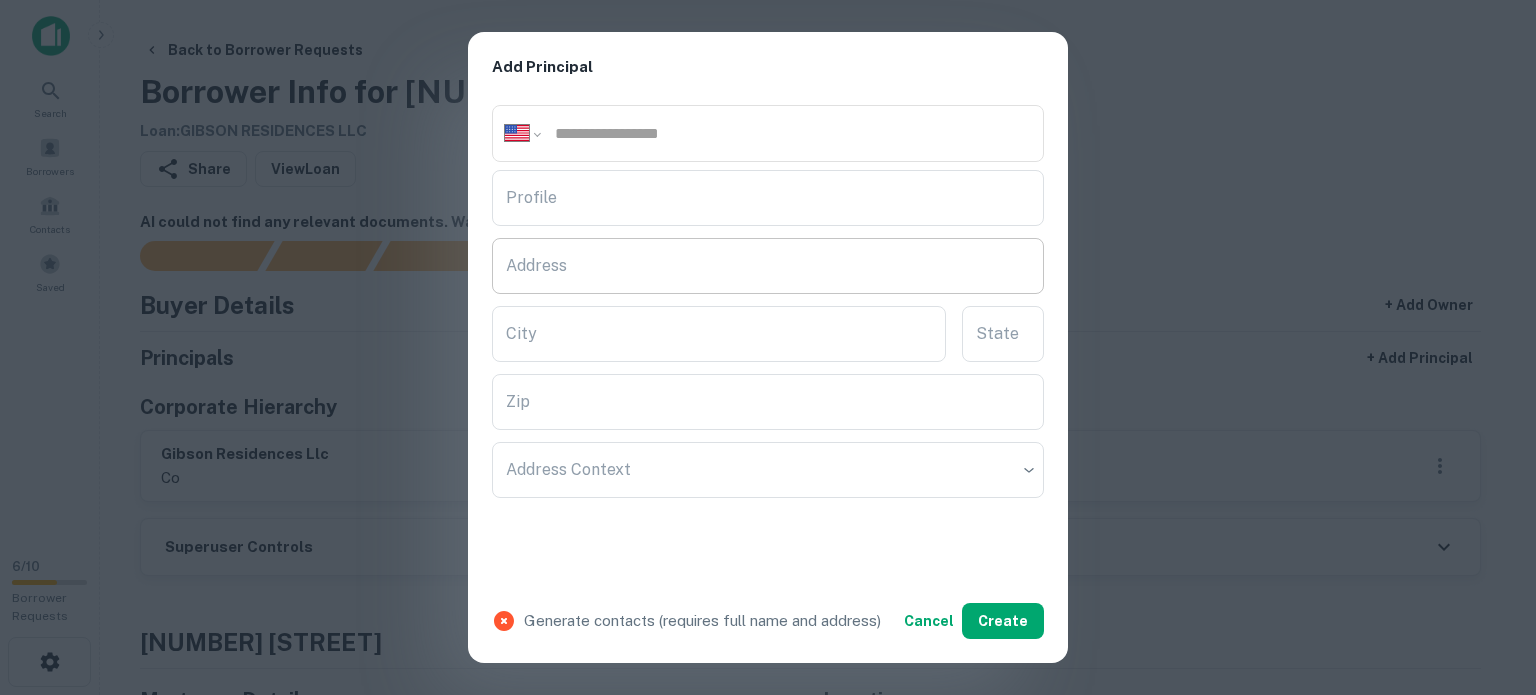 click on "Address" at bounding box center [768, 266] 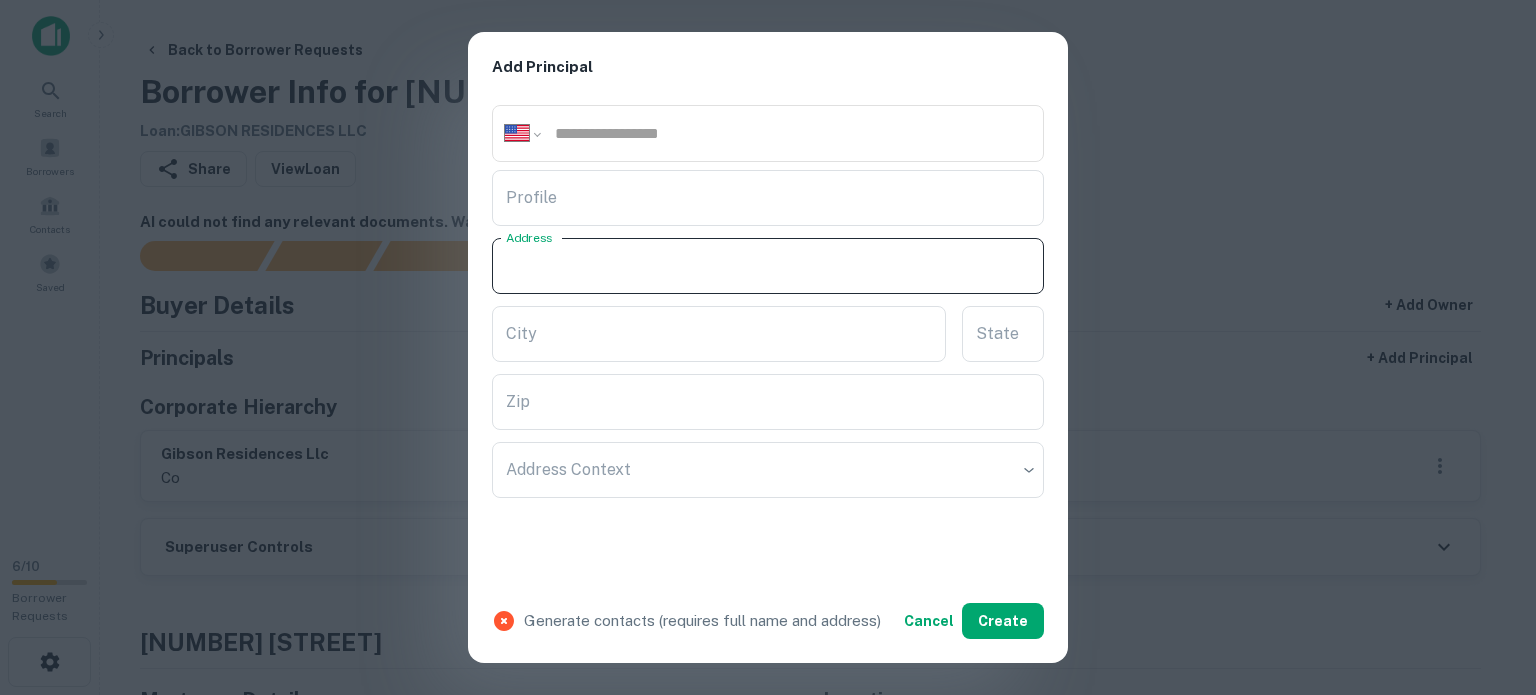paste on "**********" 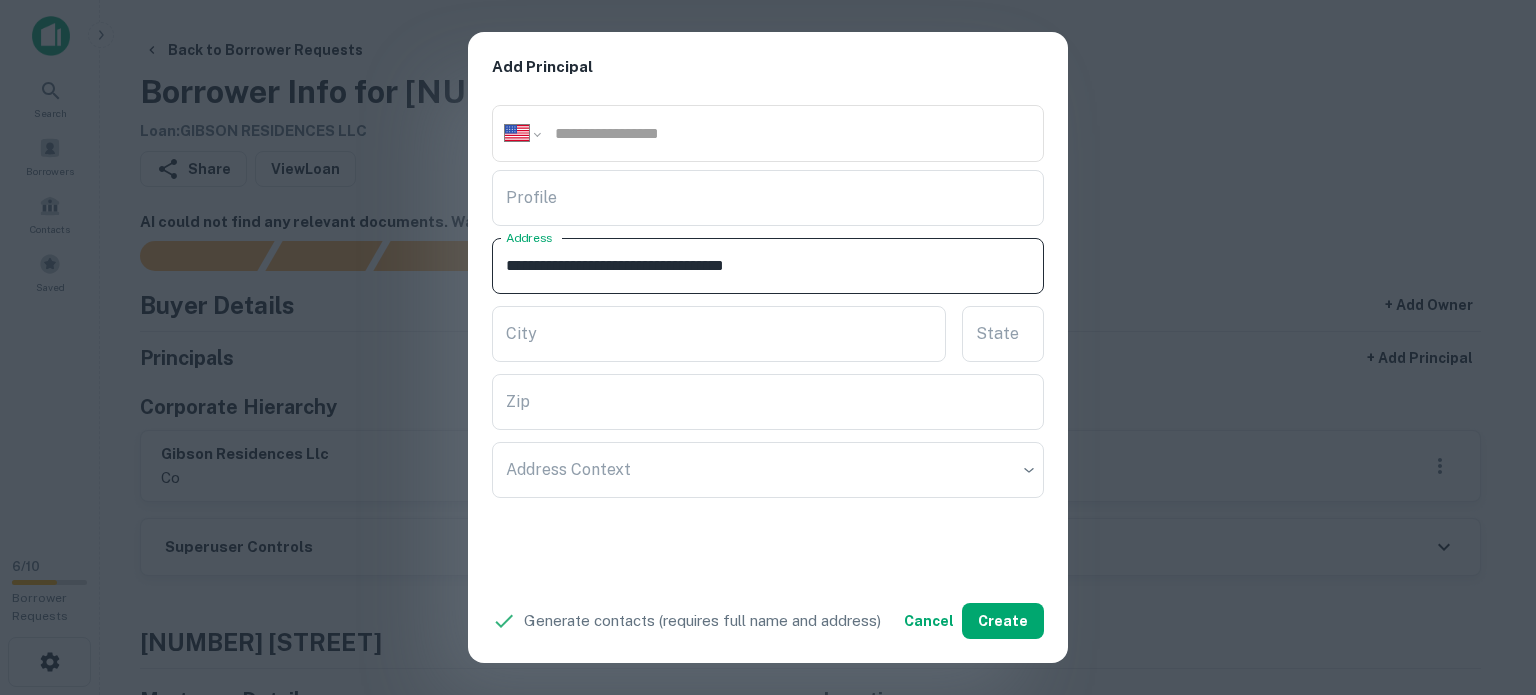 drag, startPoint x: 746, startPoint y: 261, endPoint x: 797, endPoint y: 271, distance: 51.971146 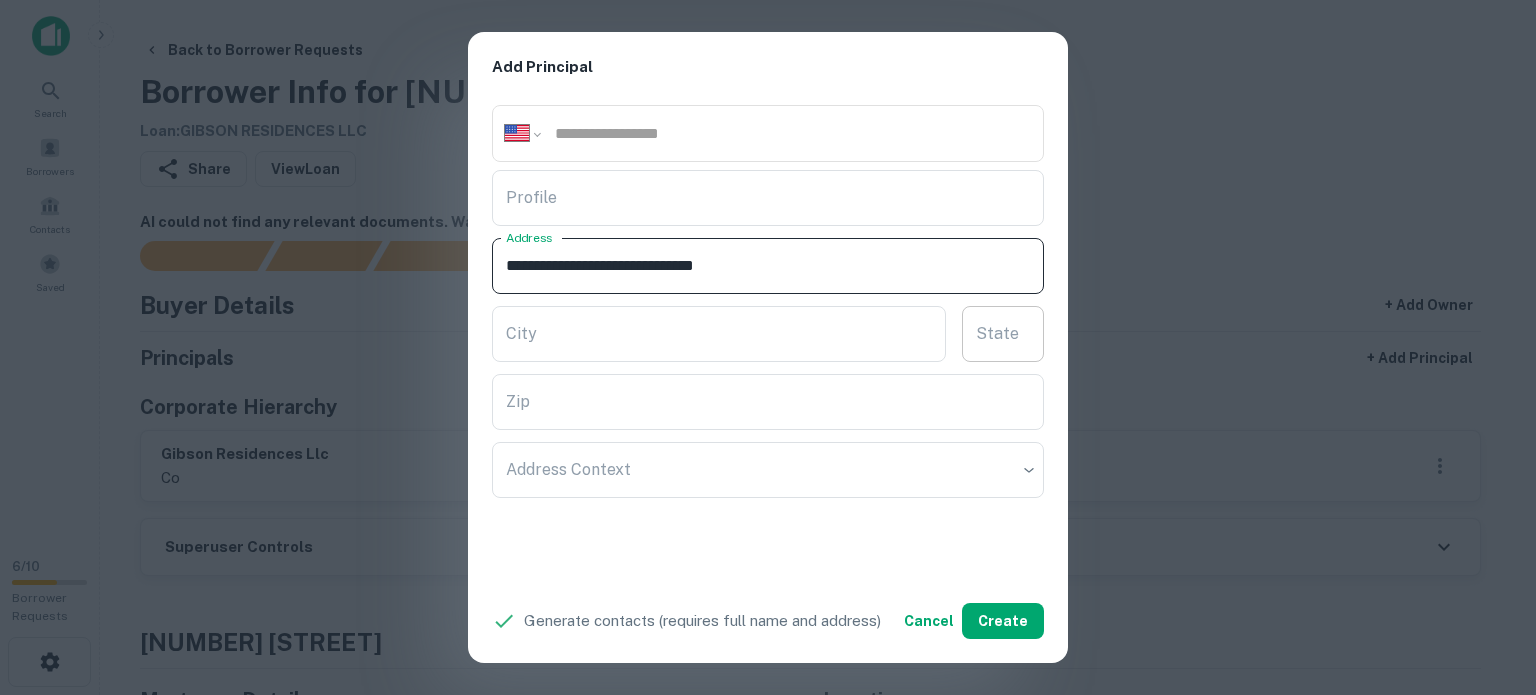type on "**********" 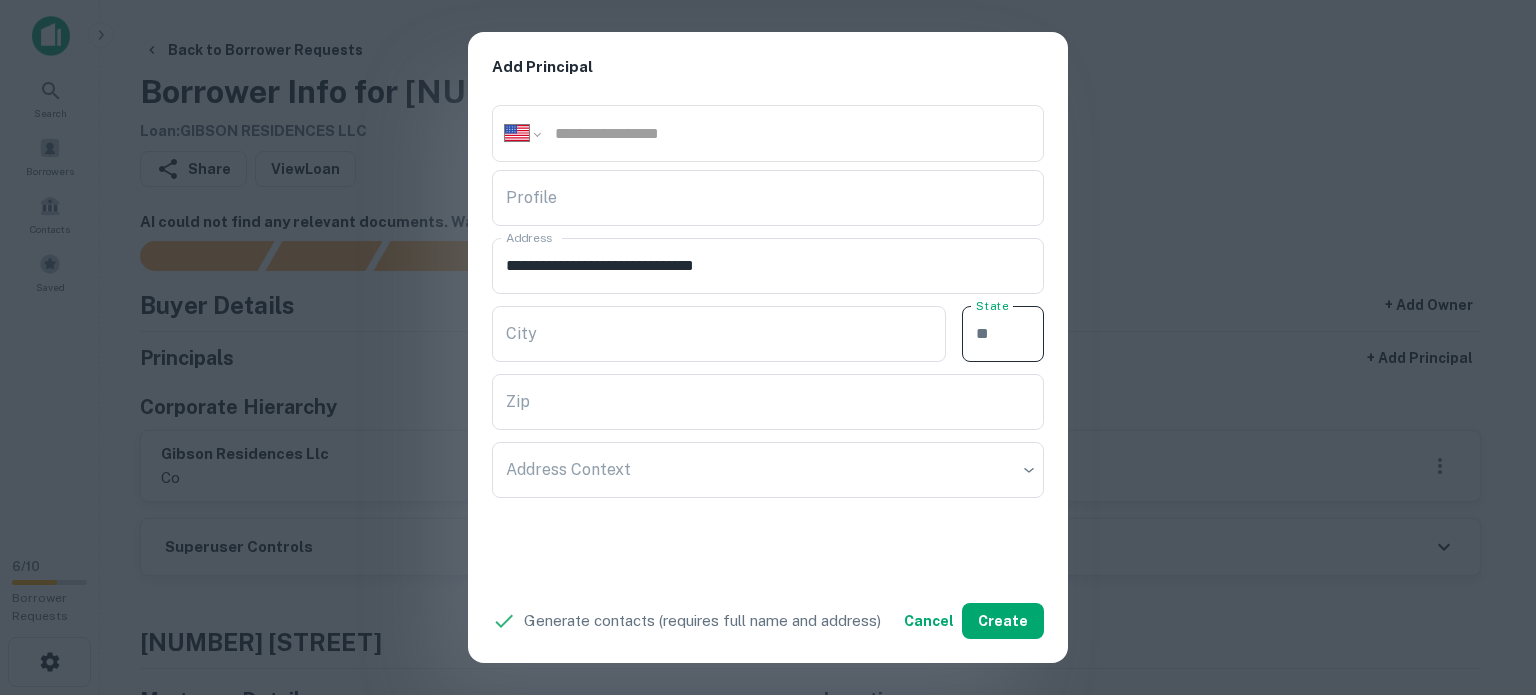 click on "State" at bounding box center (1003, 334) 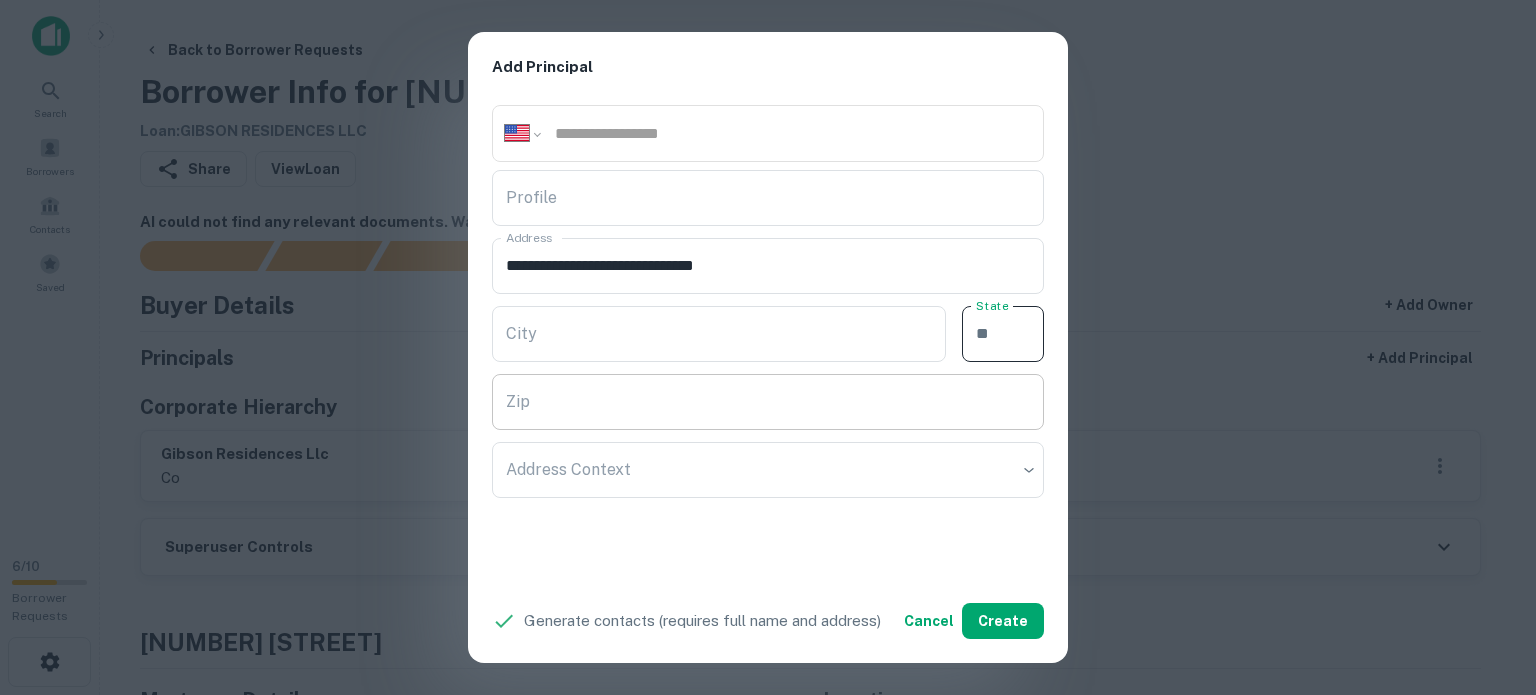 click on "Zip" at bounding box center (768, 402) 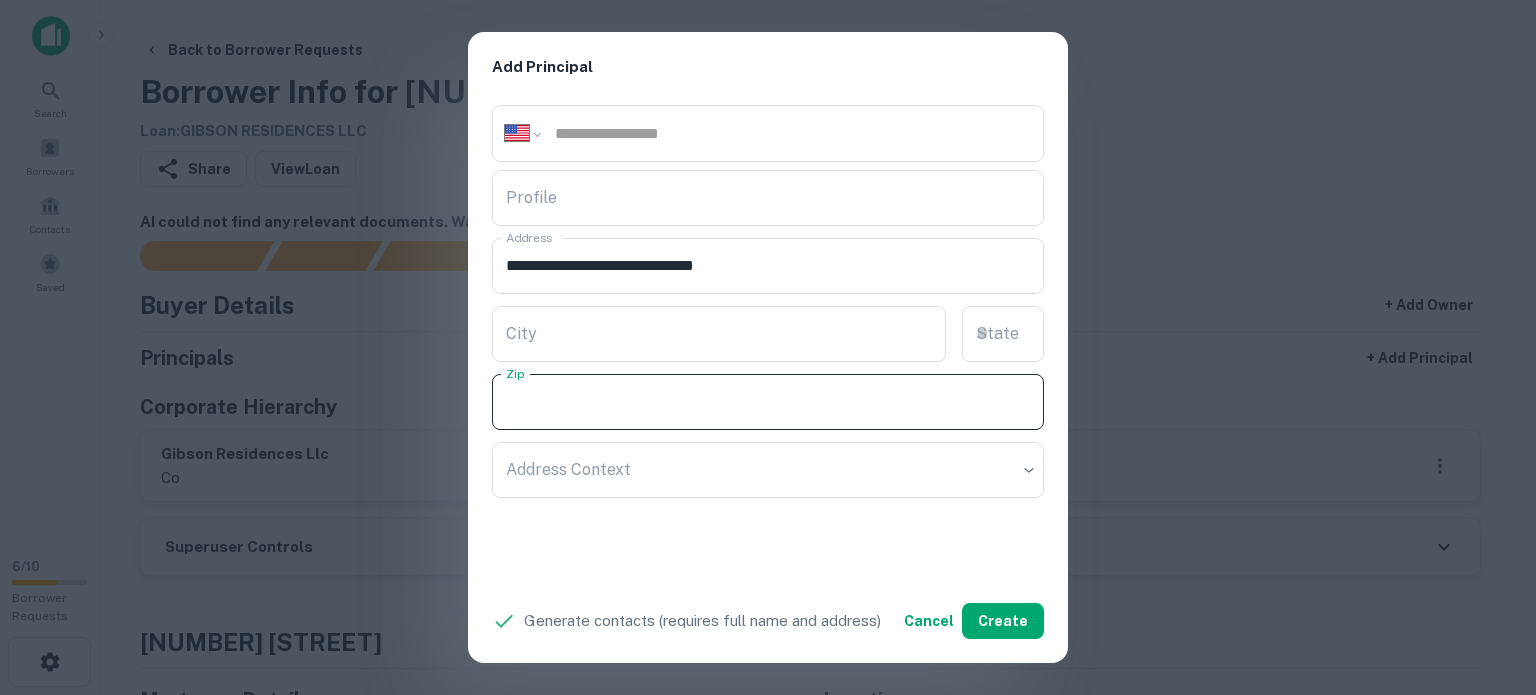paste on "*****" 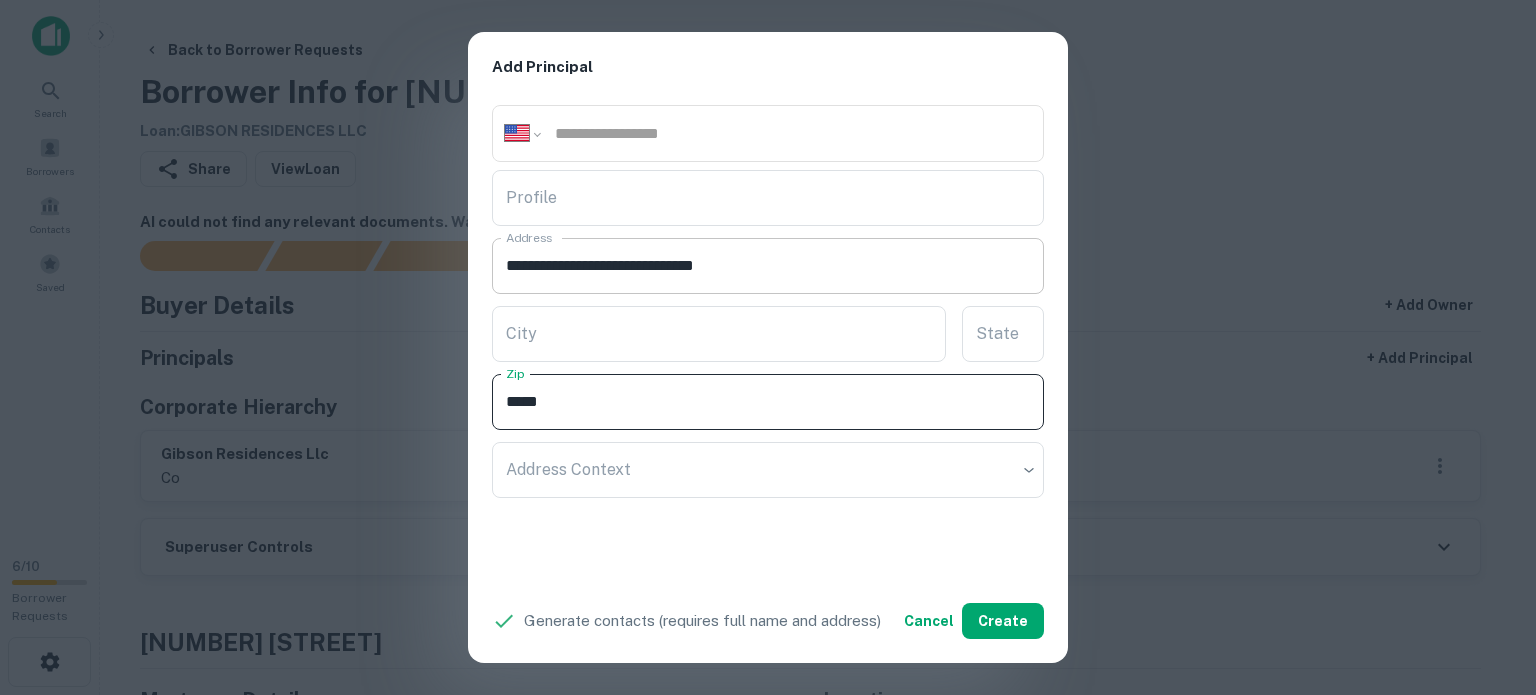 type on "*****" 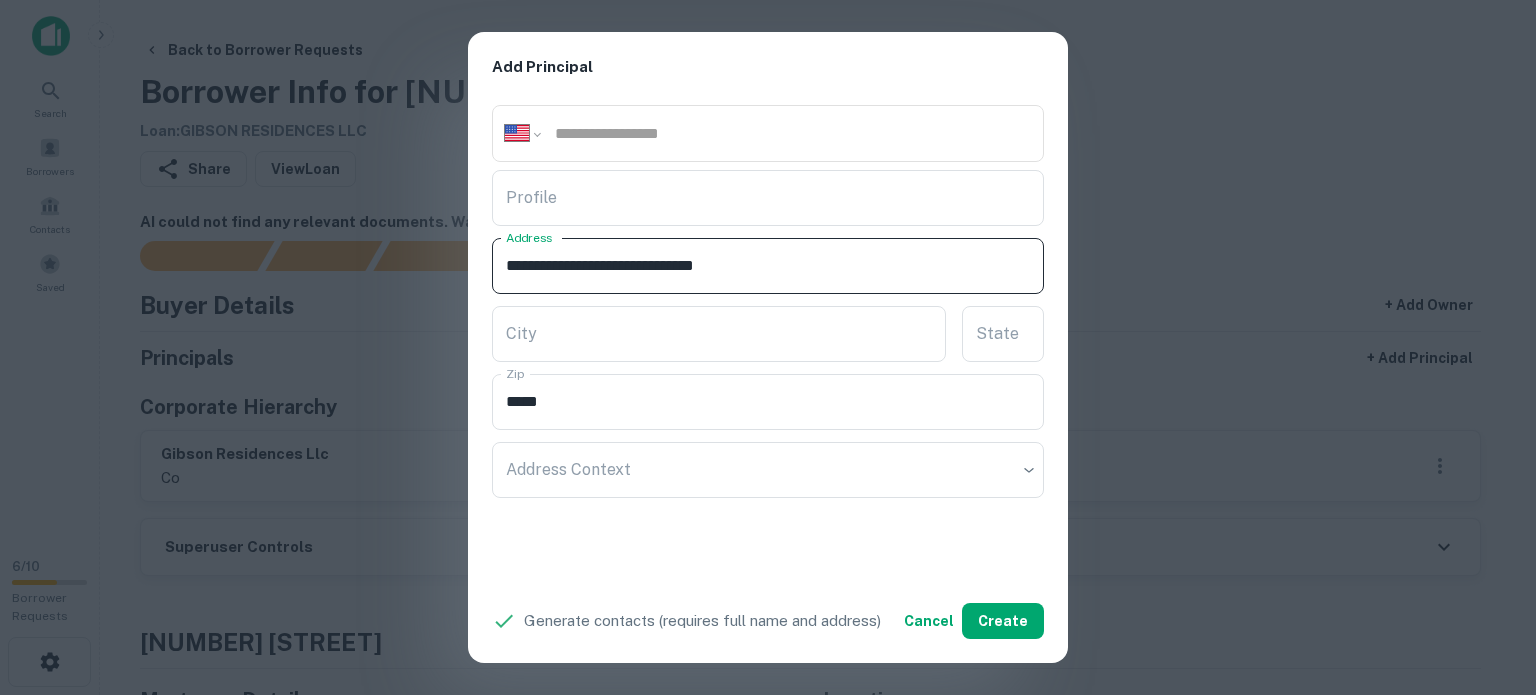 drag, startPoint x: 722, startPoint y: 265, endPoint x: 745, endPoint y: 270, distance: 23.537205 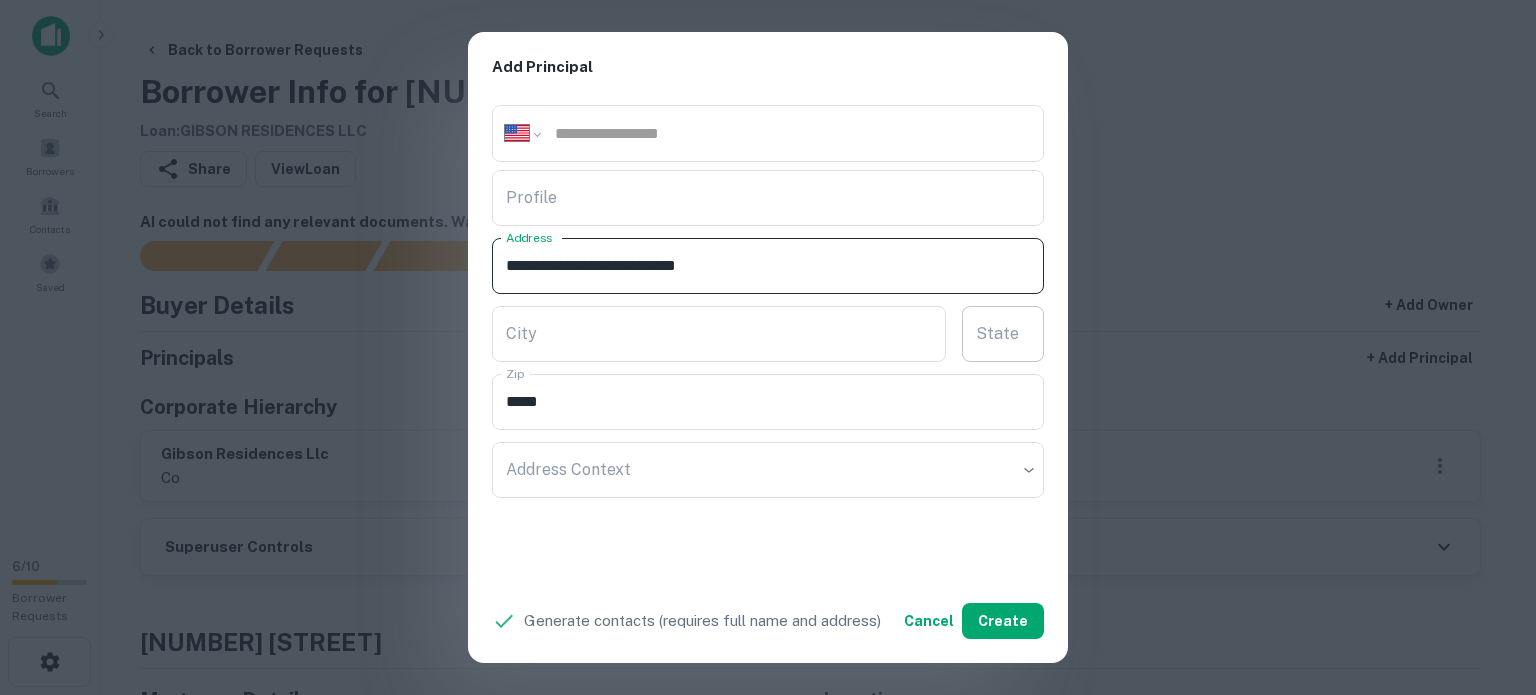 type on "**********" 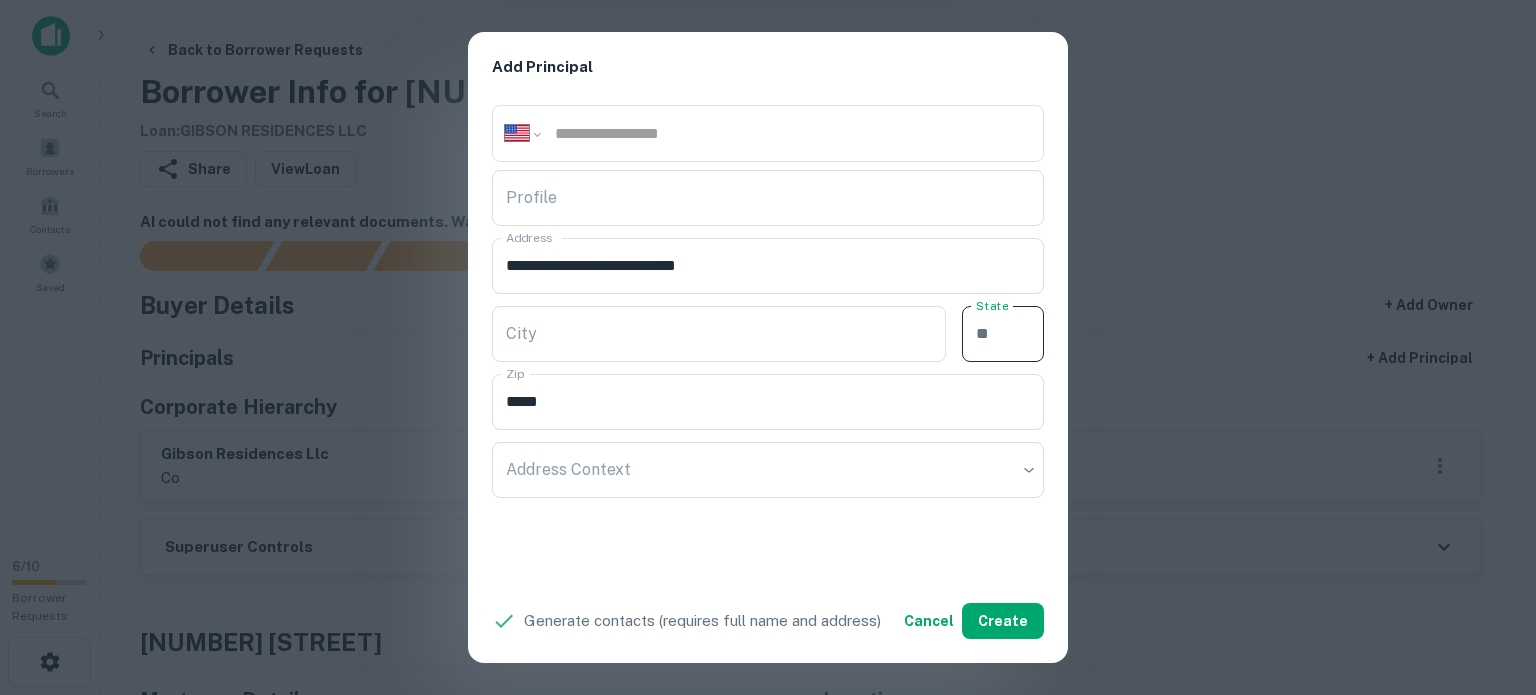 click on "State" at bounding box center (1003, 334) 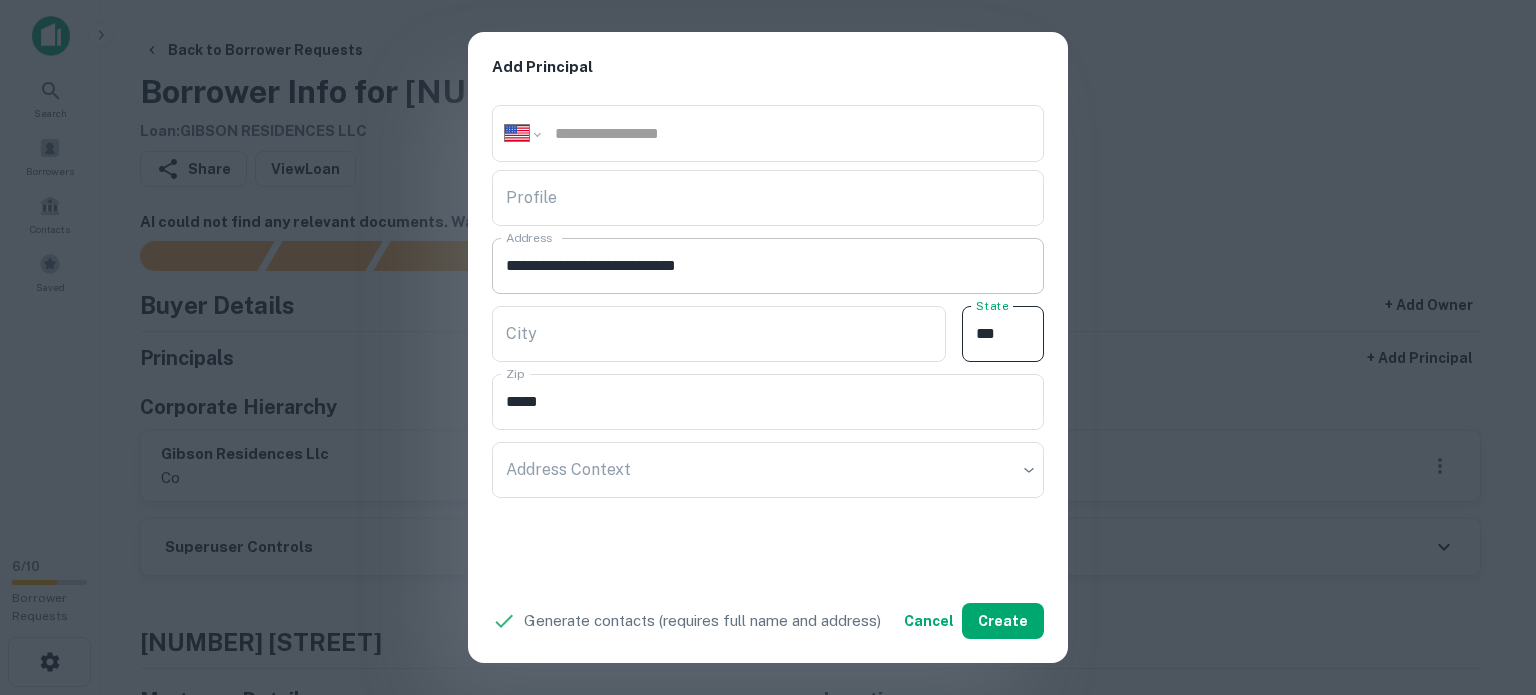 type on "**" 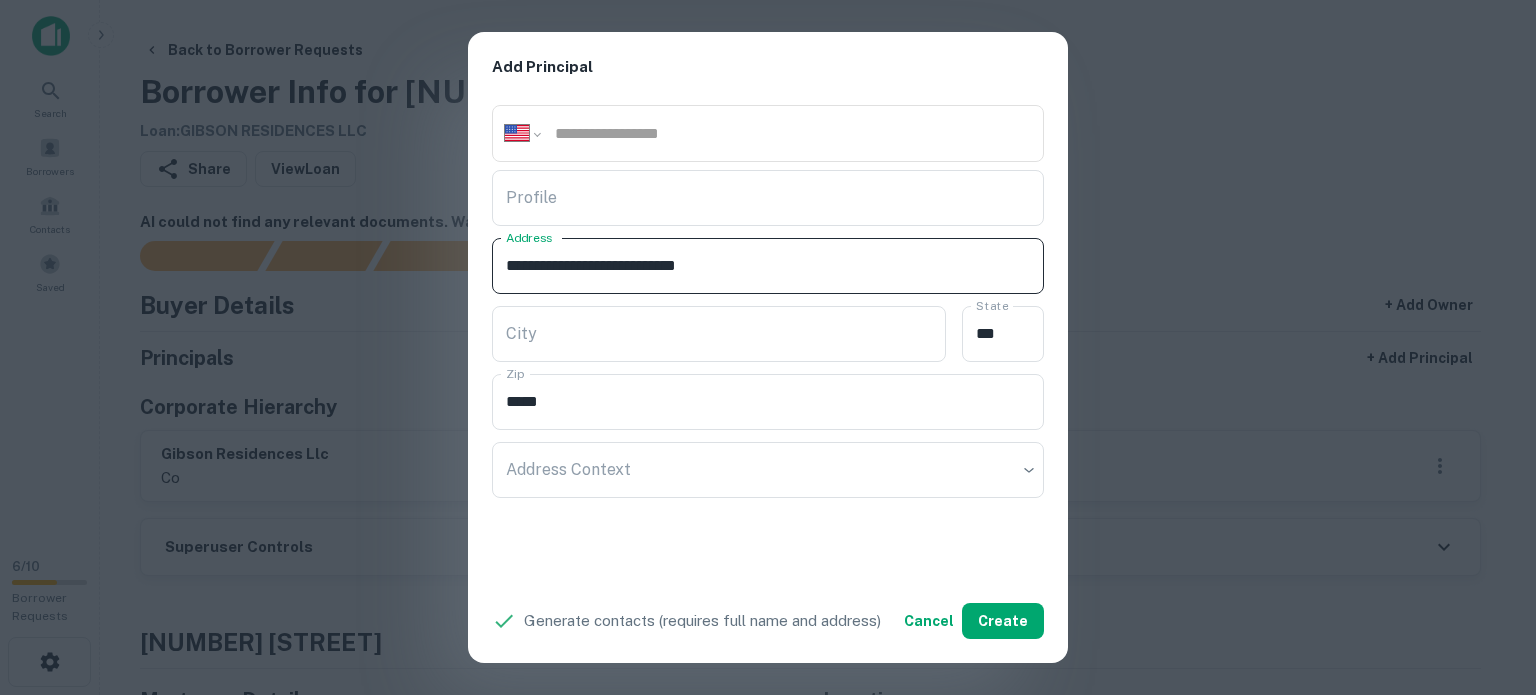 drag, startPoint x: 669, startPoint y: 262, endPoint x: 708, endPoint y: 291, distance: 48.60041 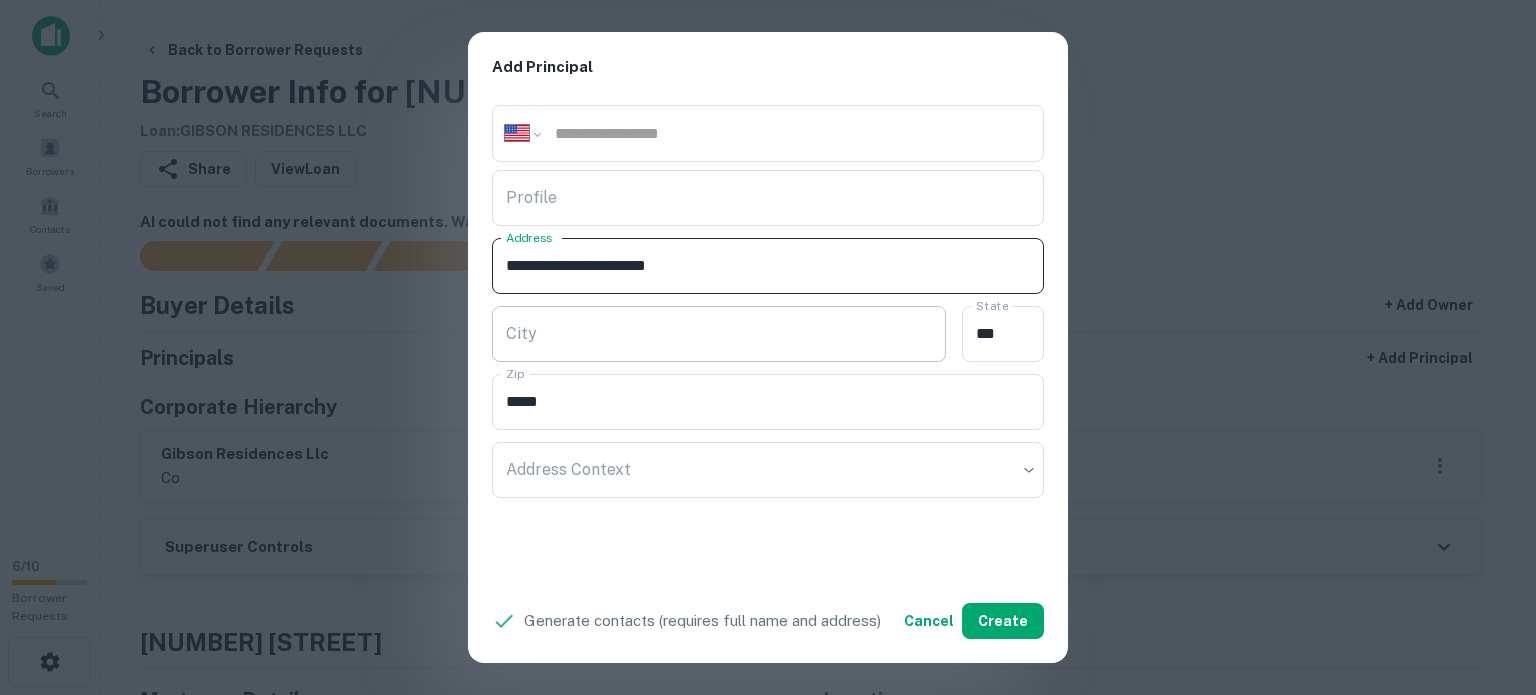 type on "**********" 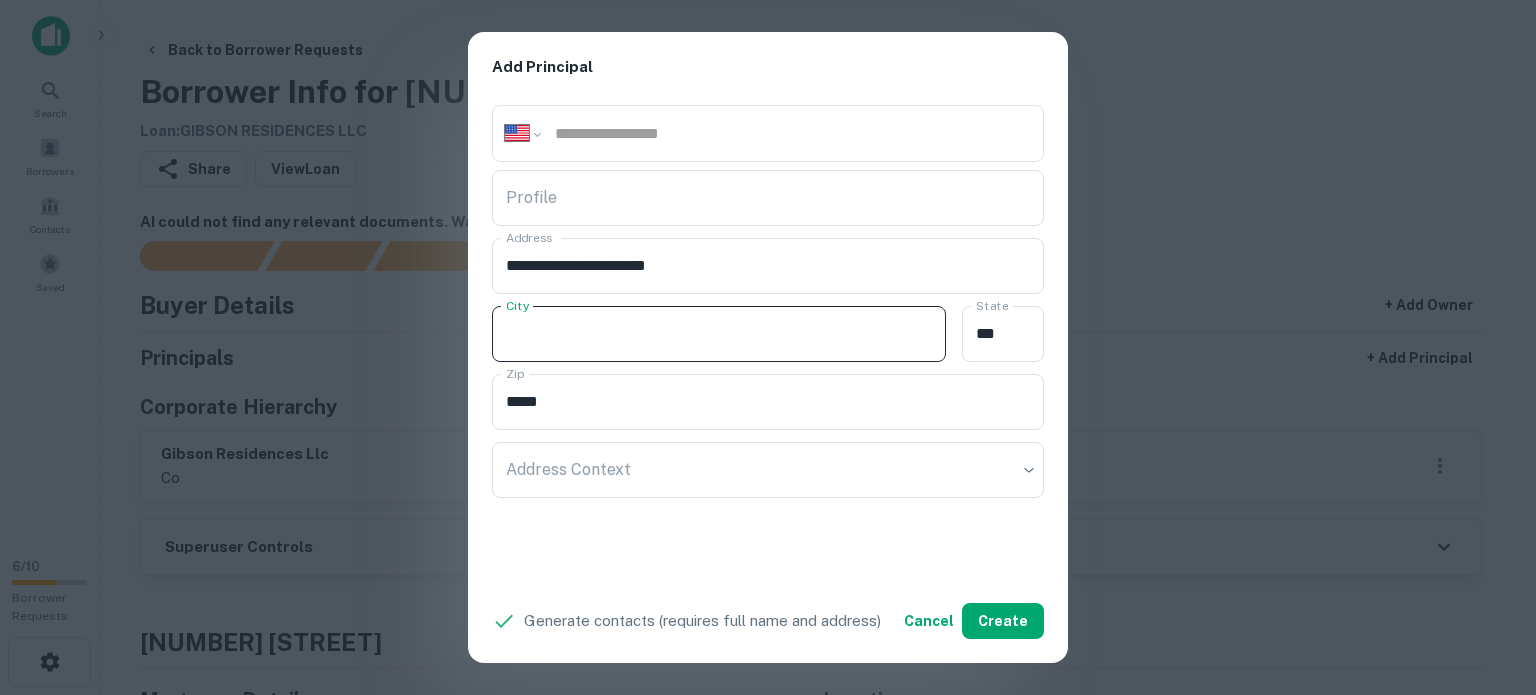 click on "City" at bounding box center (719, 334) 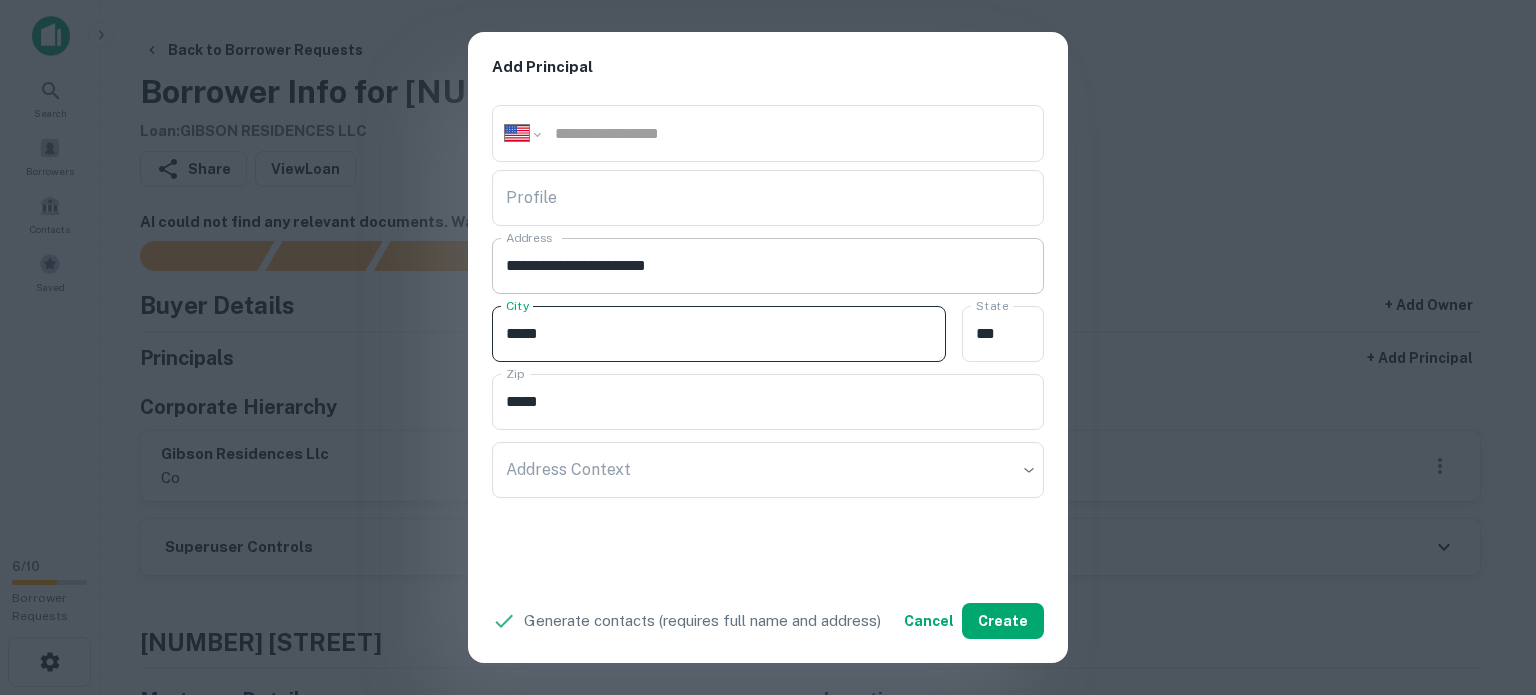 type on "*****" 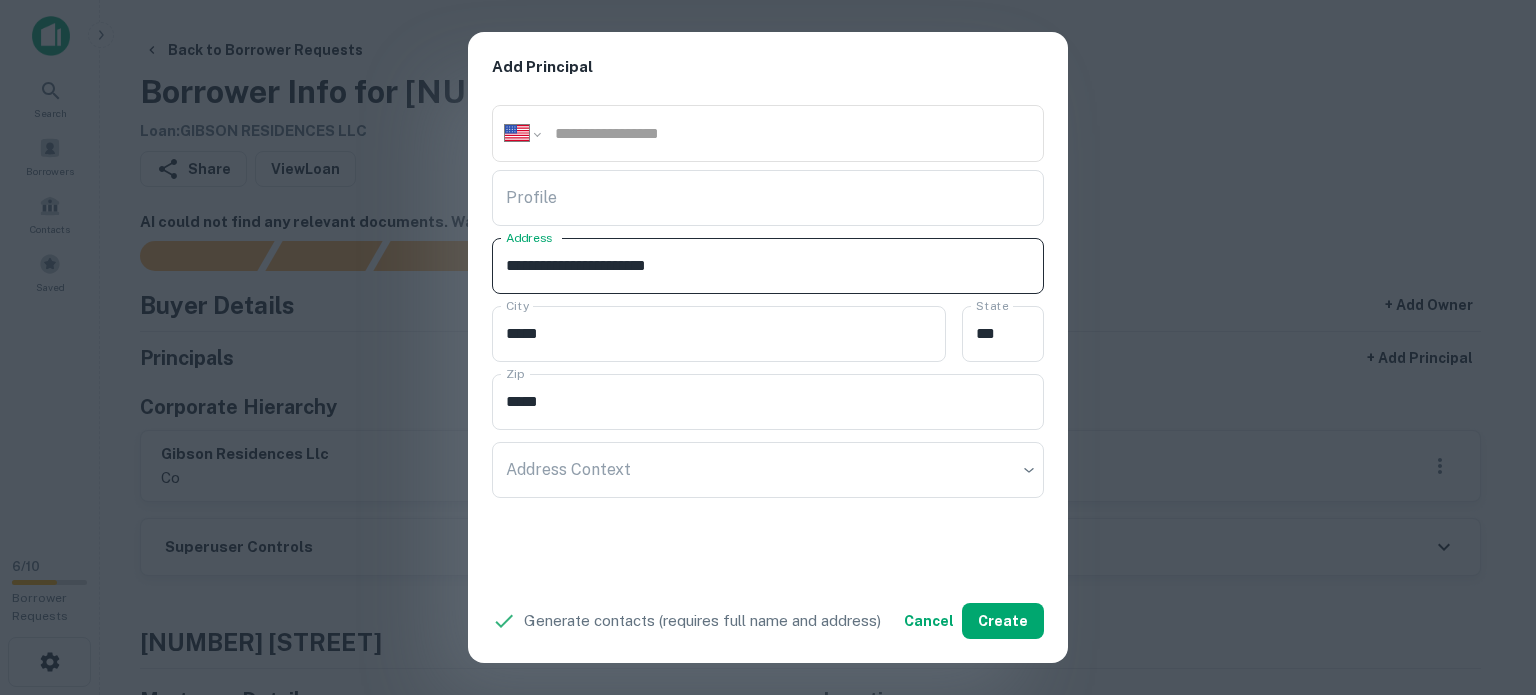 click on "**********" at bounding box center [768, 266] 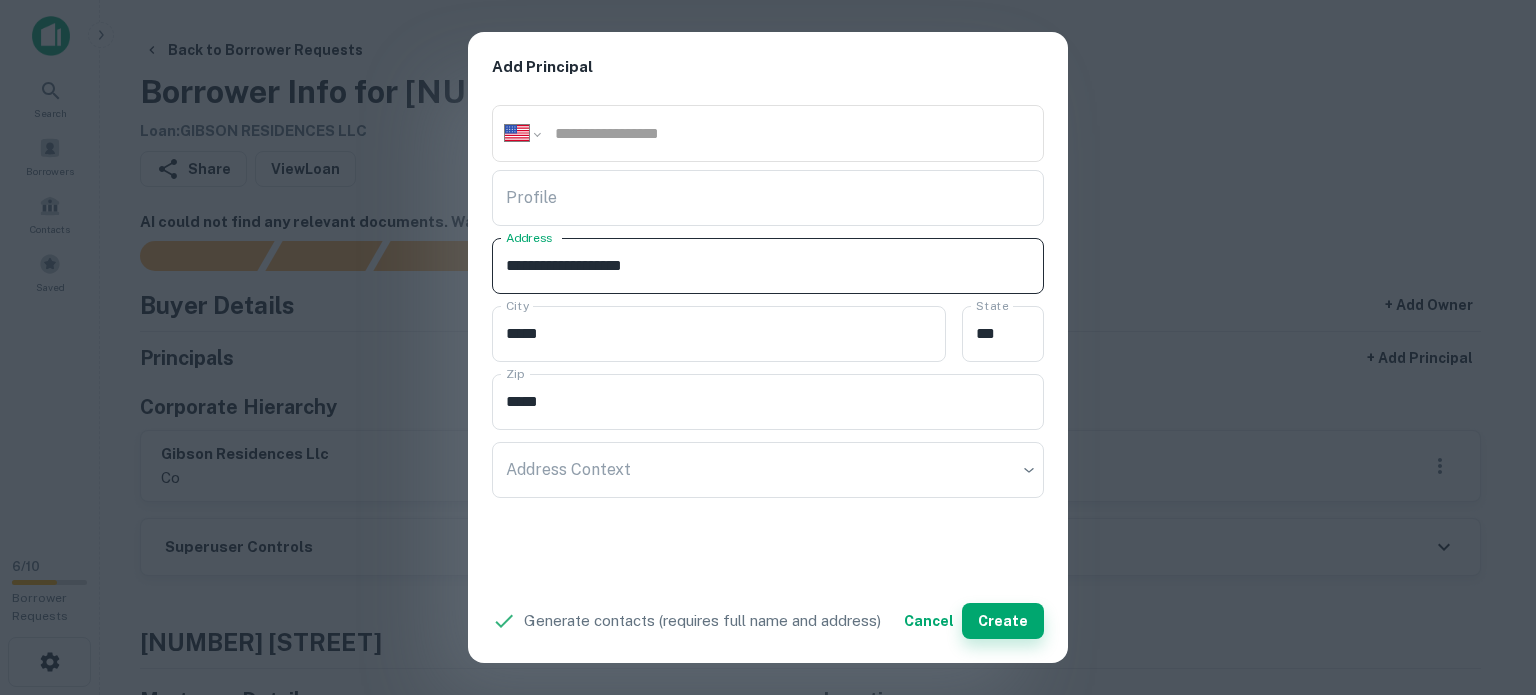type on "**********" 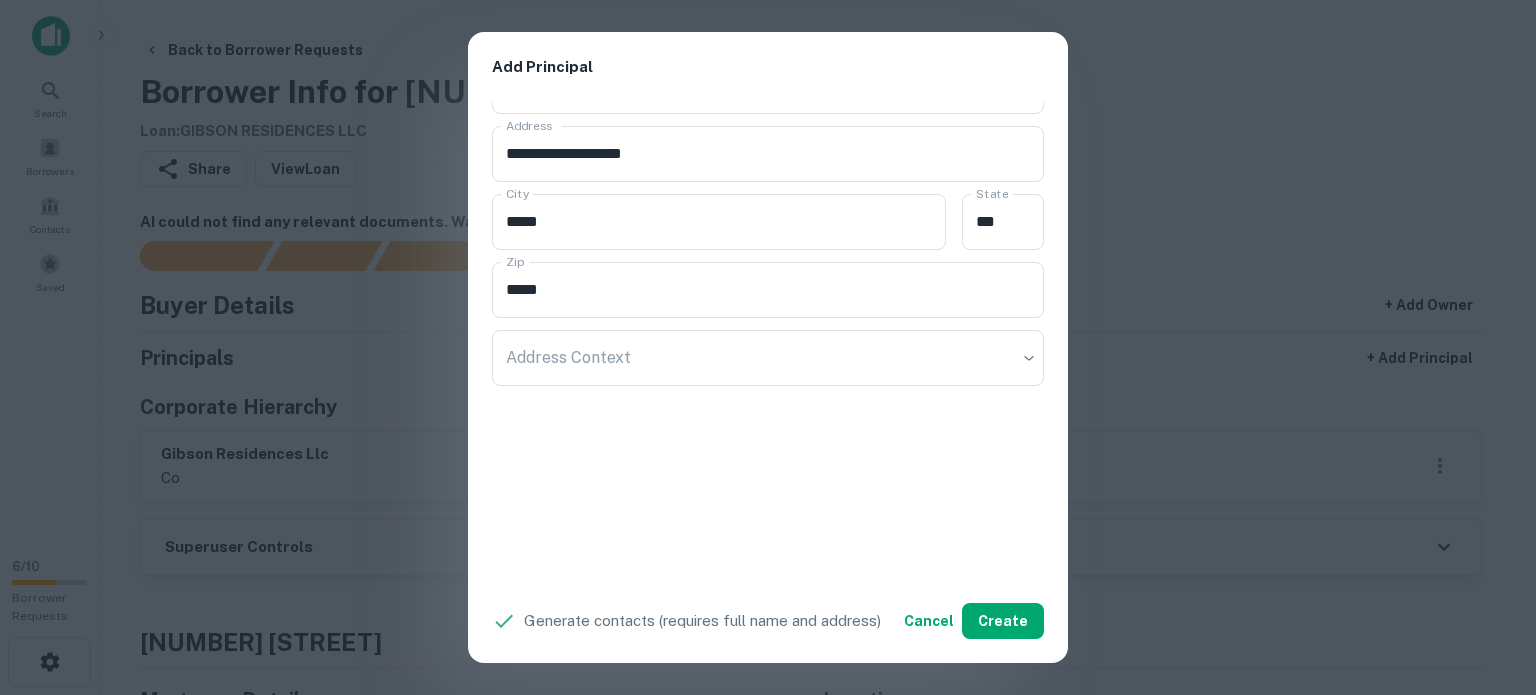 scroll, scrollTop: 512, scrollLeft: 0, axis: vertical 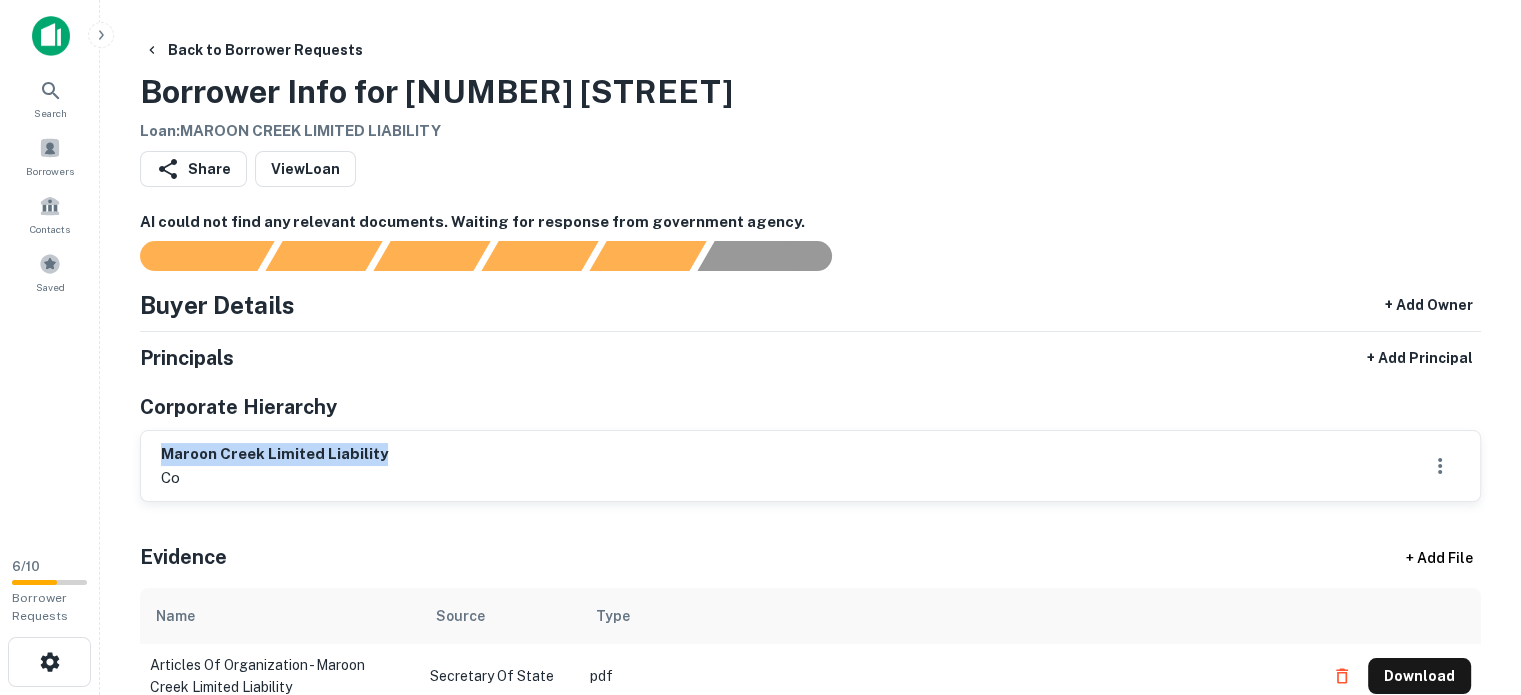drag, startPoint x: 155, startPoint y: 451, endPoint x: 457, endPoint y: 437, distance: 302.32434 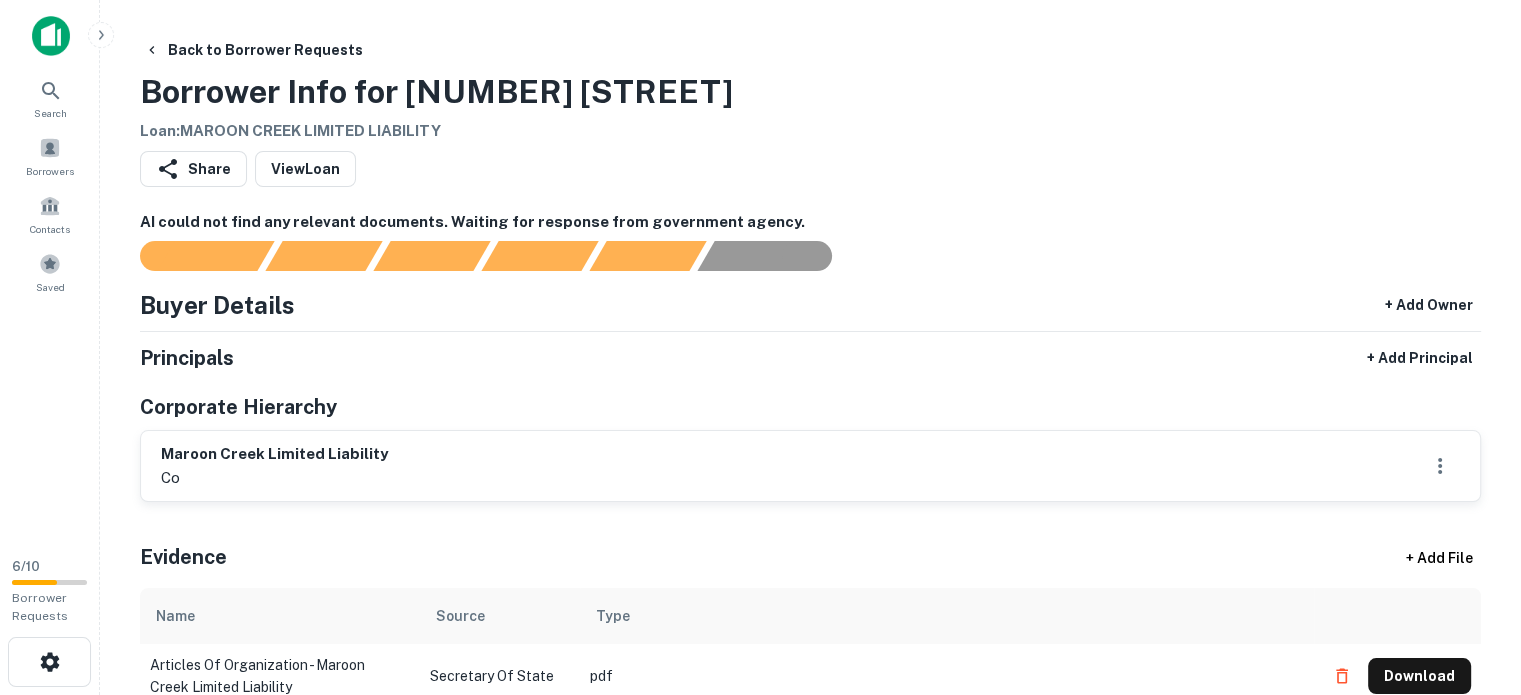 click on "Buyer Details + Add Owner" at bounding box center (810, 305) 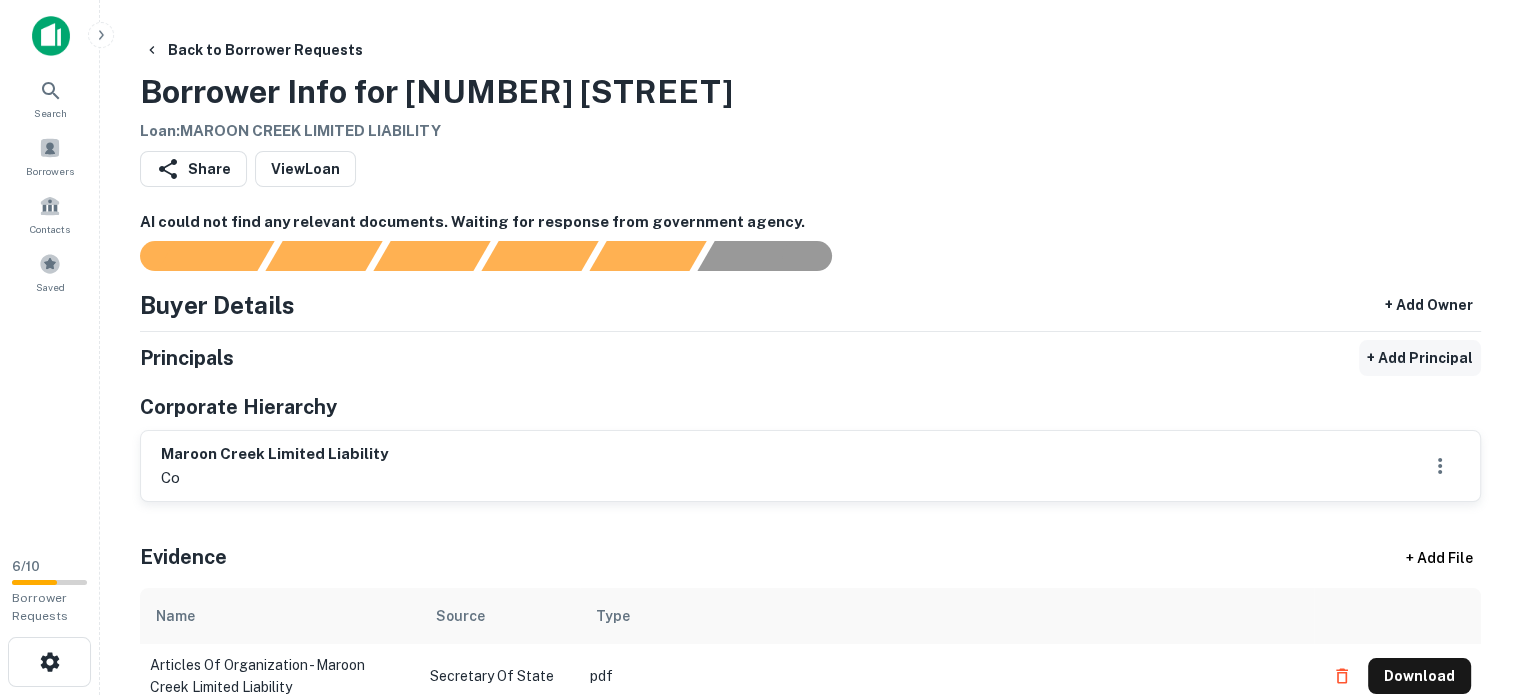 click on "+ Add Principal" at bounding box center (1420, 358) 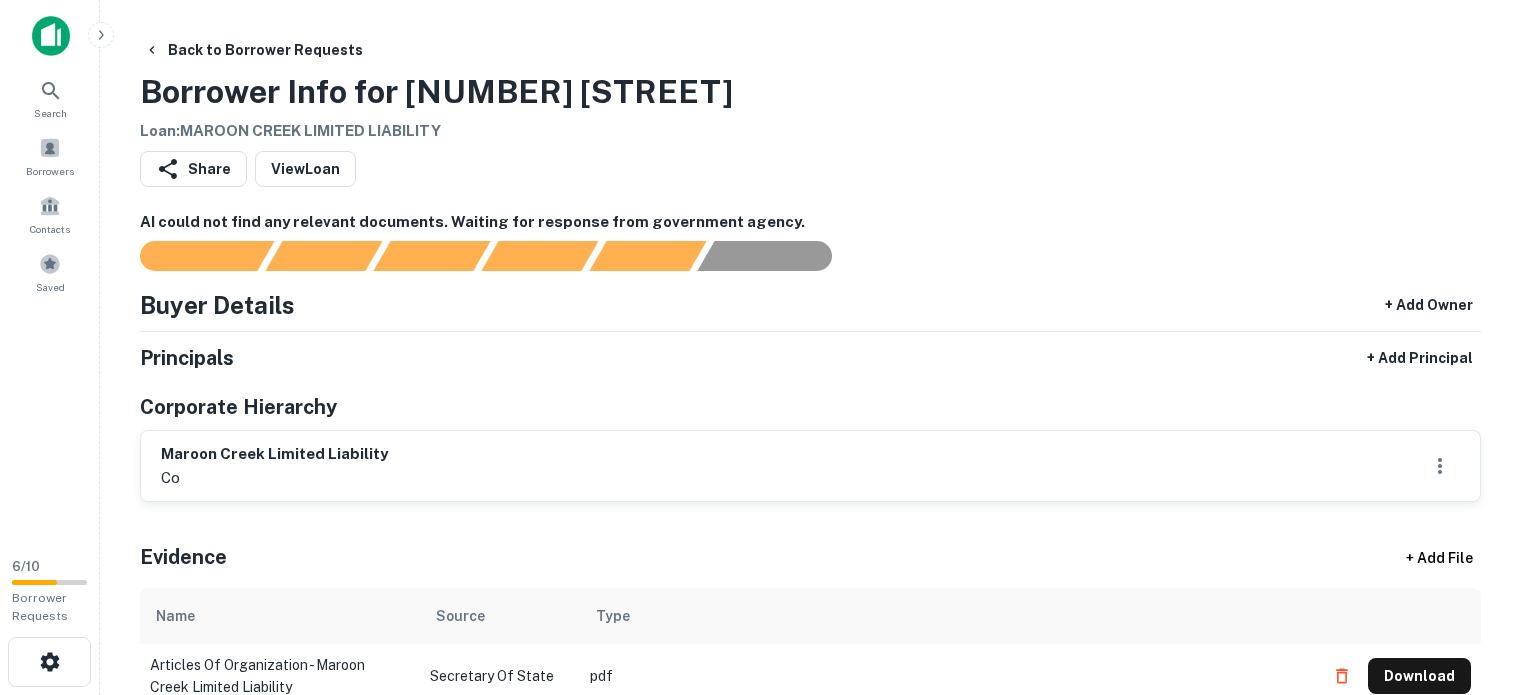 click on "Full Name" at bounding box center [71, 809] 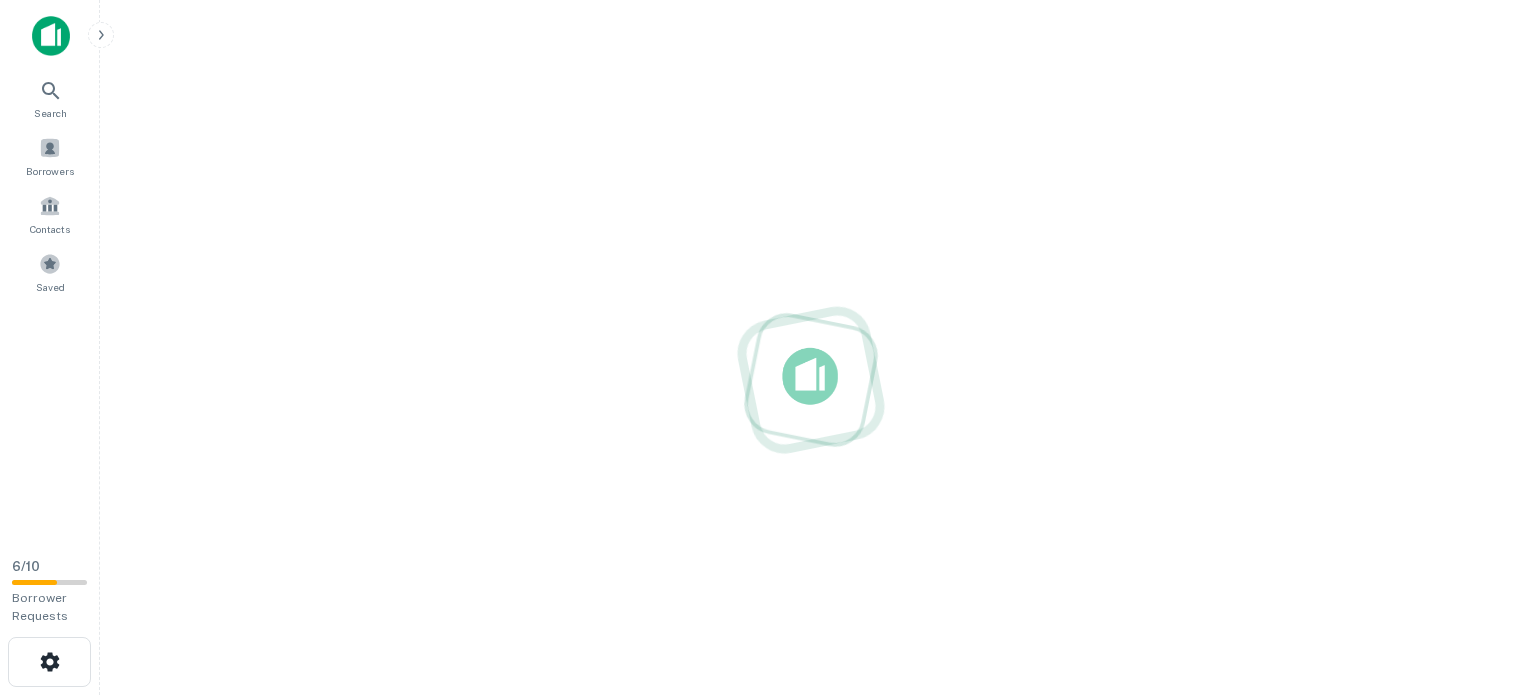 scroll, scrollTop: 0, scrollLeft: 0, axis: both 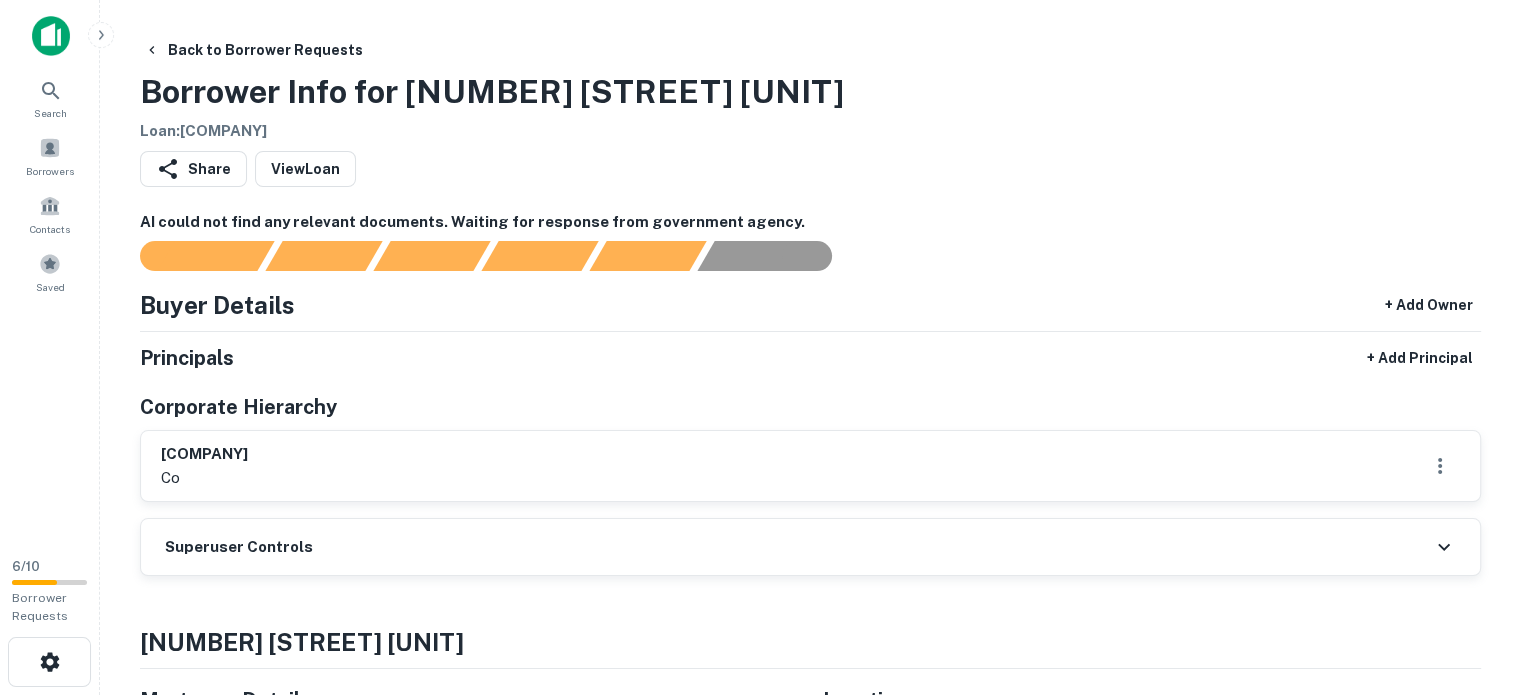 drag, startPoint x: 153, startPoint y: 452, endPoint x: 404, endPoint y: 446, distance: 251.0717 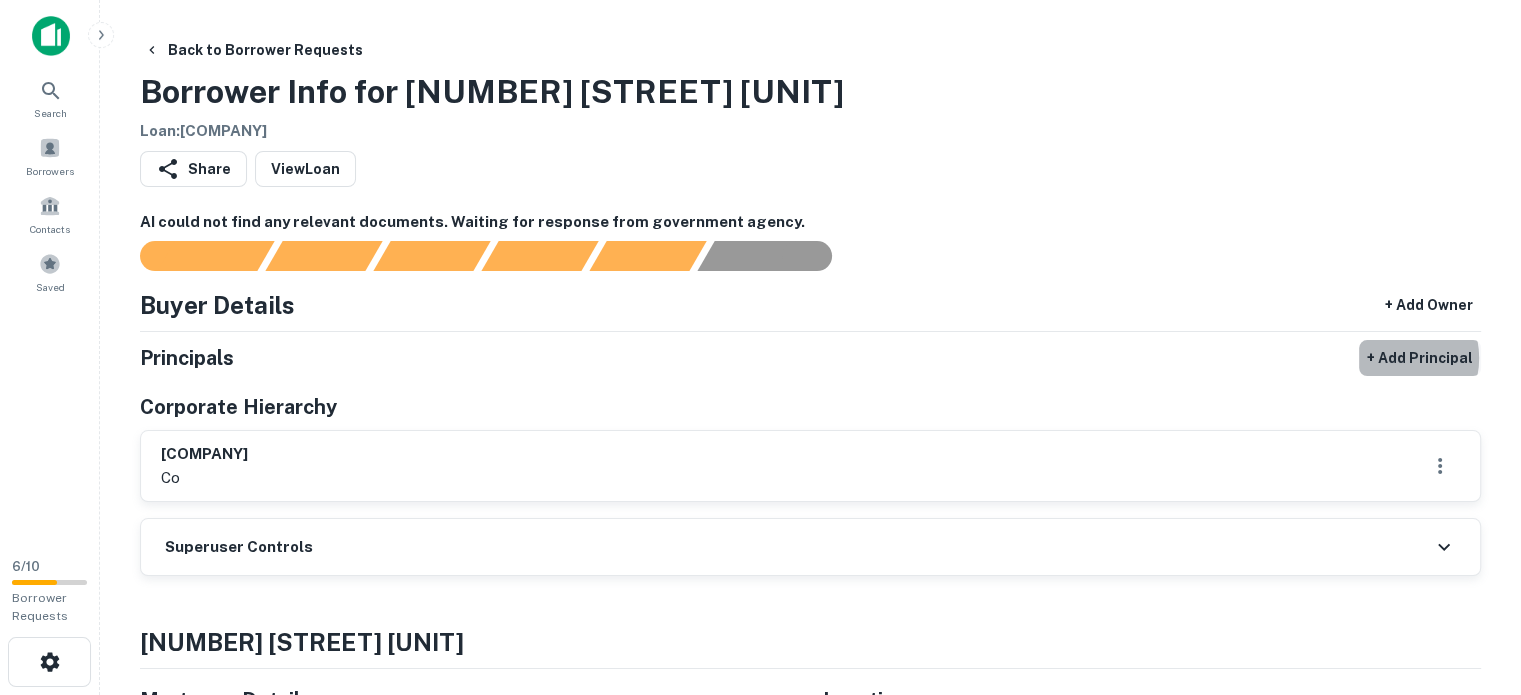 click on "+ Add Principal" at bounding box center (1420, 358) 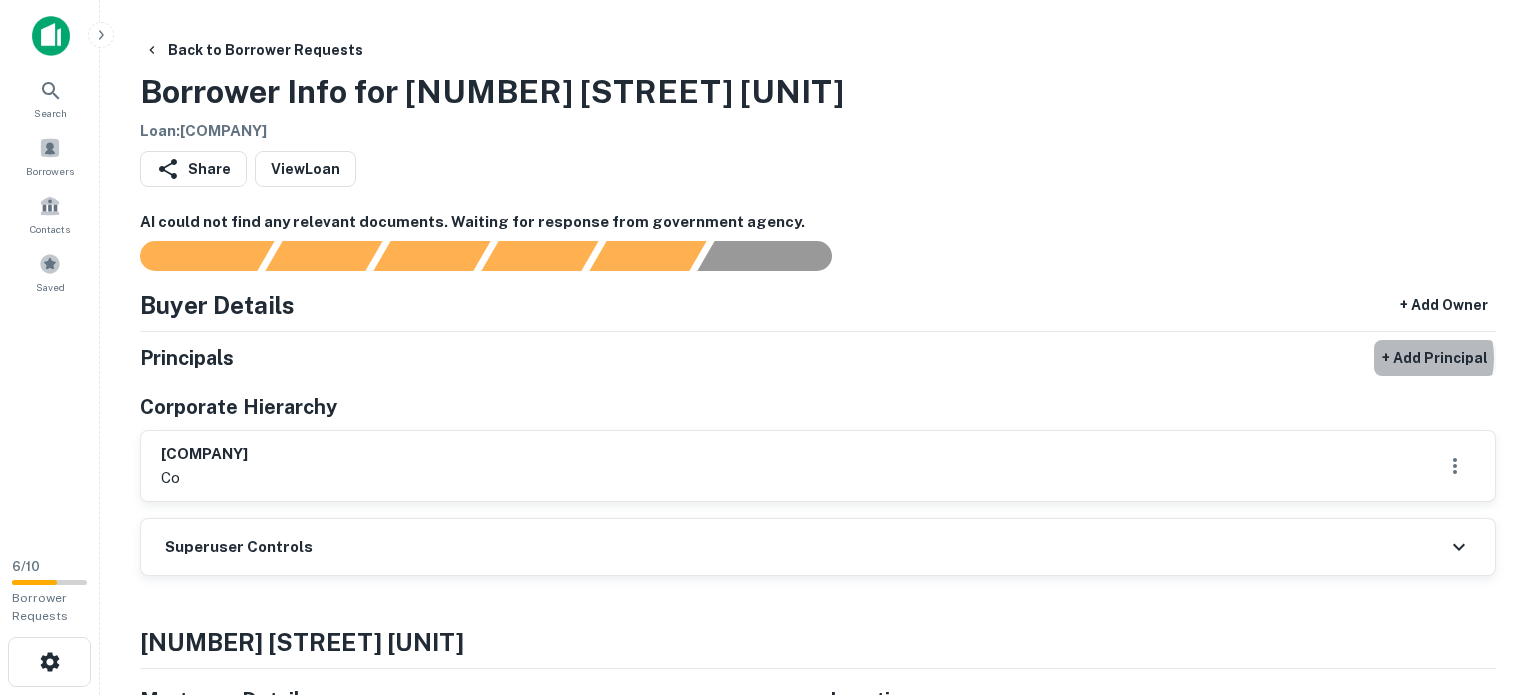 select on "**" 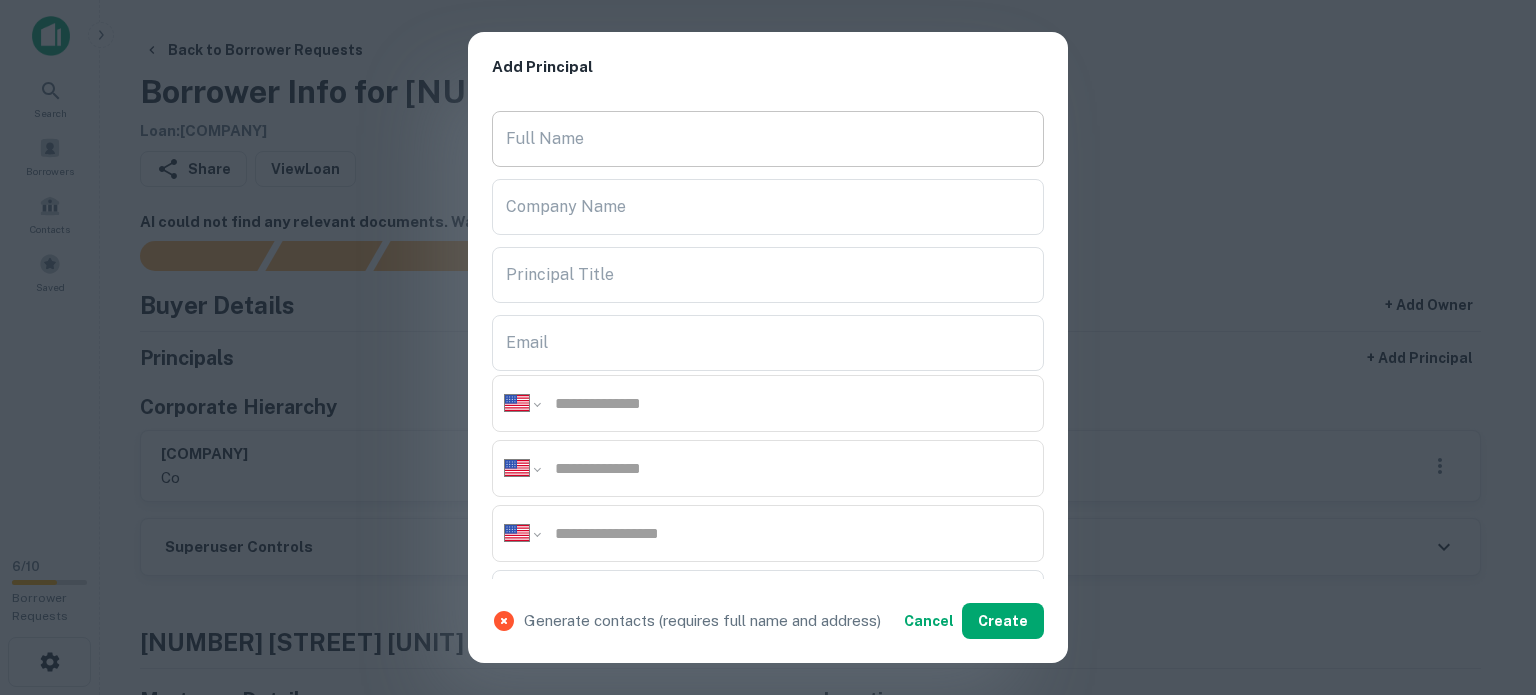 click on "Full Name" at bounding box center (768, 139) 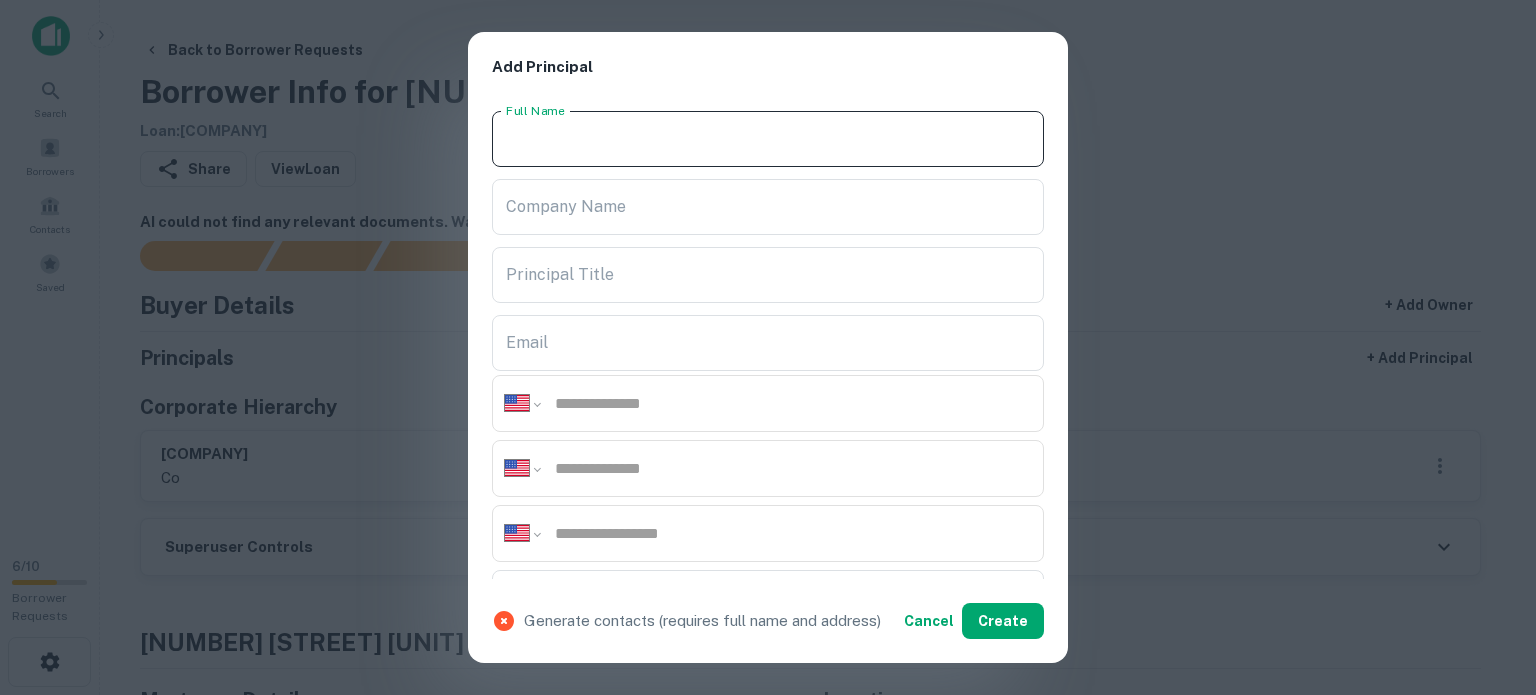 paste on "**********" 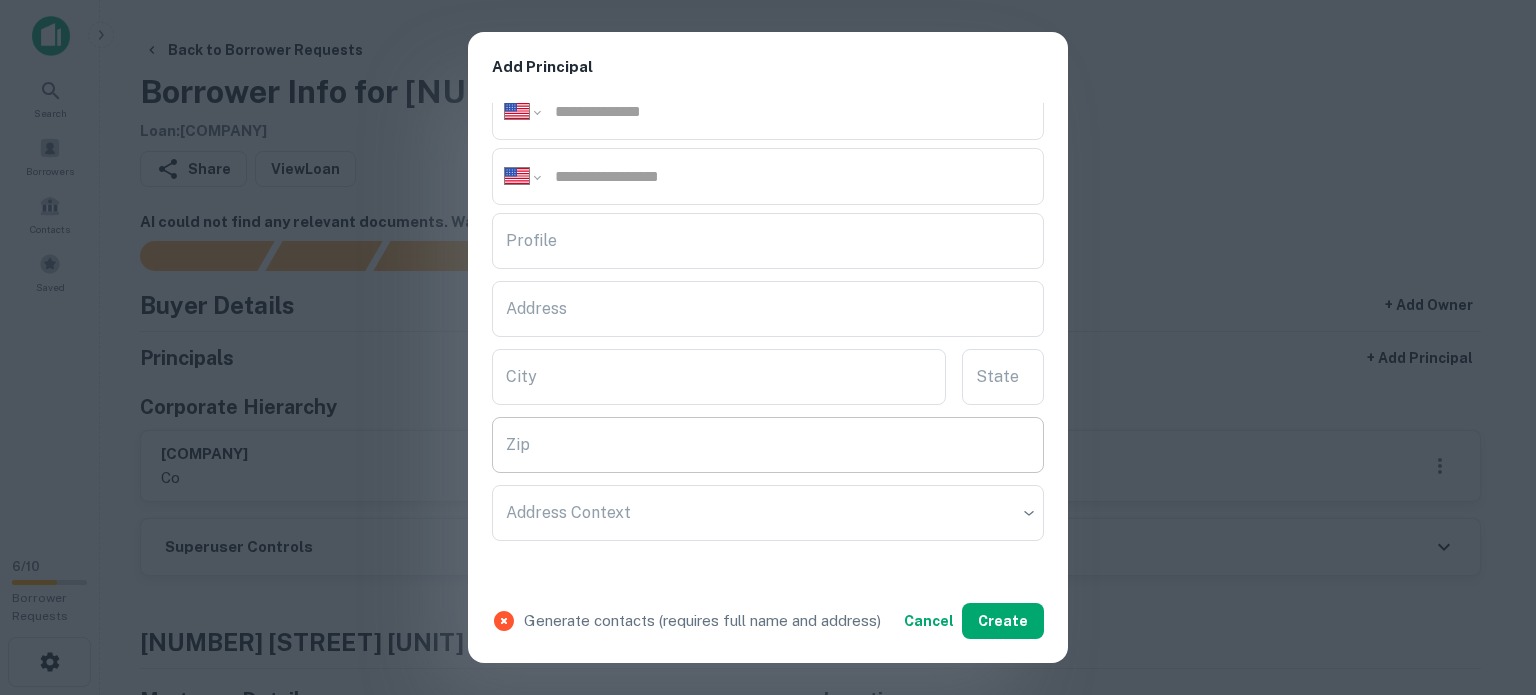 scroll, scrollTop: 400, scrollLeft: 0, axis: vertical 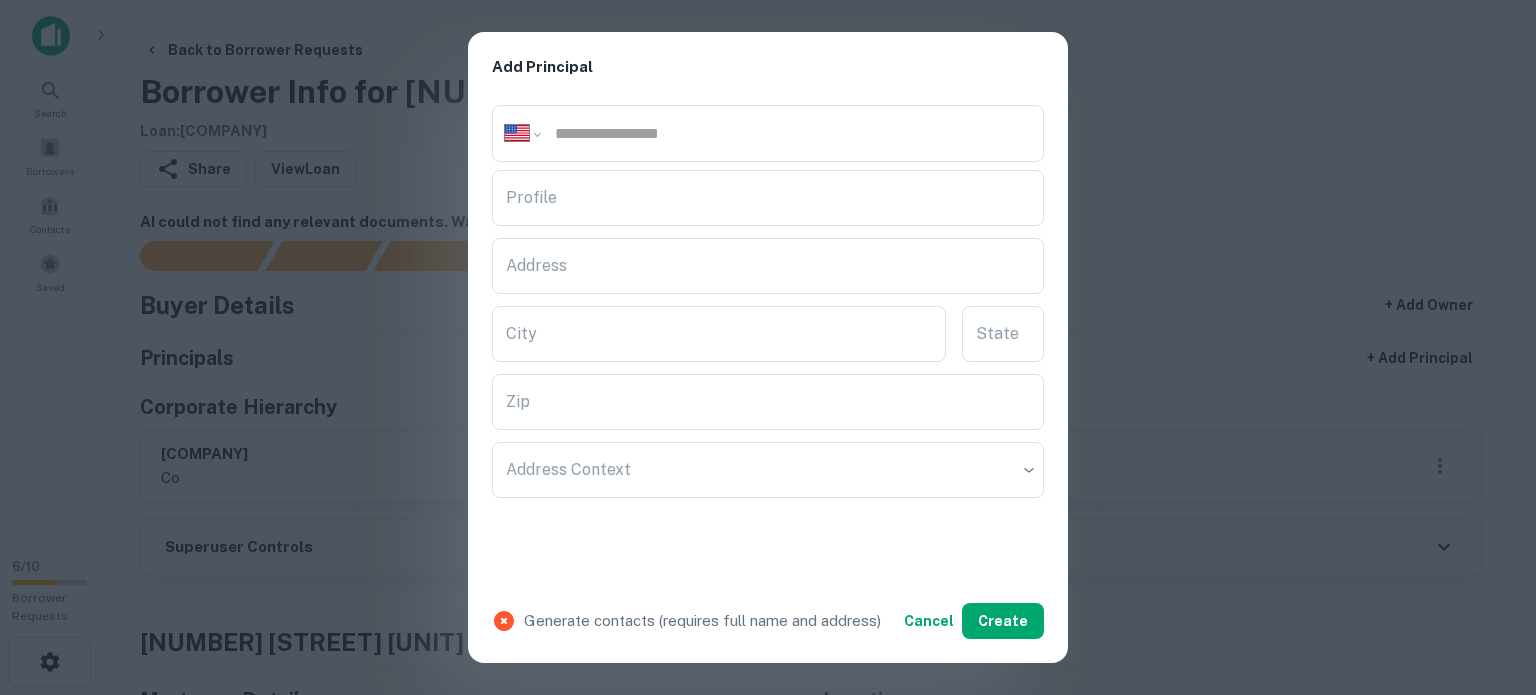 type on "**********" 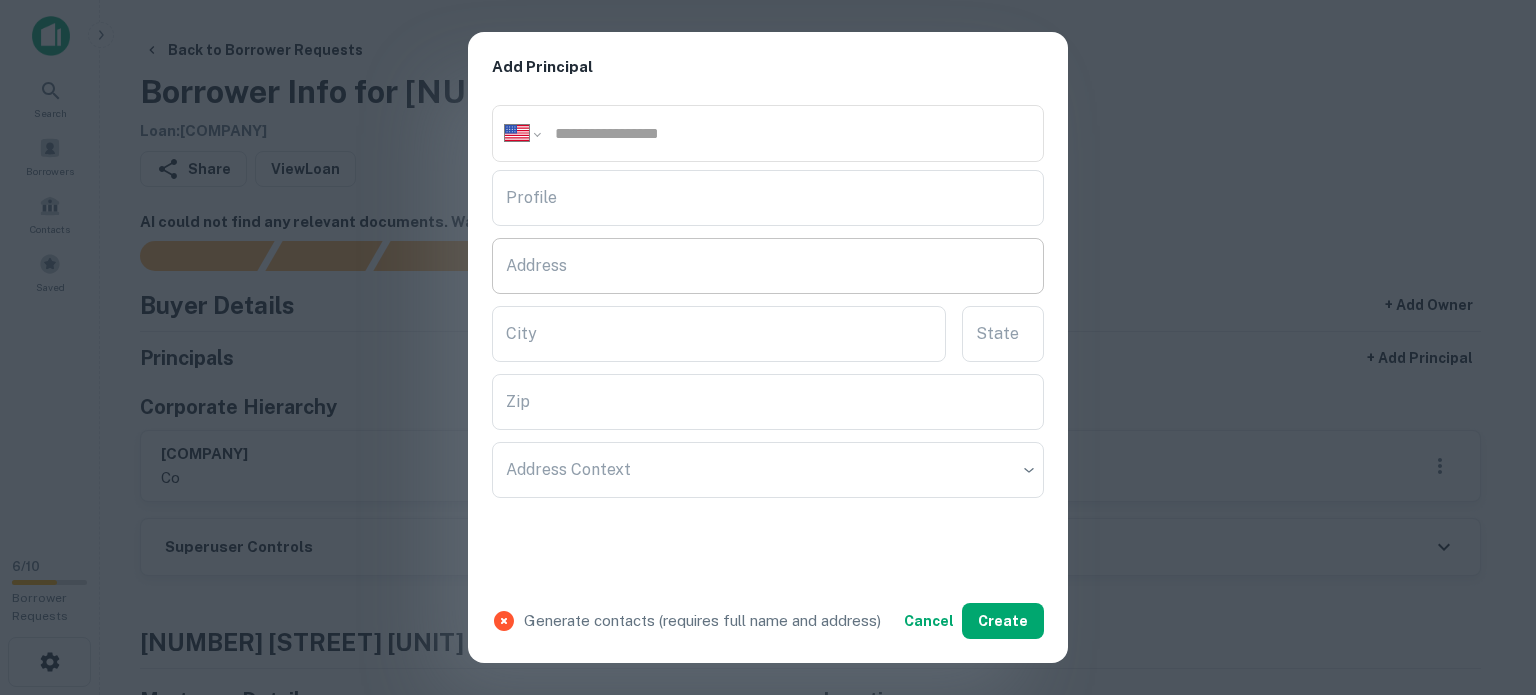 click on "Address" at bounding box center [768, 266] 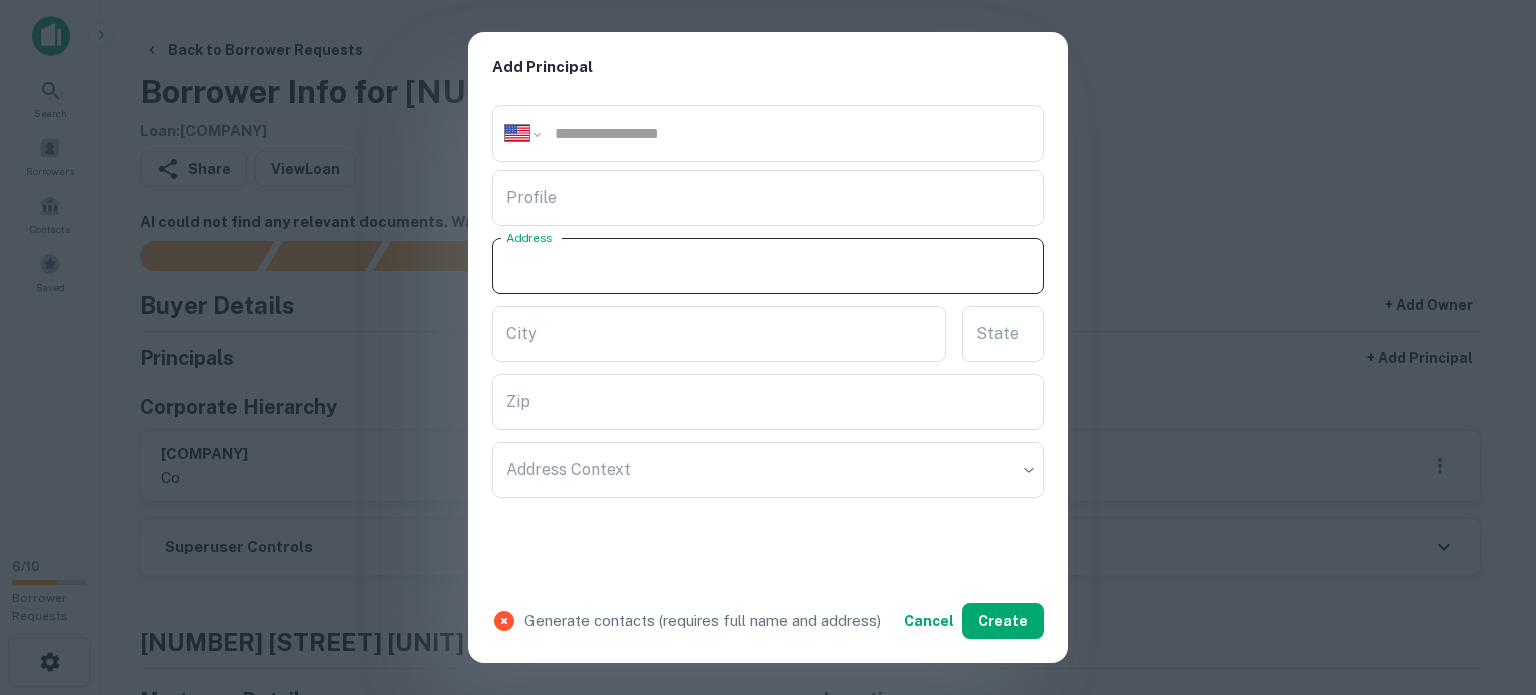 paste on "**********" 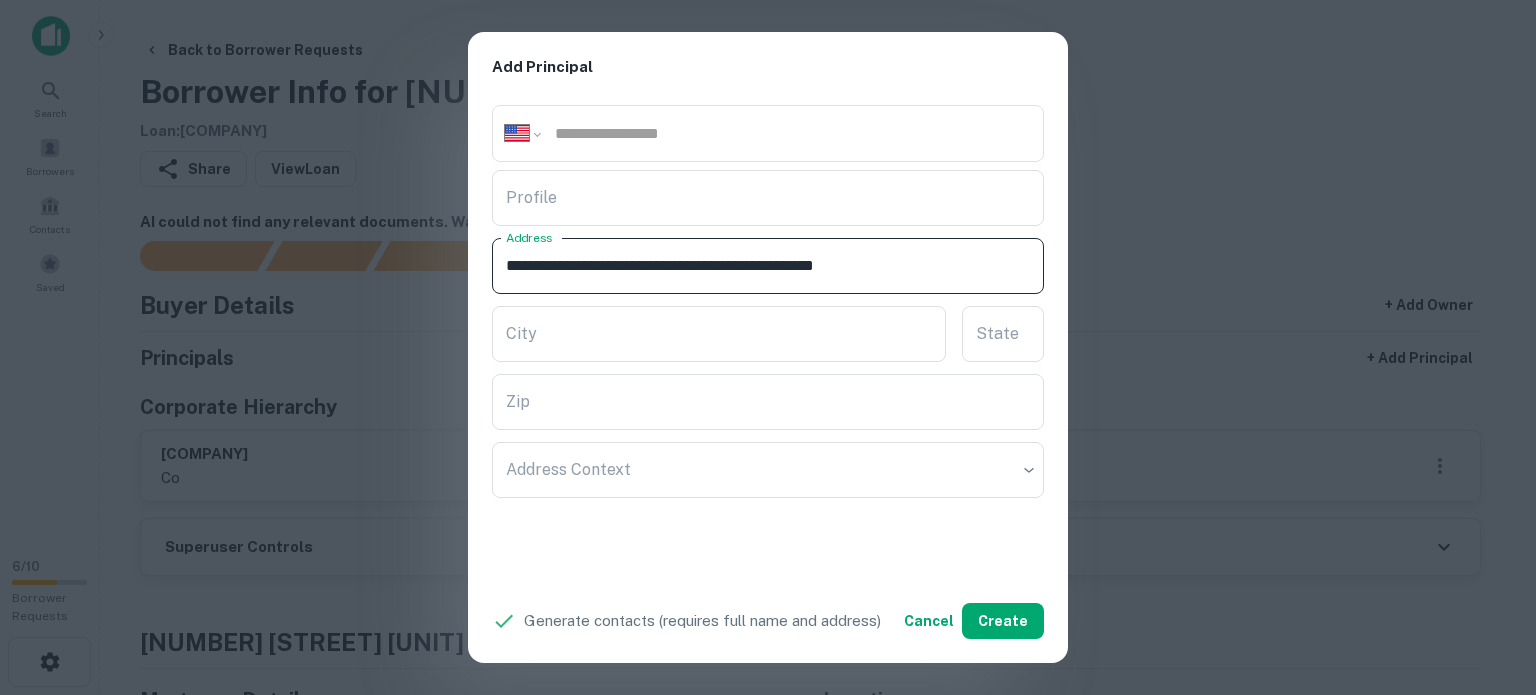 drag, startPoint x: 860, startPoint y: 259, endPoint x: 920, endPoint y: 273, distance: 61.611687 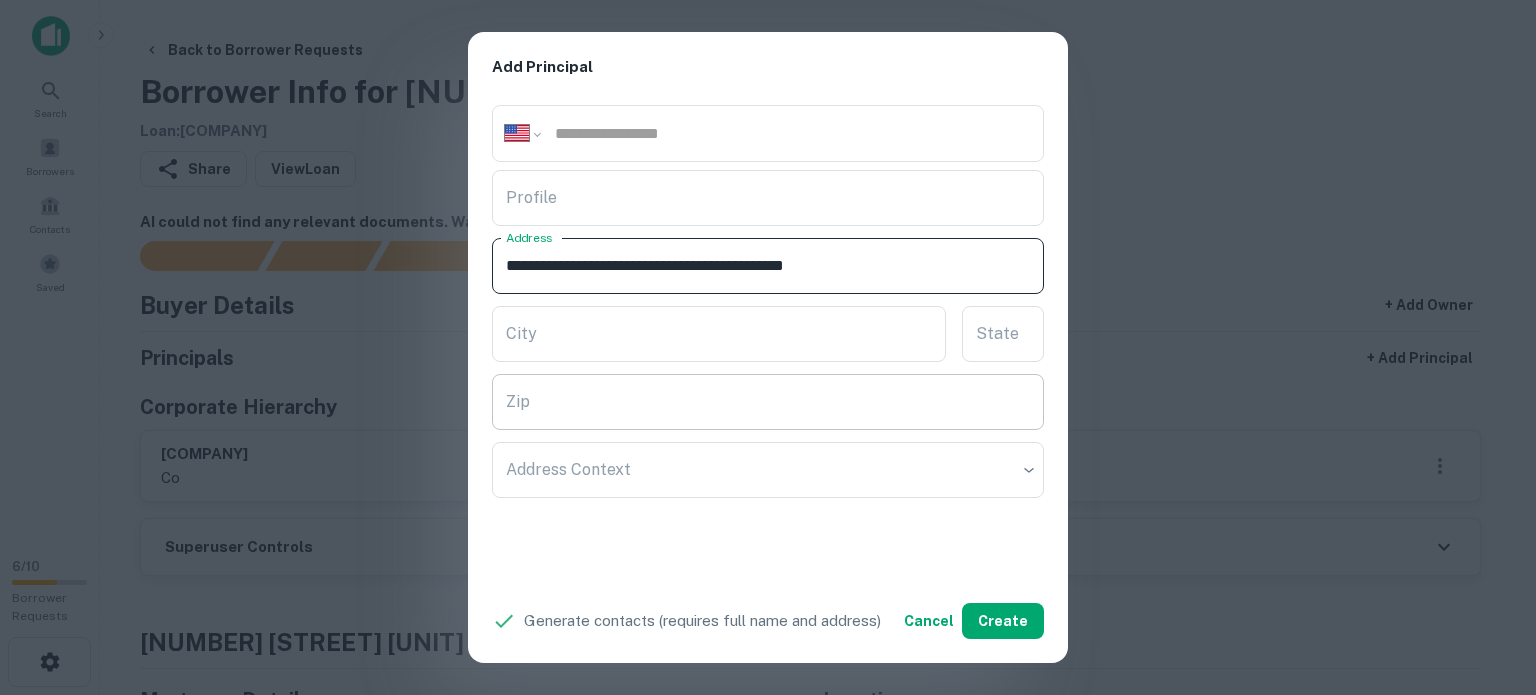 type on "**********" 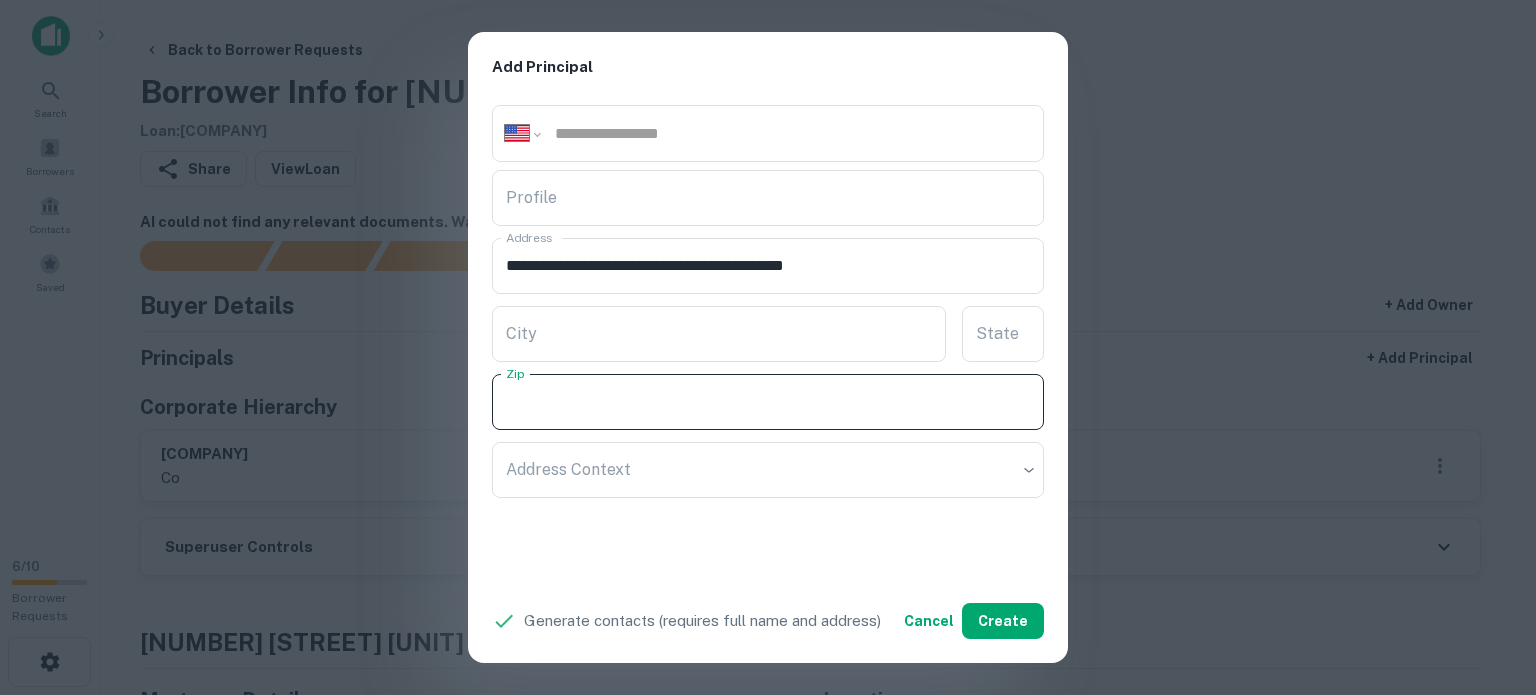 paste on "*****" 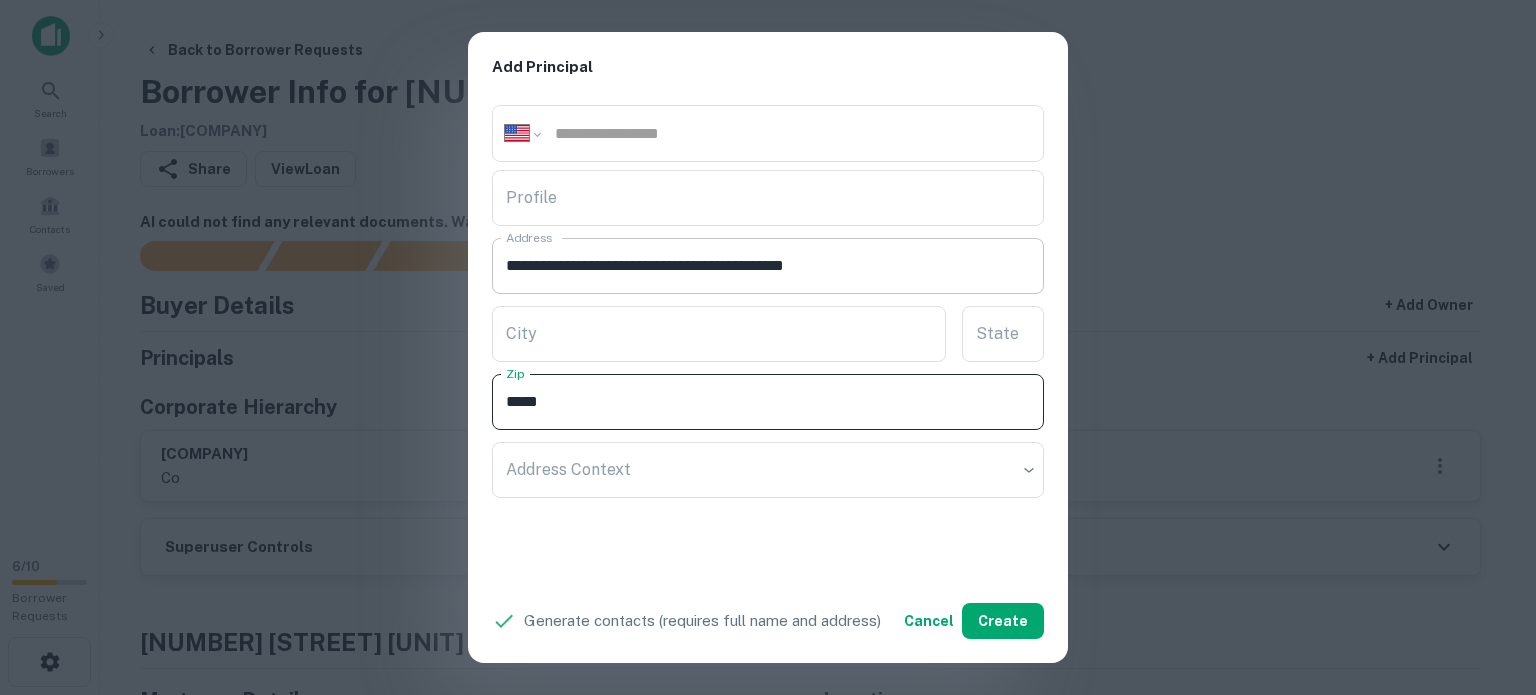 type on "*****" 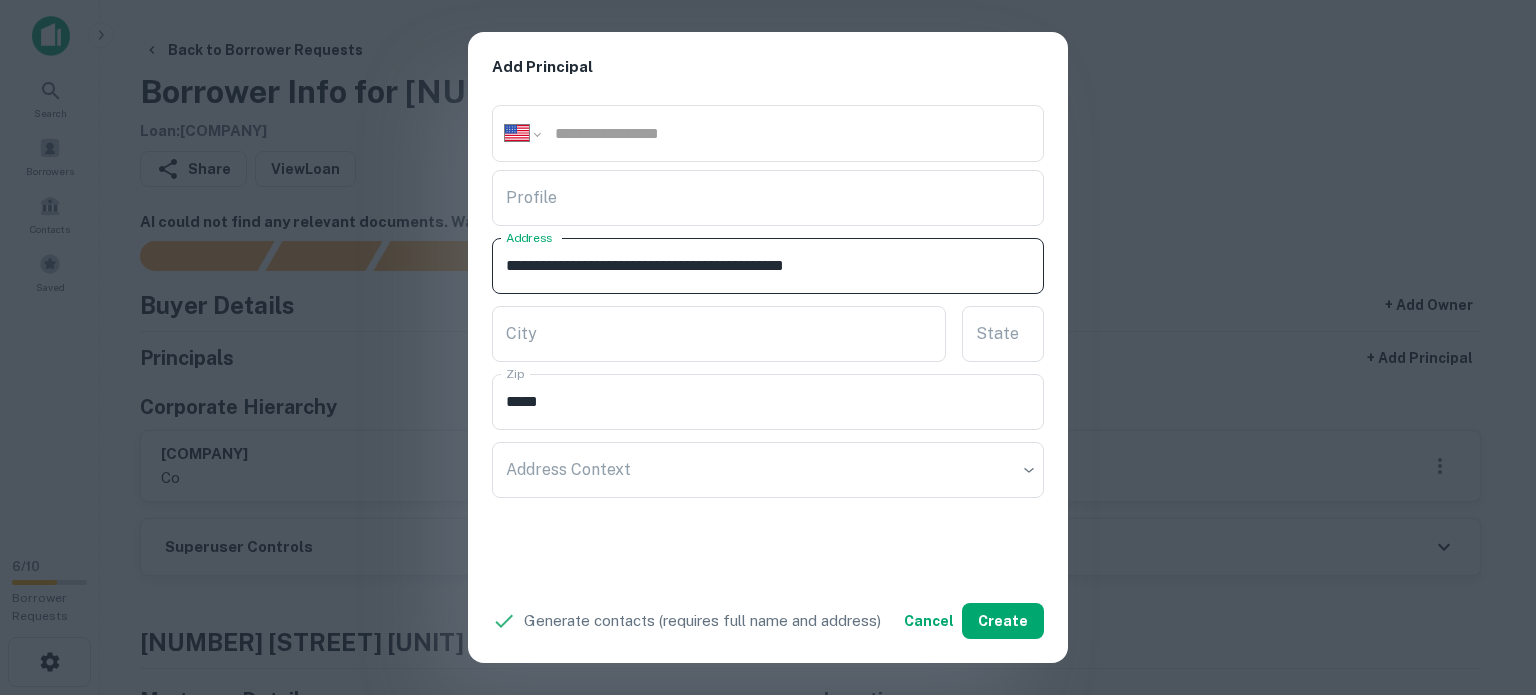 drag, startPoint x: 828, startPoint y: 263, endPoint x: 881, endPoint y: 272, distance: 53.75872 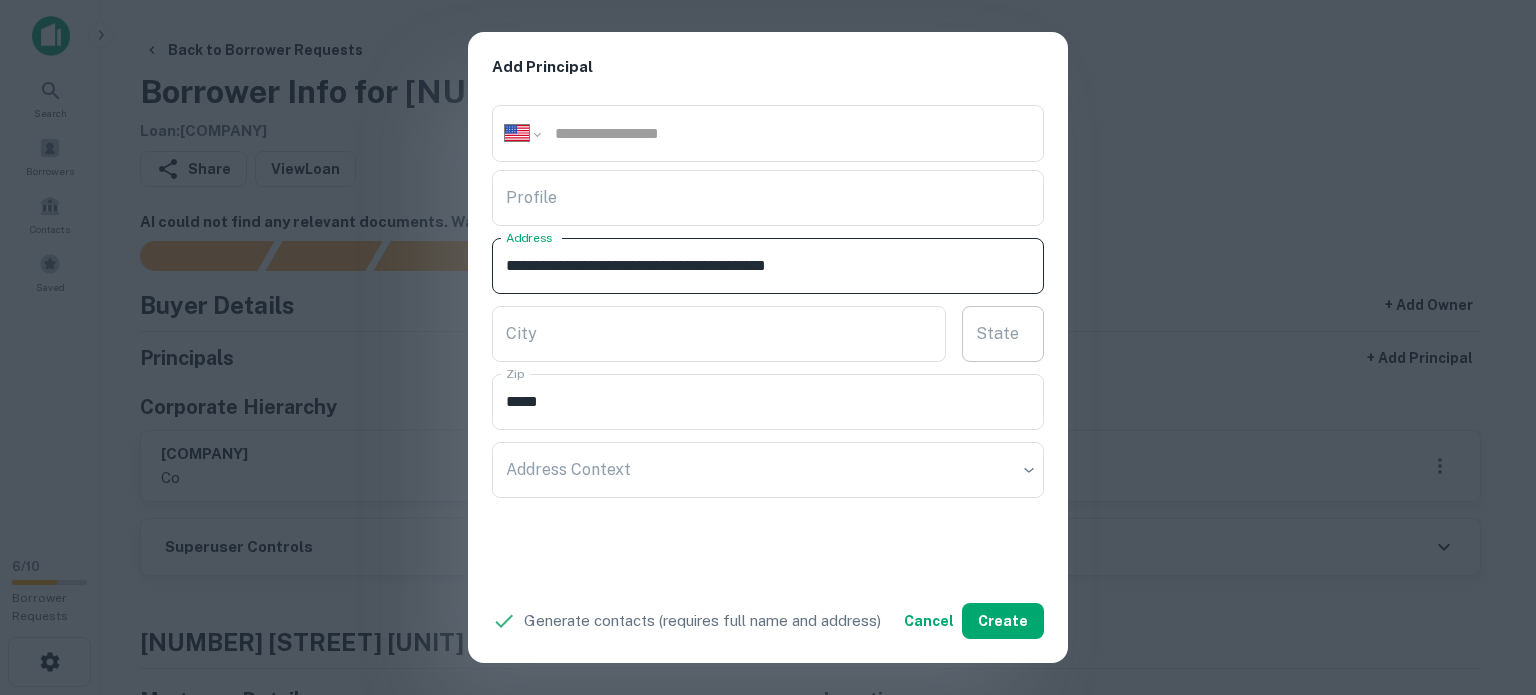 type on "**********" 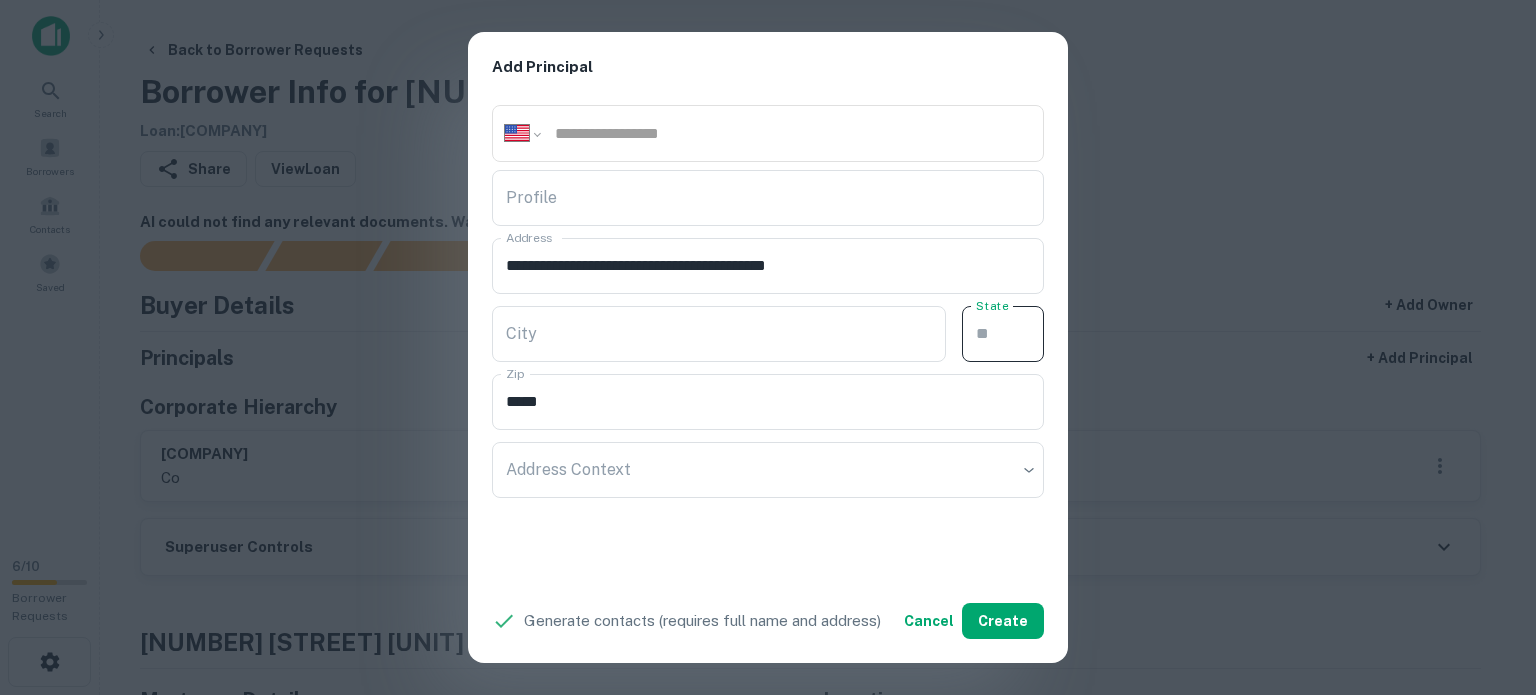 paste on "**" 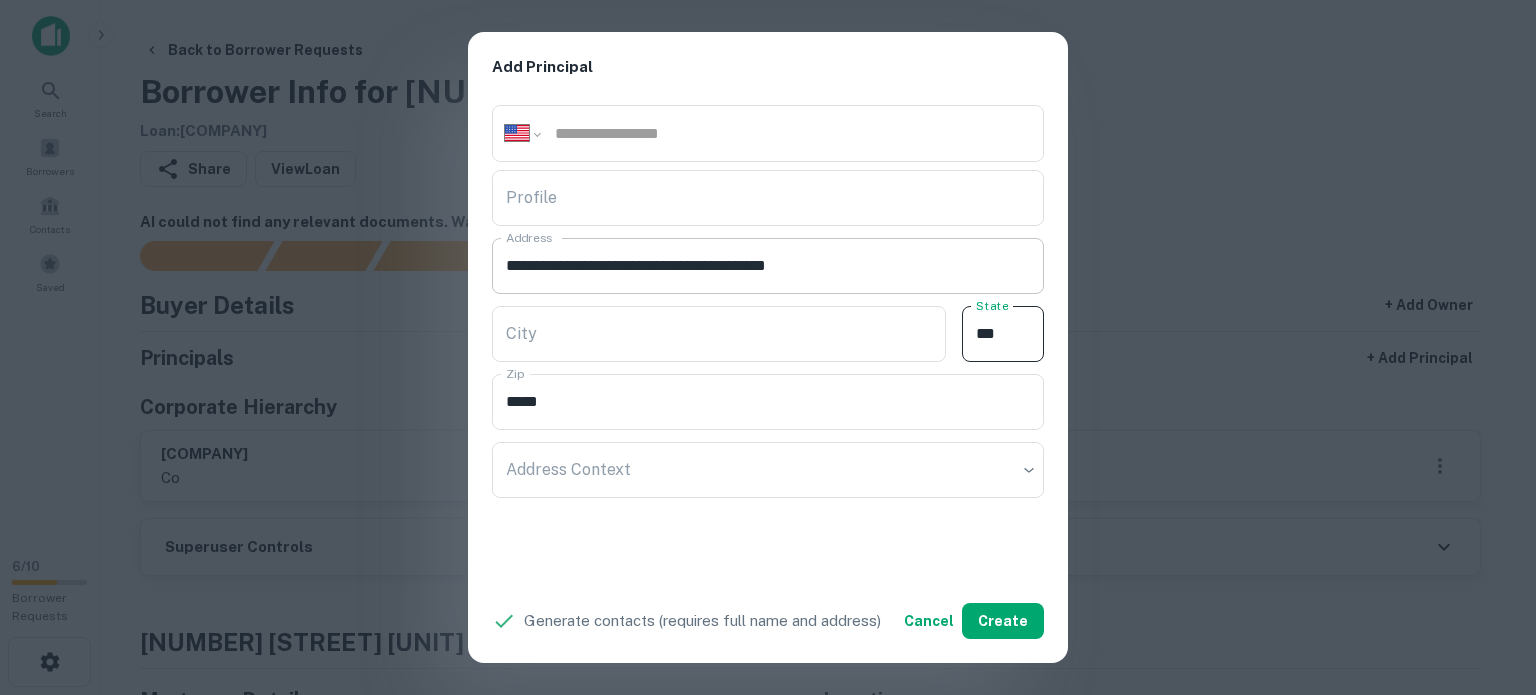 type on "**" 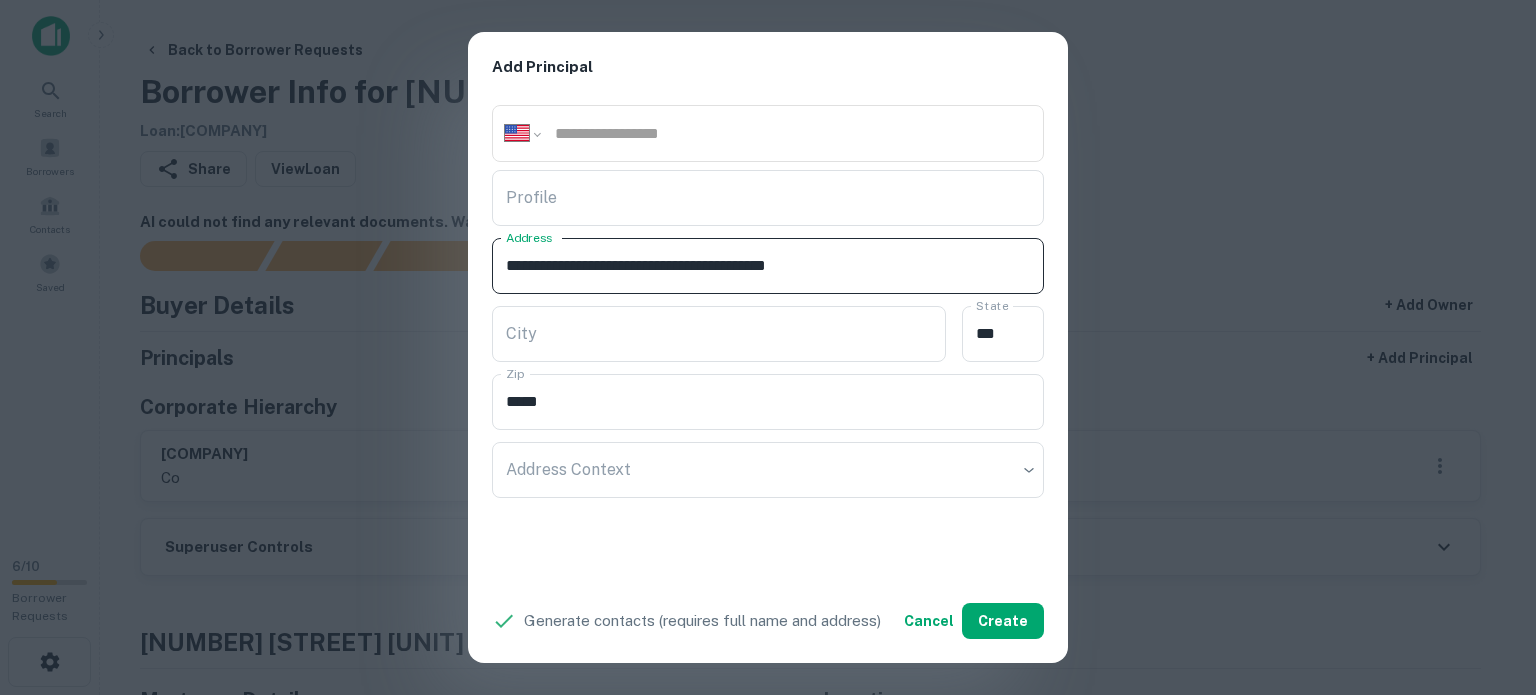 drag, startPoint x: 792, startPoint y: 266, endPoint x: 820, endPoint y: 287, distance: 35 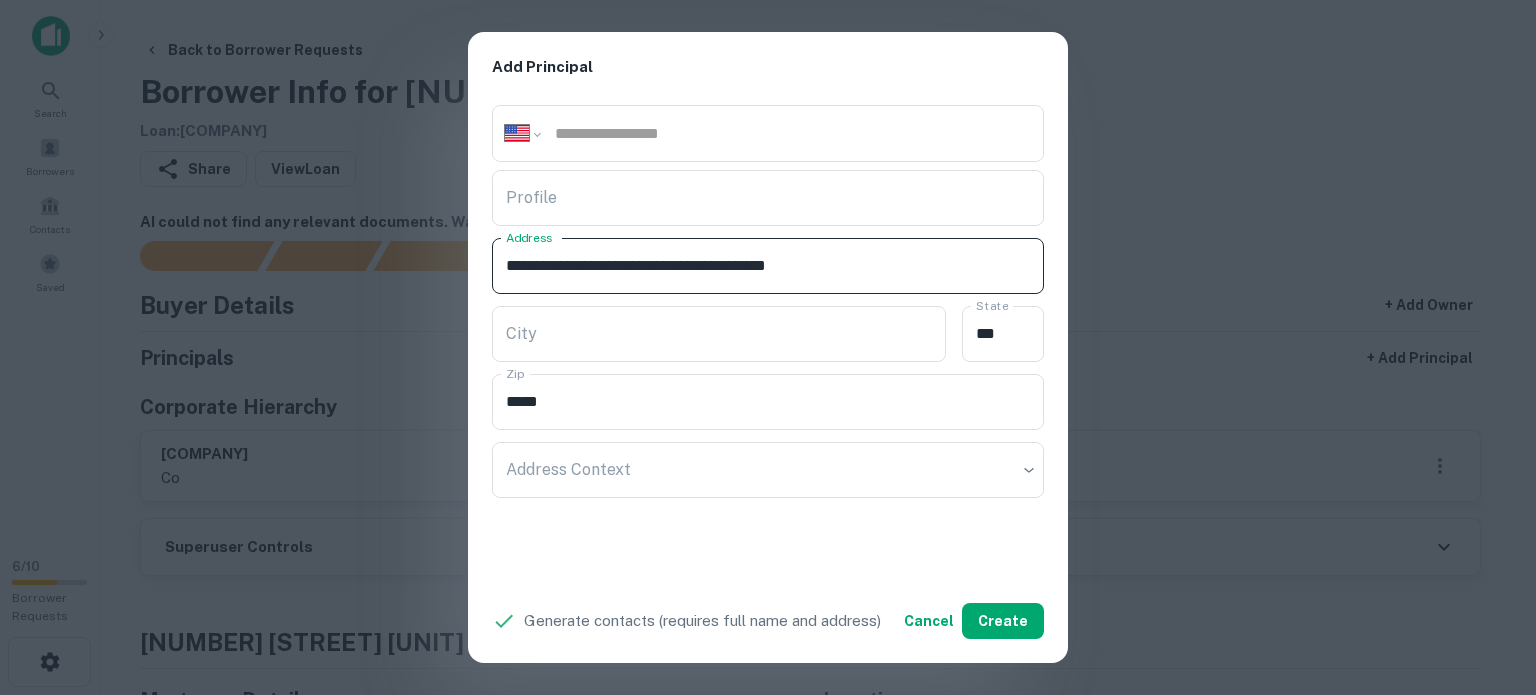 click on "**********" at bounding box center (768, 266) 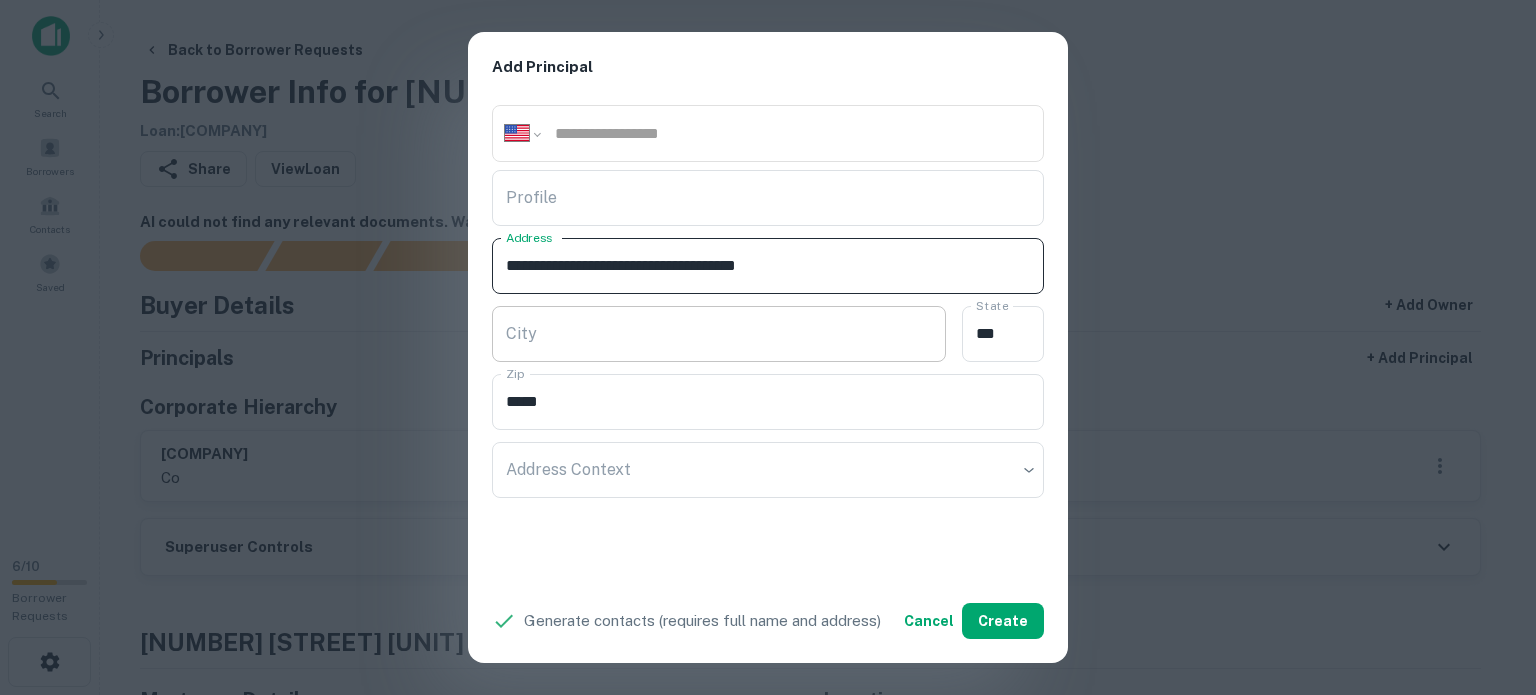 type on "**********" 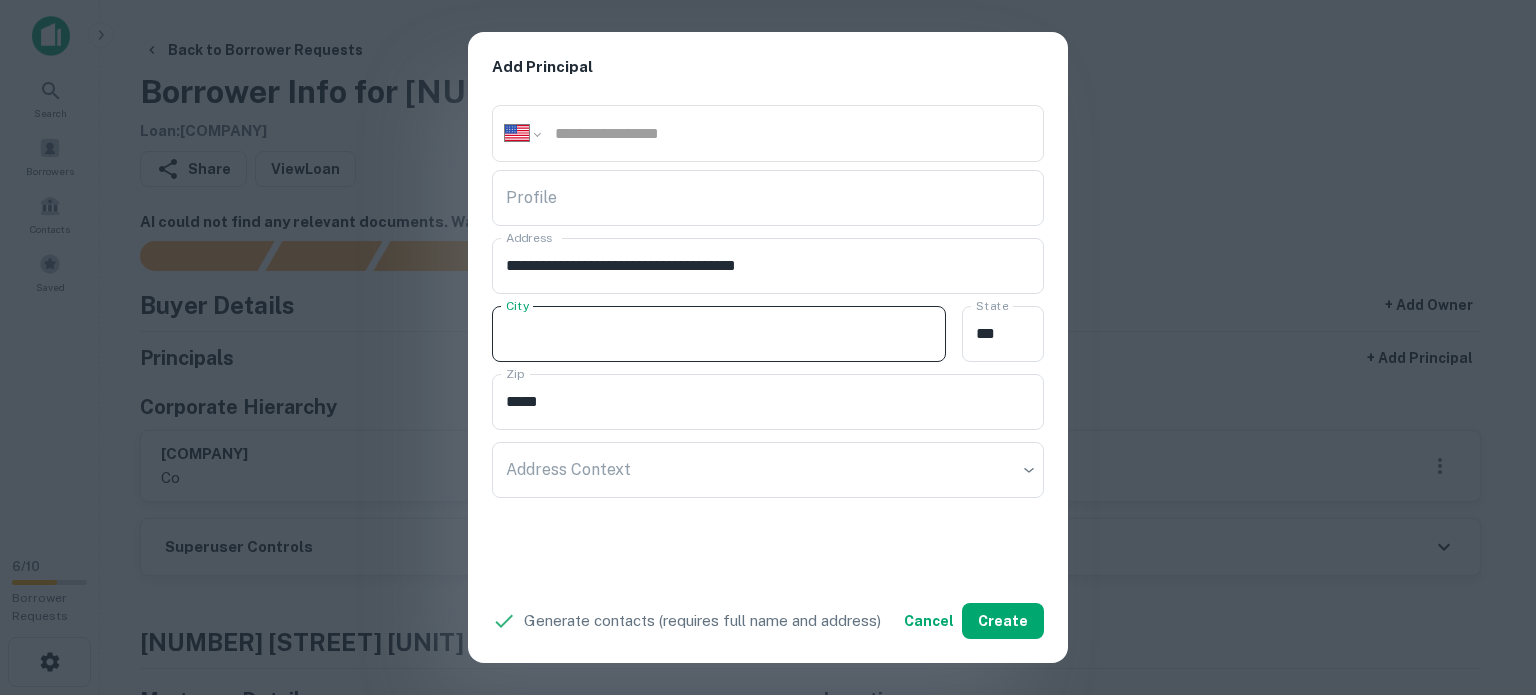 click on "City" at bounding box center (719, 334) 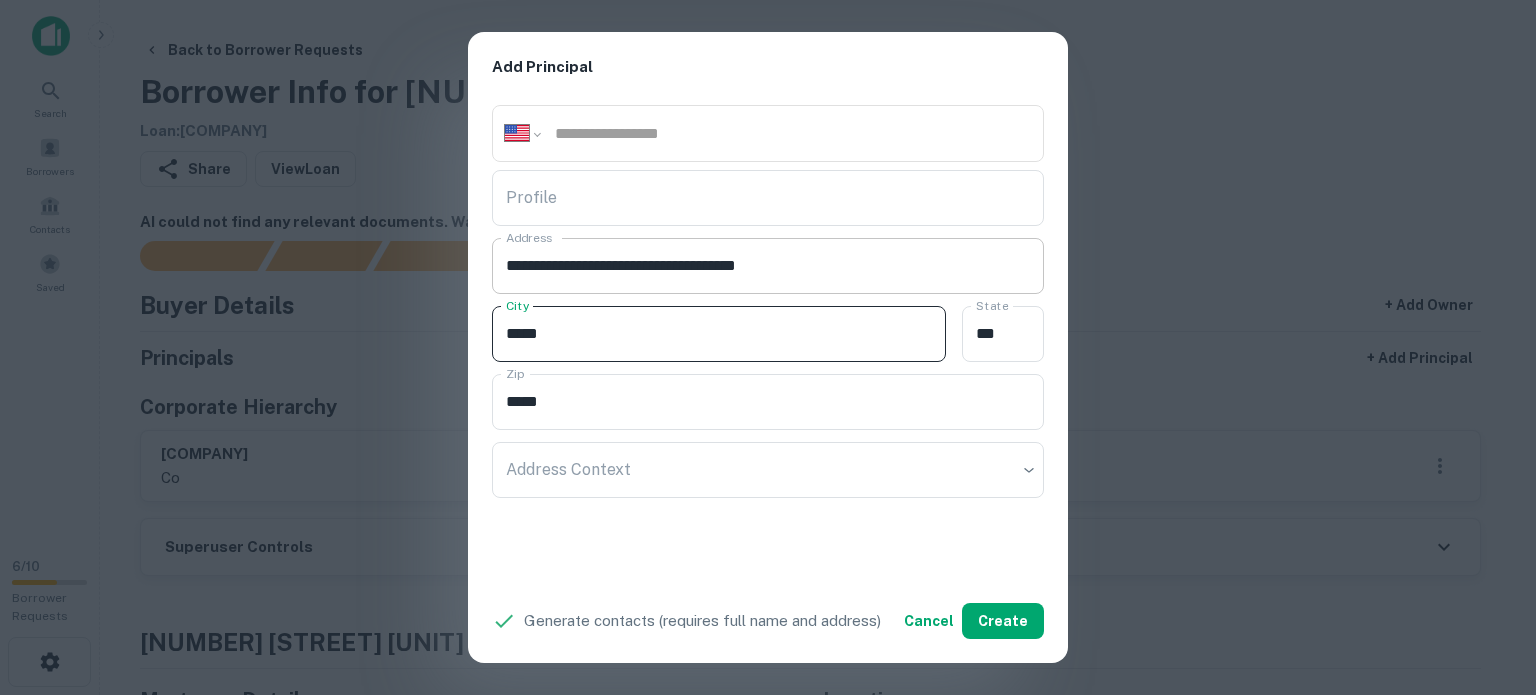 type on "*****" 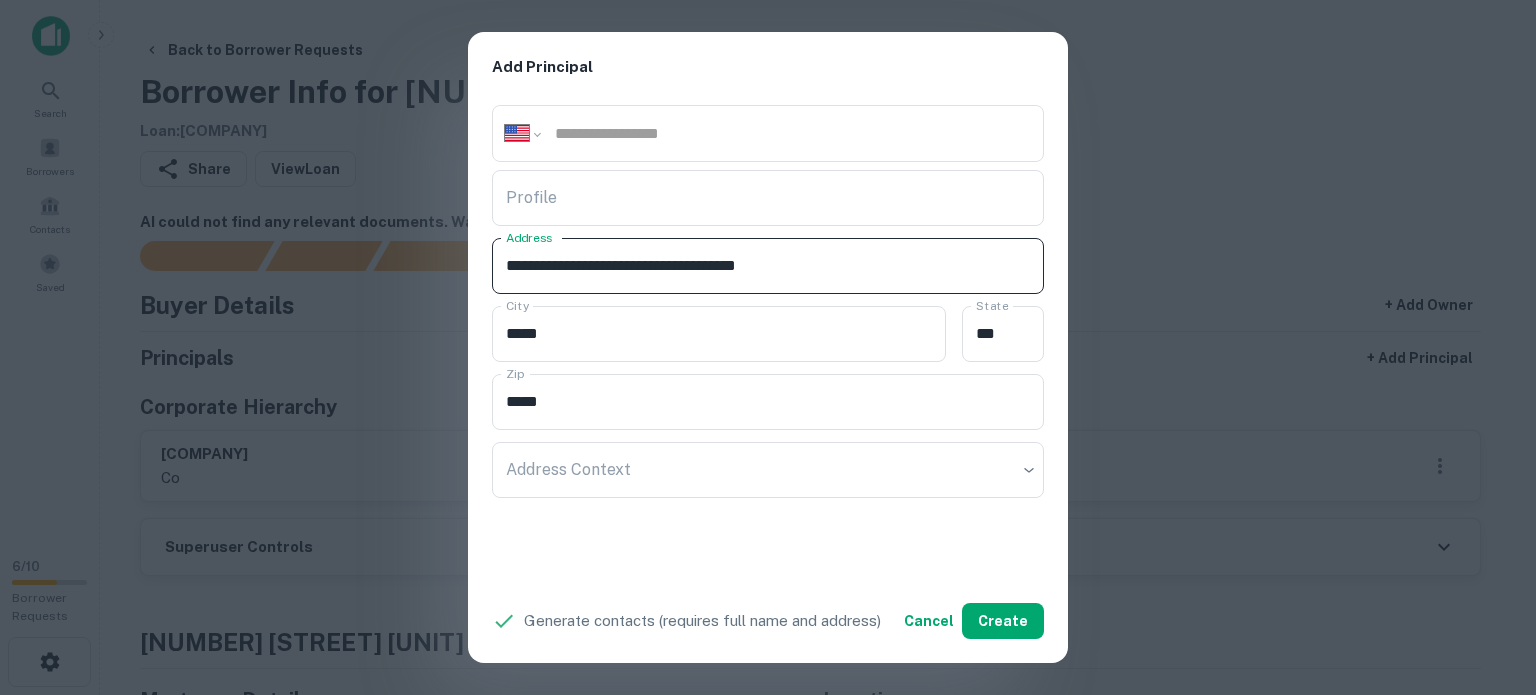 click on "**********" at bounding box center [768, 266] 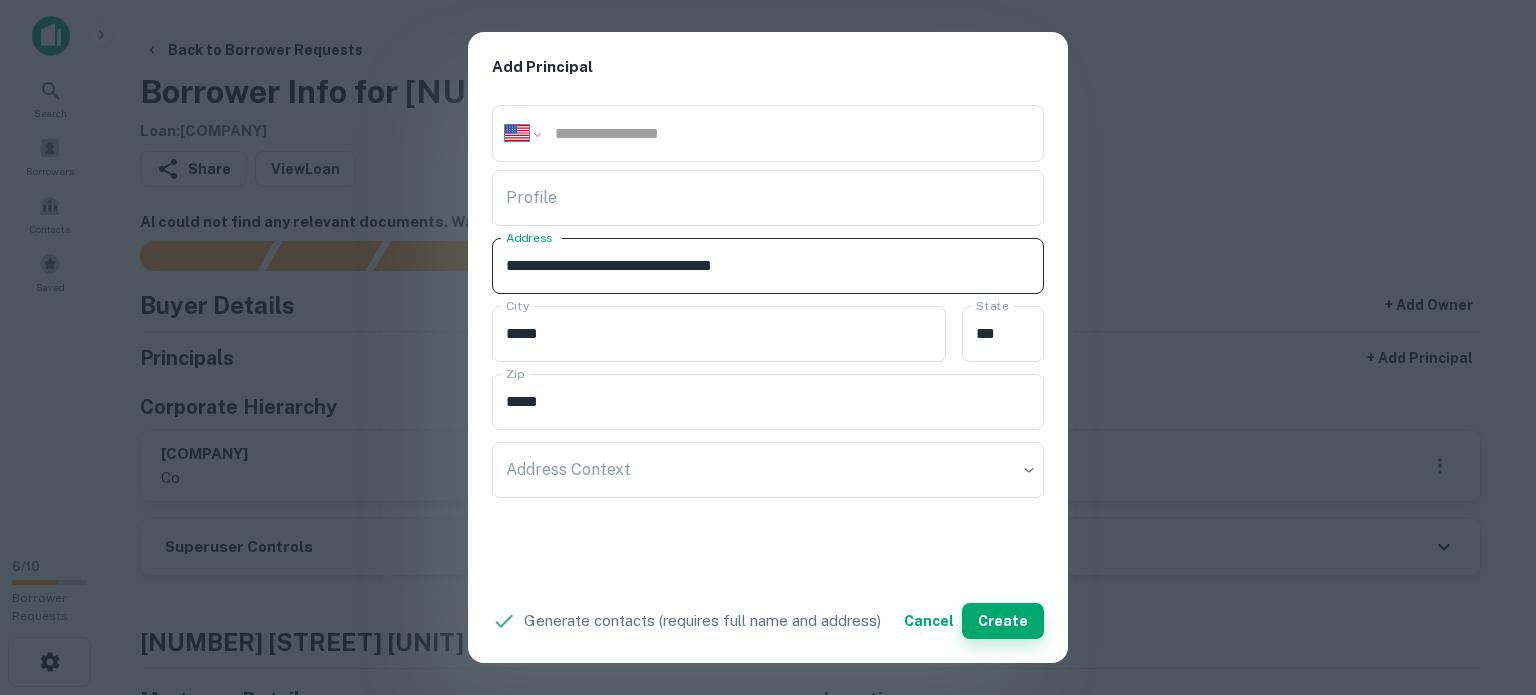 type on "**********" 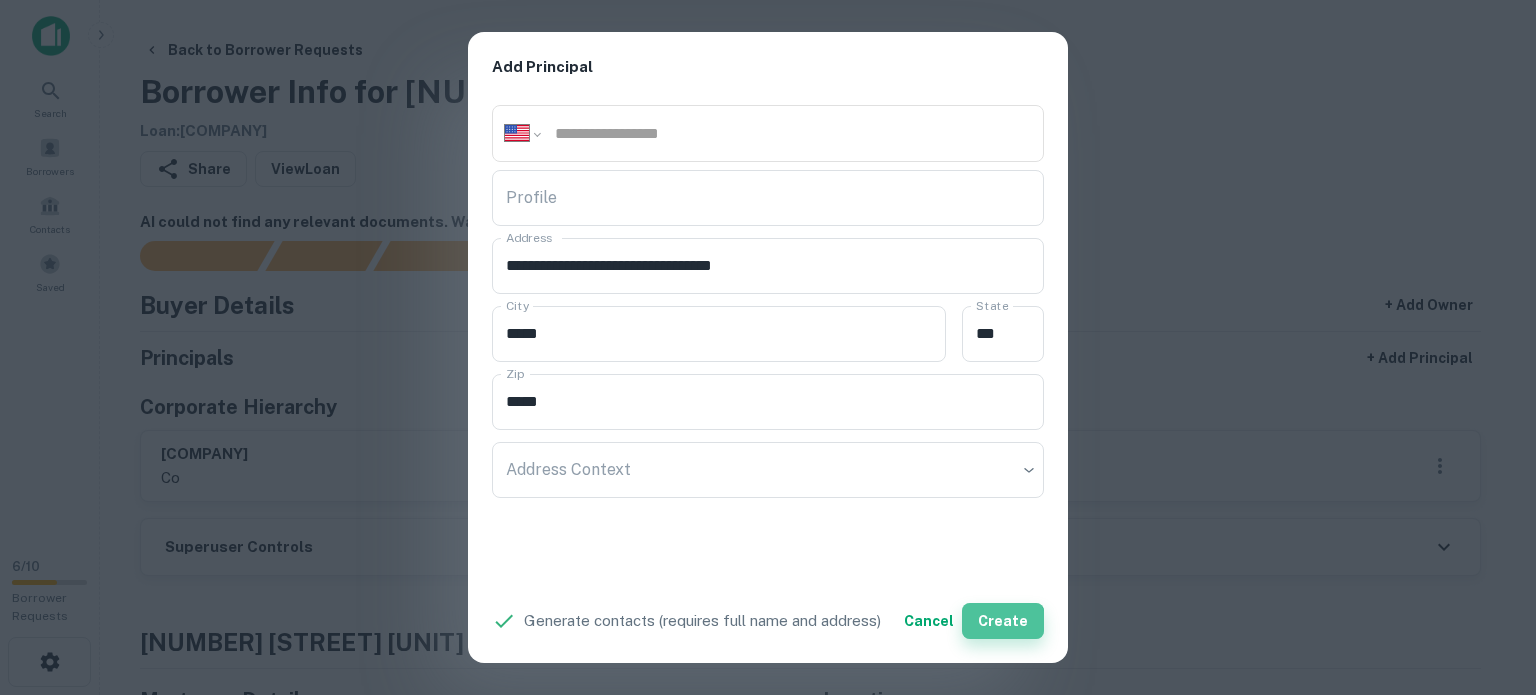 click on "Create" at bounding box center (1003, 621) 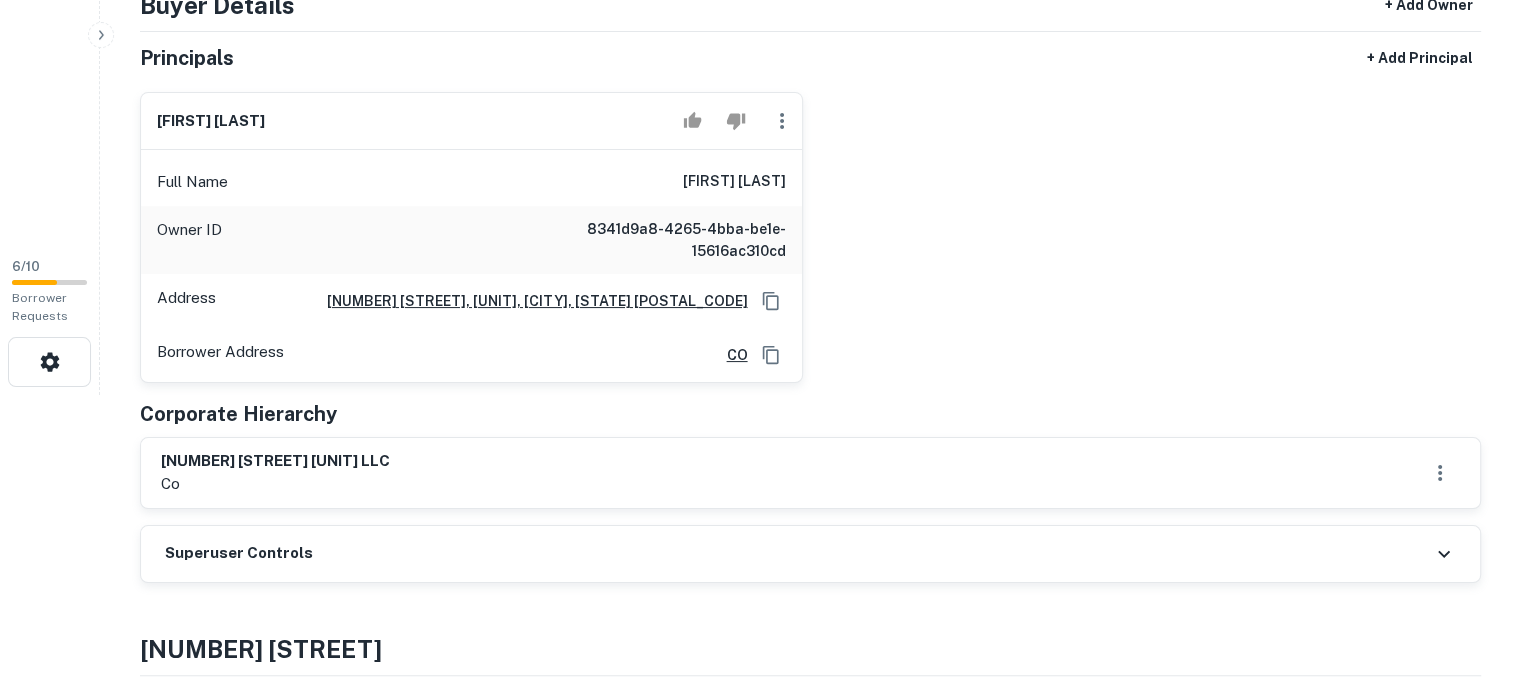 scroll, scrollTop: 0, scrollLeft: 0, axis: both 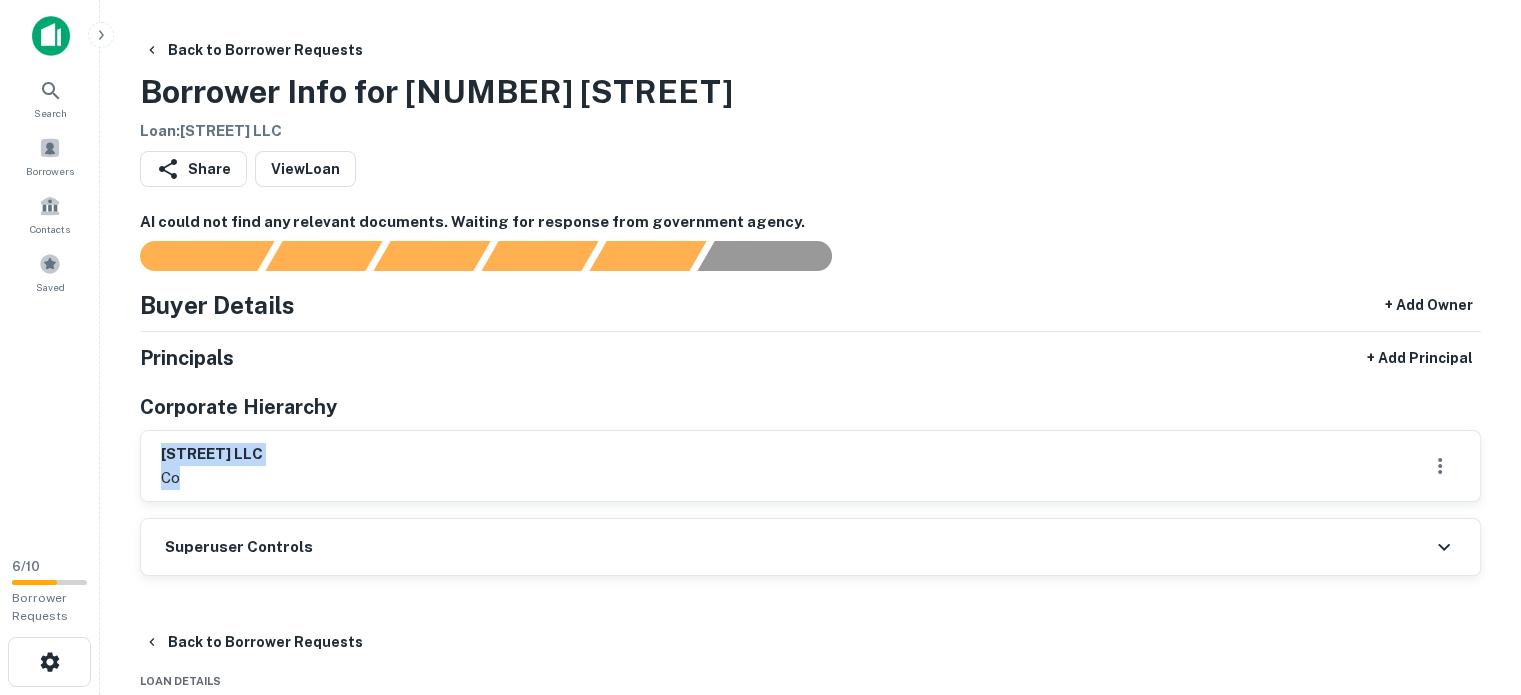 drag, startPoint x: 159, startPoint y: 450, endPoint x: 332, endPoint y: 467, distance: 173.83325 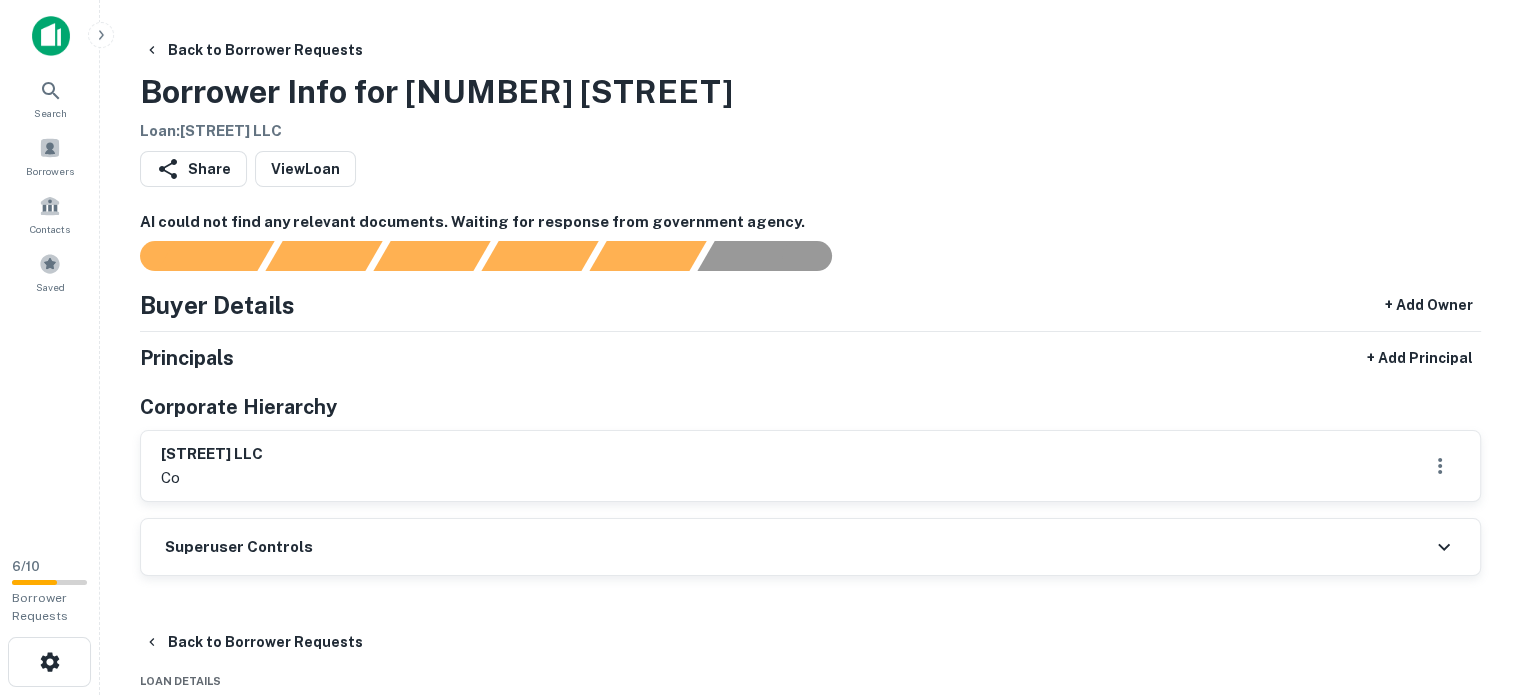 drag, startPoint x: 154, startPoint y: 442, endPoint x: 336, endPoint y: 462, distance: 183.0956 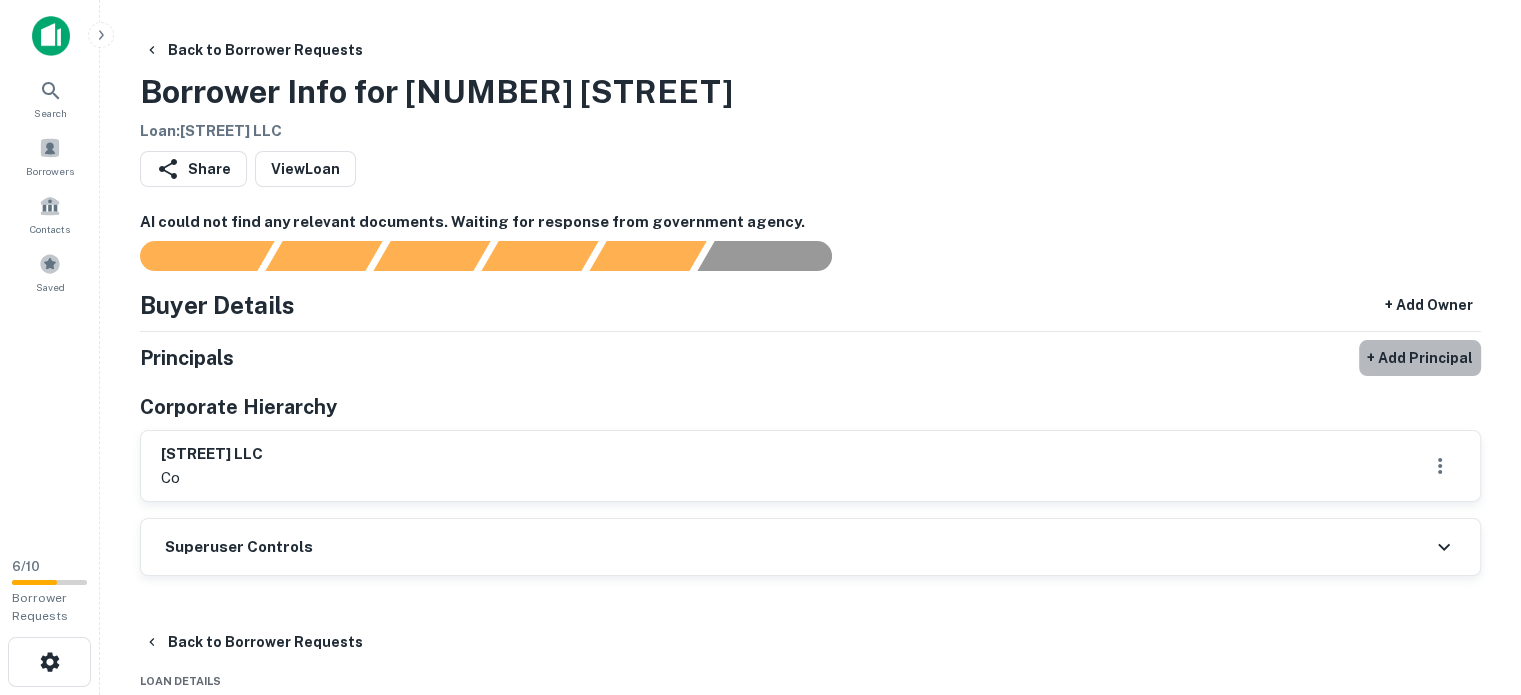 click on "+ Add Principal" at bounding box center (1420, 358) 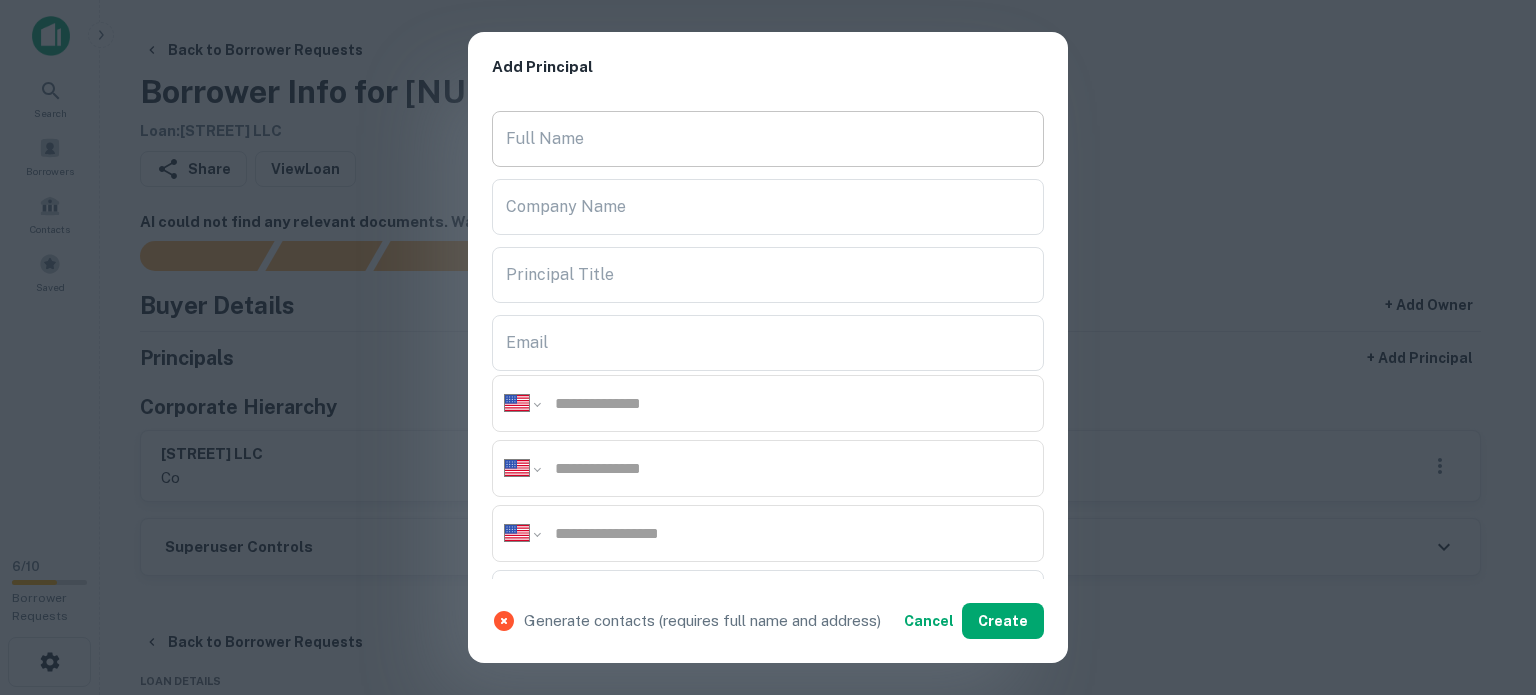 click on "Full Name" at bounding box center [768, 139] 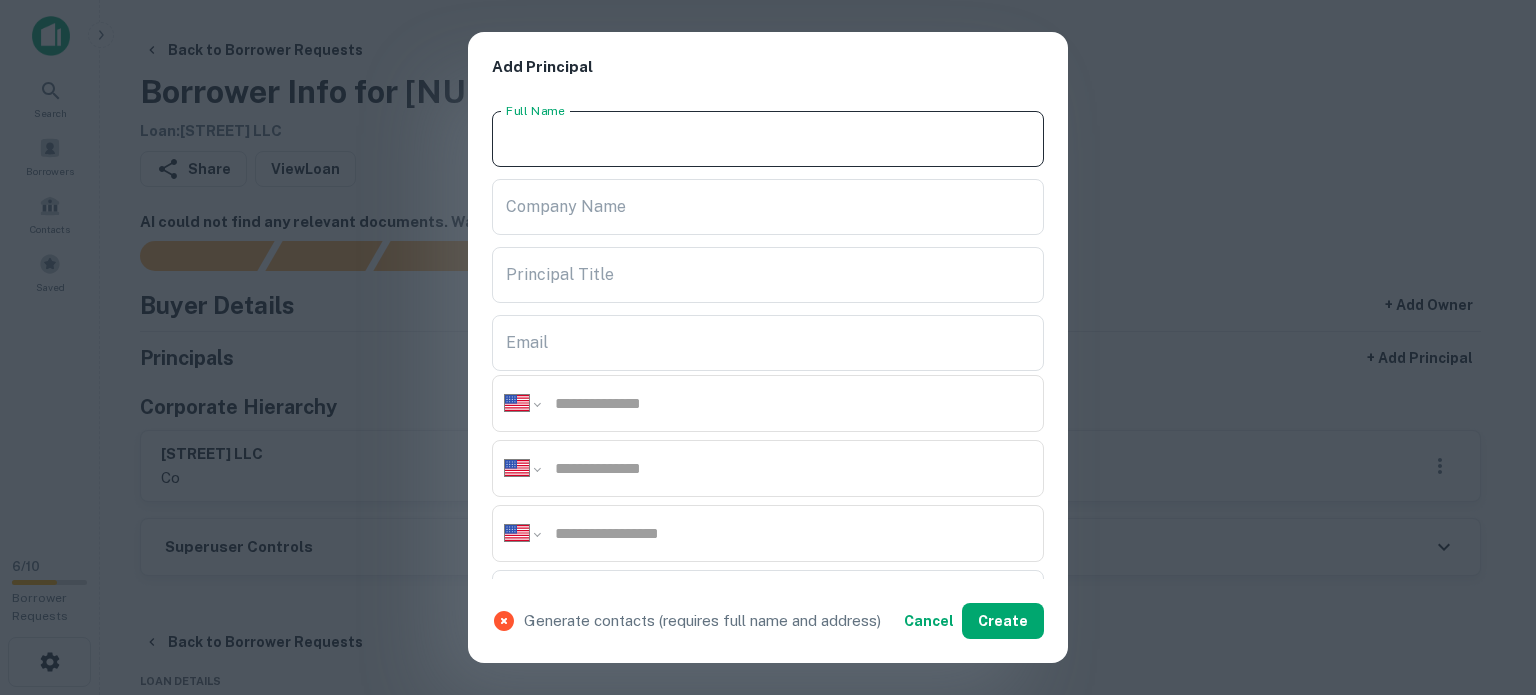 paste on "*****" 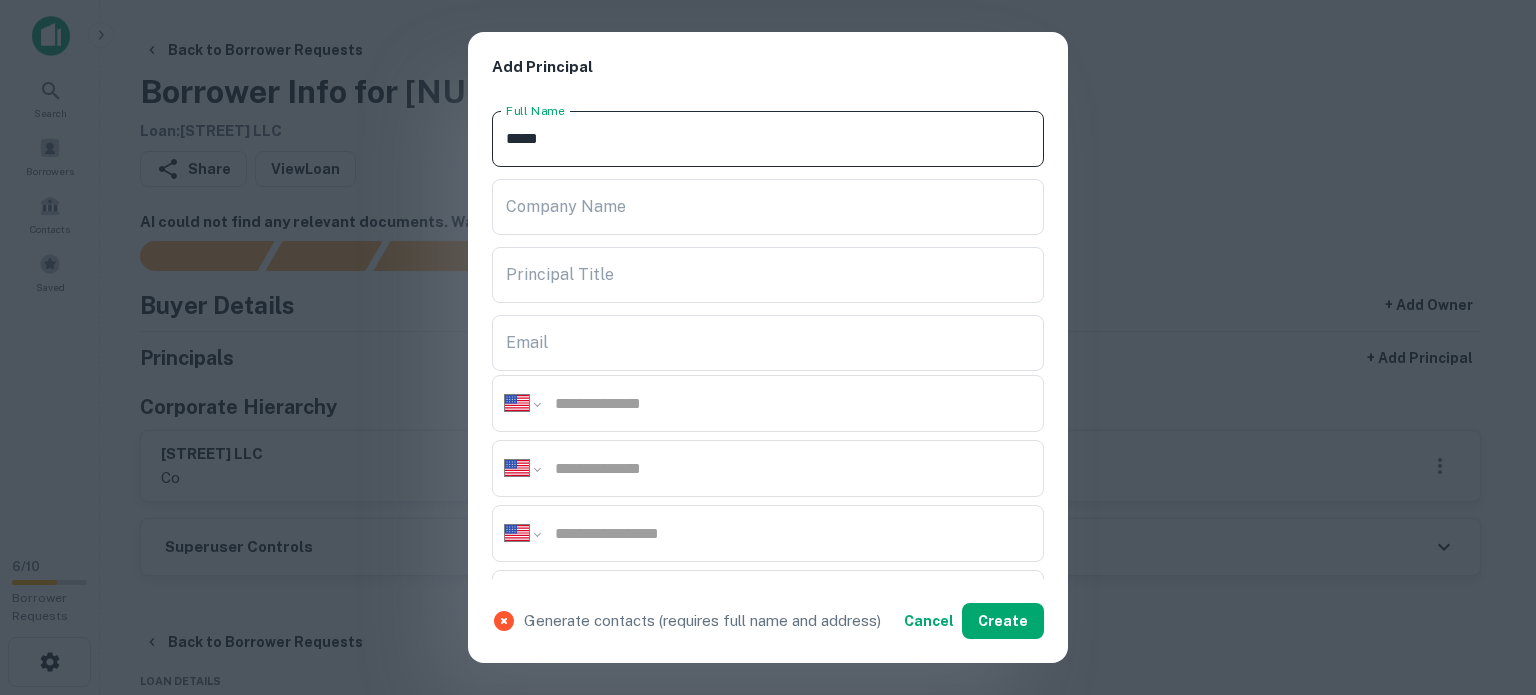 click on "*****" at bounding box center (768, 139) 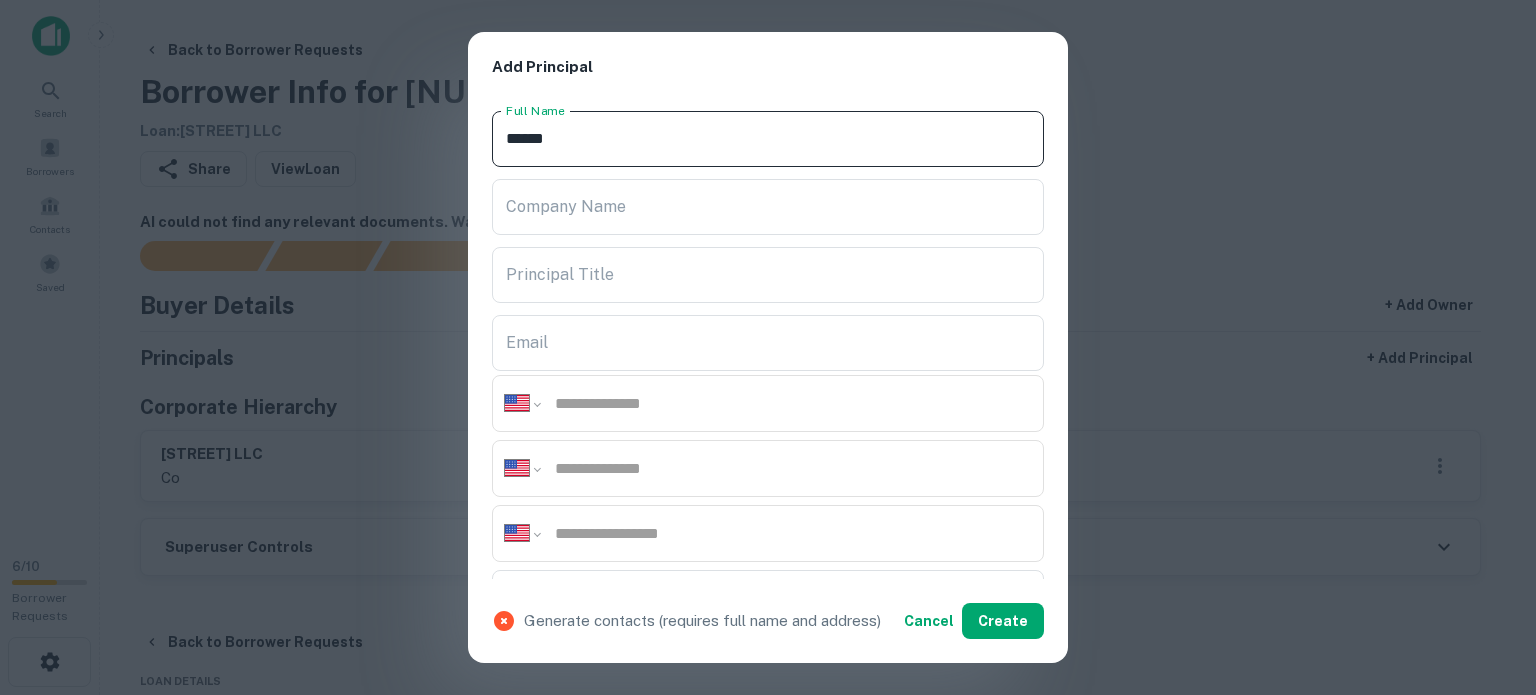 paste on "*******" 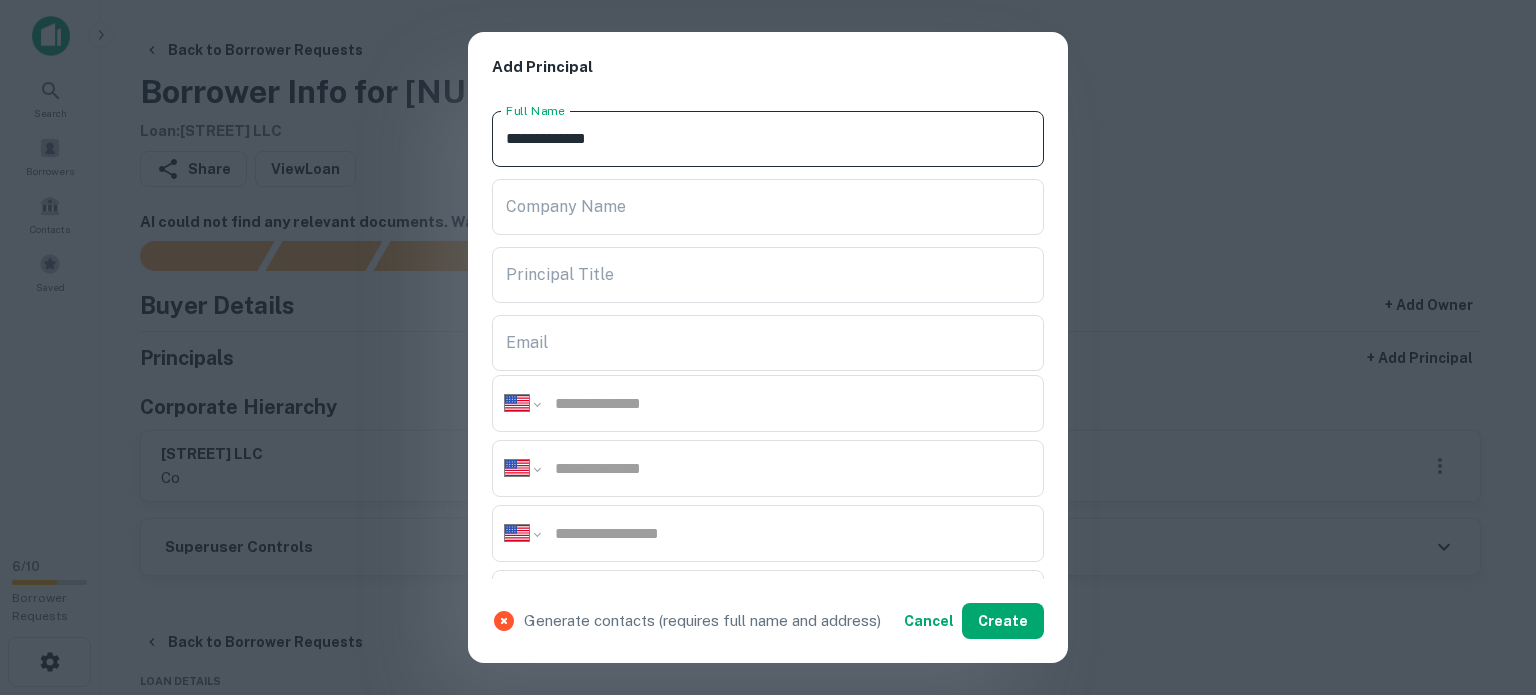 type on "**********" 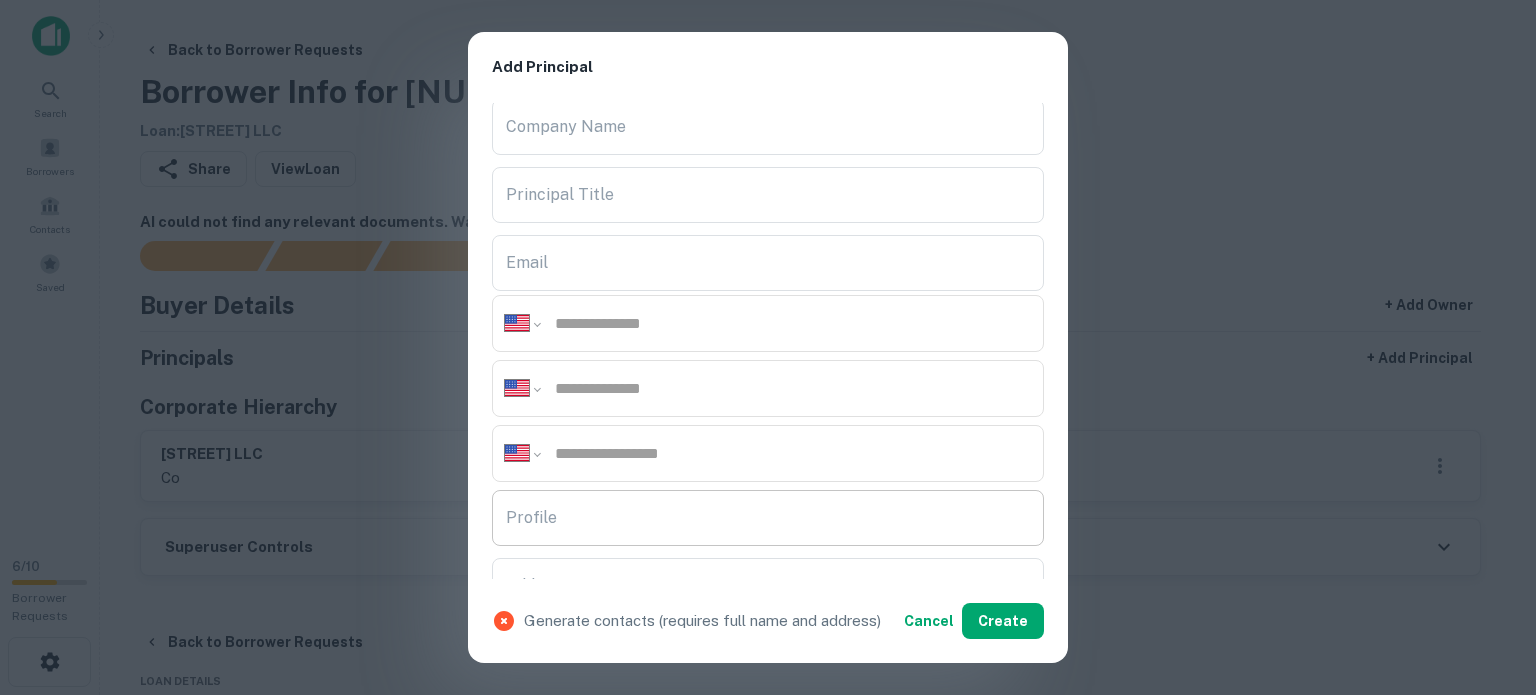 scroll, scrollTop: 200, scrollLeft: 0, axis: vertical 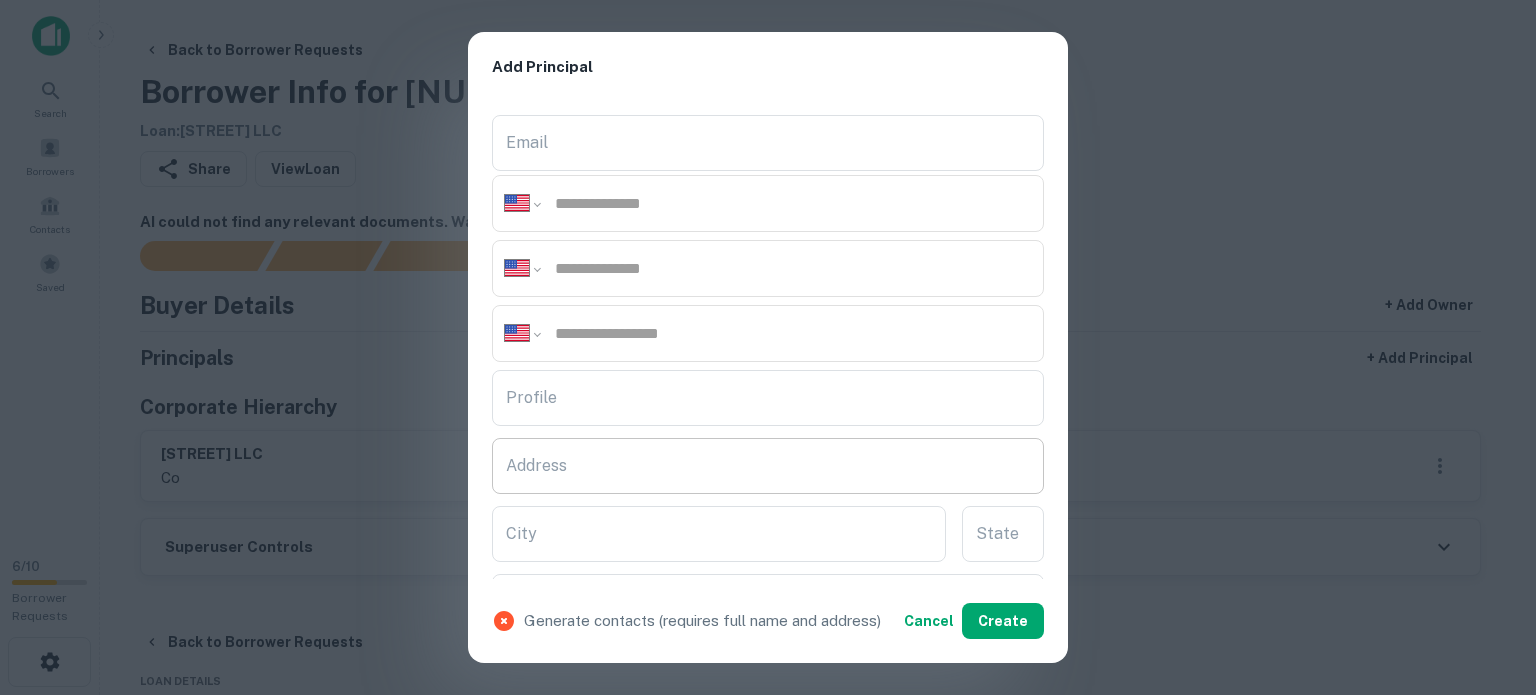 click on "Address" at bounding box center (768, 466) 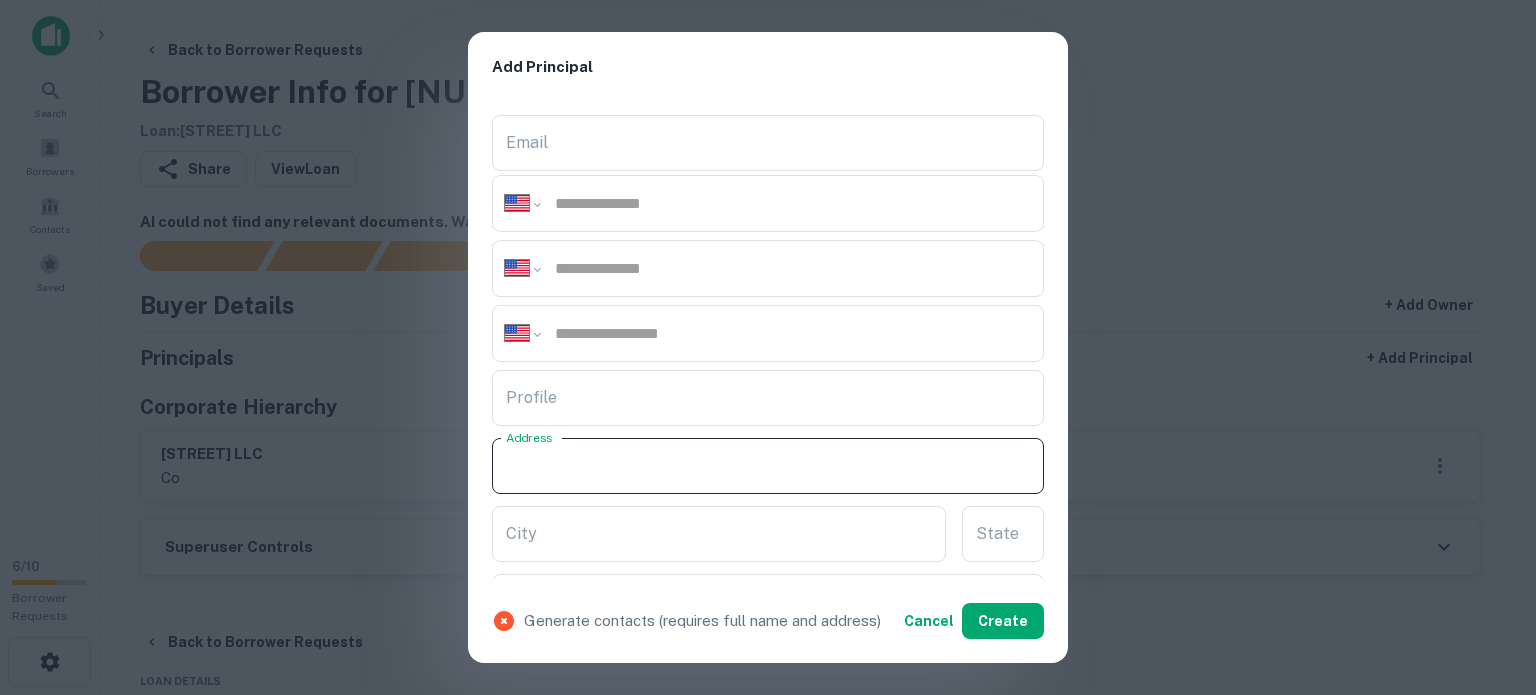 paste on "**********" 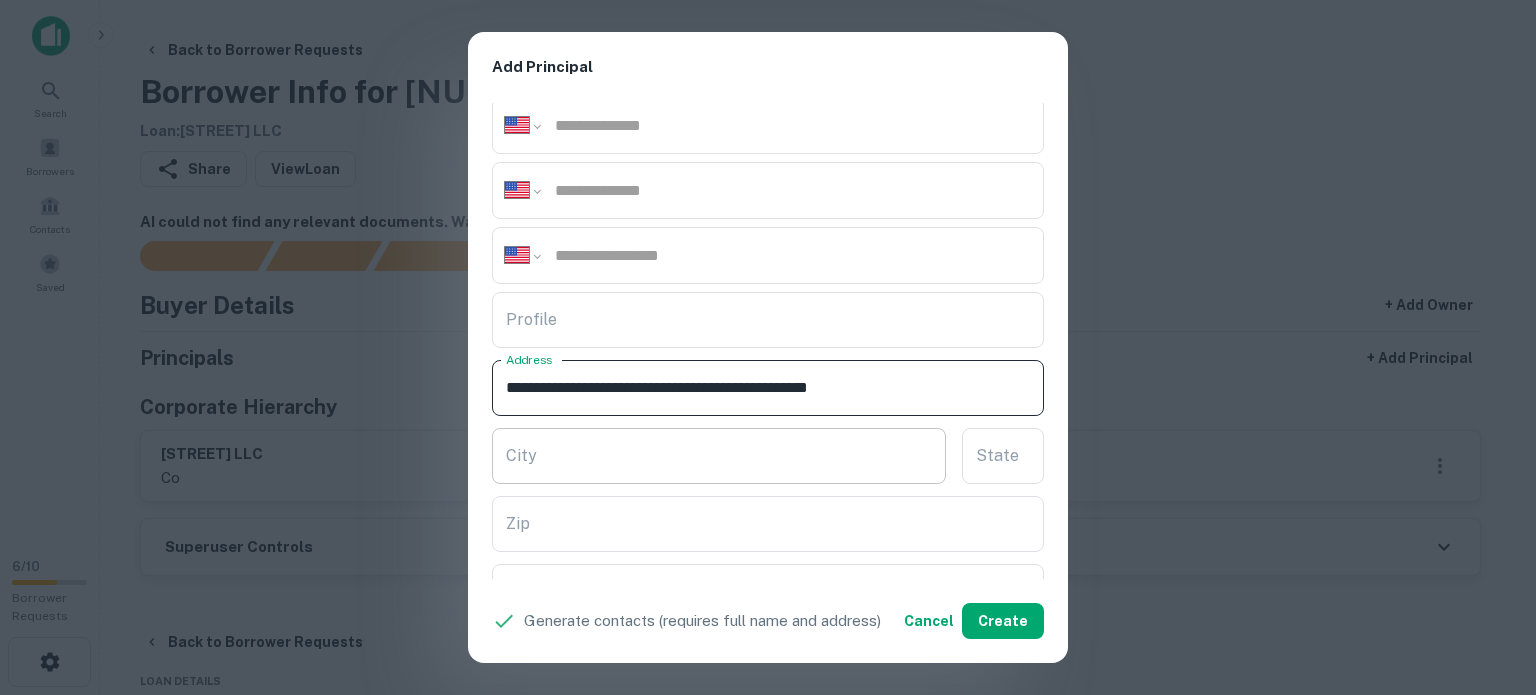 scroll, scrollTop: 400, scrollLeft: 0, axis: vertical 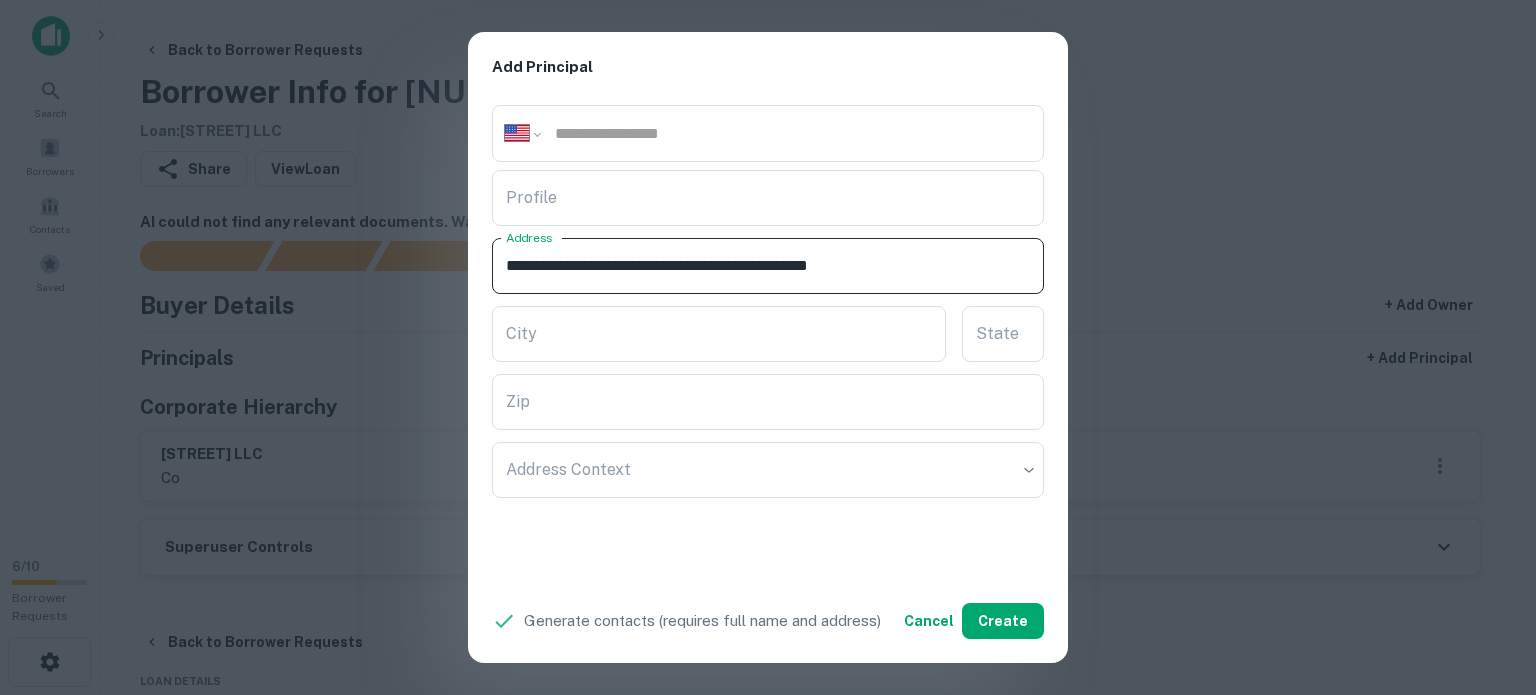 drag, startPoint x: 855, startPoint y: 263, endPoint x: 921, endPoint y: 272, distance: 66.61081 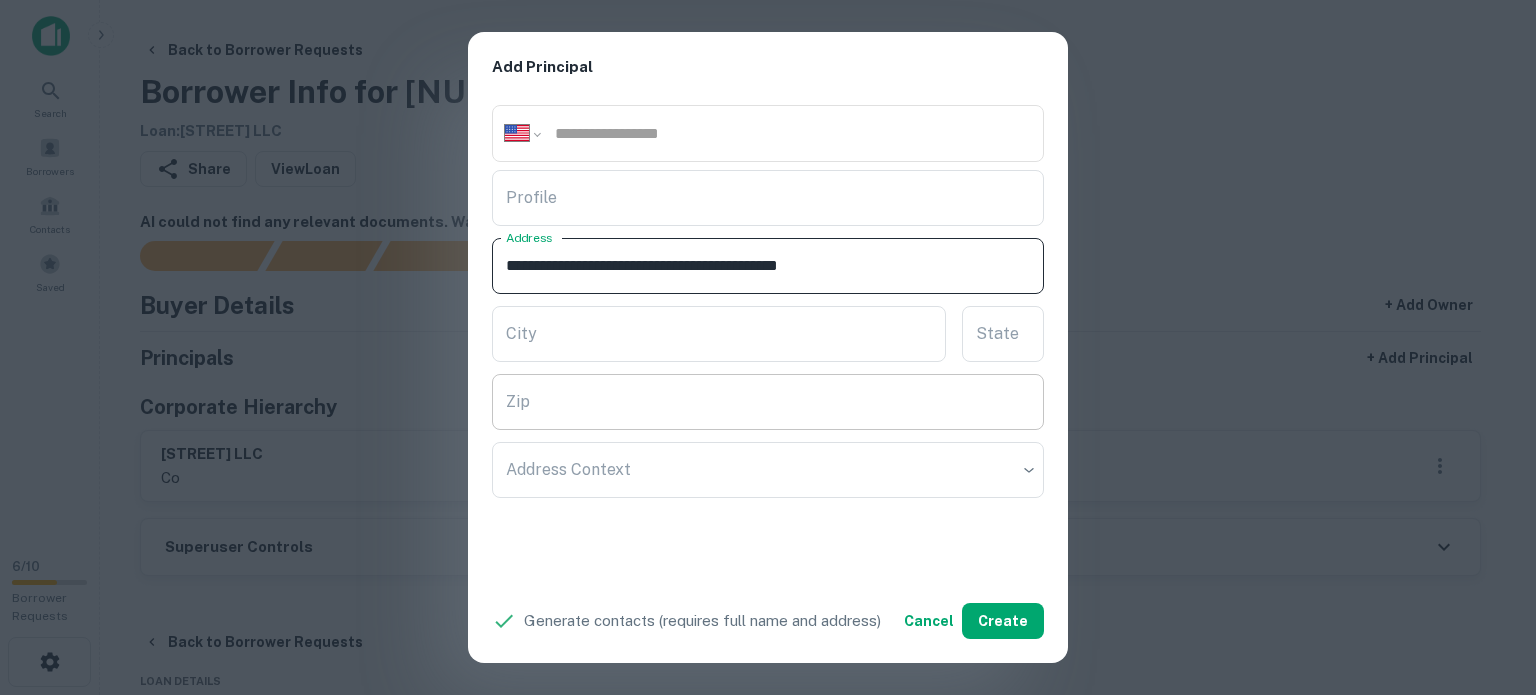 type on "**********" 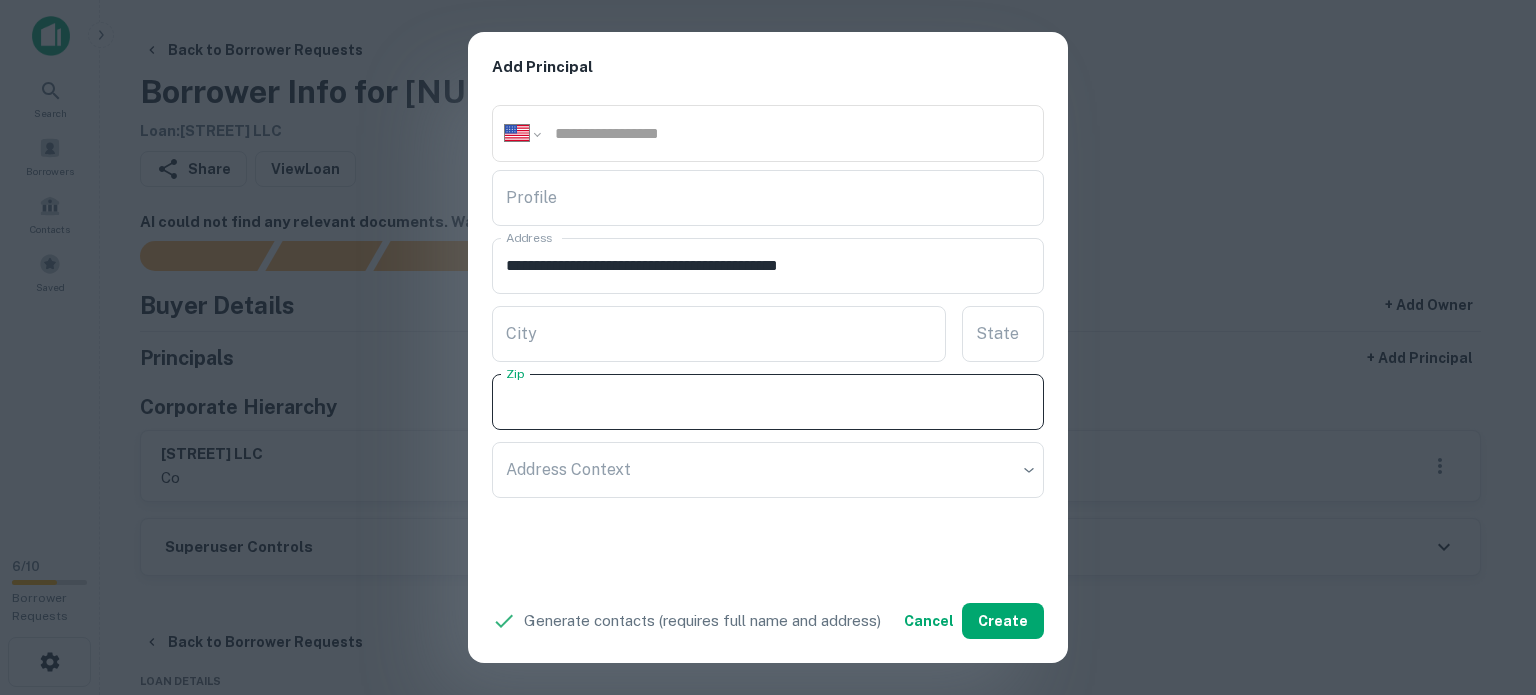click on "Zip" at bounding box center (768, 402) 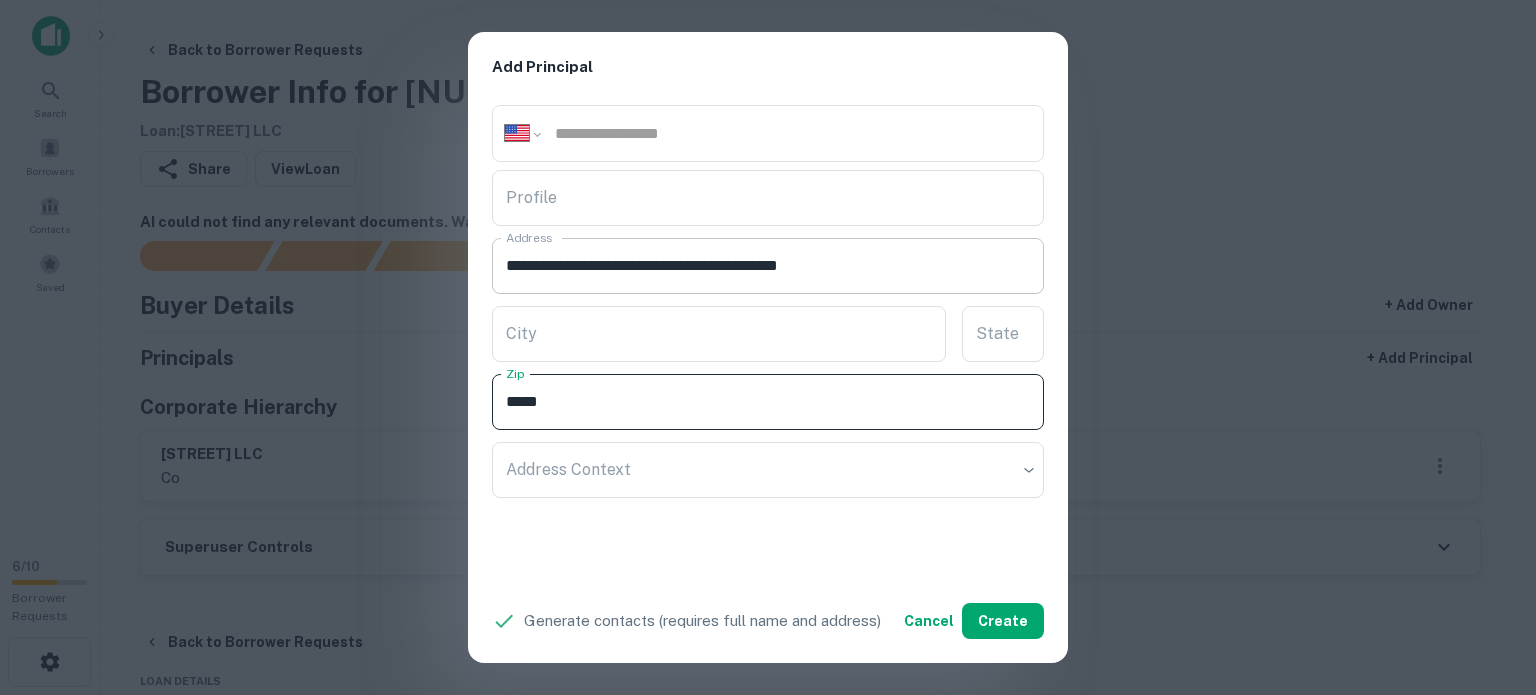 type on "*****" 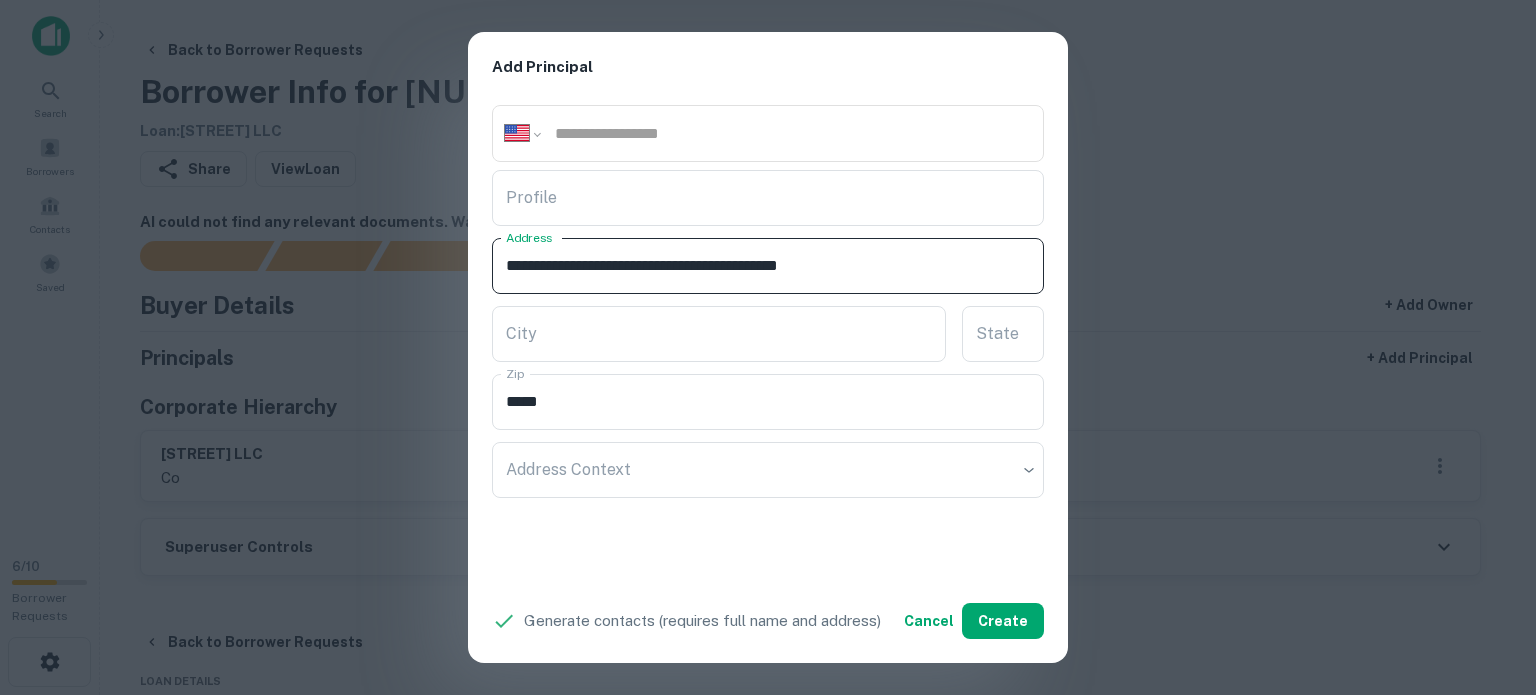 drag, startPoint x: 824, startPoint y: 264, endPoint x: 897, endPoint y: 265, distance: 73.00685 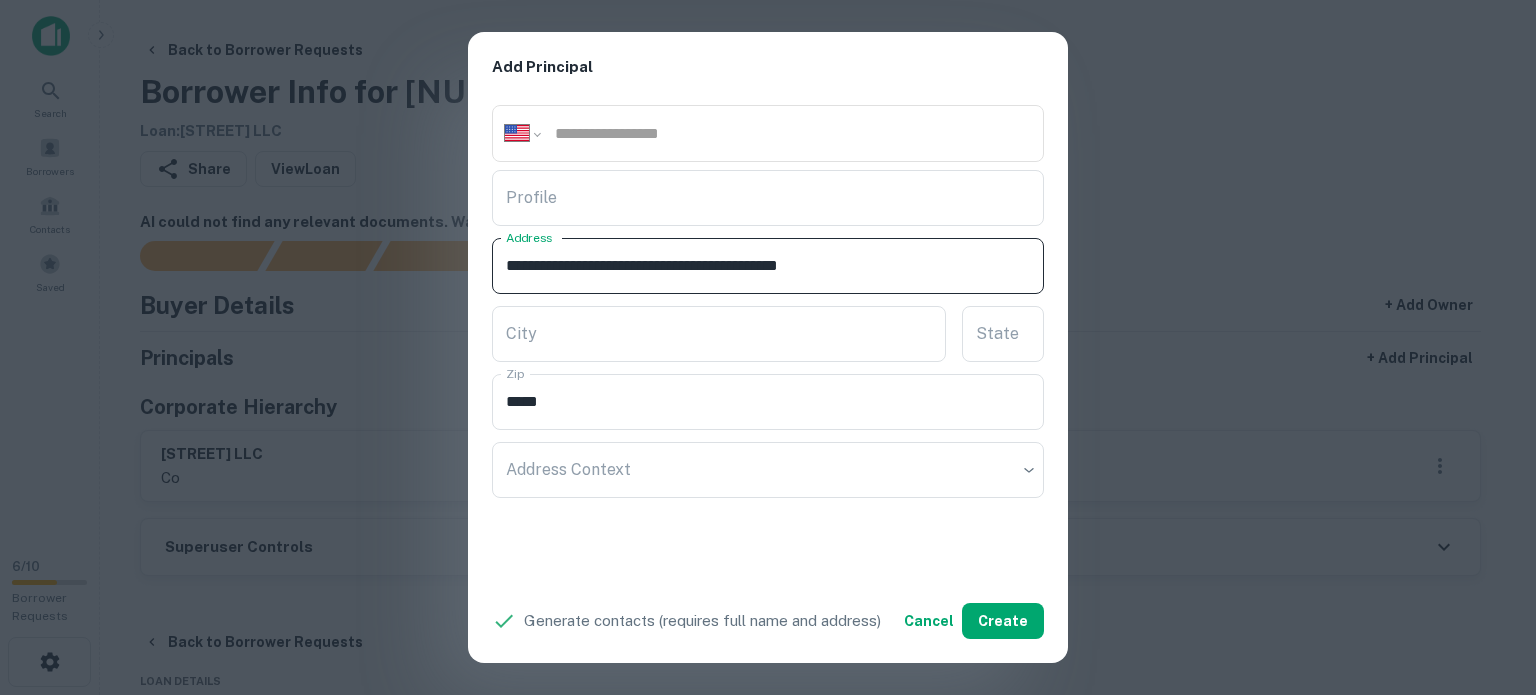 click on "**********" at bounding box center (768, 266) 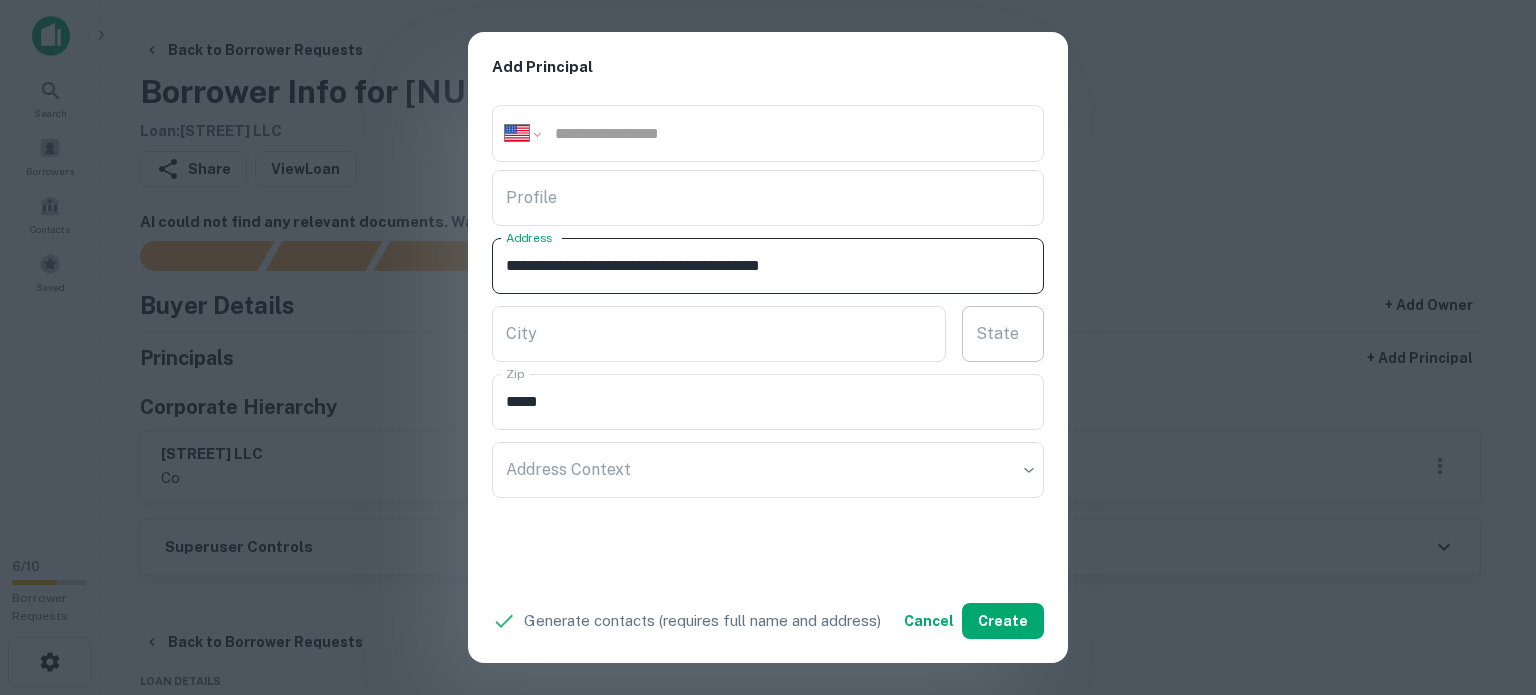 type on "**********" 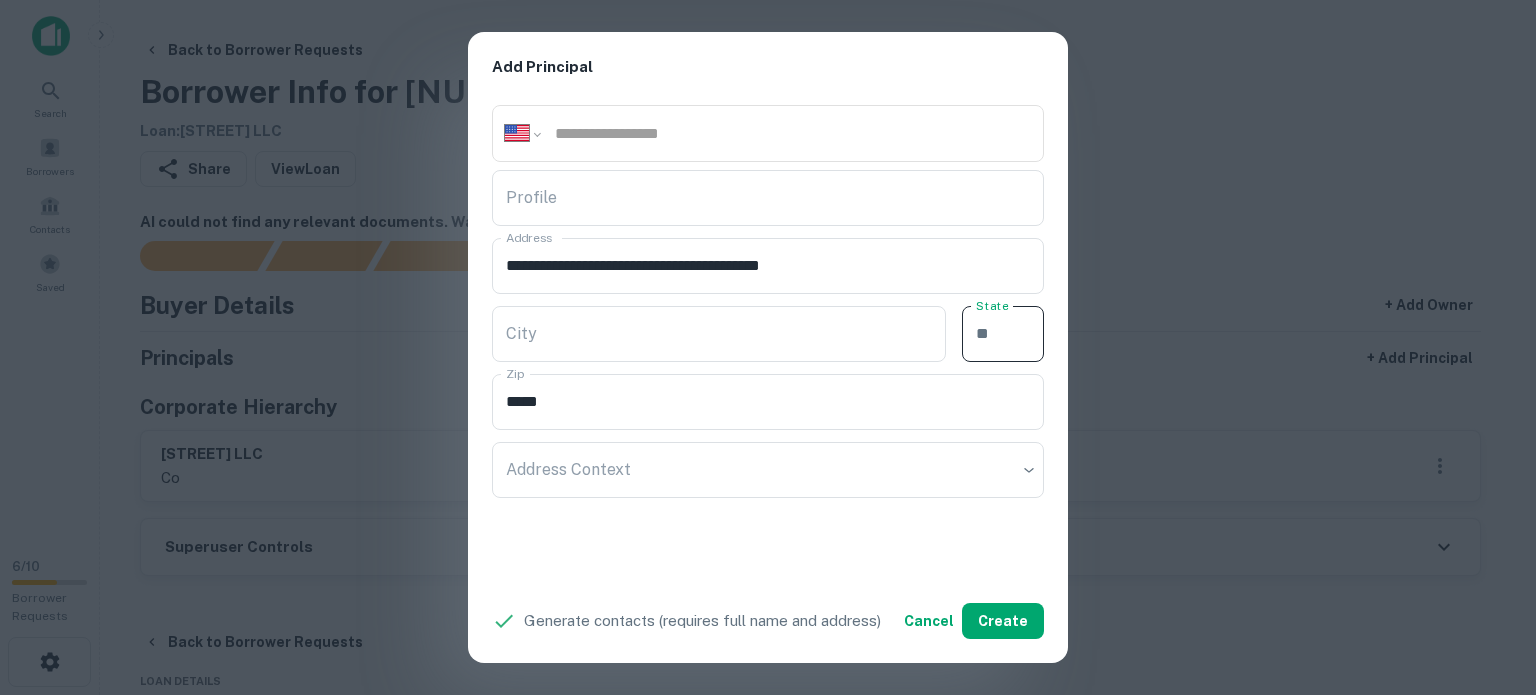 click on "State" at bounding box center (1003, 334) 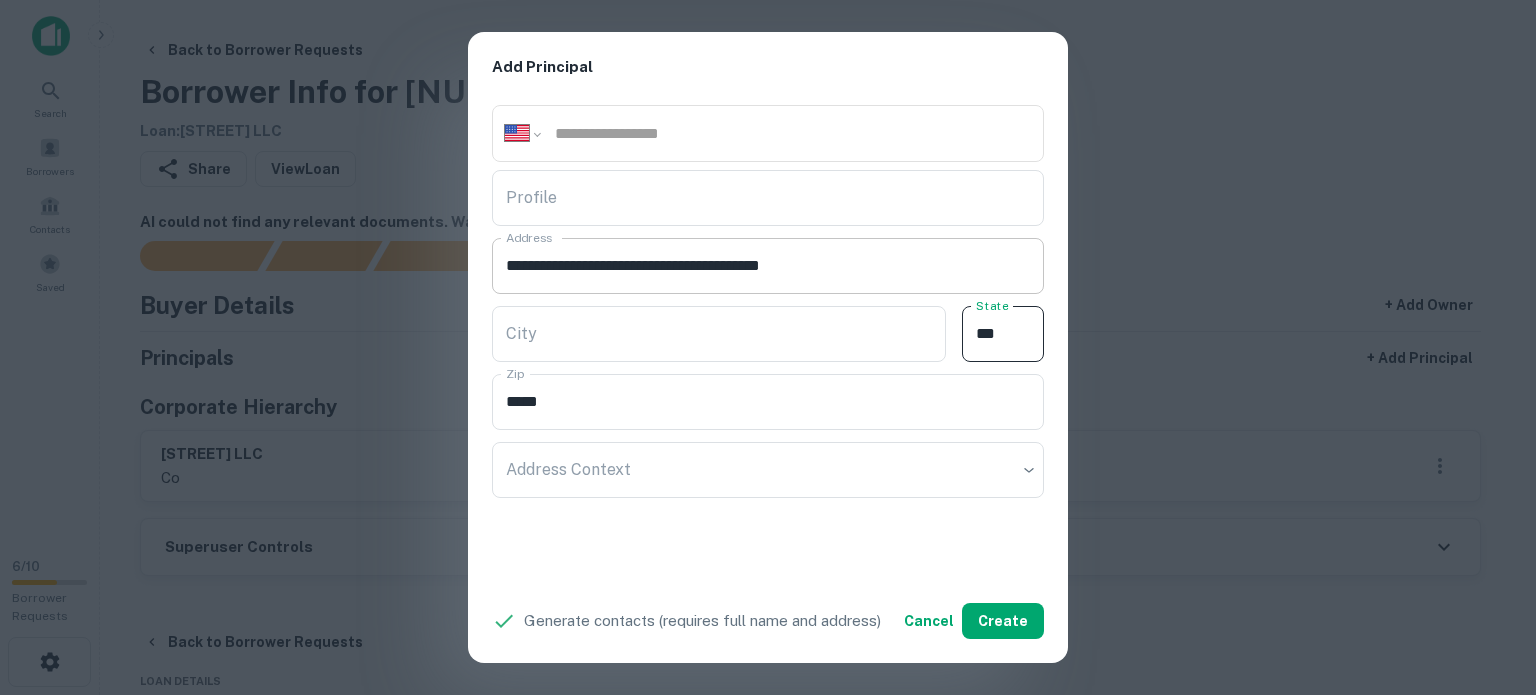 type on "**" 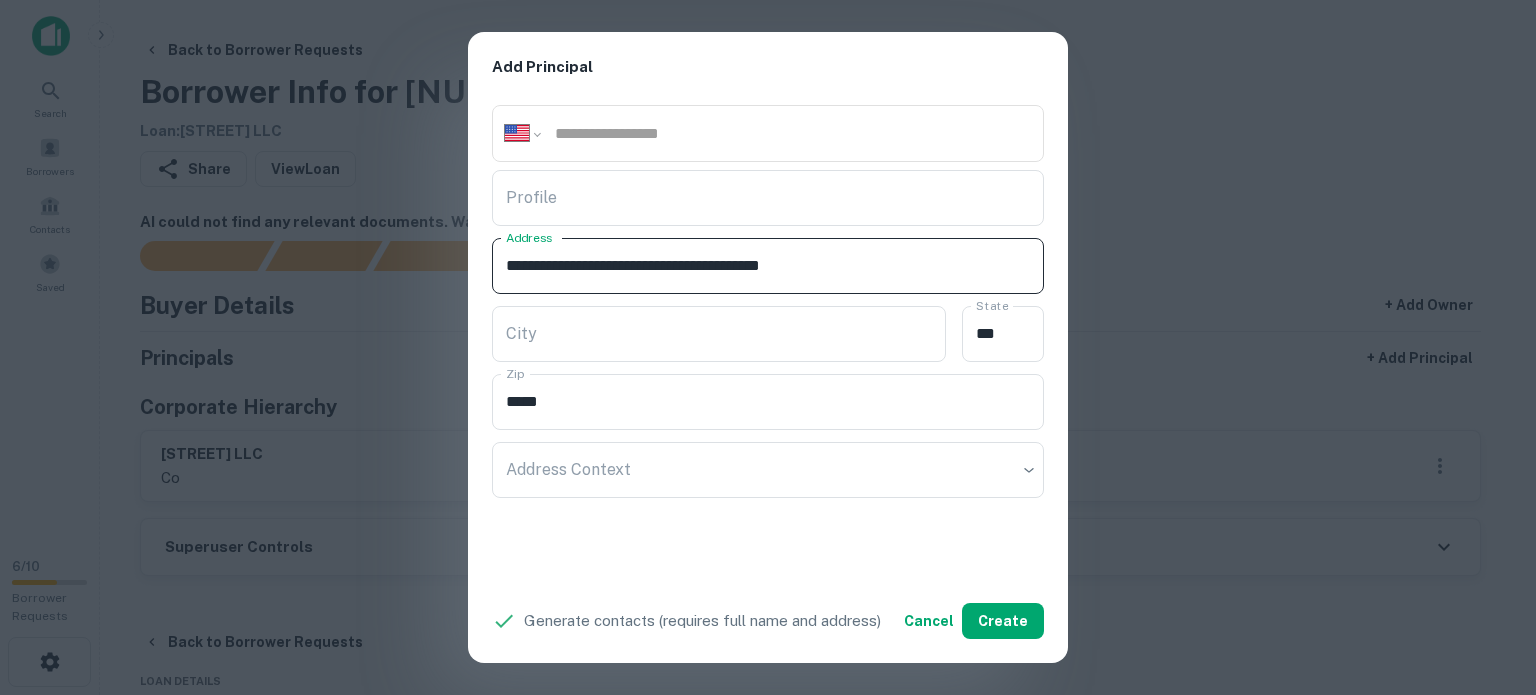 drag, startPoint x: 773, startPoint y: 259, endPoint x: 816, endPoint y: 265, distance: 43.416588 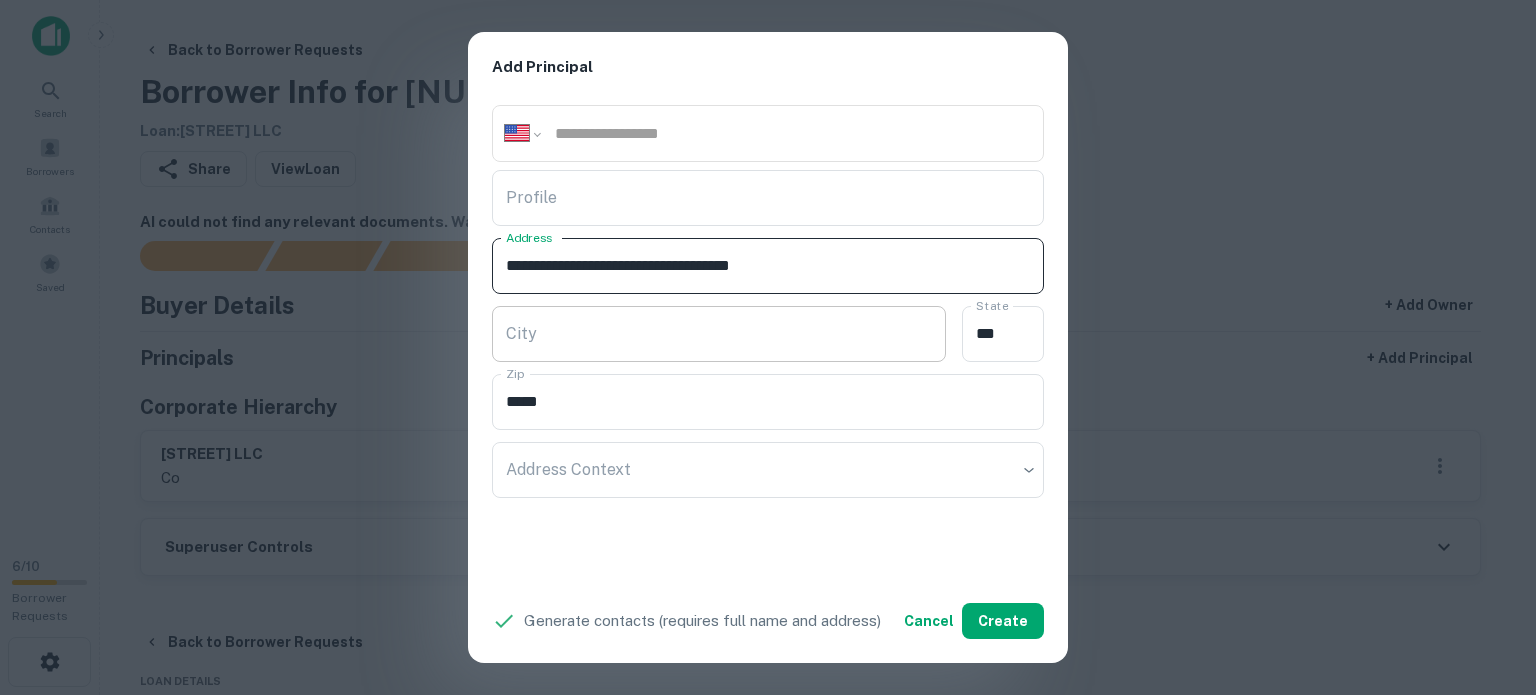 type on "**********" 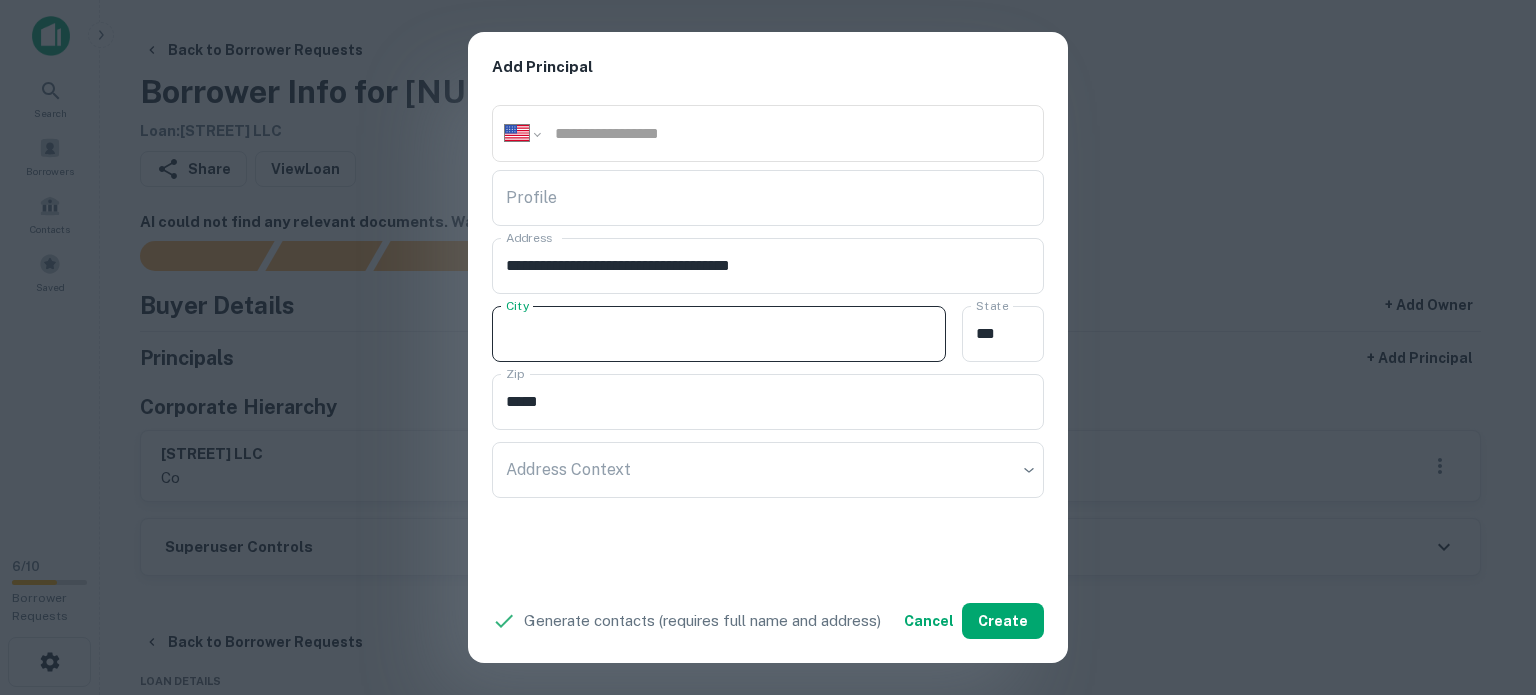 paste on "*****" 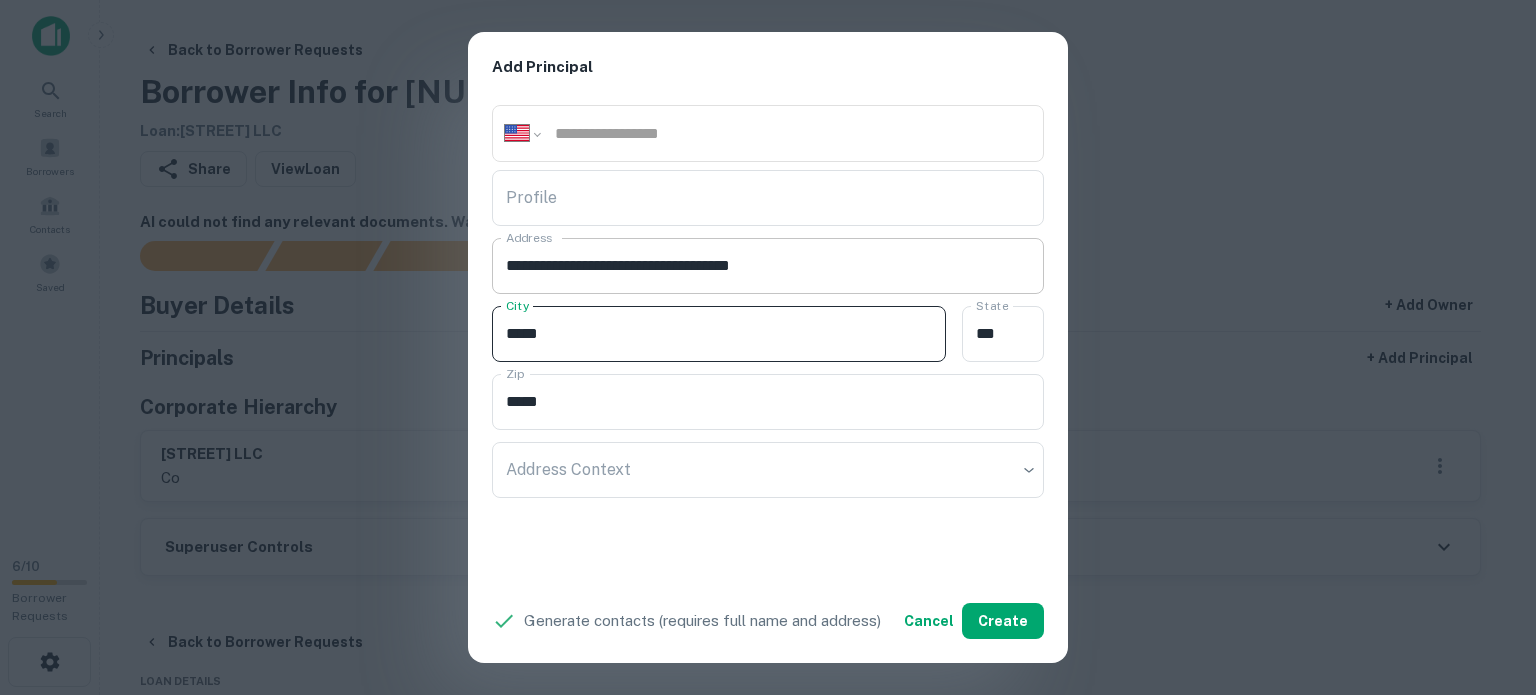 type on "*****" 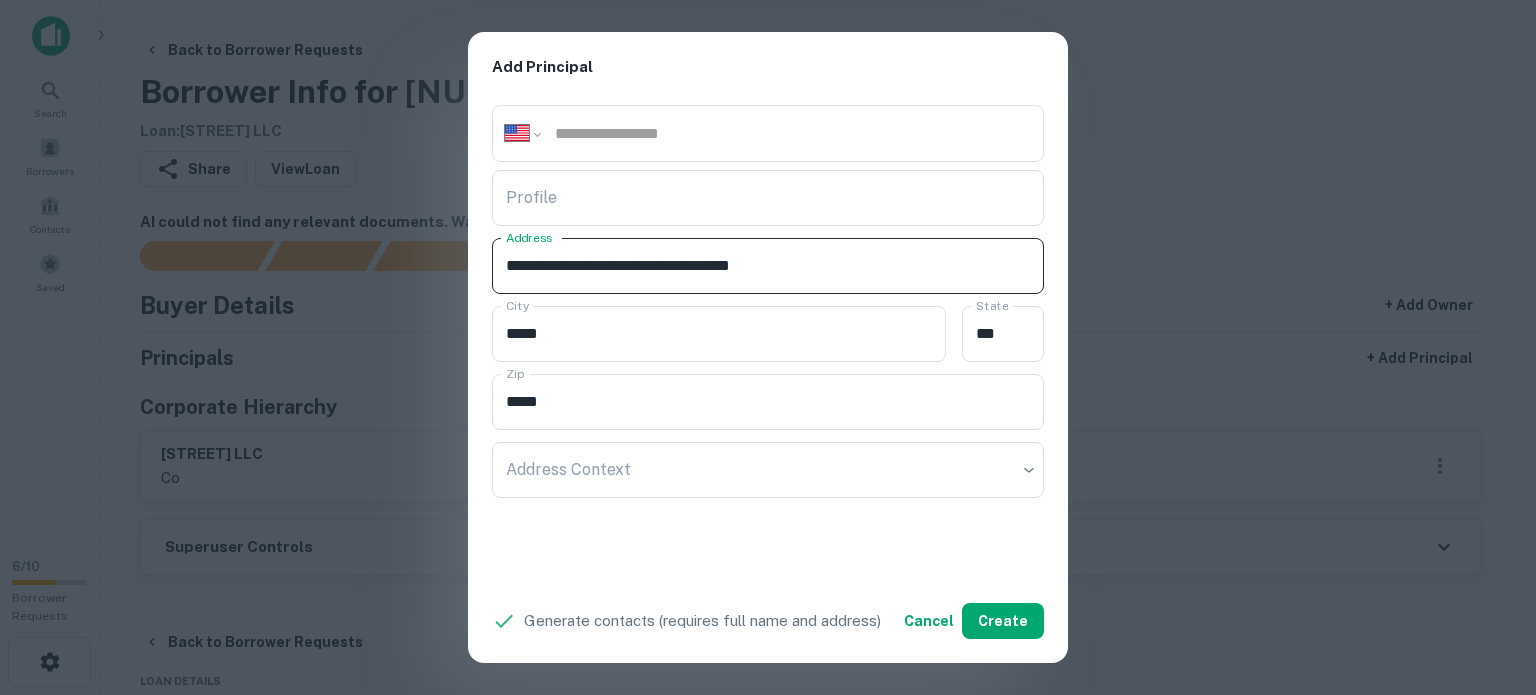 click on "**********" at bounding box center (768, 266) 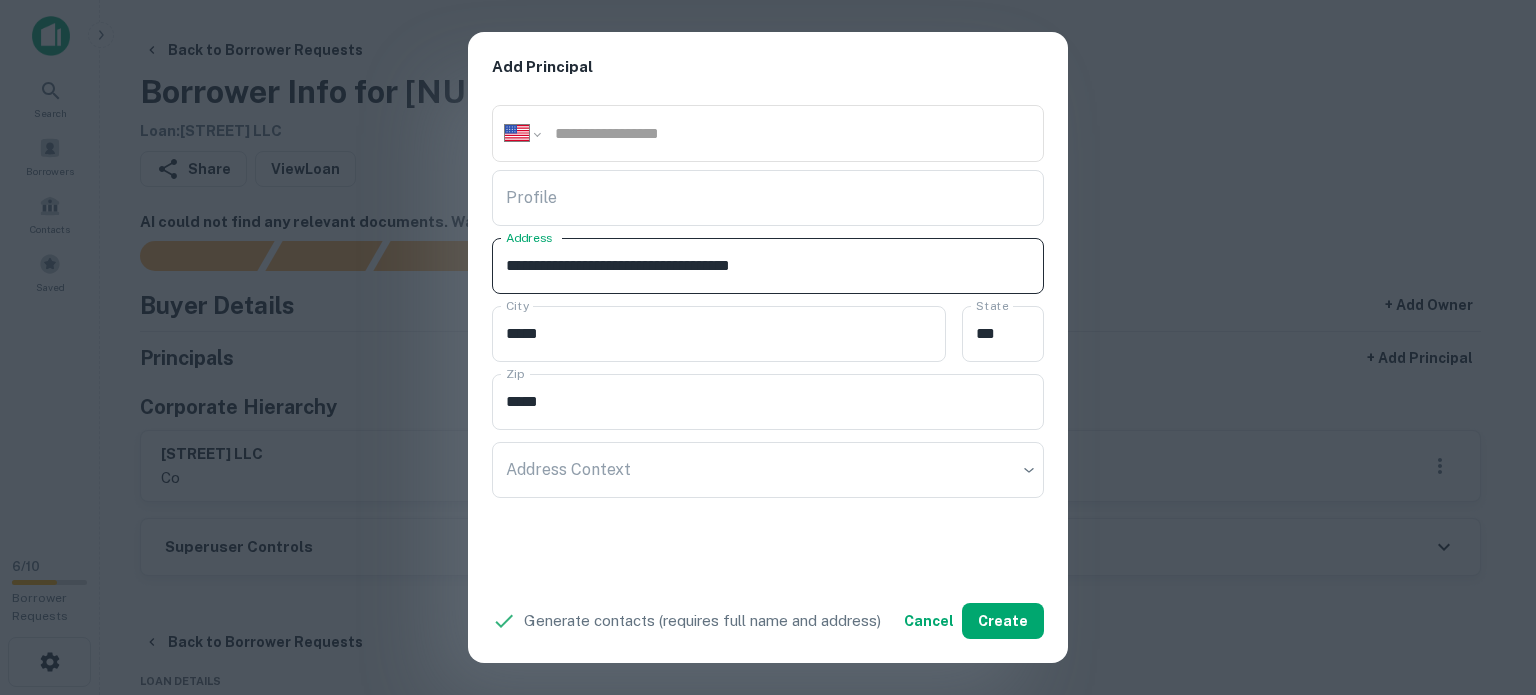 drag, startPoint x: 764, startPoint y: 264, endPoint x: 810, endPoint y: 265, distance: 46.010868 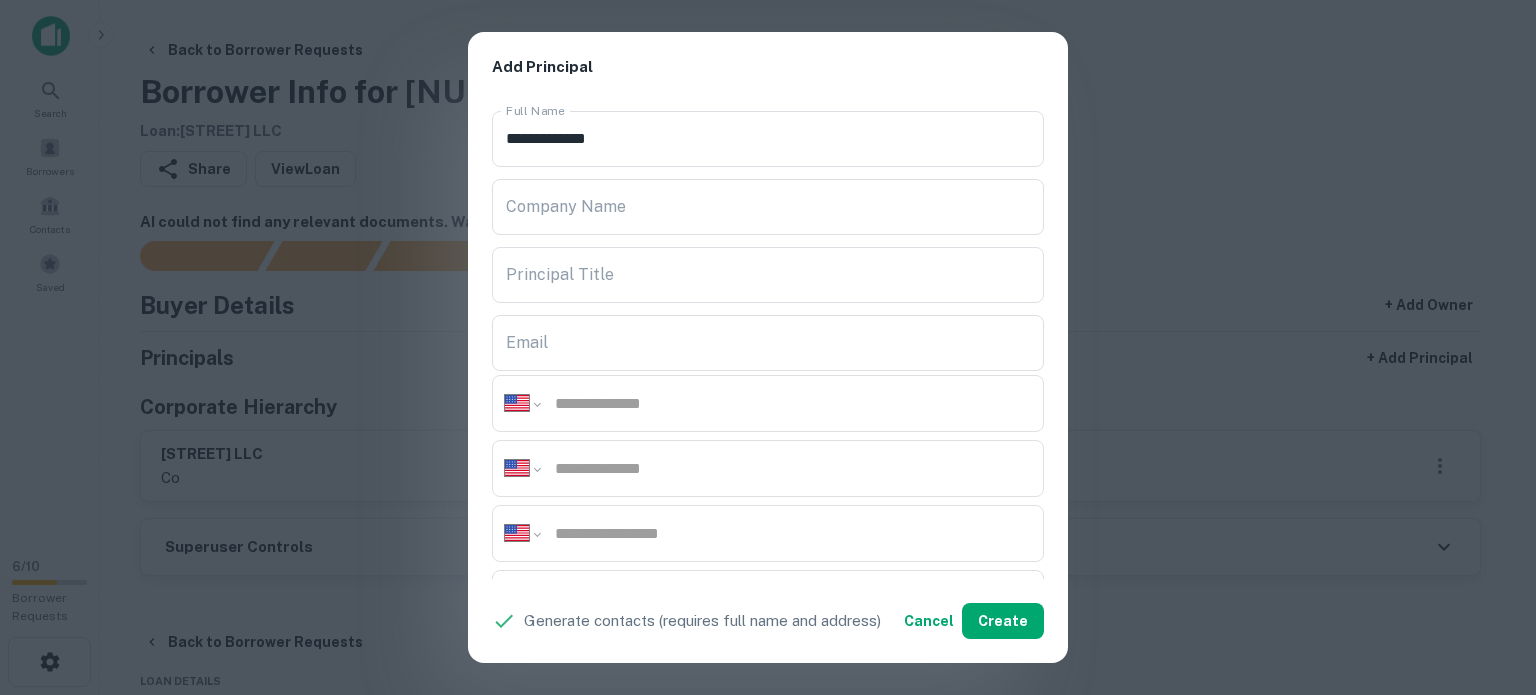 scroll, scrollTop: 400, scrollLeft: 0, axis: vertical 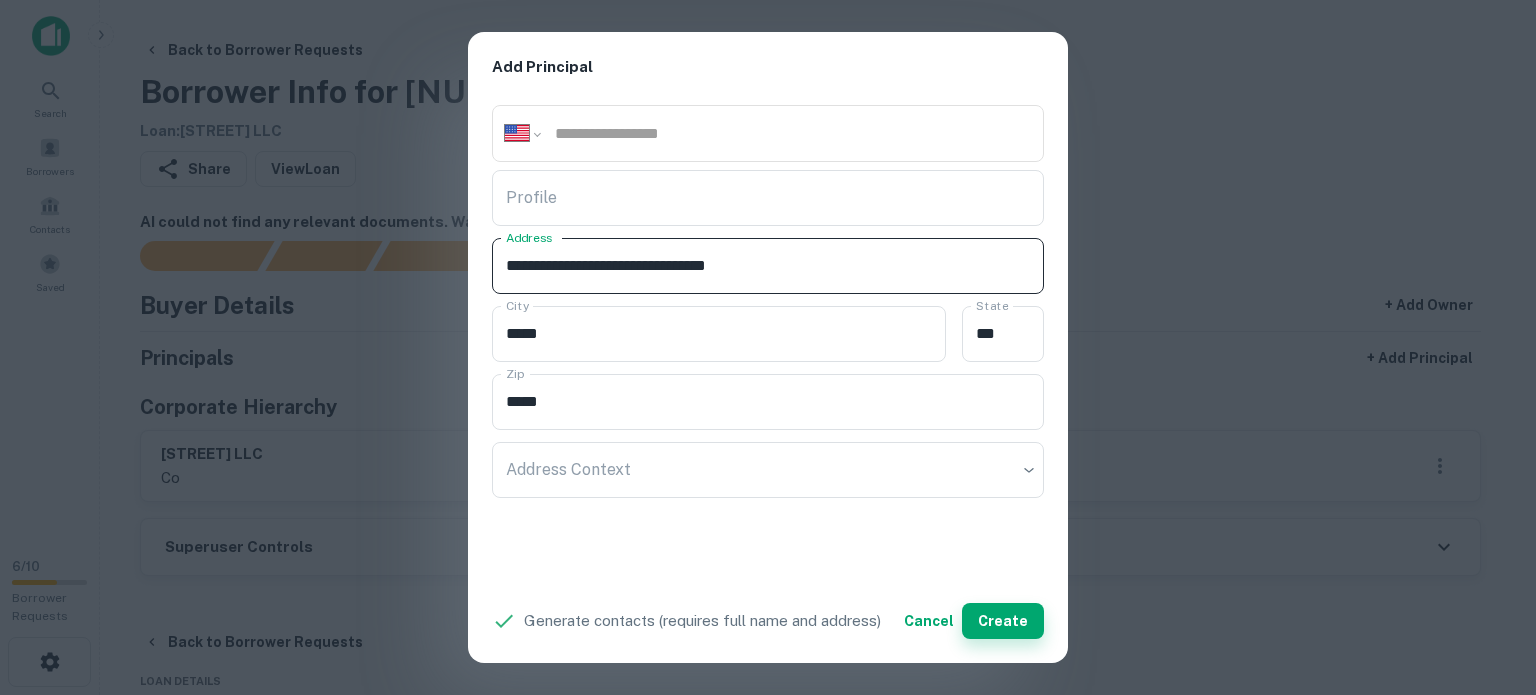 type on "**********" 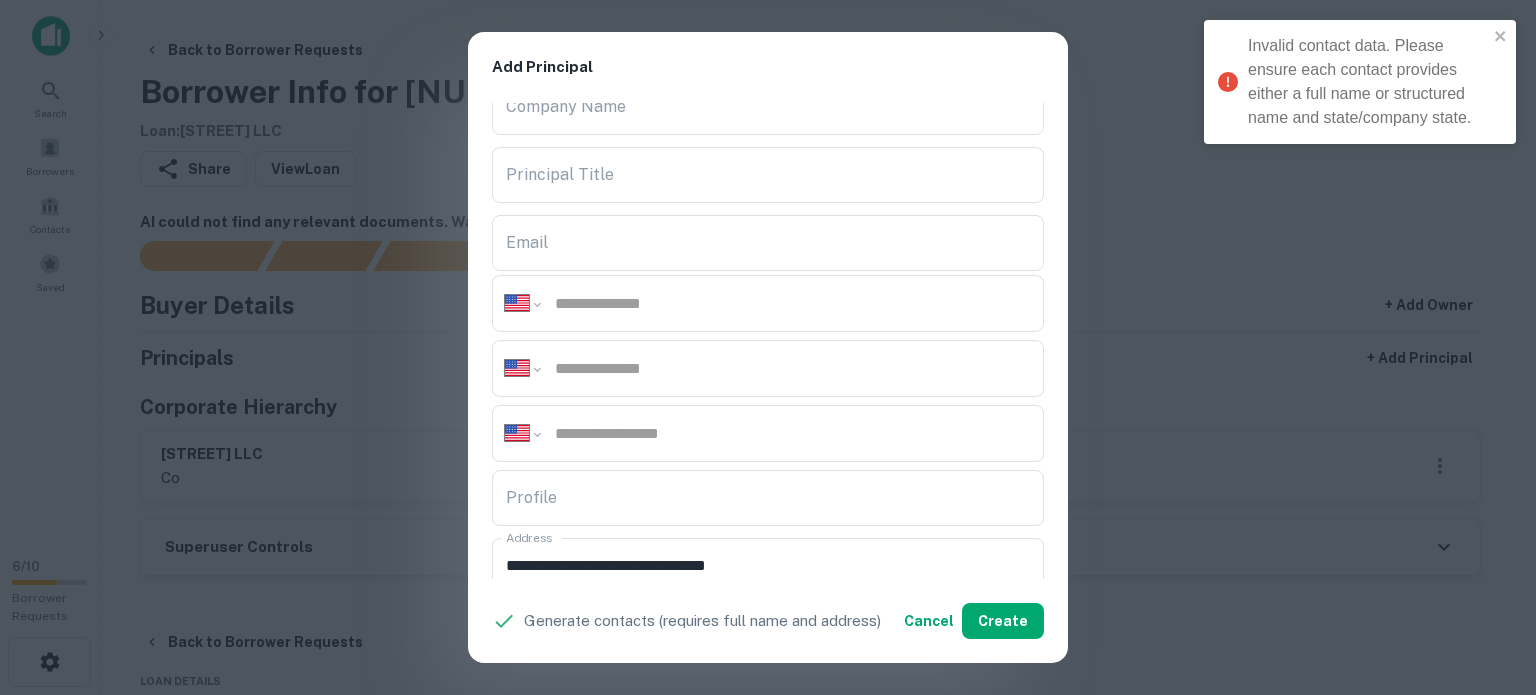 scroll, scrollTop: 0, scrollLeft: 0, axis: both 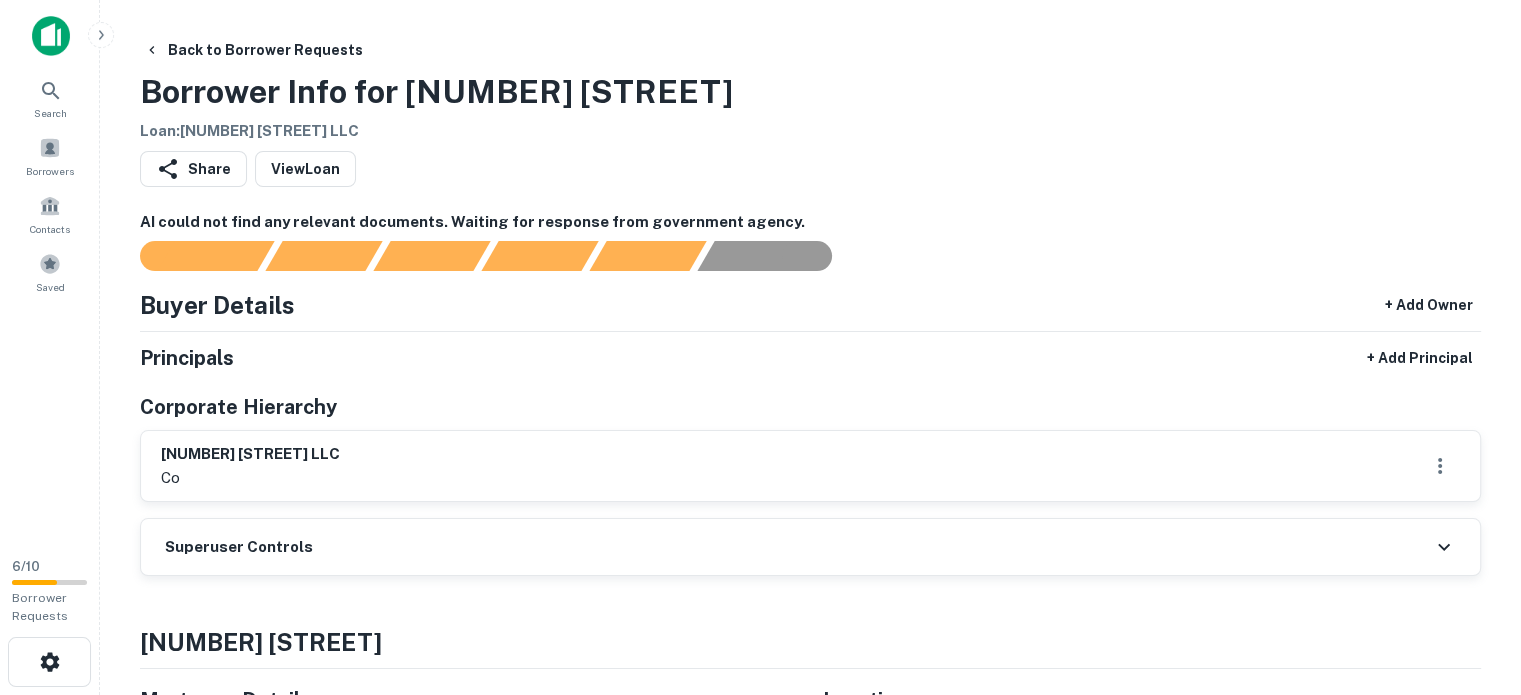 click on "413 east hyman avenue llc co" at bounding box center [810, 466] 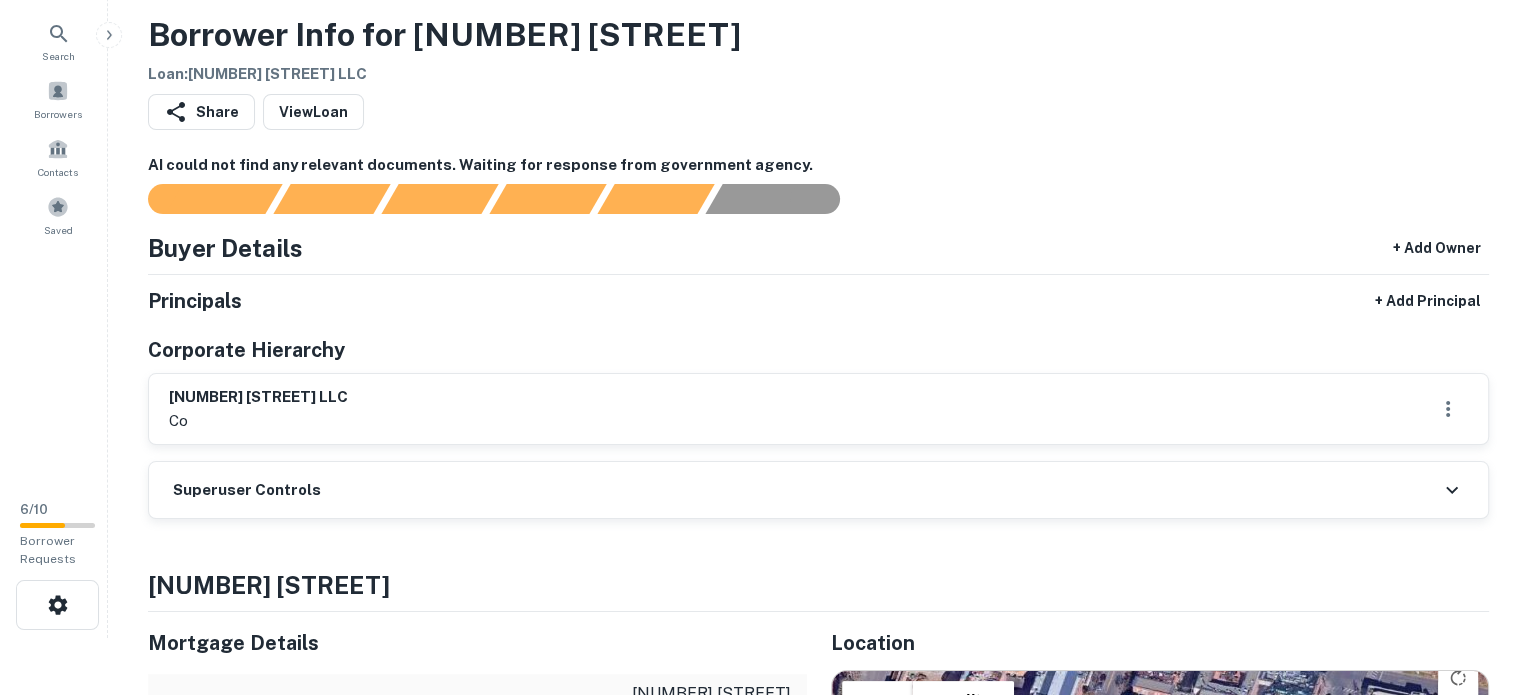 scroll, scrollTop: 0, scrollLeft: 0, axis: both 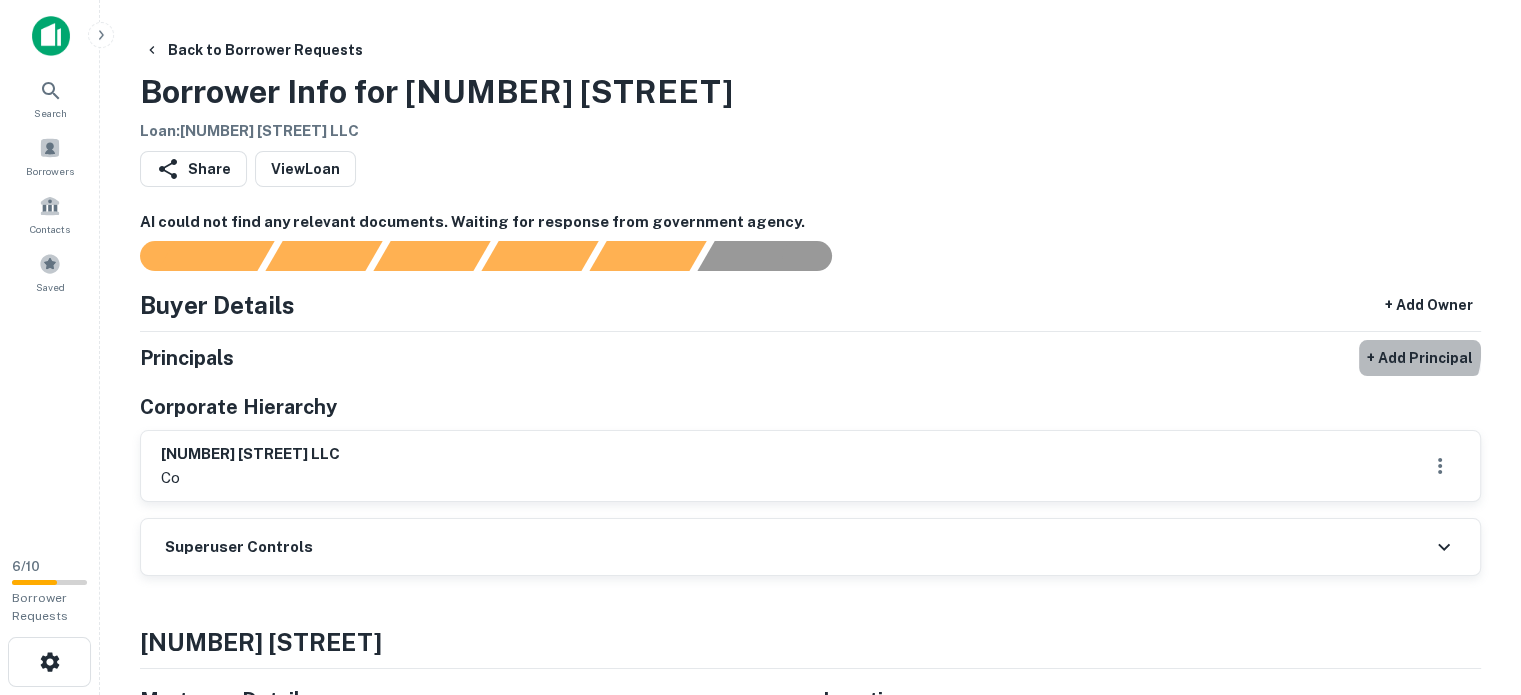 click on "+ Add Principal" at bounding box center (1420, 358) 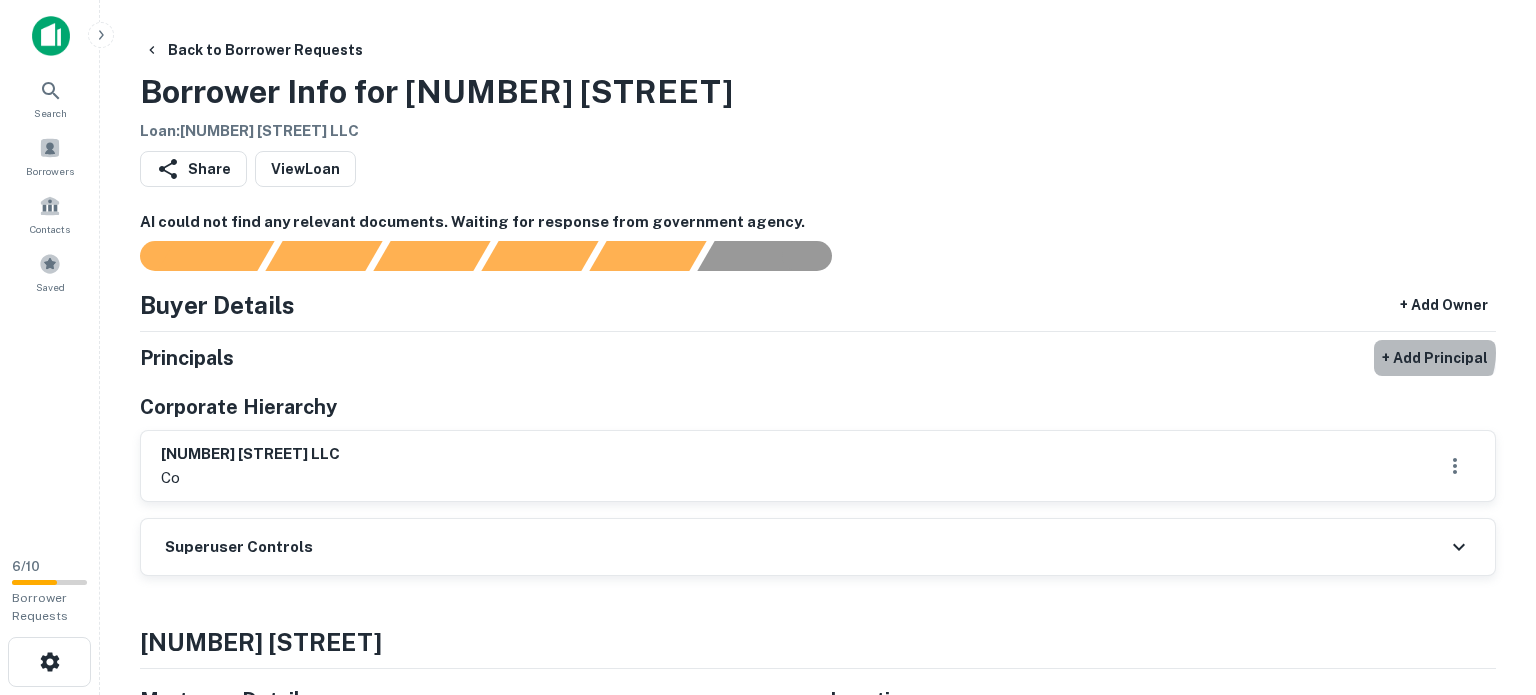 select on "**" 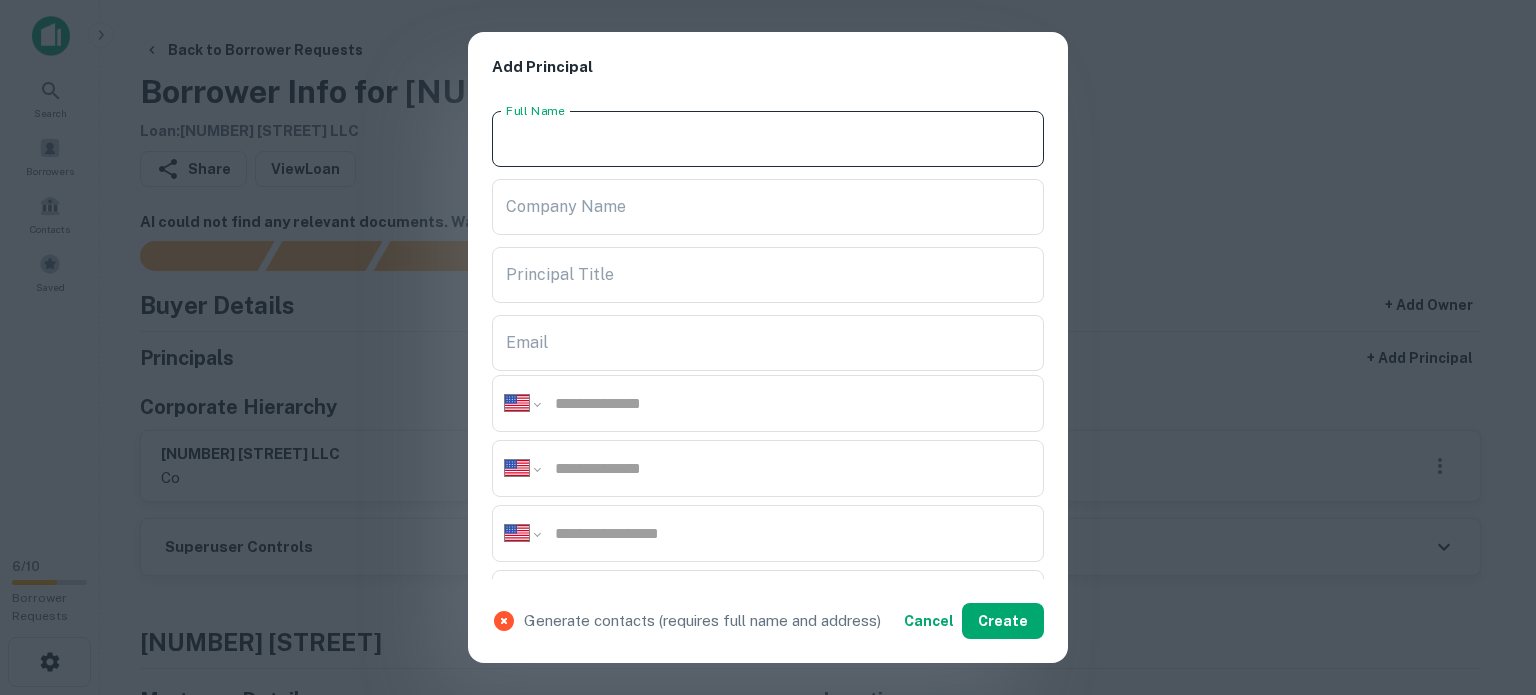 click on "Full Name" at bounding box center (768, 139) 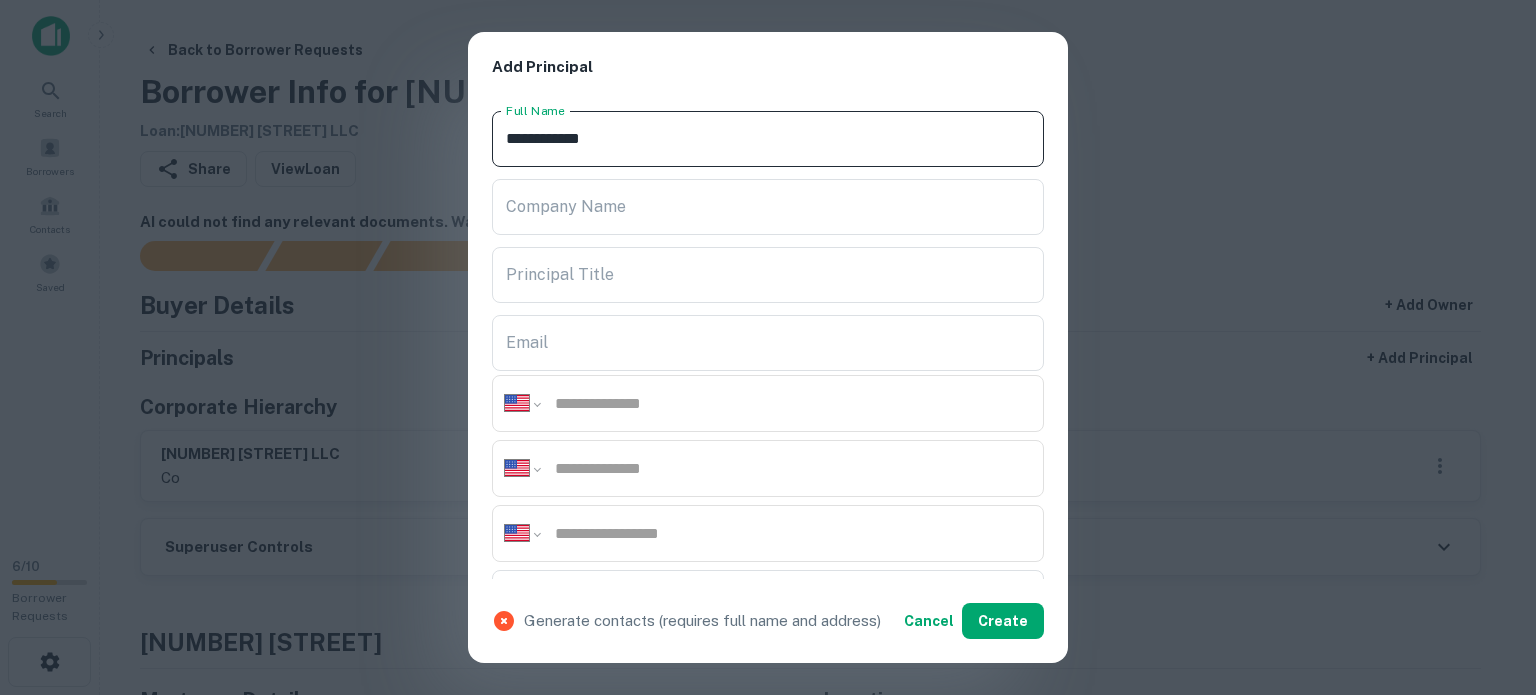 type on "**********" 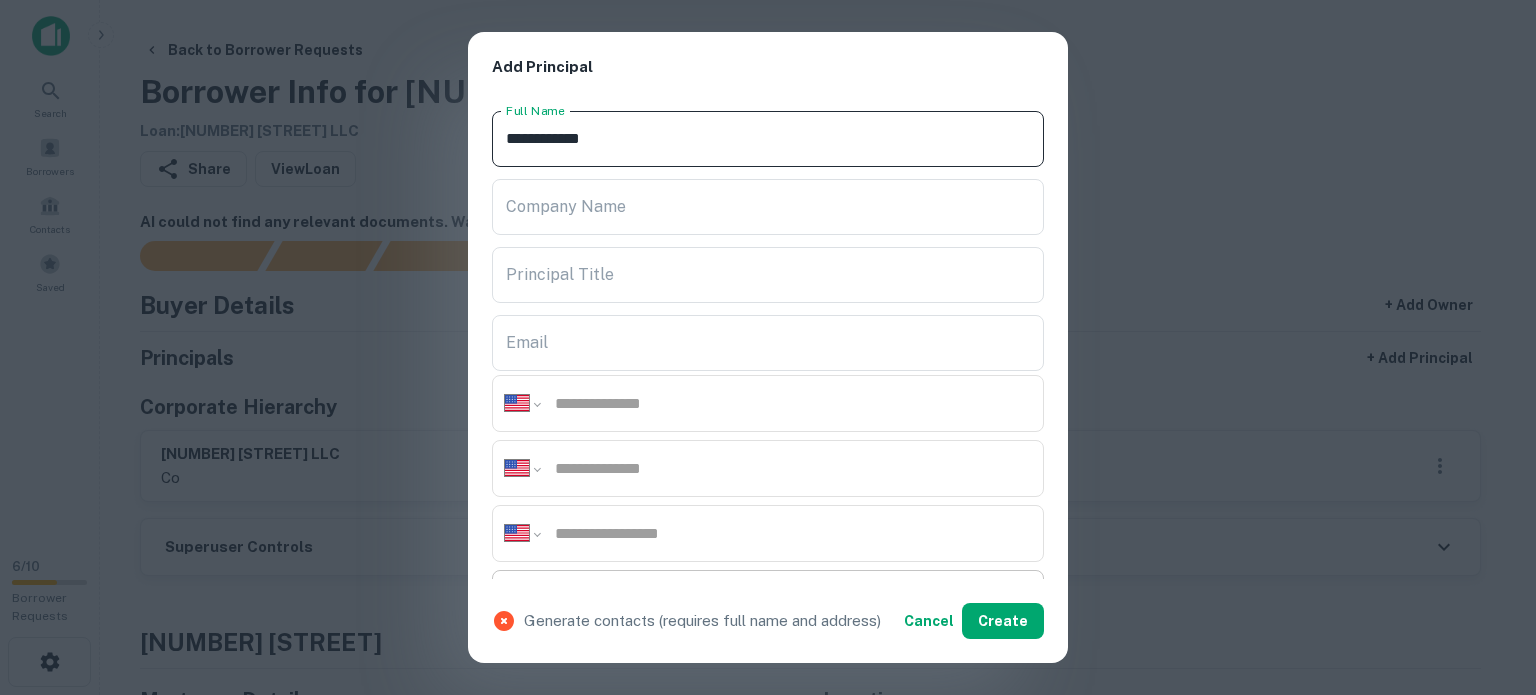 scroll, scrollTop: 200, scrollLeft: 0, axis: vertical 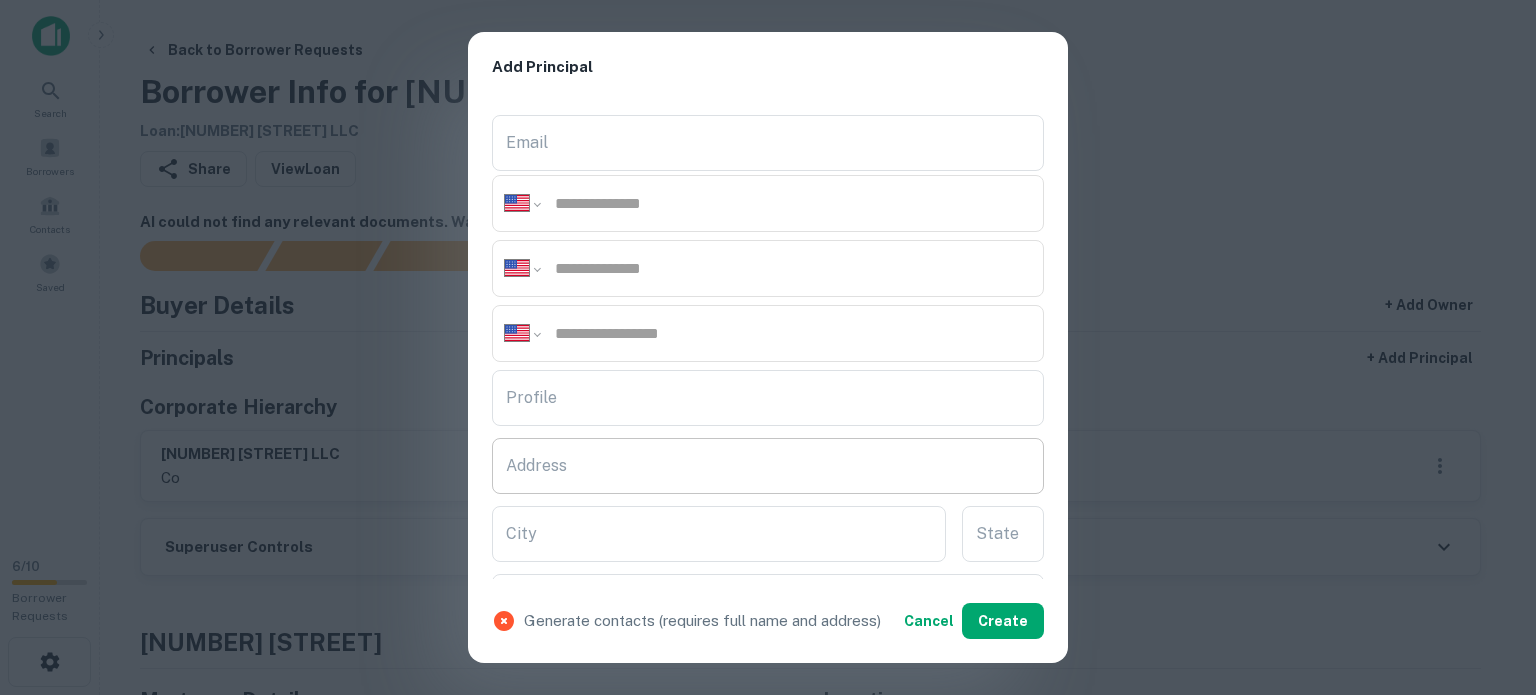 click on "Address" at bounding box center [768, 466] 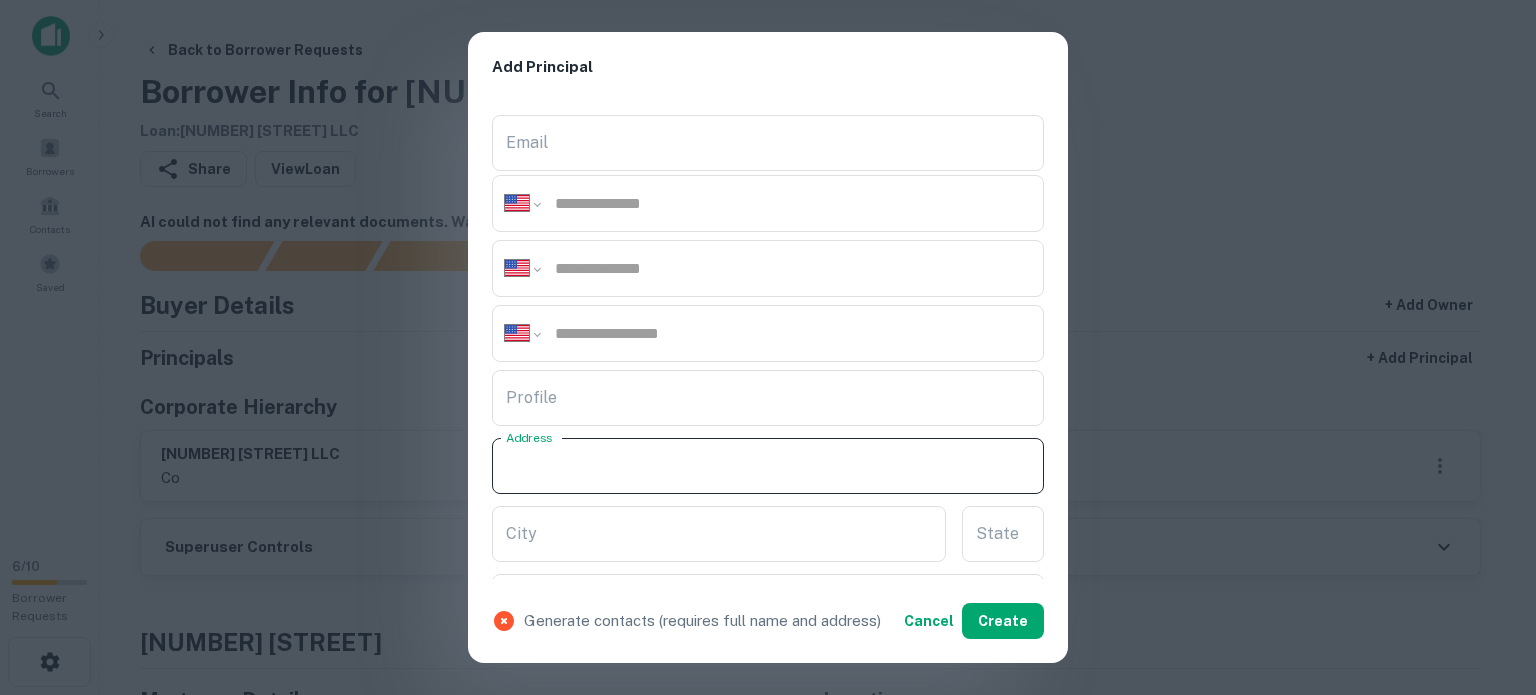 paste on "**********" 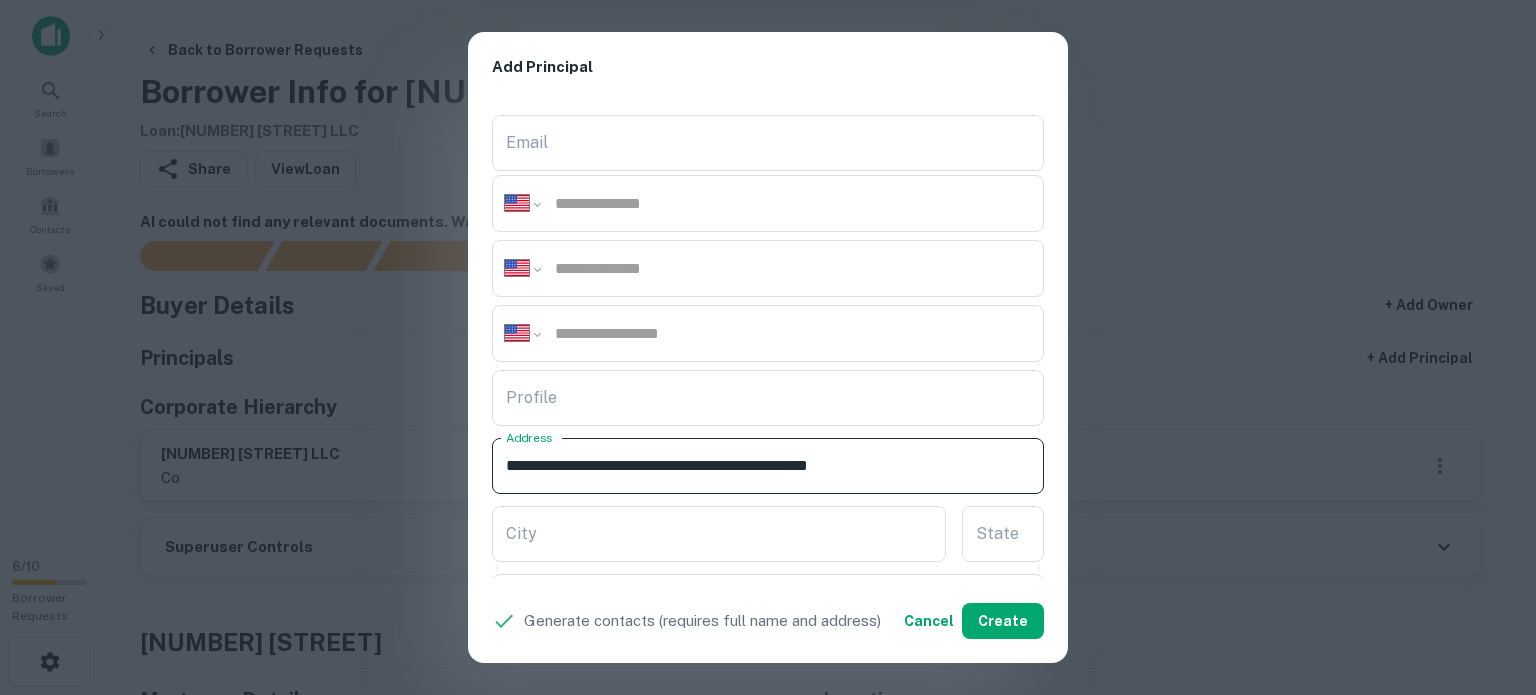 drag, startPoint x: 888, startPoint y: 458, endPoint x: 903, endPoint y: 464, distance: 16.155495 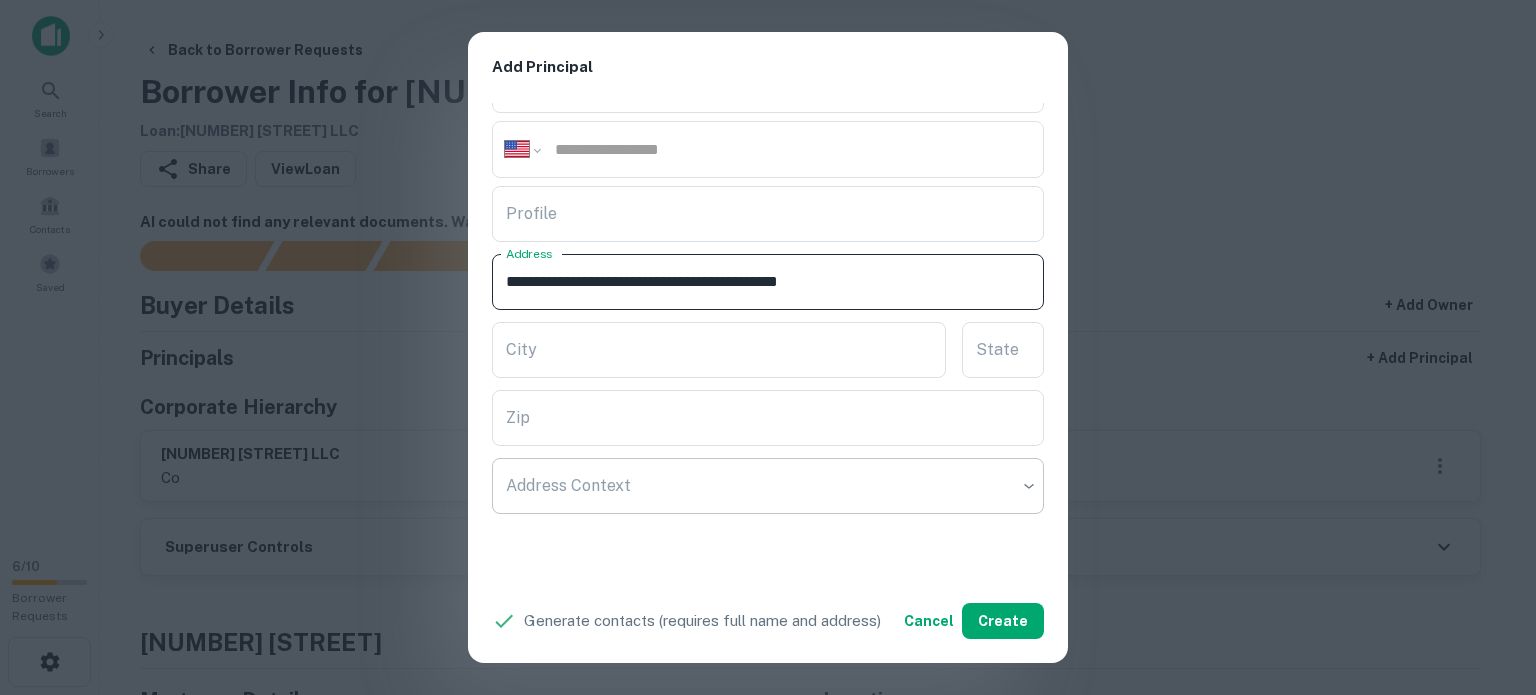 scroll, scrollTop: 400, scrollLeft: 0, axis: vertical 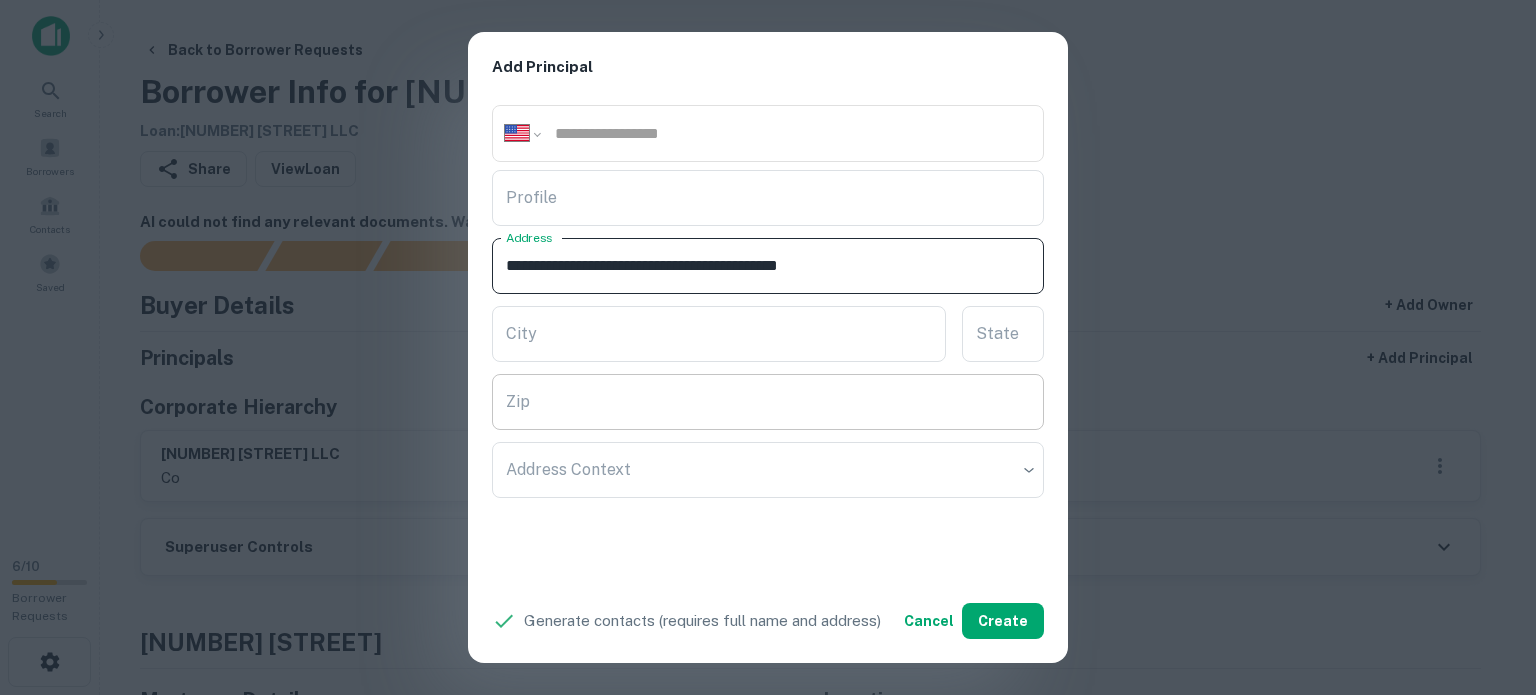 type on "**********" 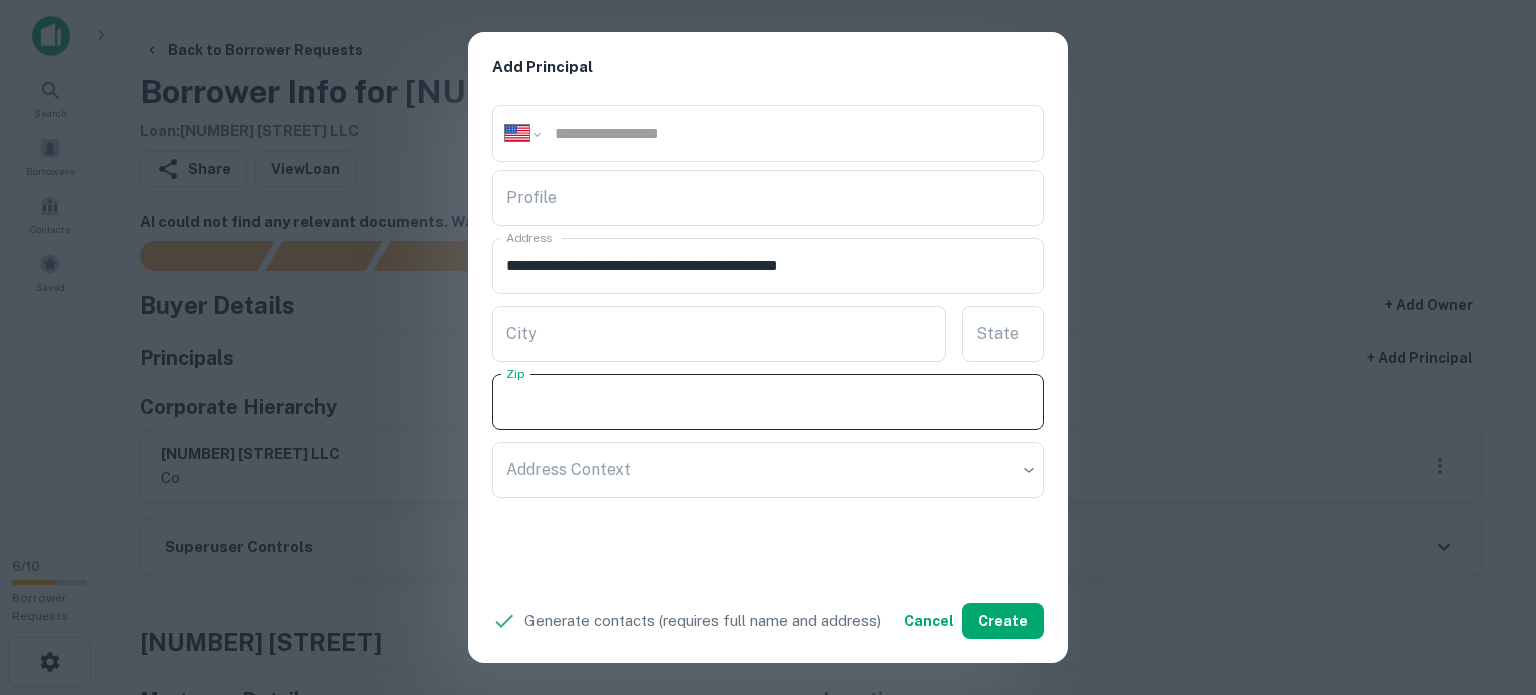 paste on "*****" 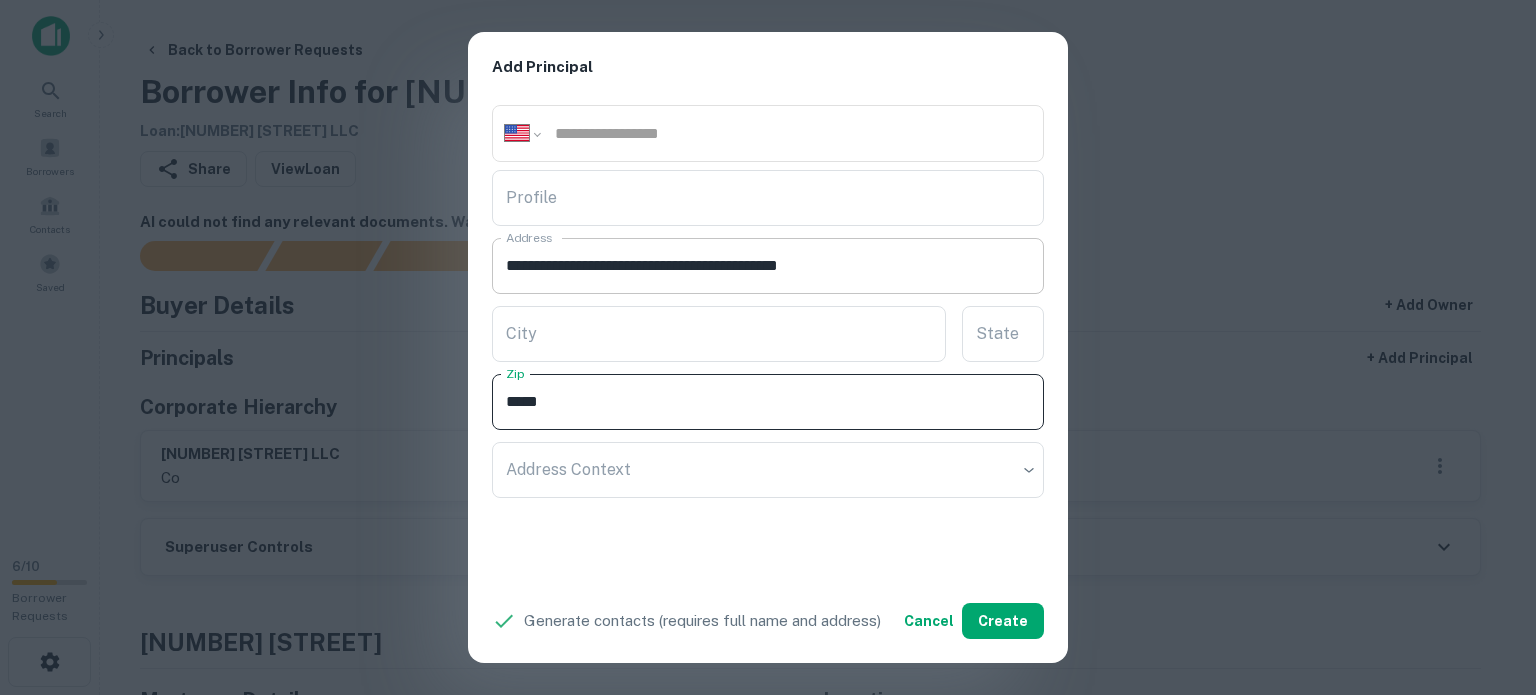 type on "*****" 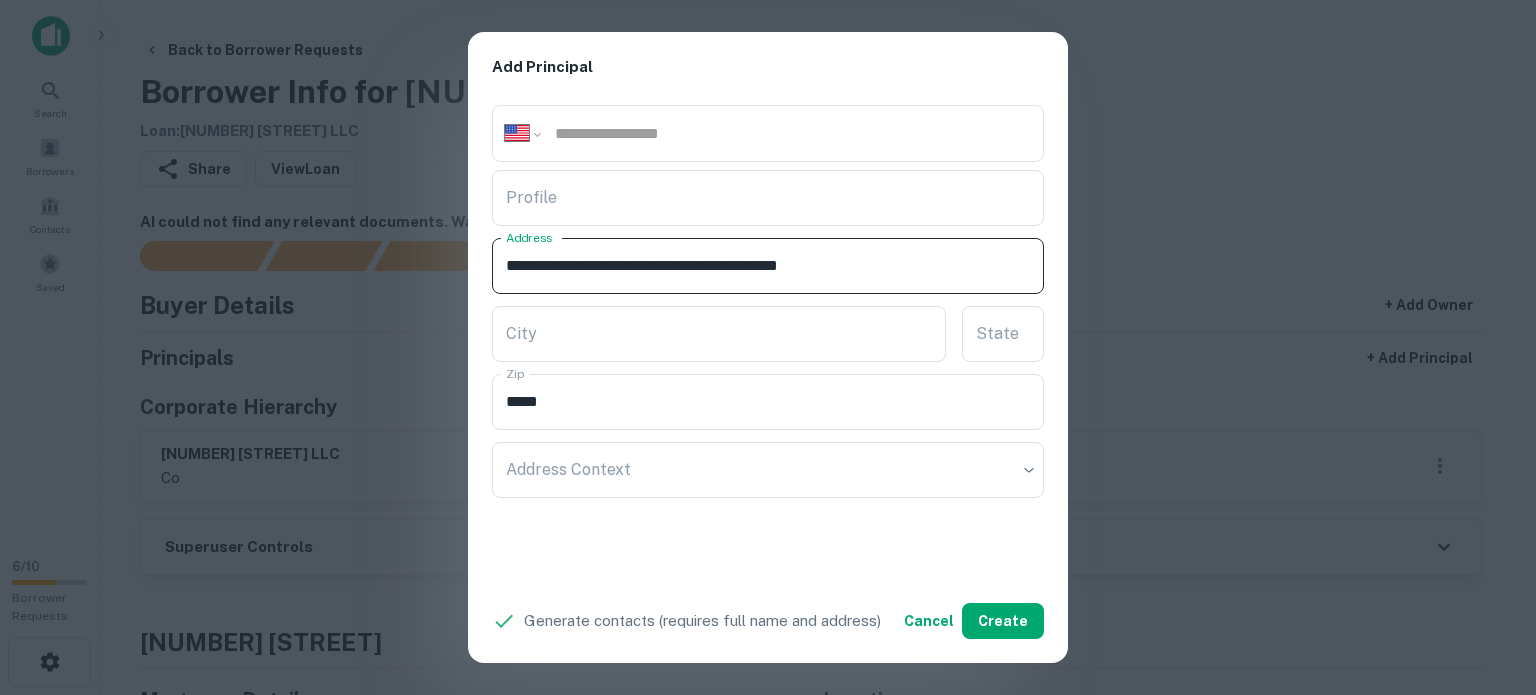 drag, startPoint x: 831, startPoint y: 259, endPoint x: 864, endPoint y: 272, distance: 35.468296 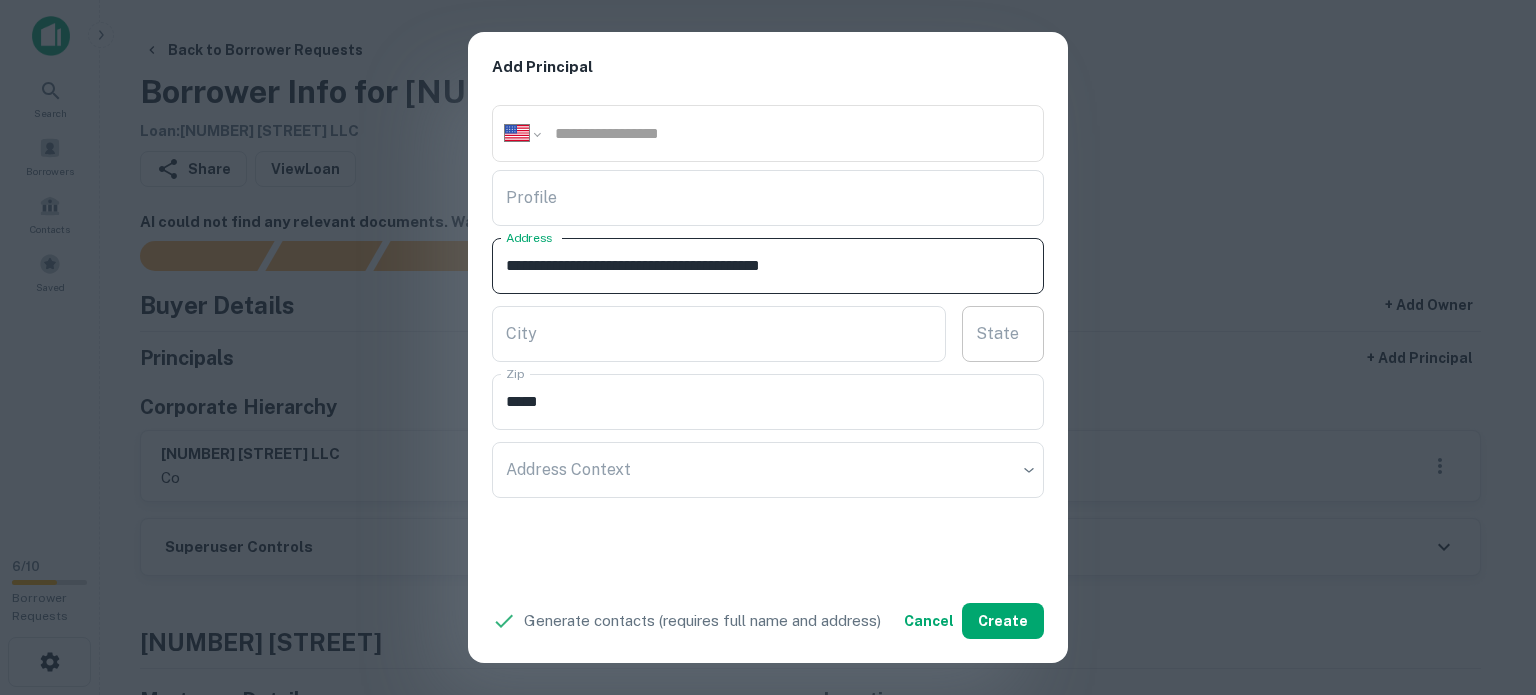 type on "**********" 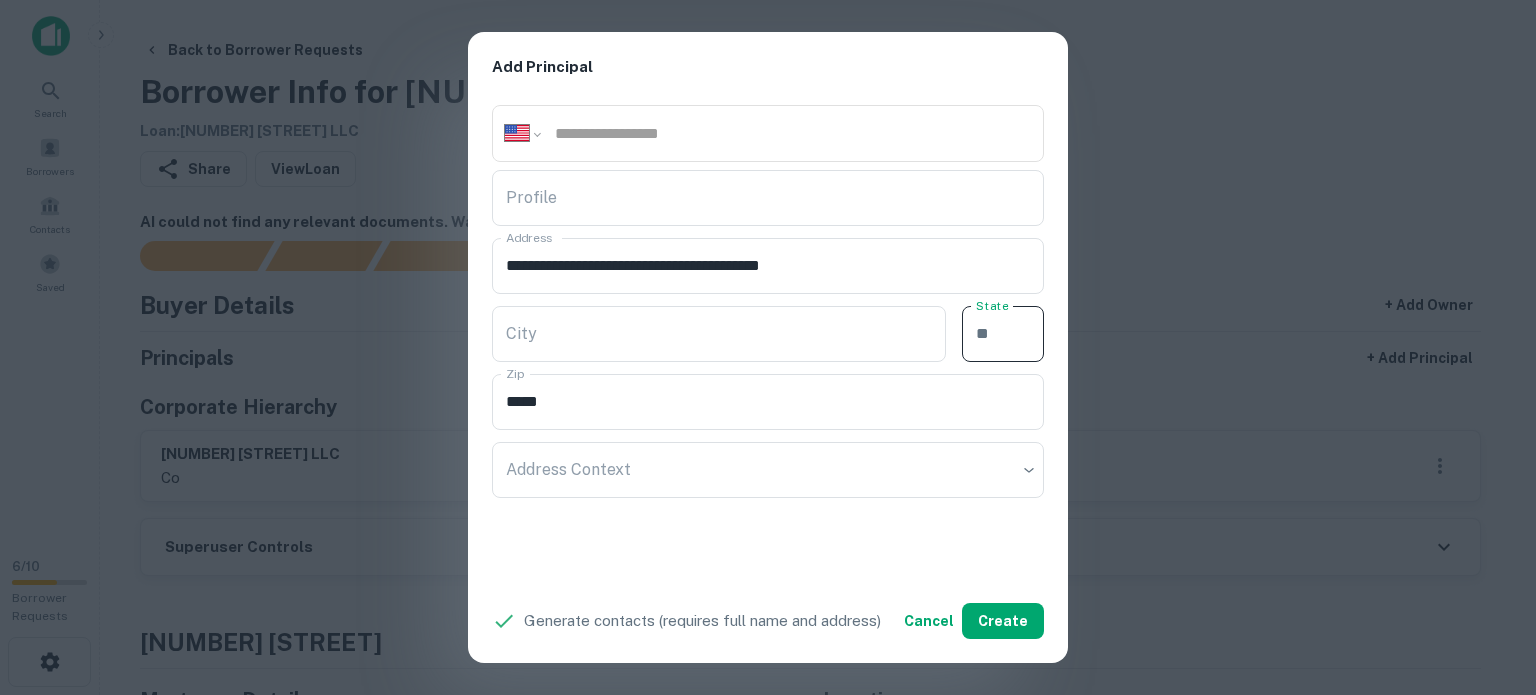 click on "State" at bounding box center [1003, 334] 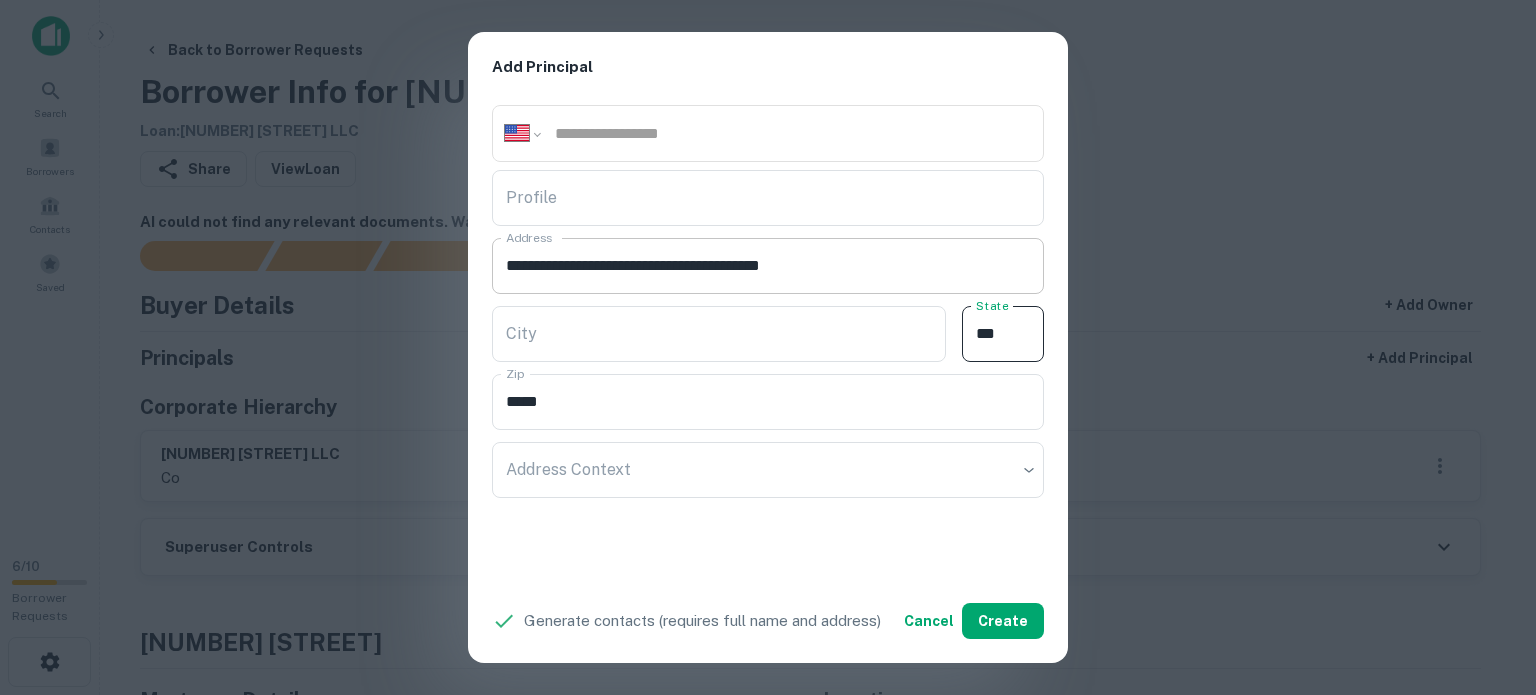 type on "**" 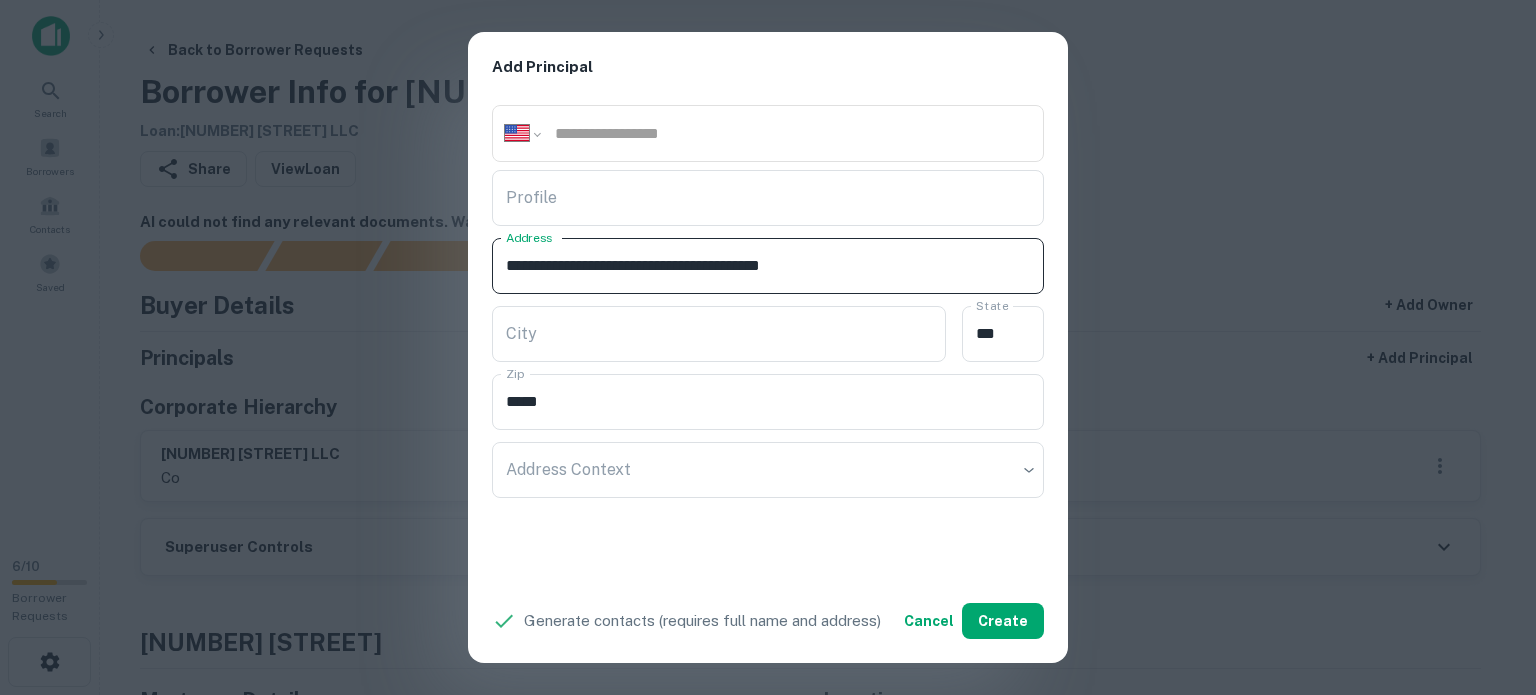 drag, startPoint x: 772, startPoint y: 259, endPoint x: 815, endPoint y: 278, distance: 47.010635 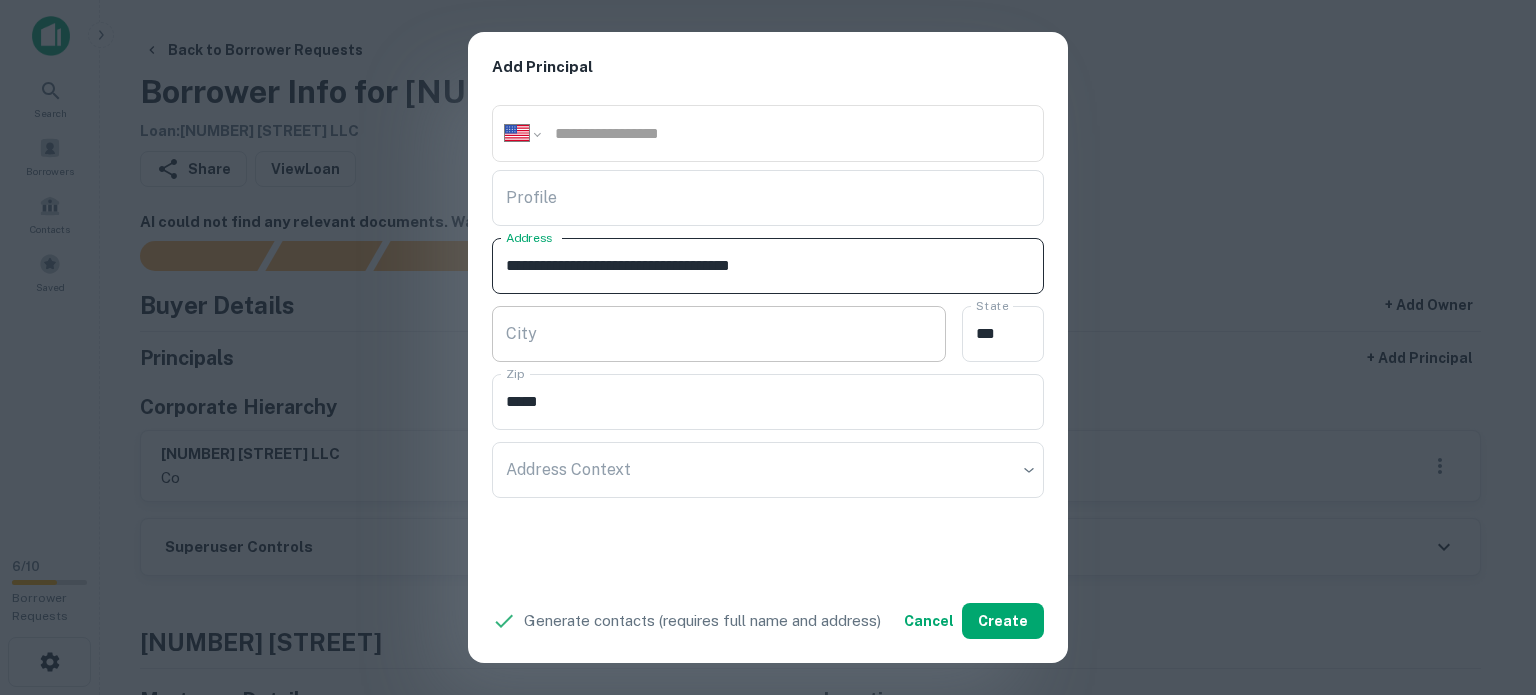 type on "**********" 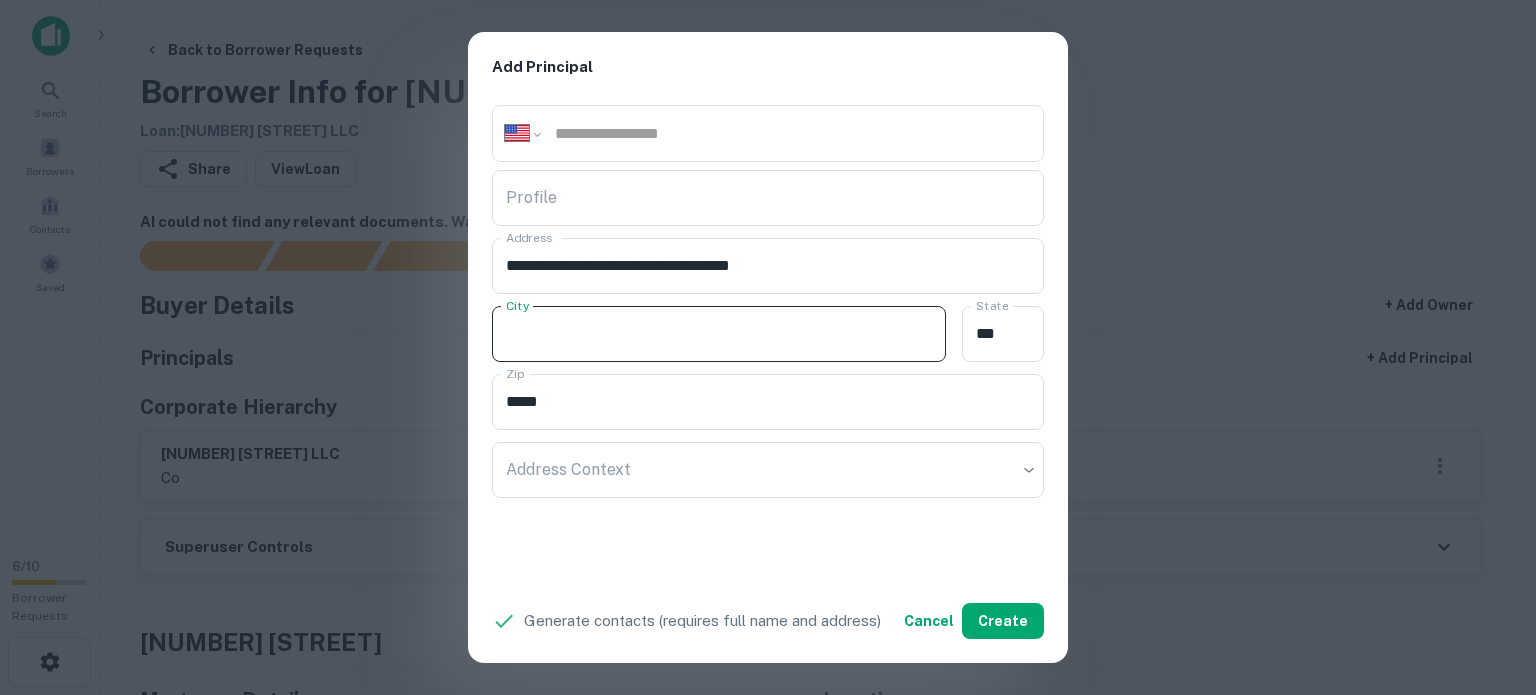 click on "City" at bounding box center [719, 334] 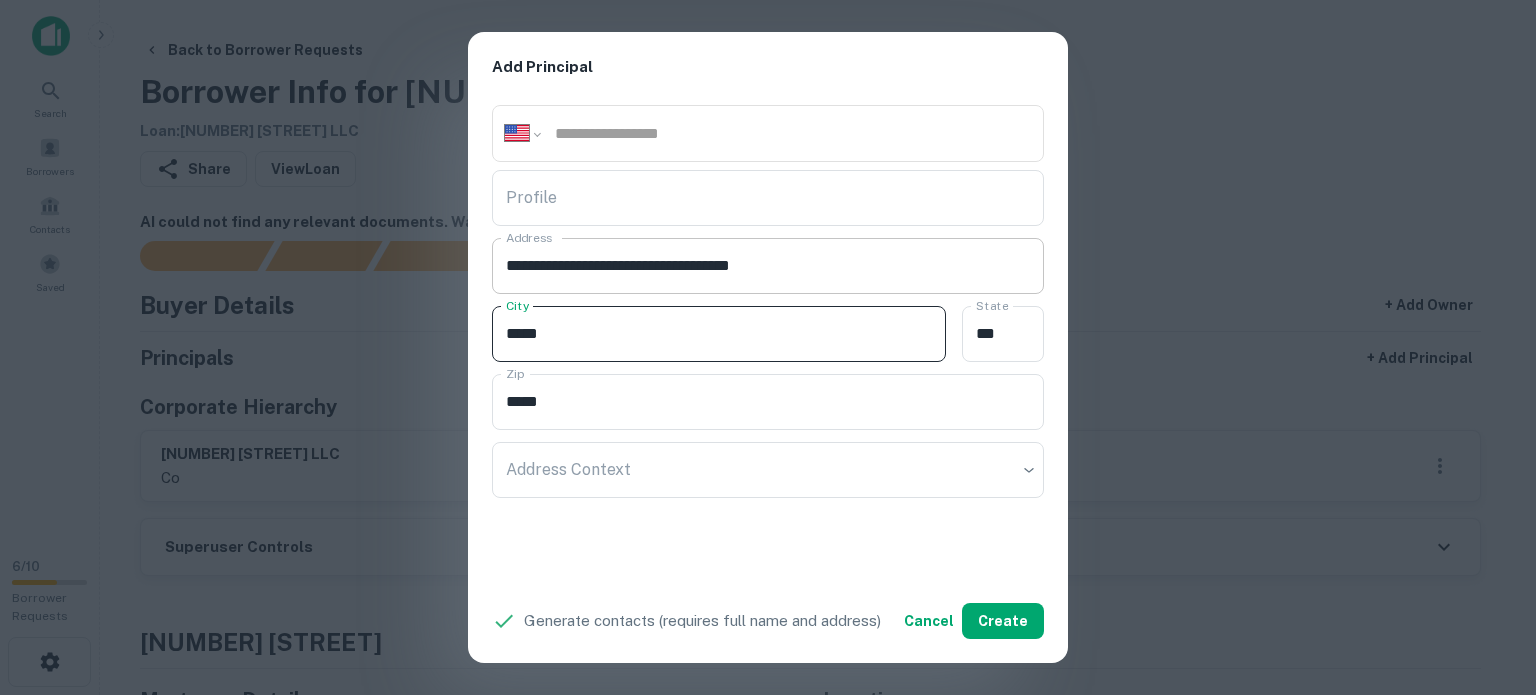 type on "*****" 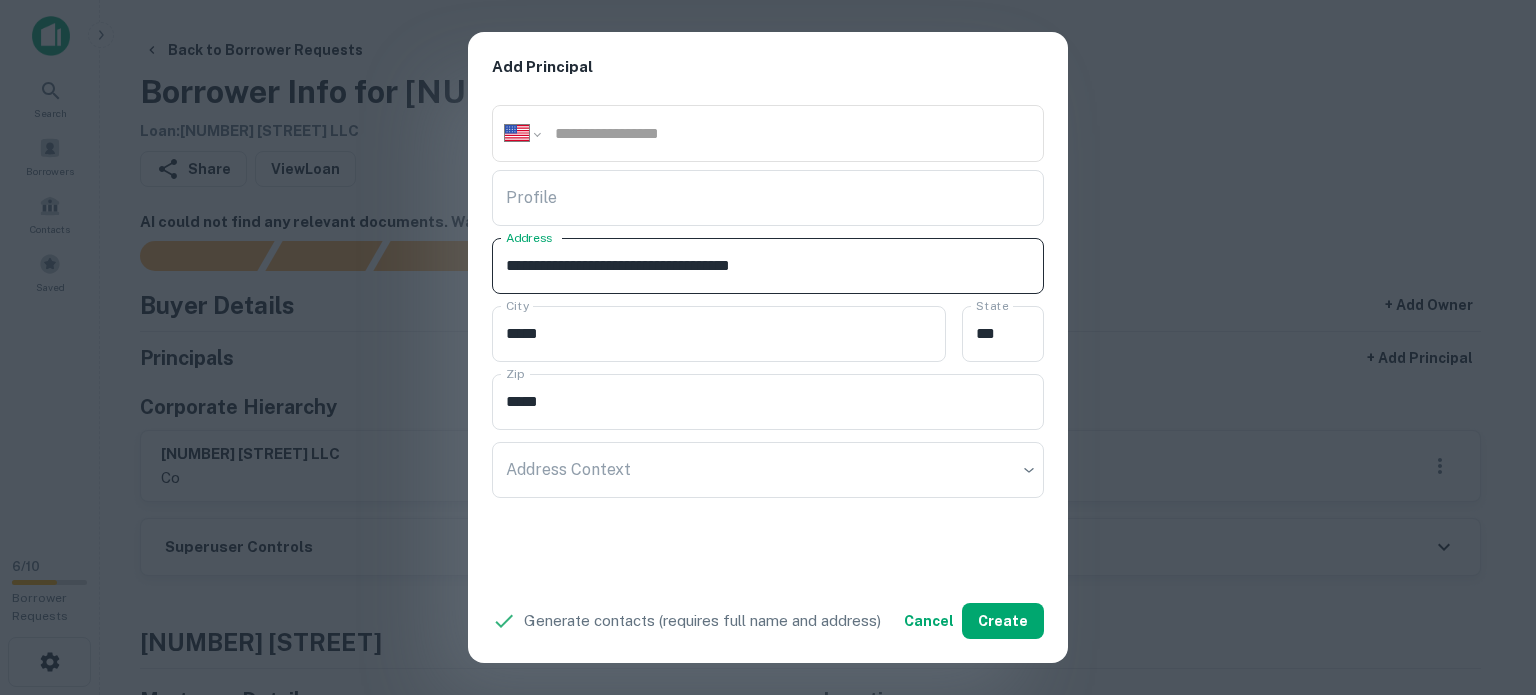 drag, startPoint x: 767, startPoint y: 263, endPoint x: 794, endPoint y: 278, distance: 30.88689 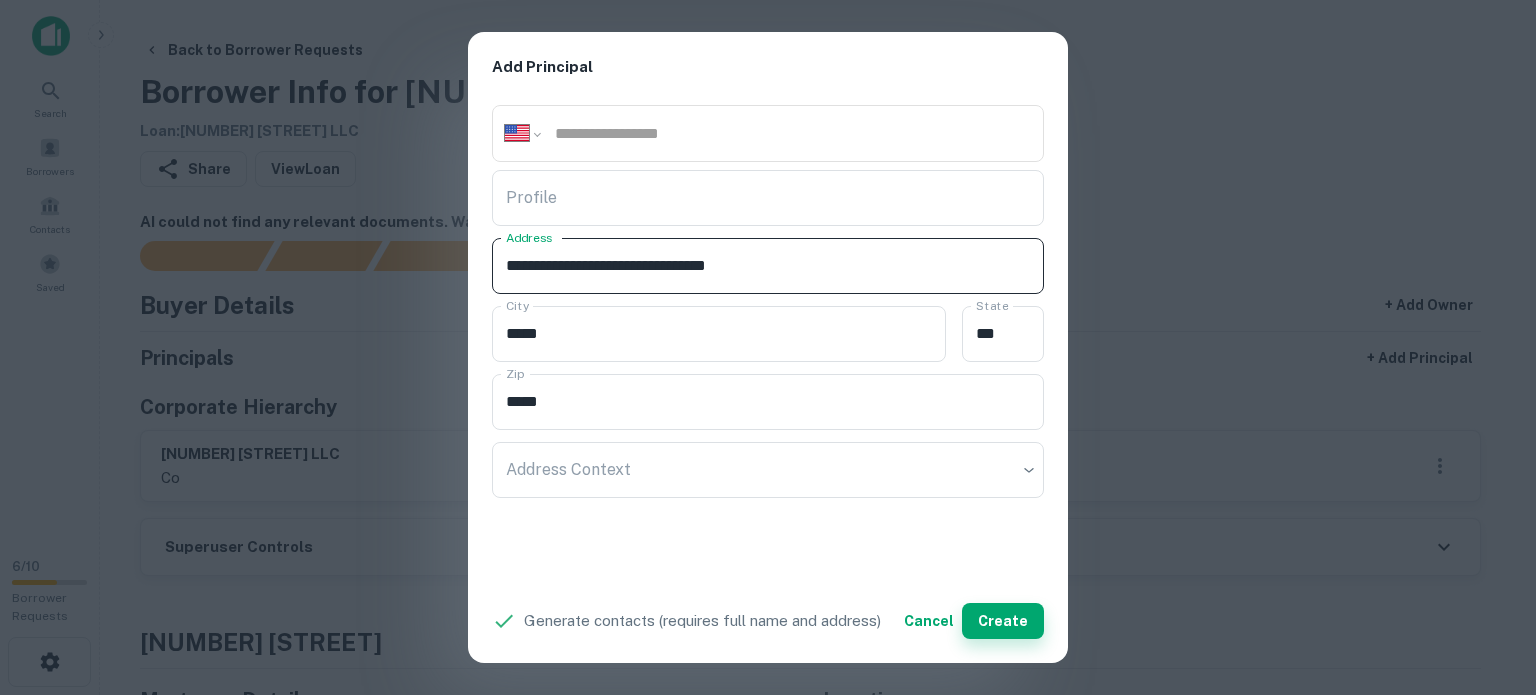 type on "**********" 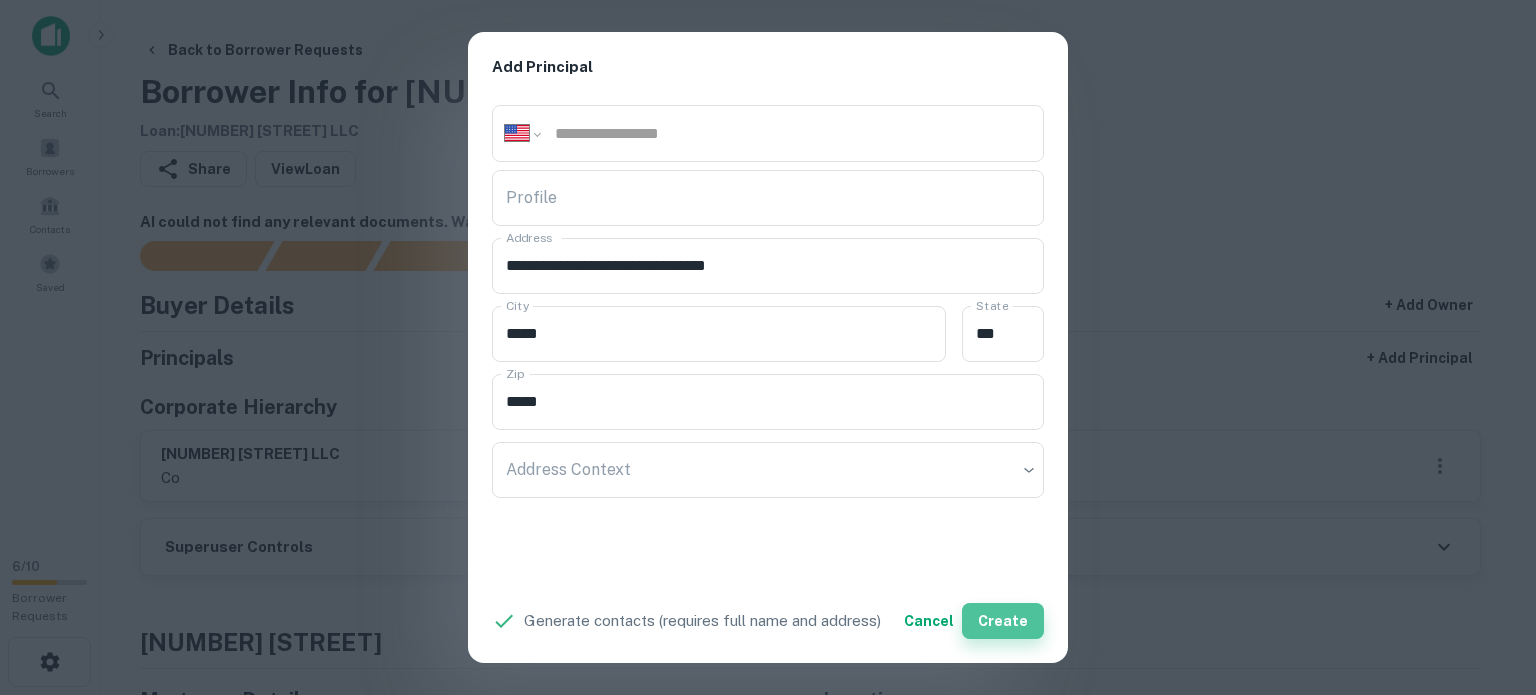 click on "Create" at bounding box center (1003, 621) 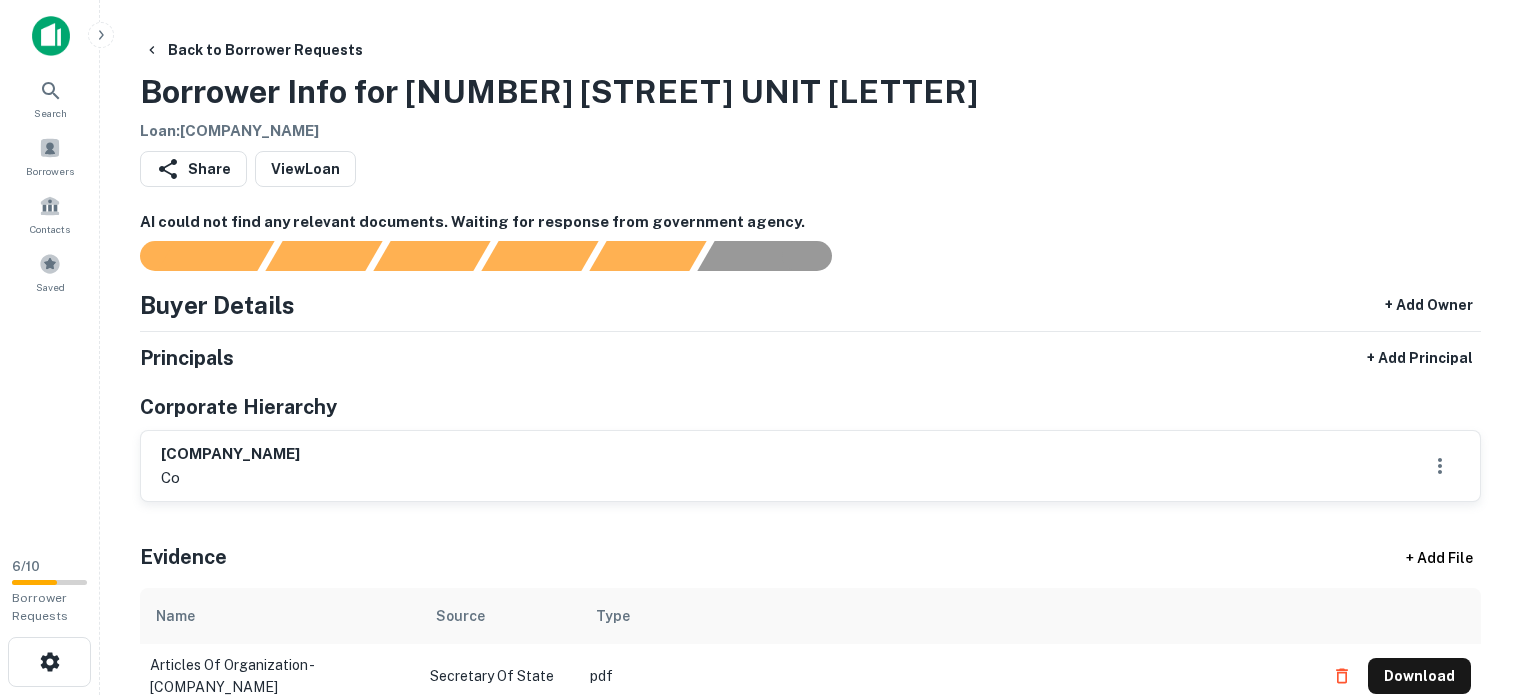 scroll, scrollTop: 0, scrollLeft: 0, axis: both 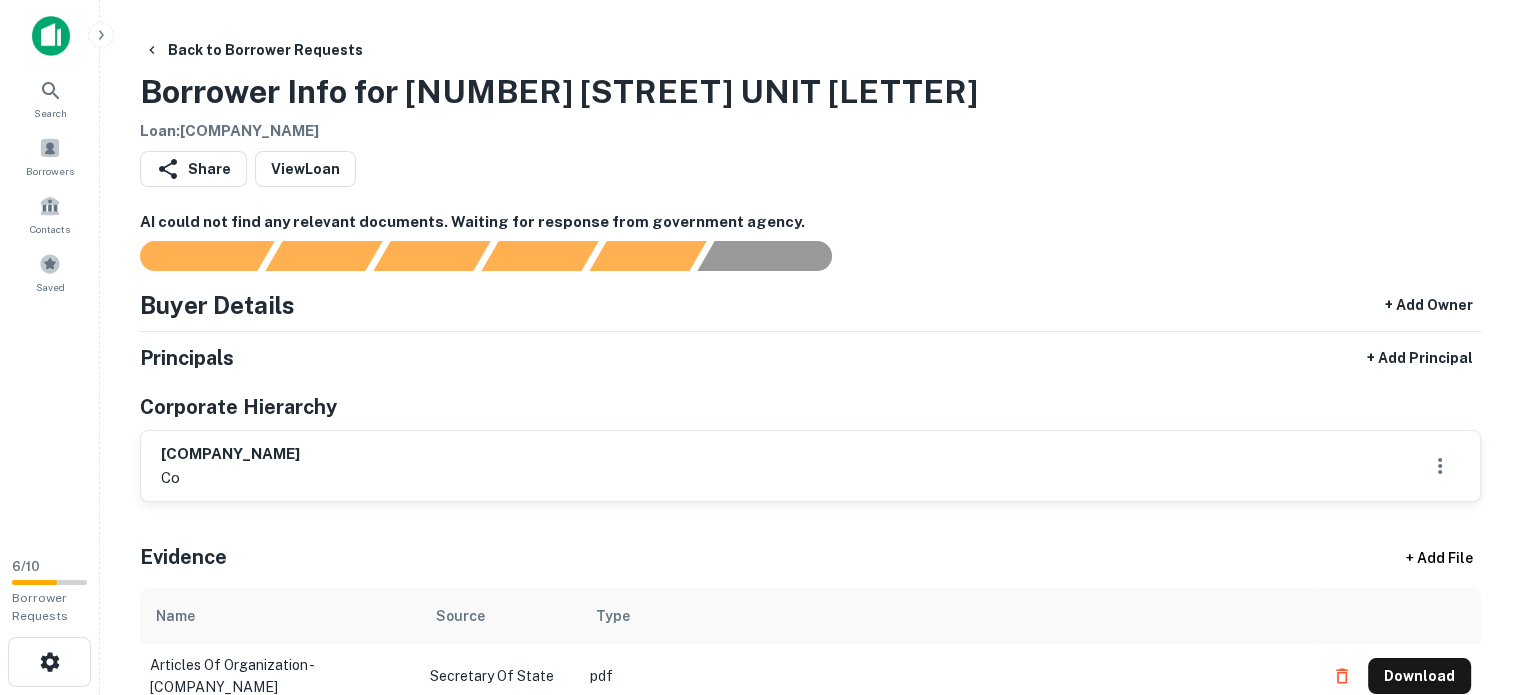 drag, startPoint x: 136, startPoint y: 447, endPoint x: 411, endPoint y: 455, distance: 275.11633 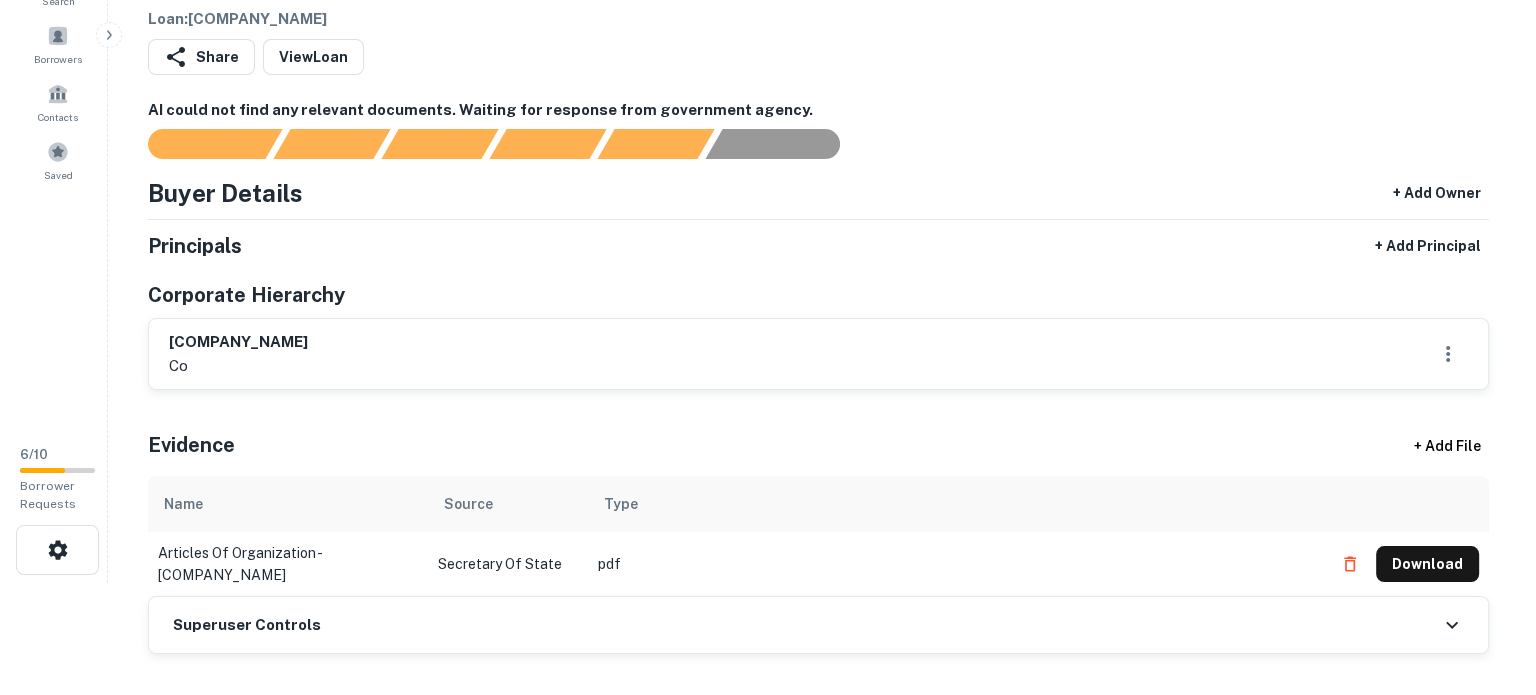 scroll, scrollTop: 0, scrollLeft: 0, axis: both 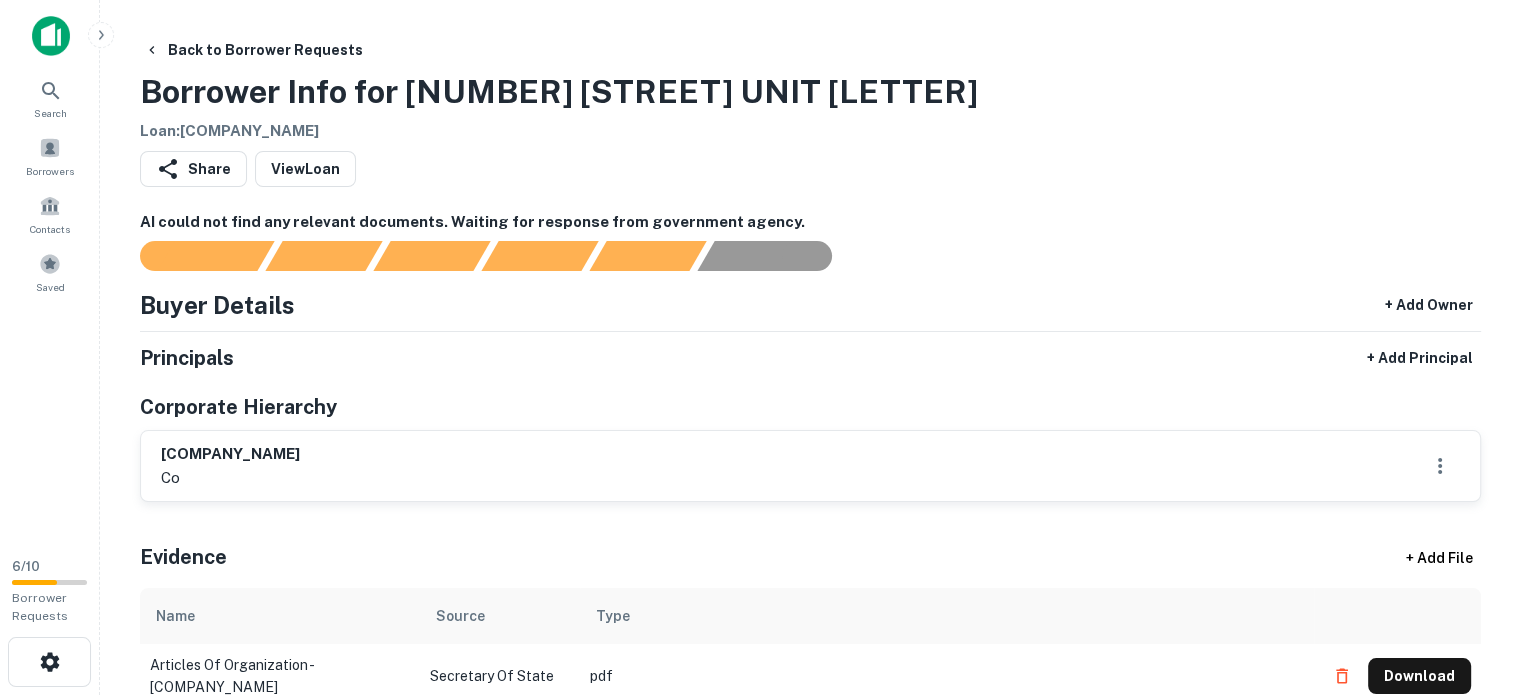 click on "Share View  Loan" at bounding box center [810, 173] 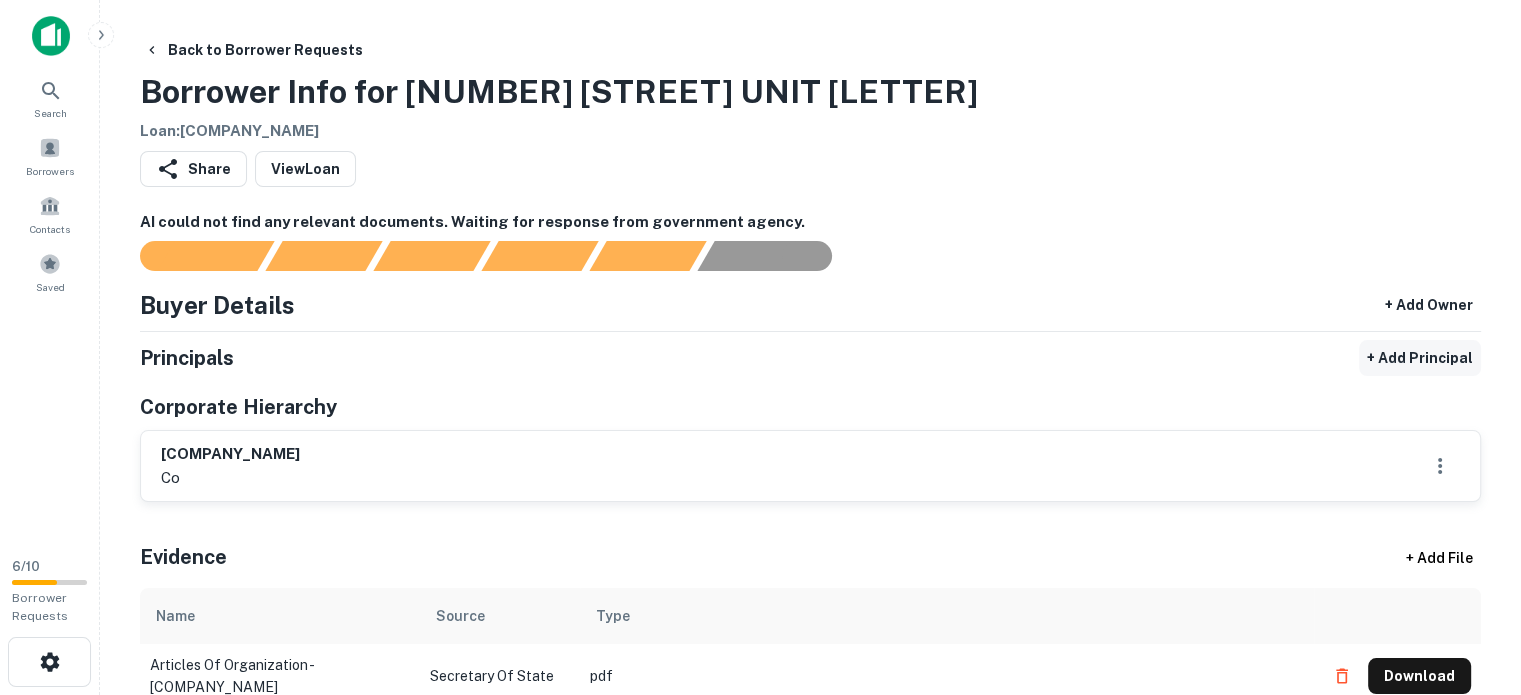 click on "+ Add Principal" at bounding box center (1420, 358) 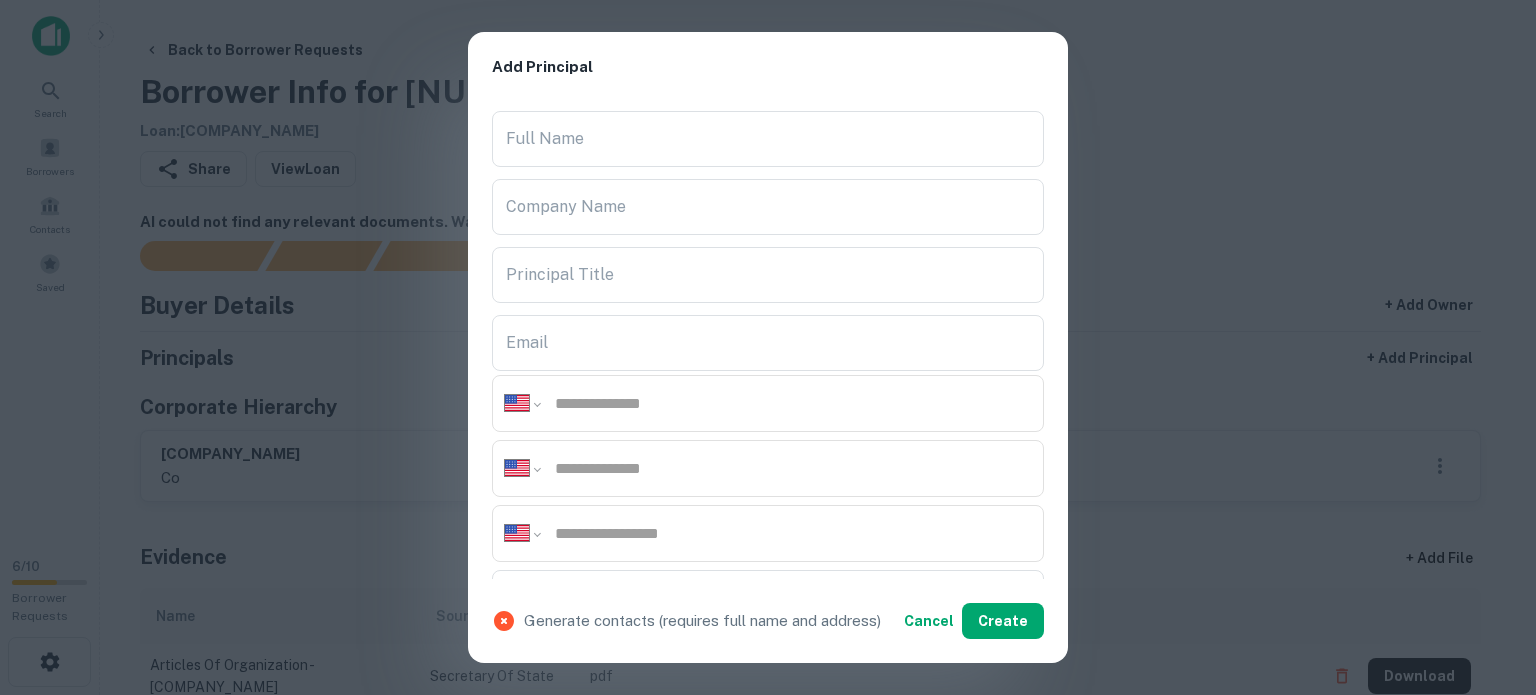 click on "**********" at bounding box center [768, 341] 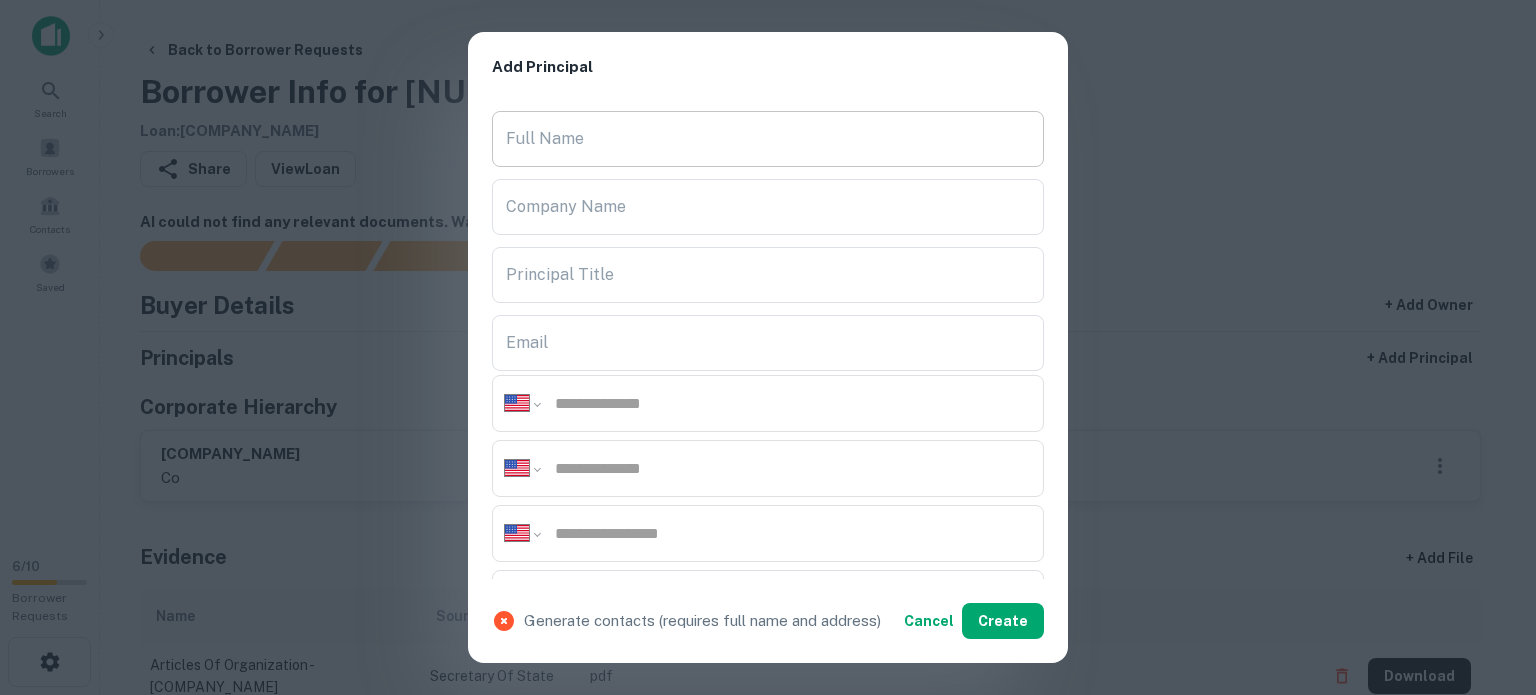 click on "Full Name" at bounding box center (768, 139) 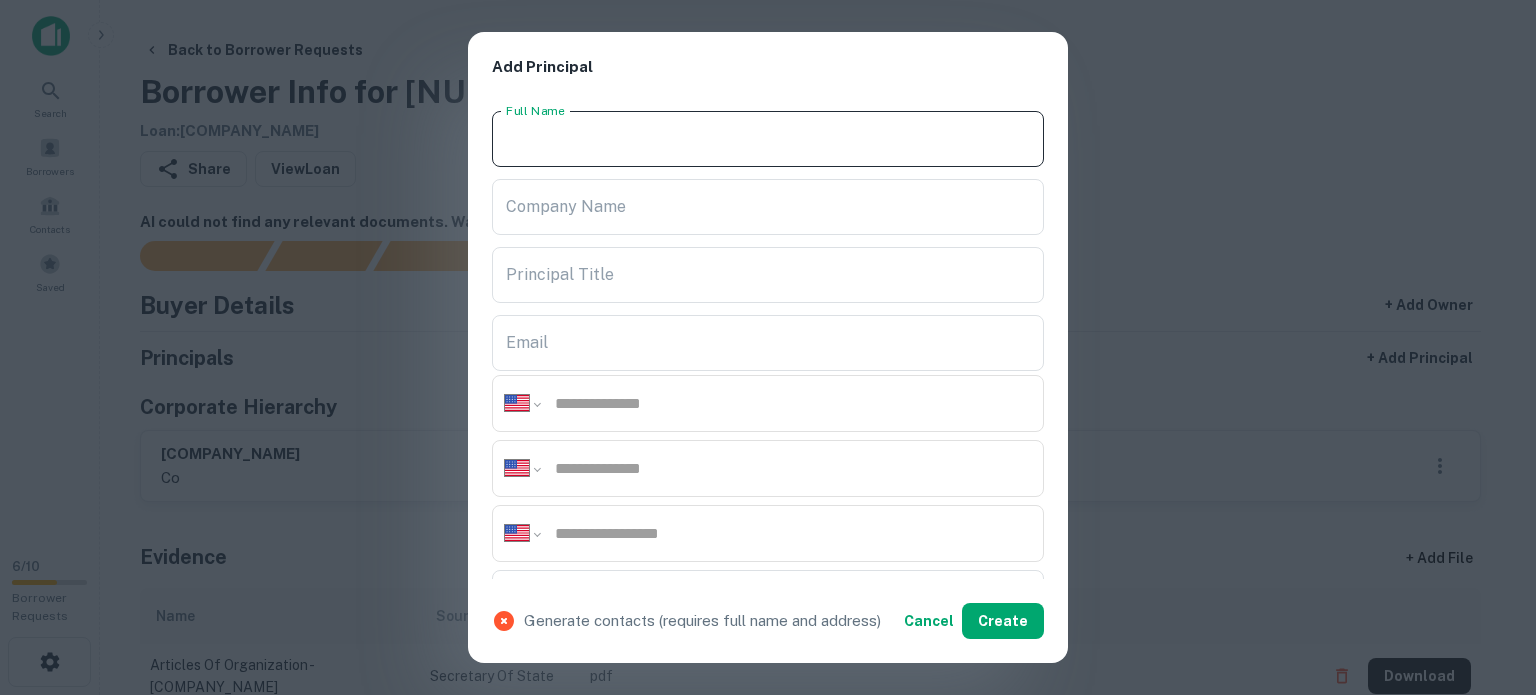 paste on "**********" 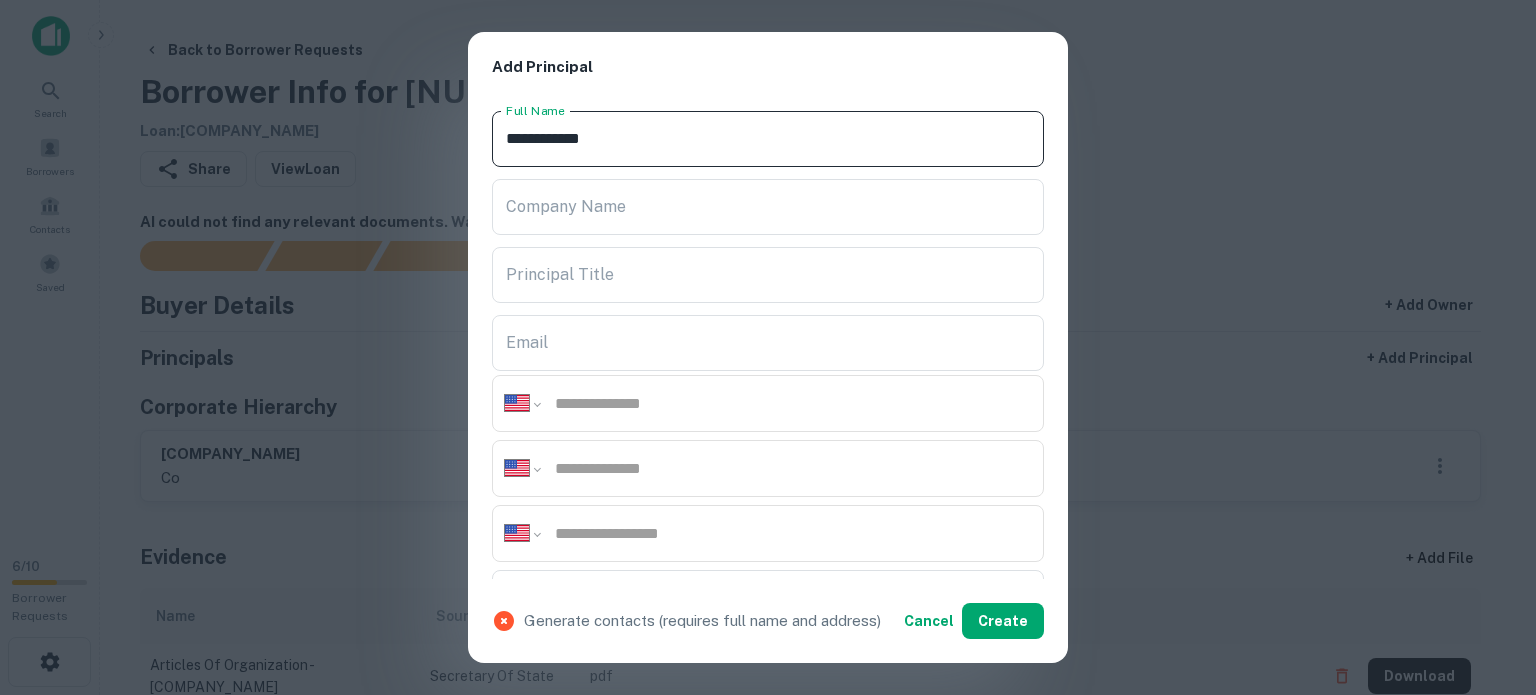 type on "**********" 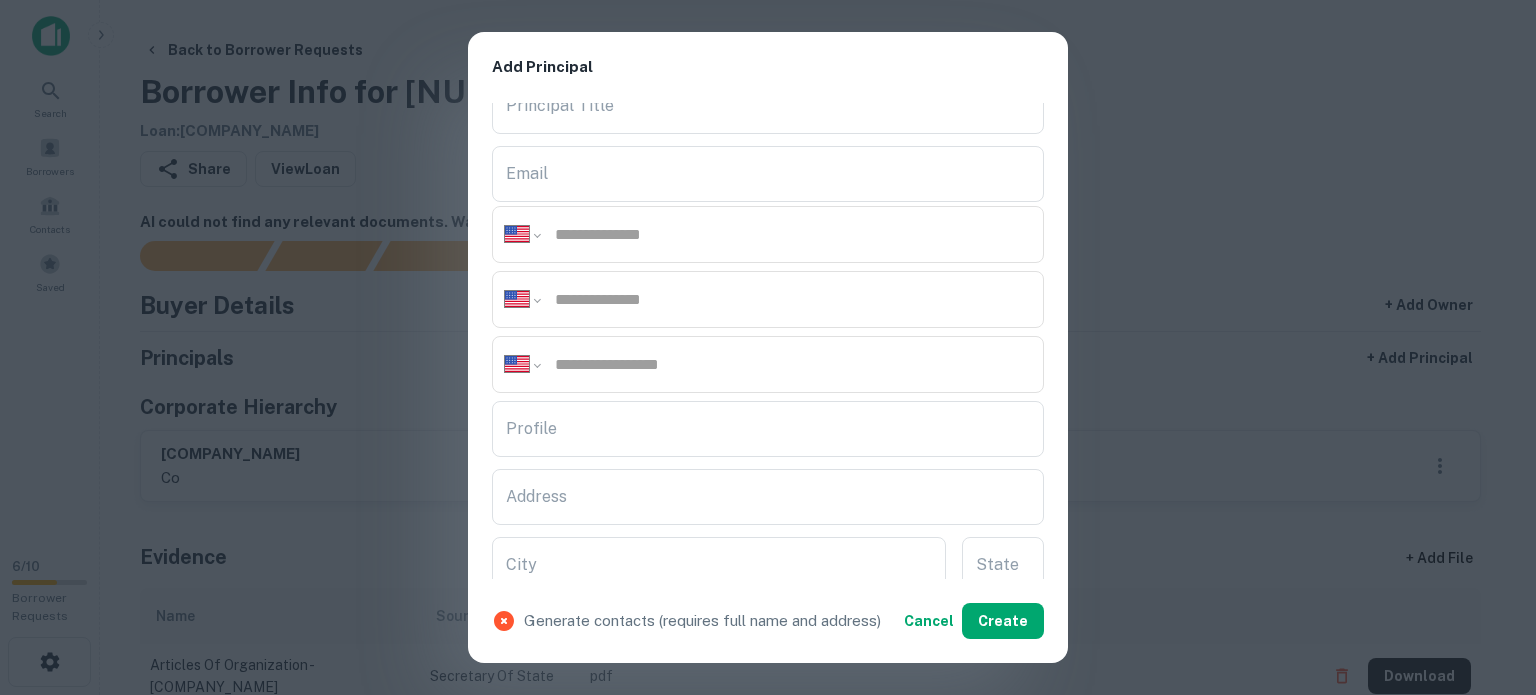 scroll, scrollTop: 200, scrollLeft: 0, axis: vertical 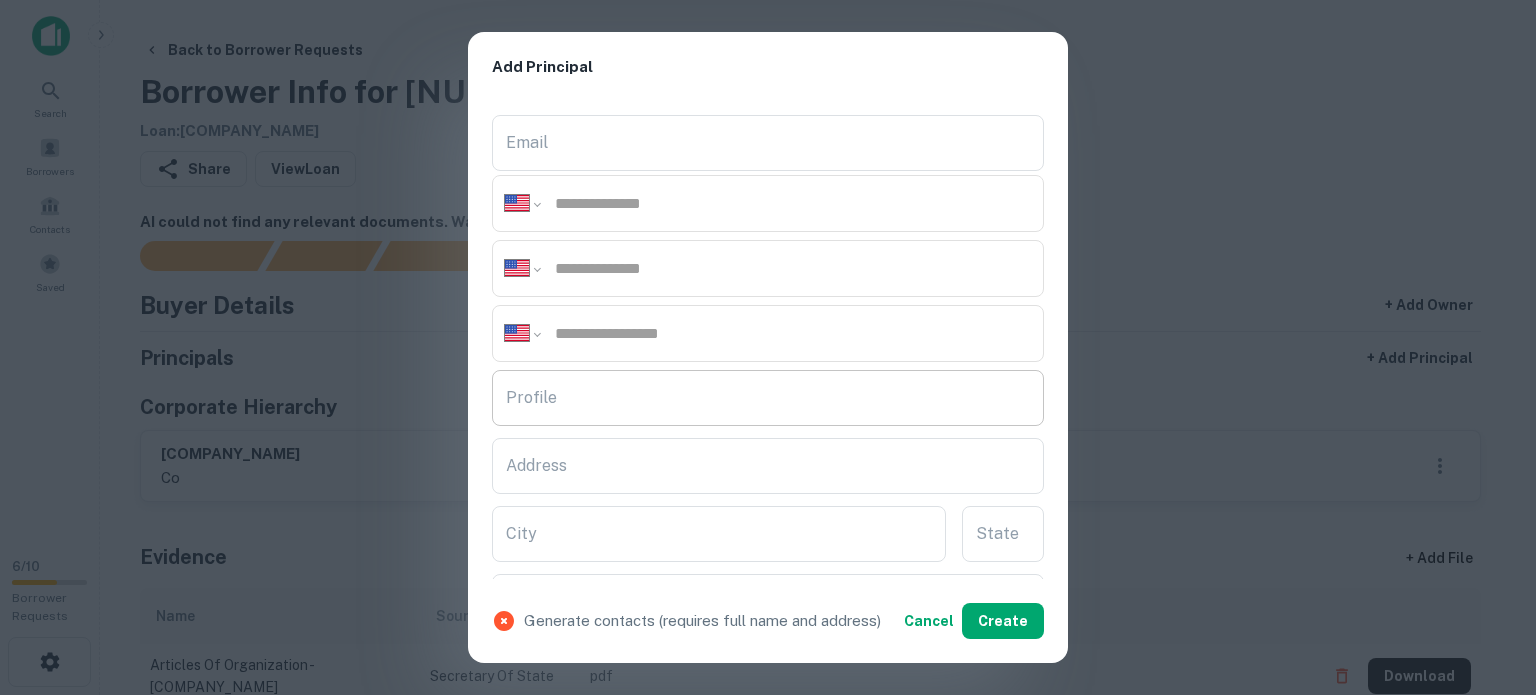 click on "Profile" at bounding box center [768, 398] 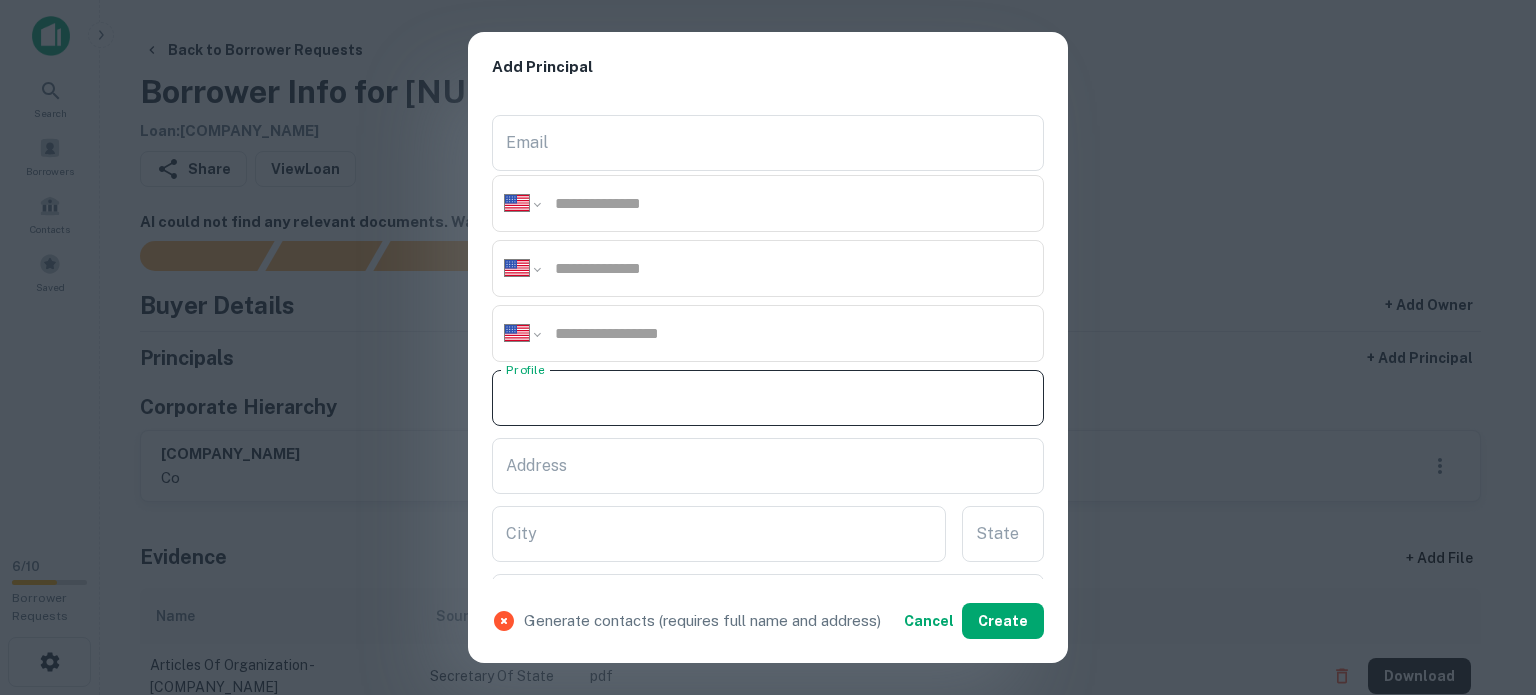 paste on "**********" 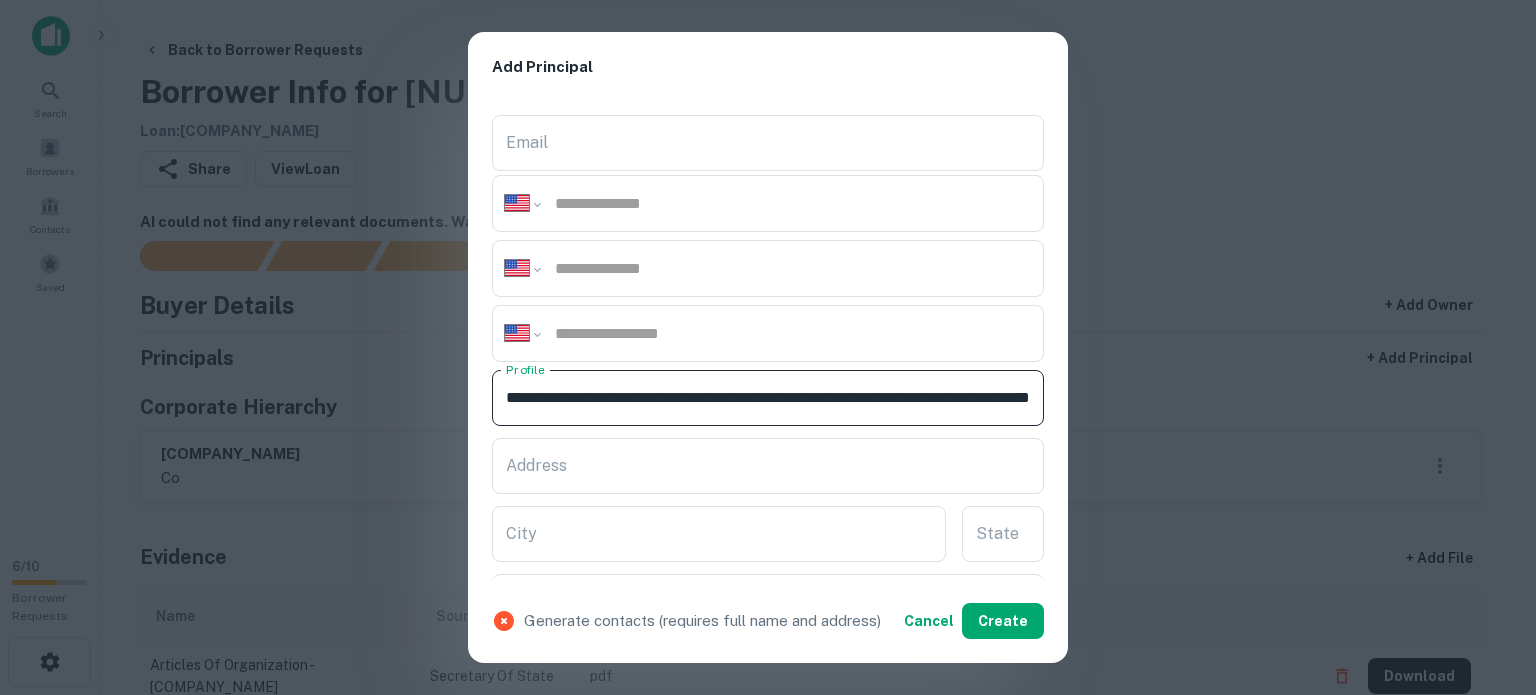 scroll, scrollTop: 0, scrollLeft: 131, axis: horizontal 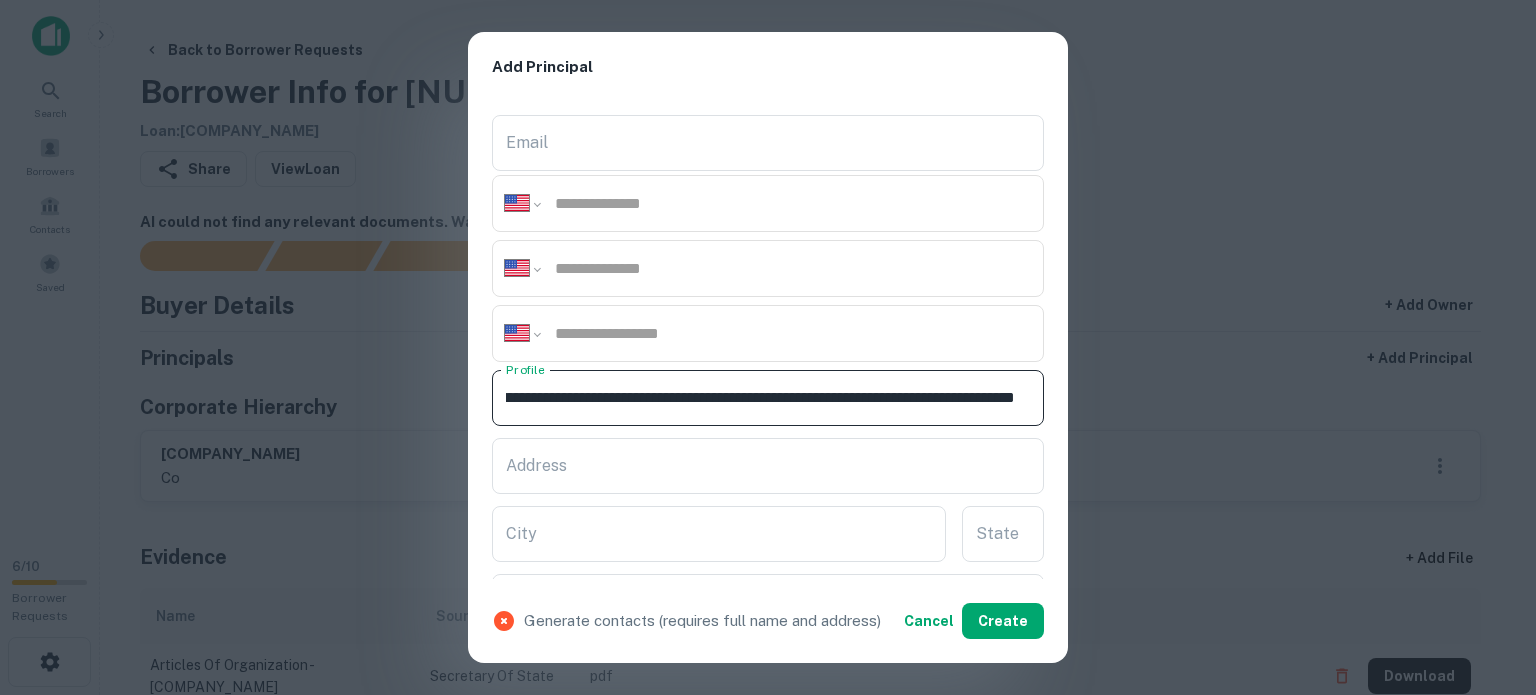drag, startPoint x: 976, startPoint y: 395, endPoint x: 1061, endPoint y: 416, distance: 87.555695 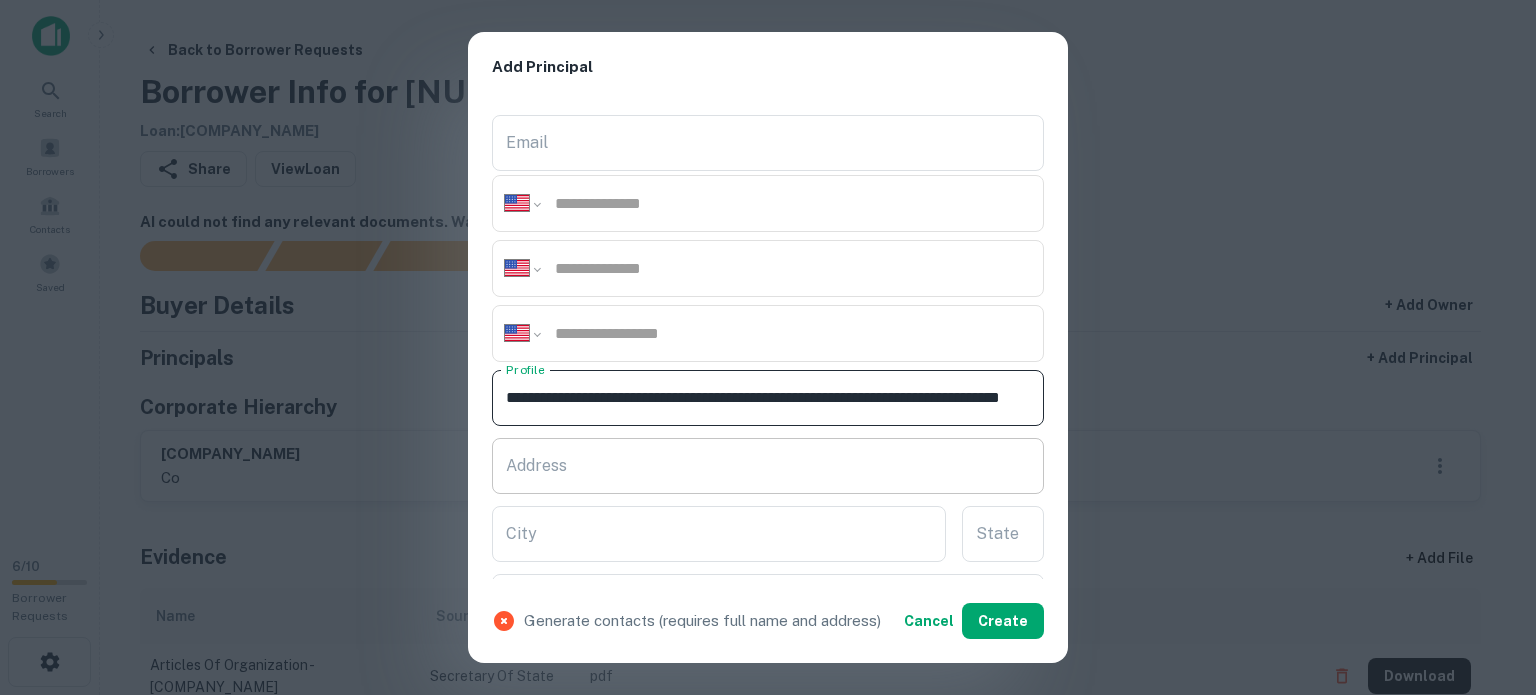 scroll, scrollTop: 0, scrollLeft: 91, axis: horizontal 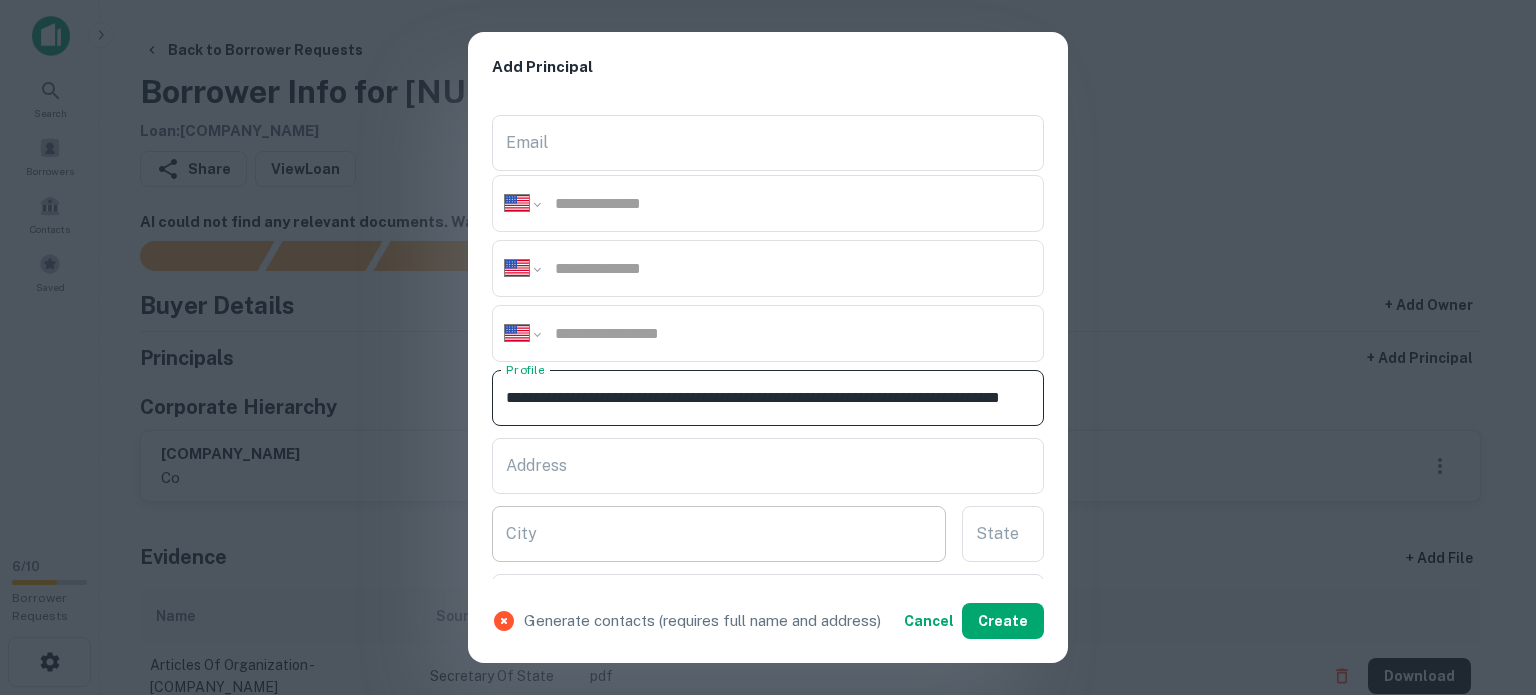 type on "**********" 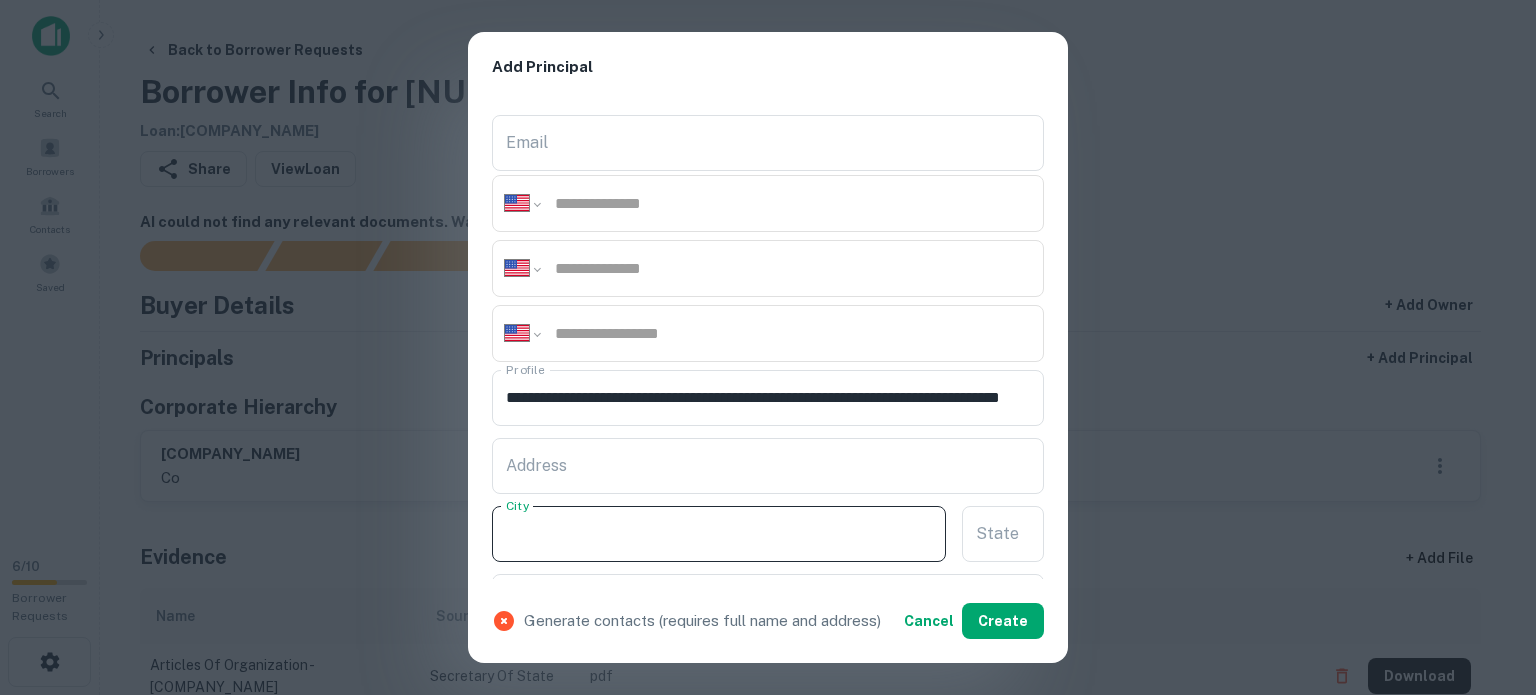 scroll, scrollTop: 0, scrollLeft: 0, axis: both 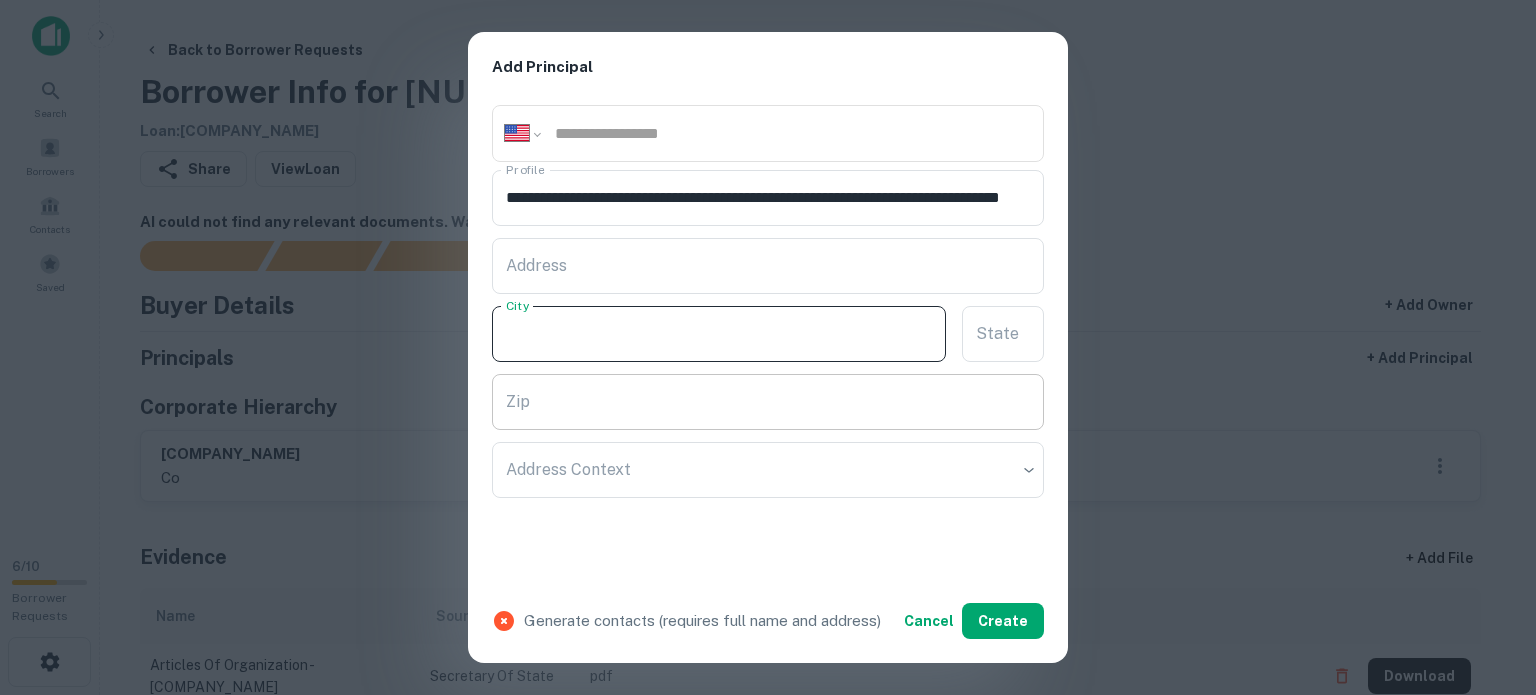 click on "Zip" at bounding box center [768, 402] 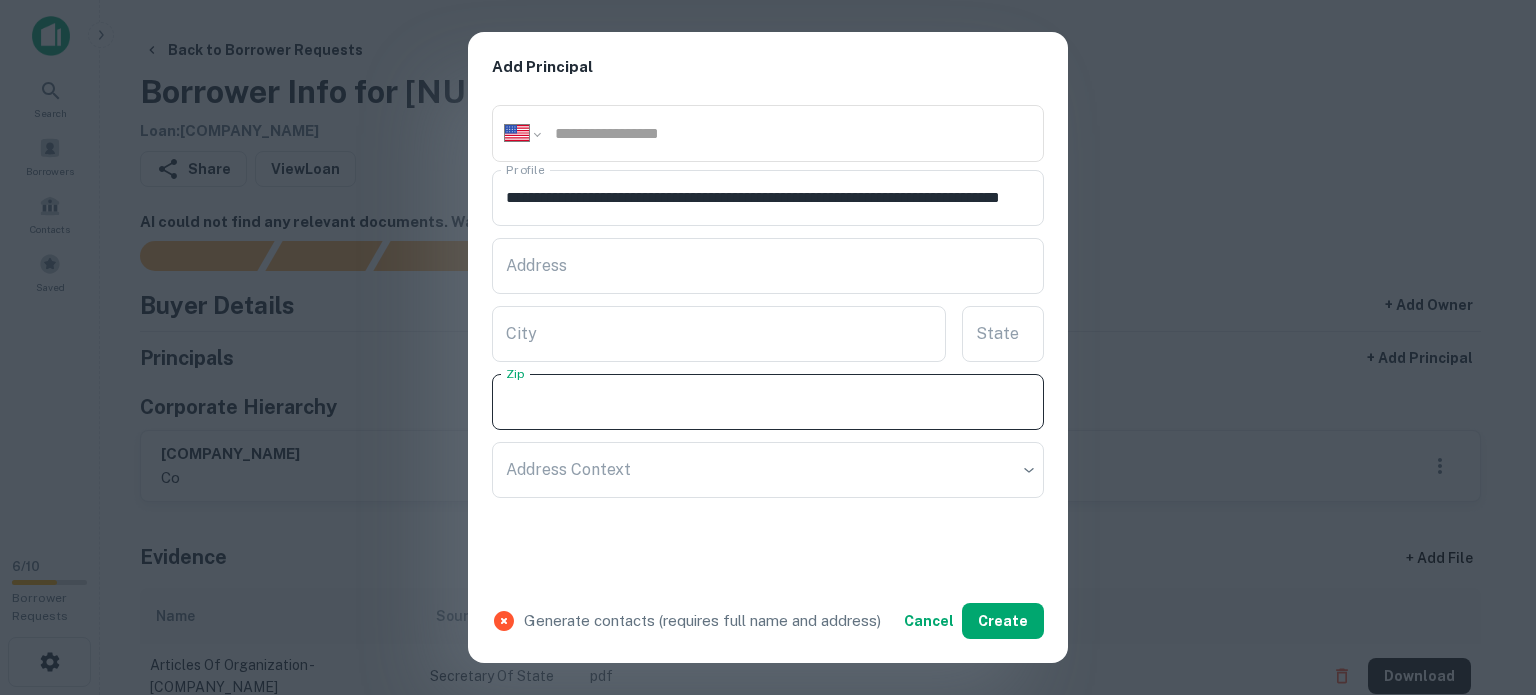 paste on "*****" 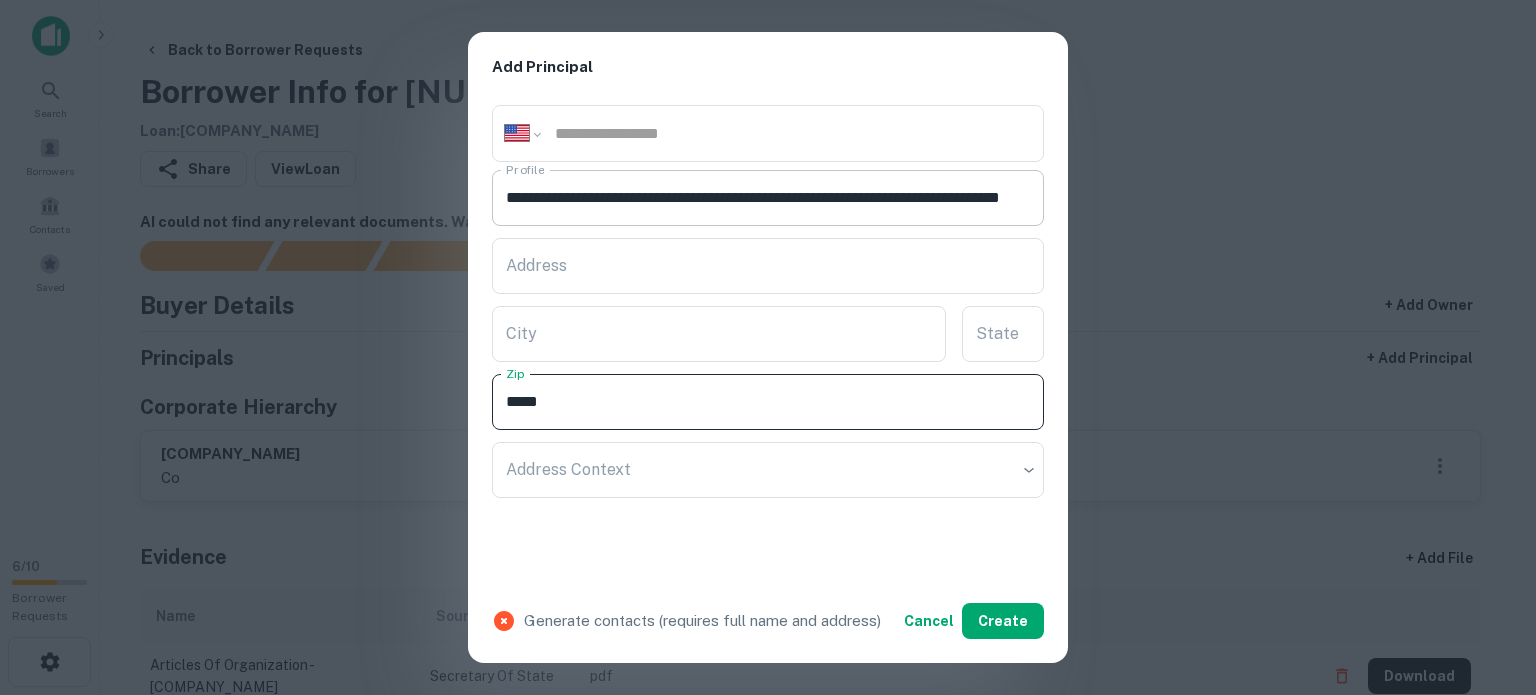 type on "*****" 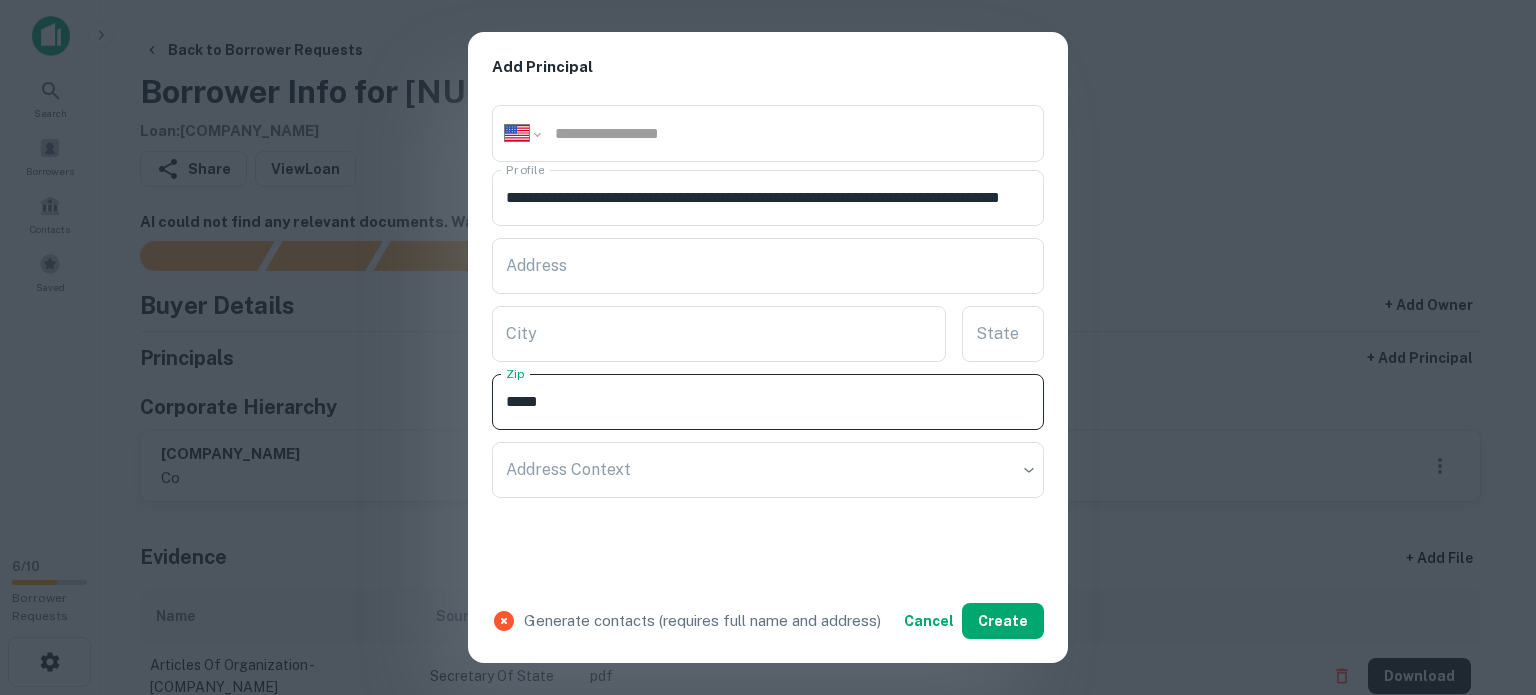 scroll, scrollTop: 0, scrollLeft: 91, axis: horizontal 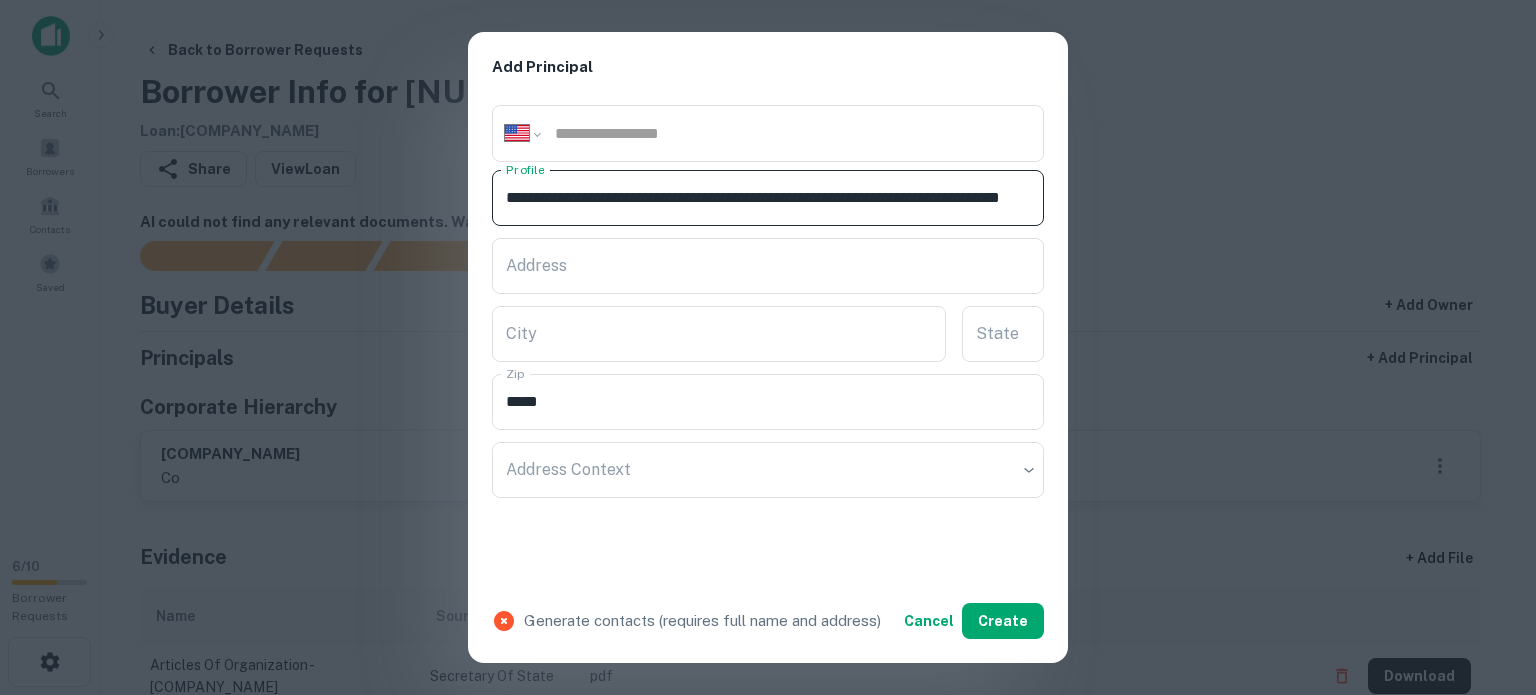 drag, startPoint x: 989, startPoint y: 199, endPoint x: 1089, endPoint y: 199, distance: 100 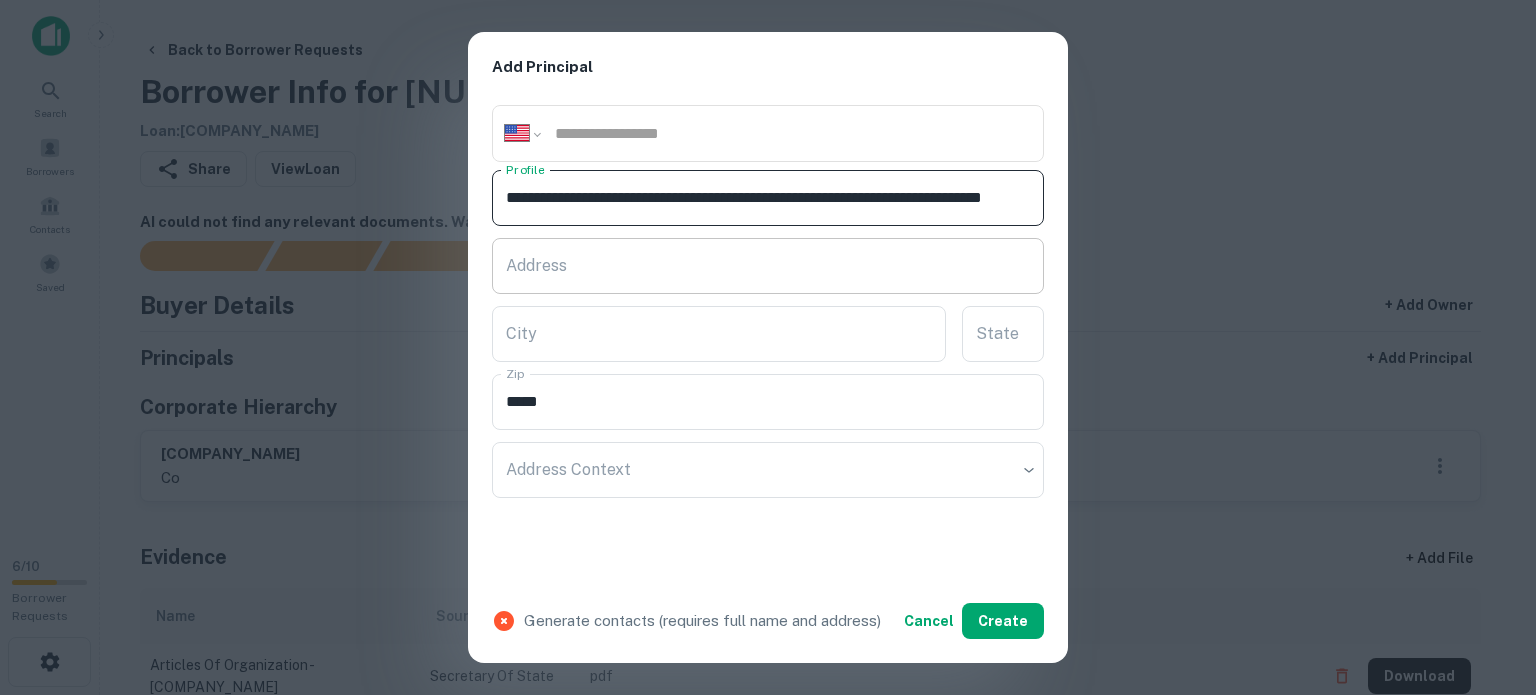 scroll, scrollTop: 0, scrollLeft: 64, axis: horizontal 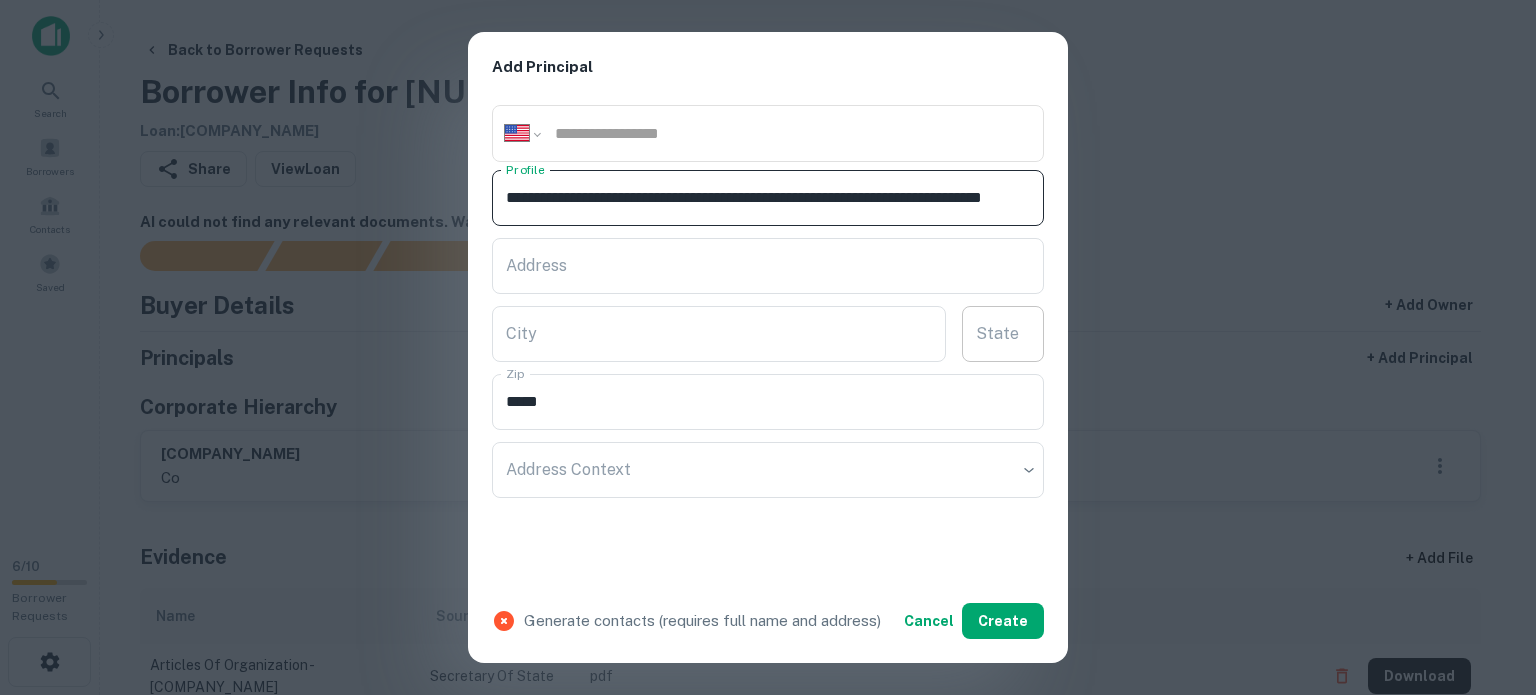 type on "**********" 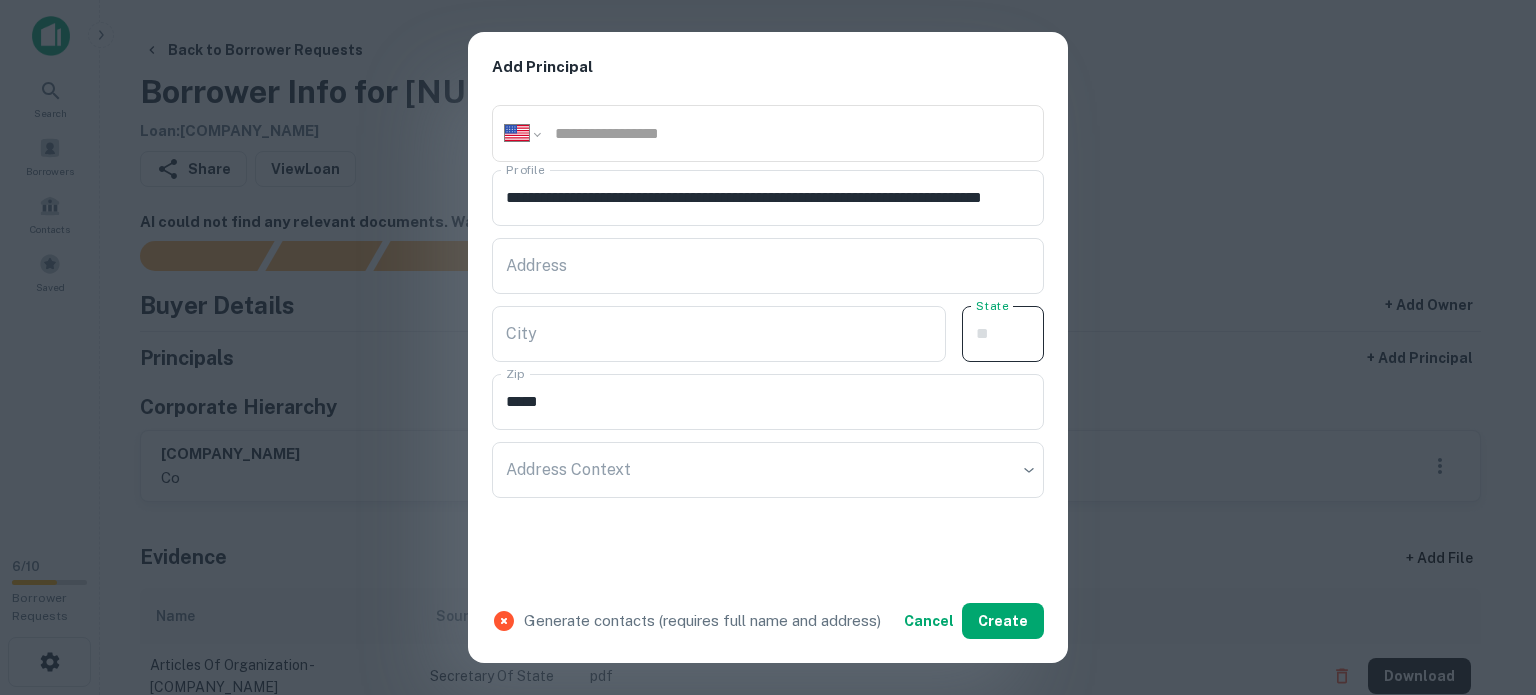 paste on "**" 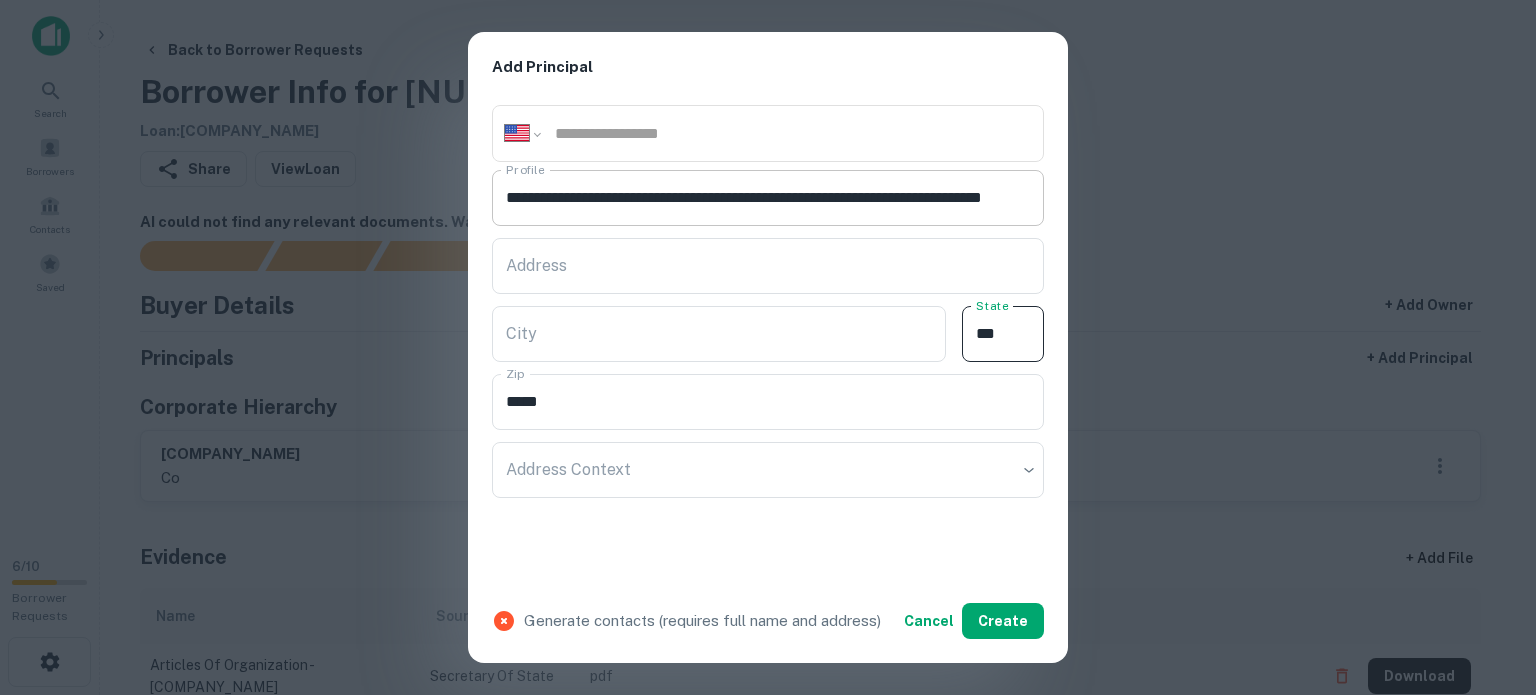 type on "**" 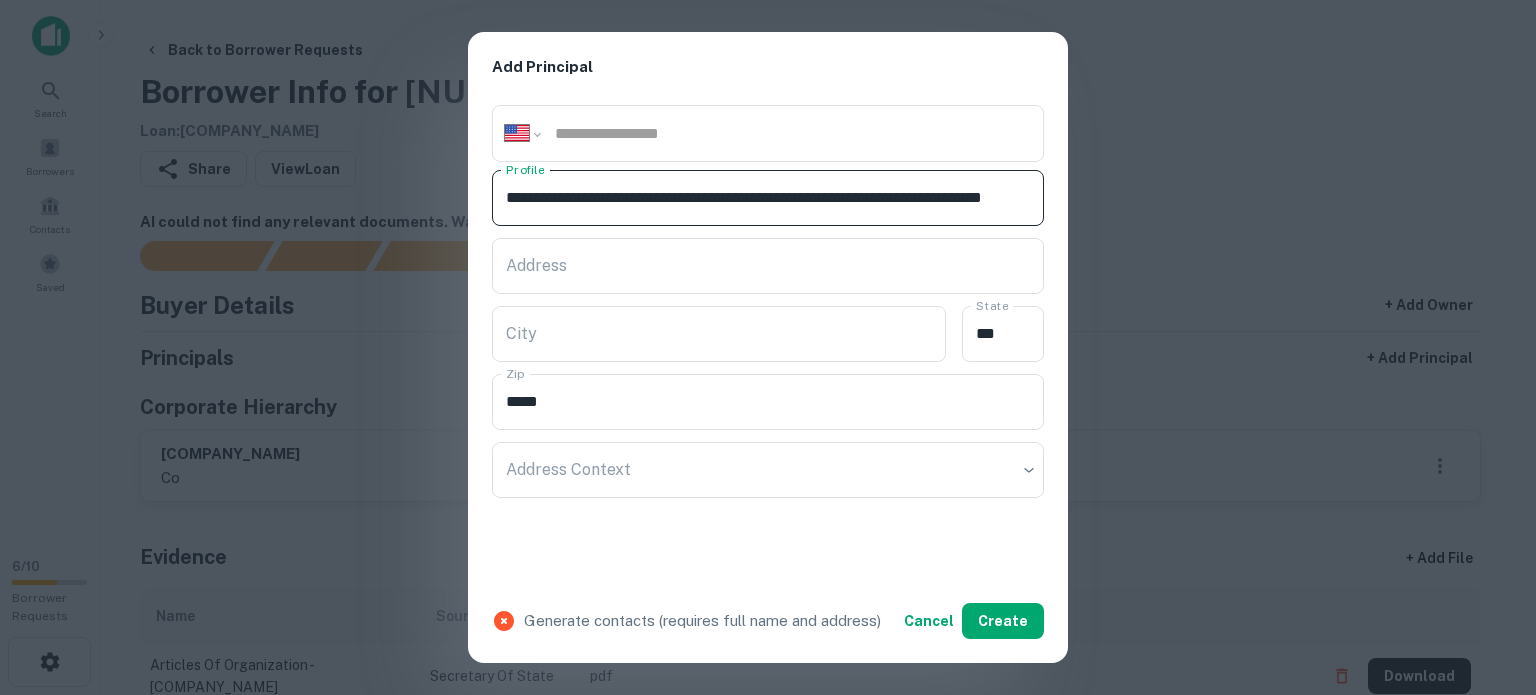 scroll, scrollTop: 0, scrollLeft: 64, axis: horizontal 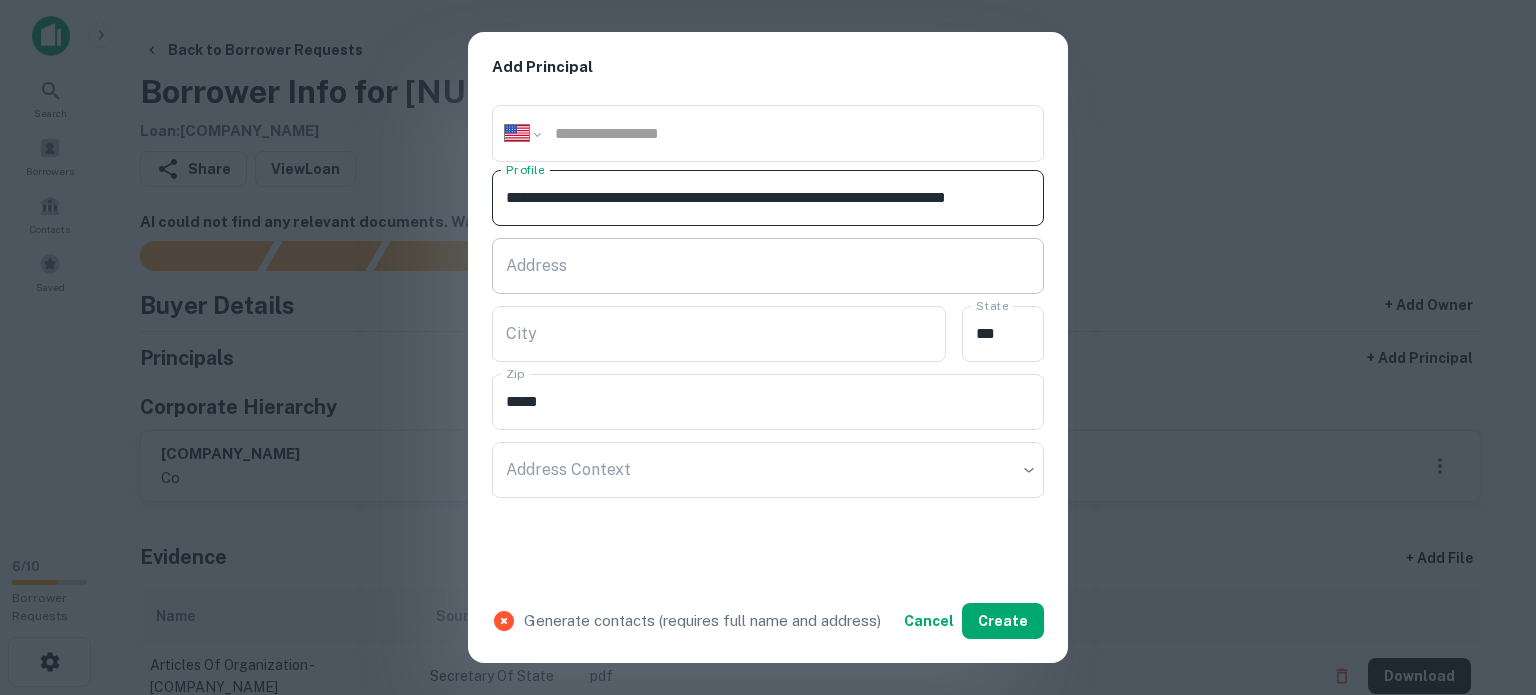 type on "**********" 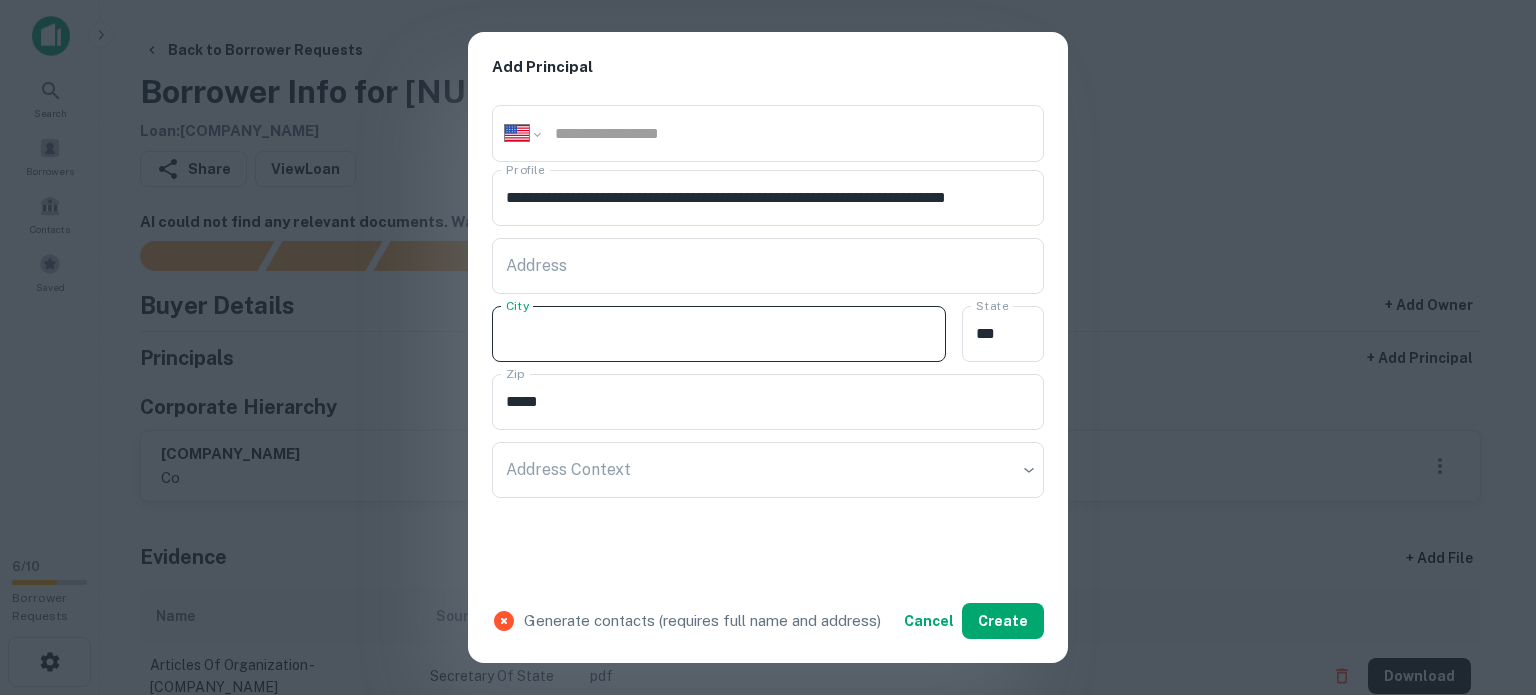 click on "City" at bounding box center (719, 334) 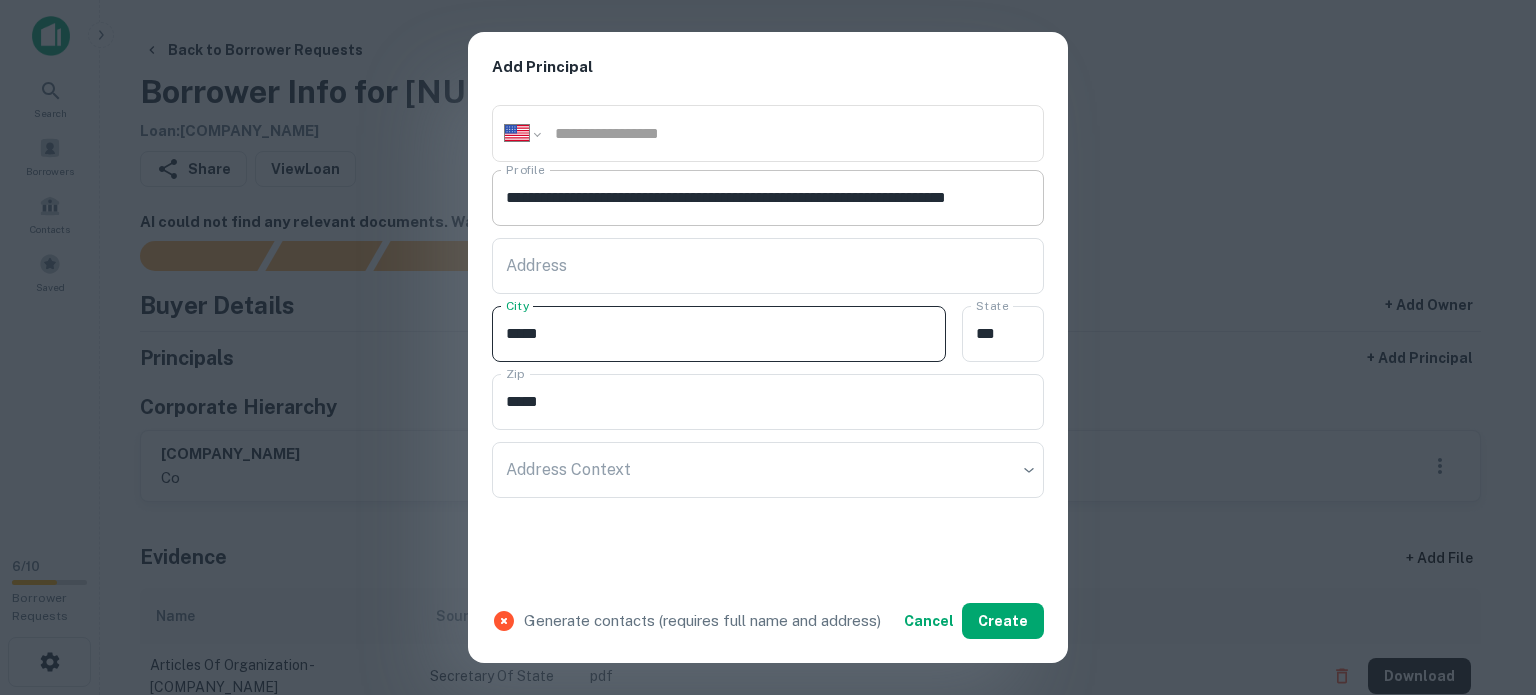 type on "*****" 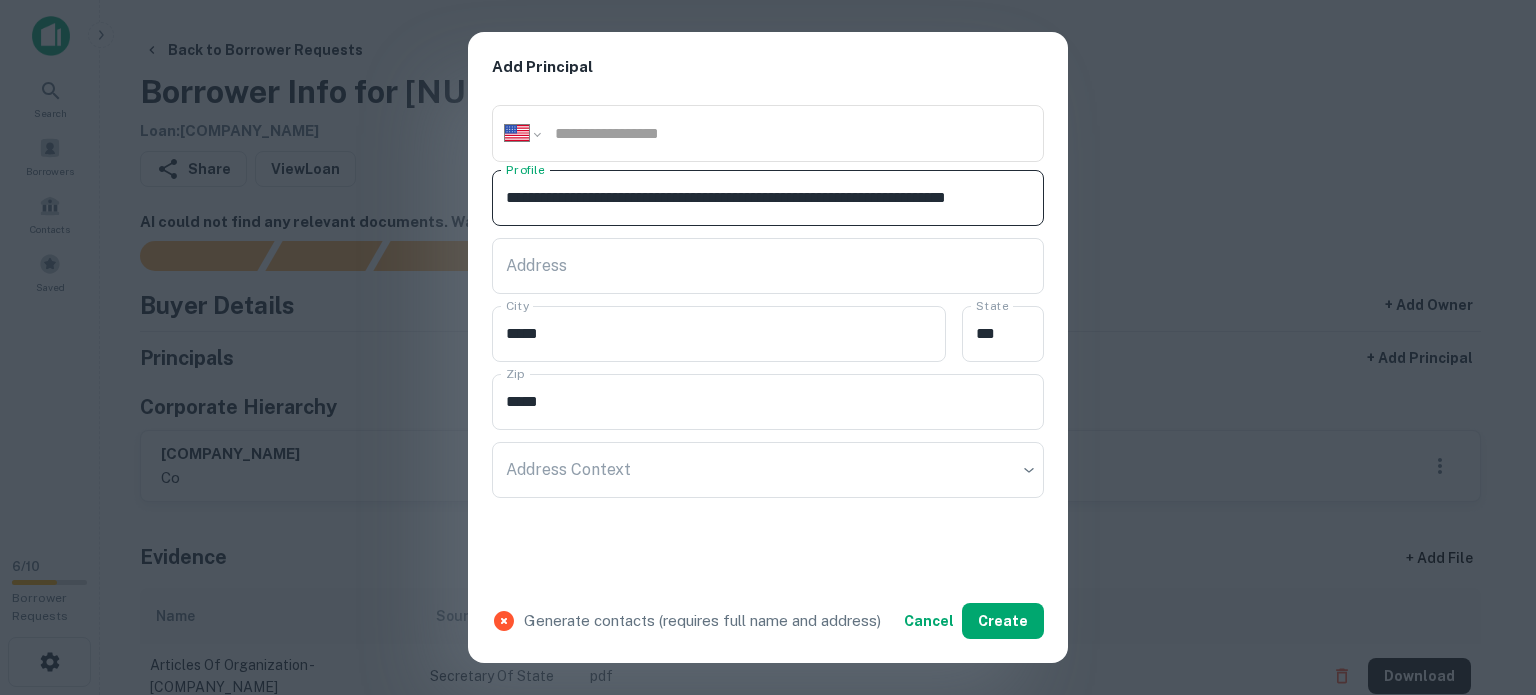 scroll, scrollTop: 0, scrollLeft: 14, axis: horizontal 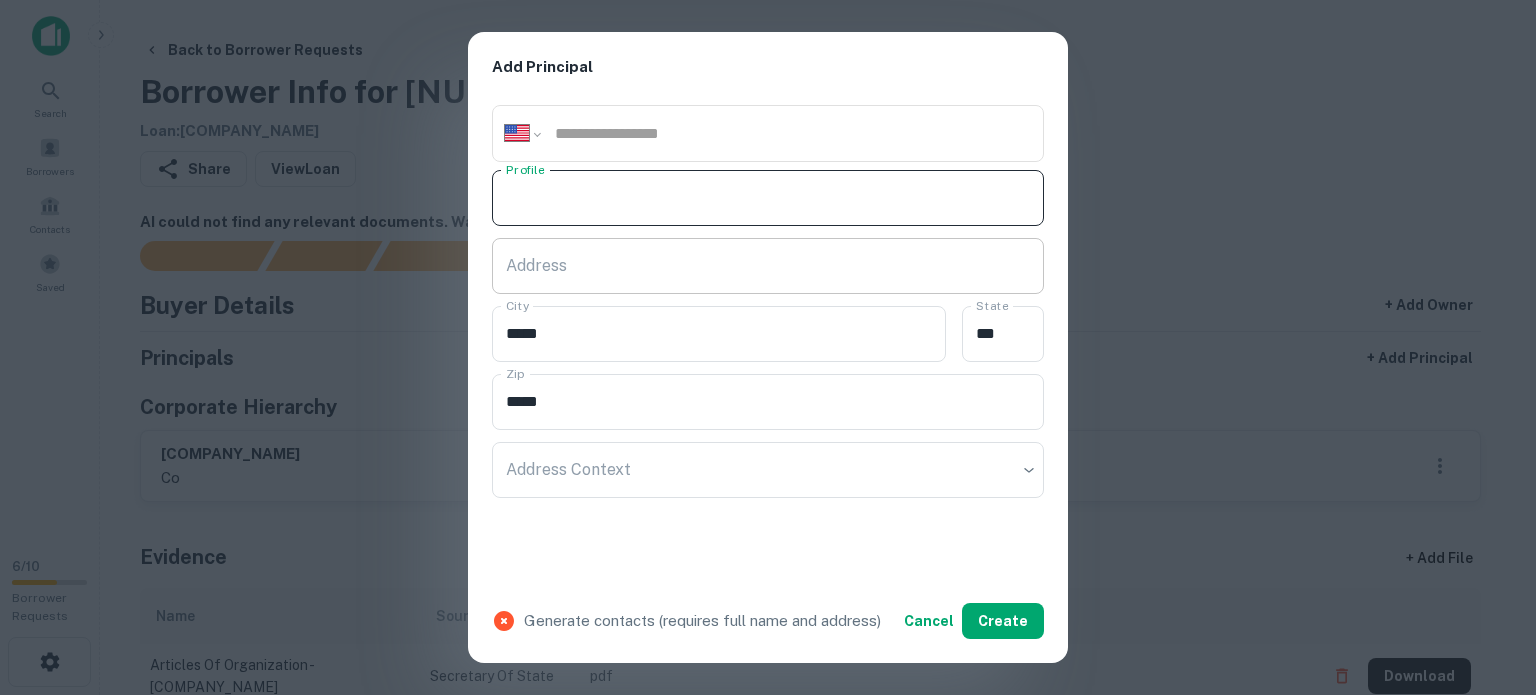 type 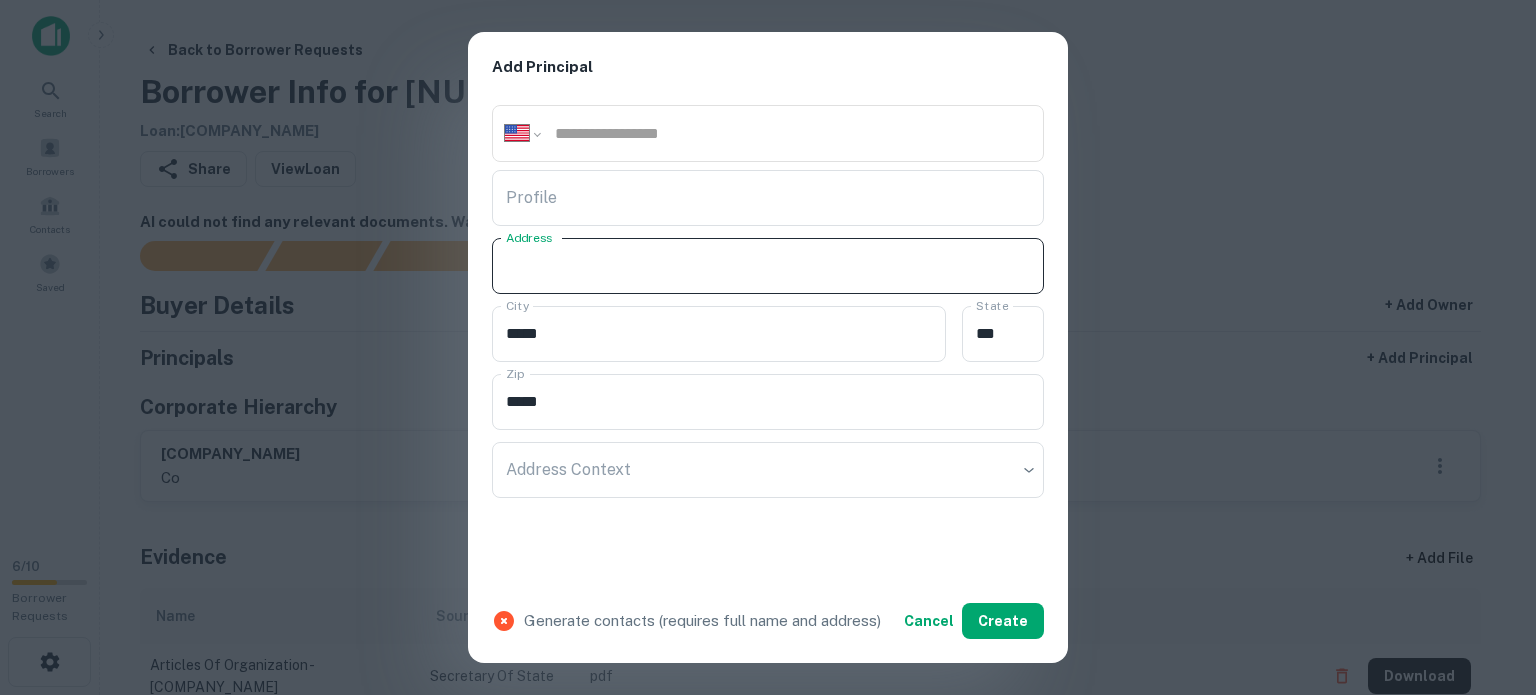 paste on "**********" 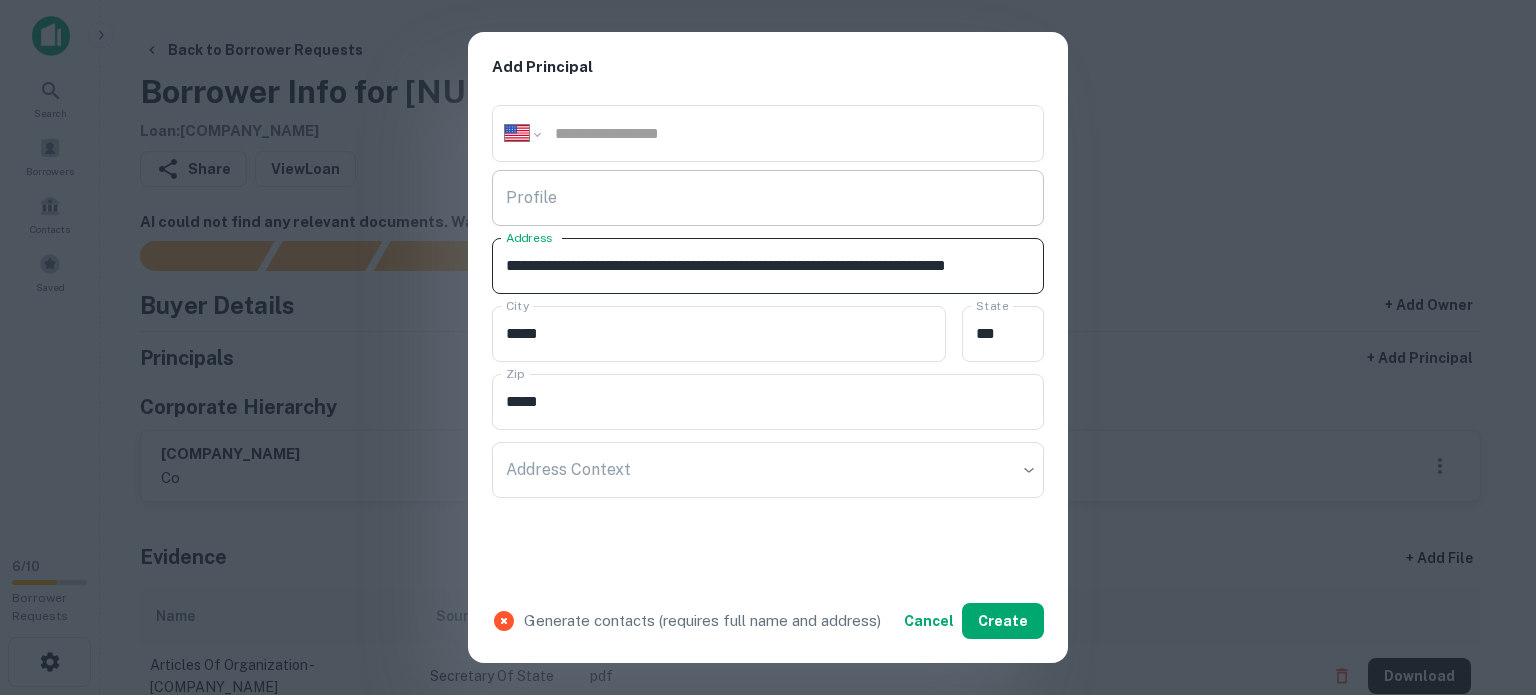 scroll, scrollTop: 0, scrollLeft: 14, axis: horizontal 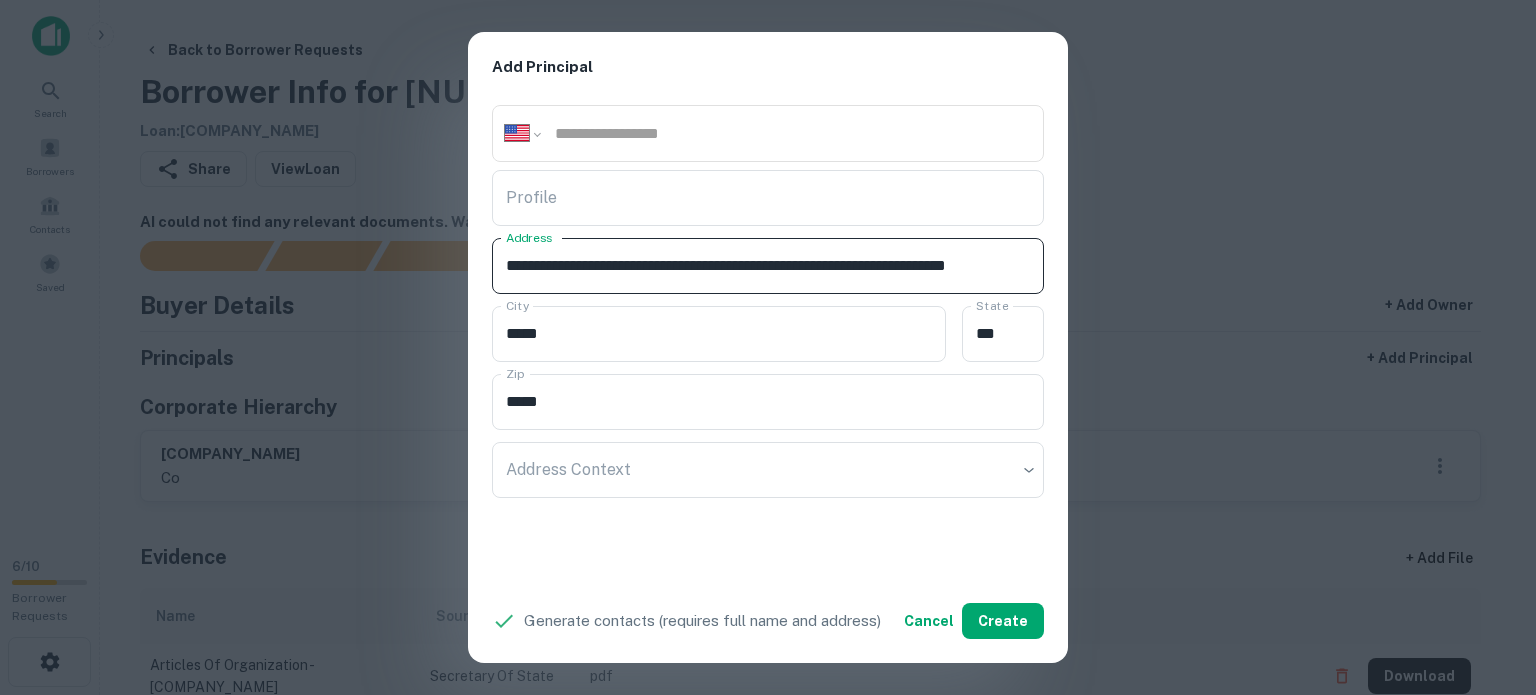 drag, startPoint x: 909, startPoint y: 271, endPoint x: 1148, endPoint y: 271, distance: 239 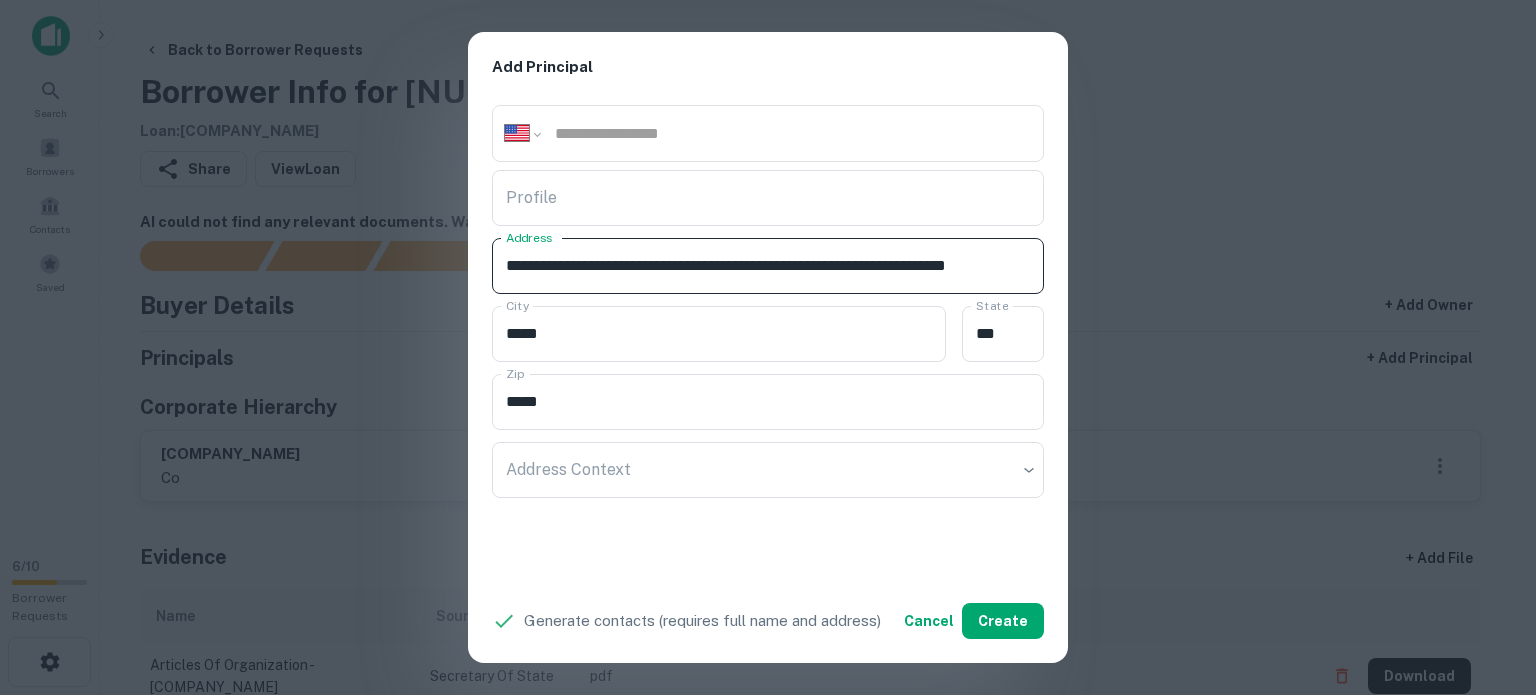 click on "**********" at bounding box center (768, 347) 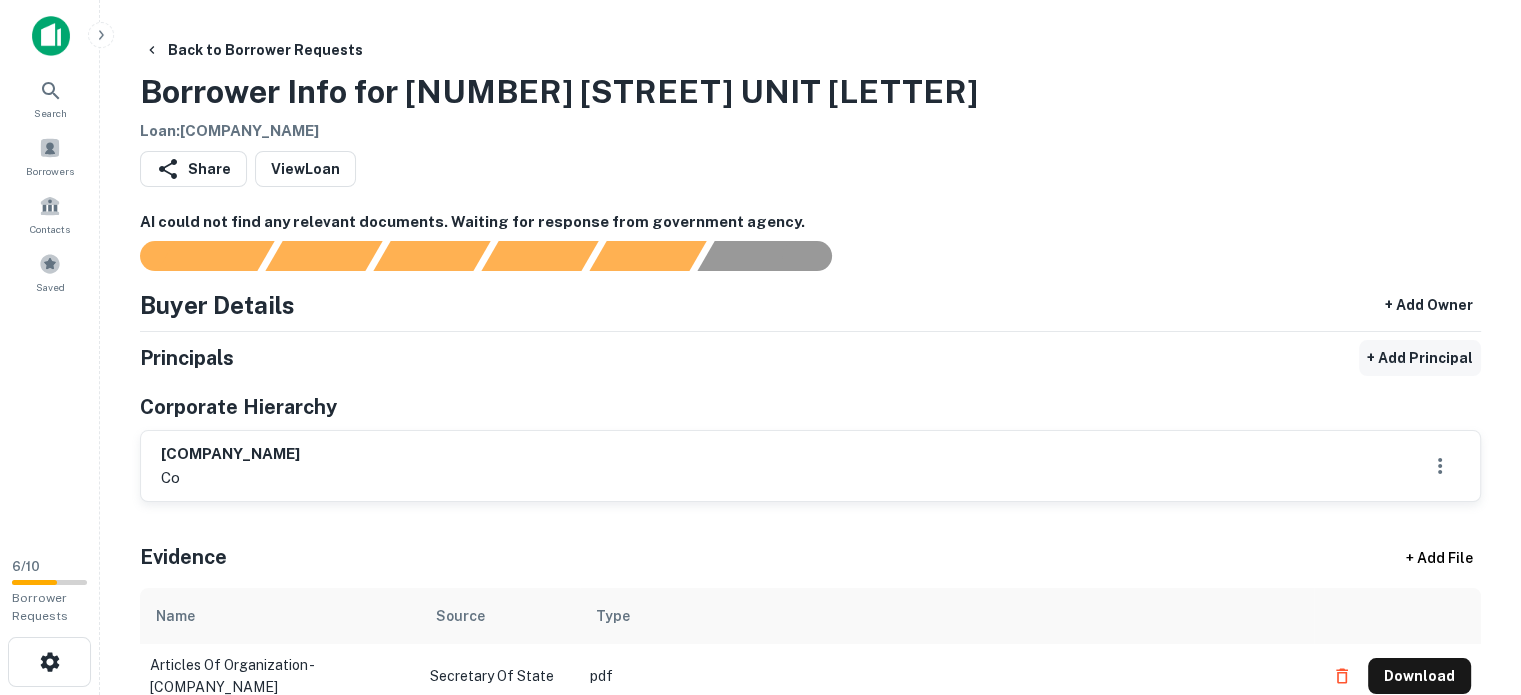click on "+ Add Principal" at bounding box center [1420, 358] 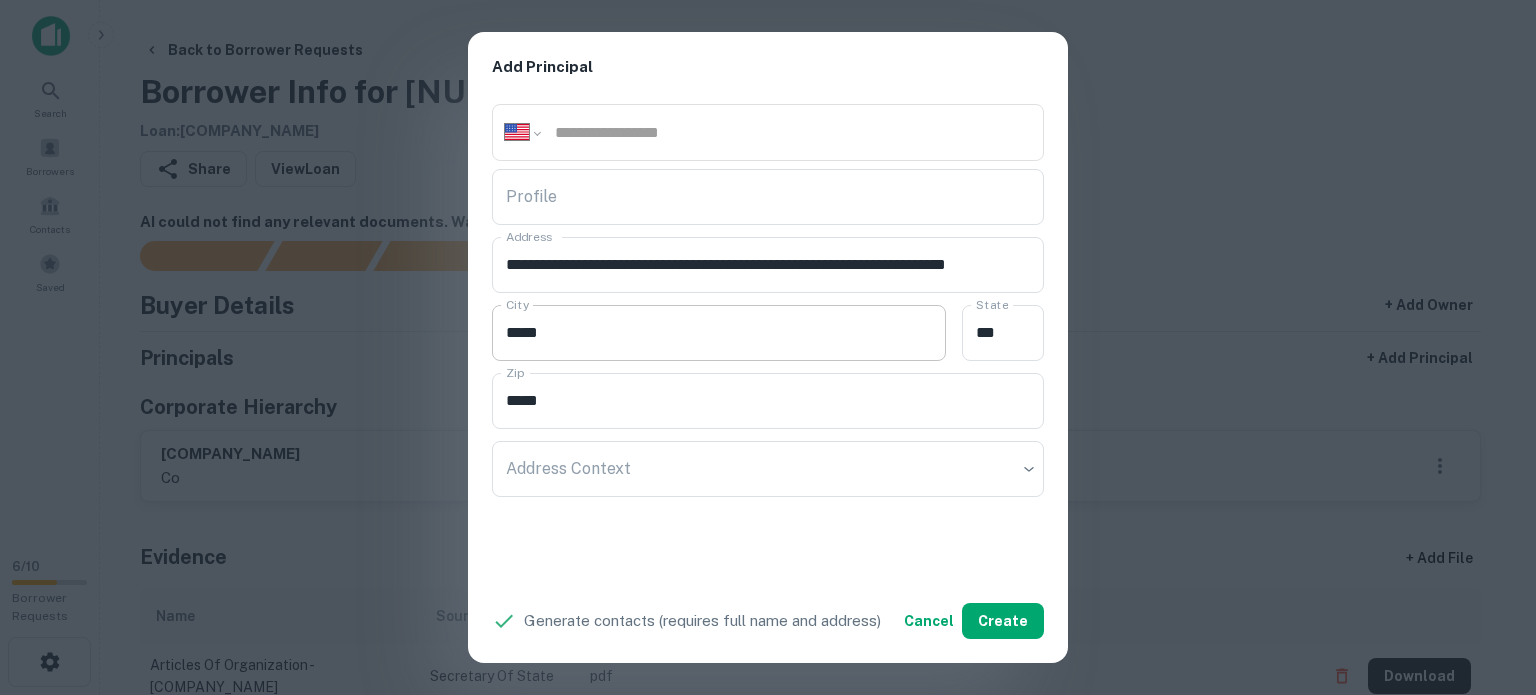 scroll, scrollTop: 512, scrollLeft: 0, axis: vertical 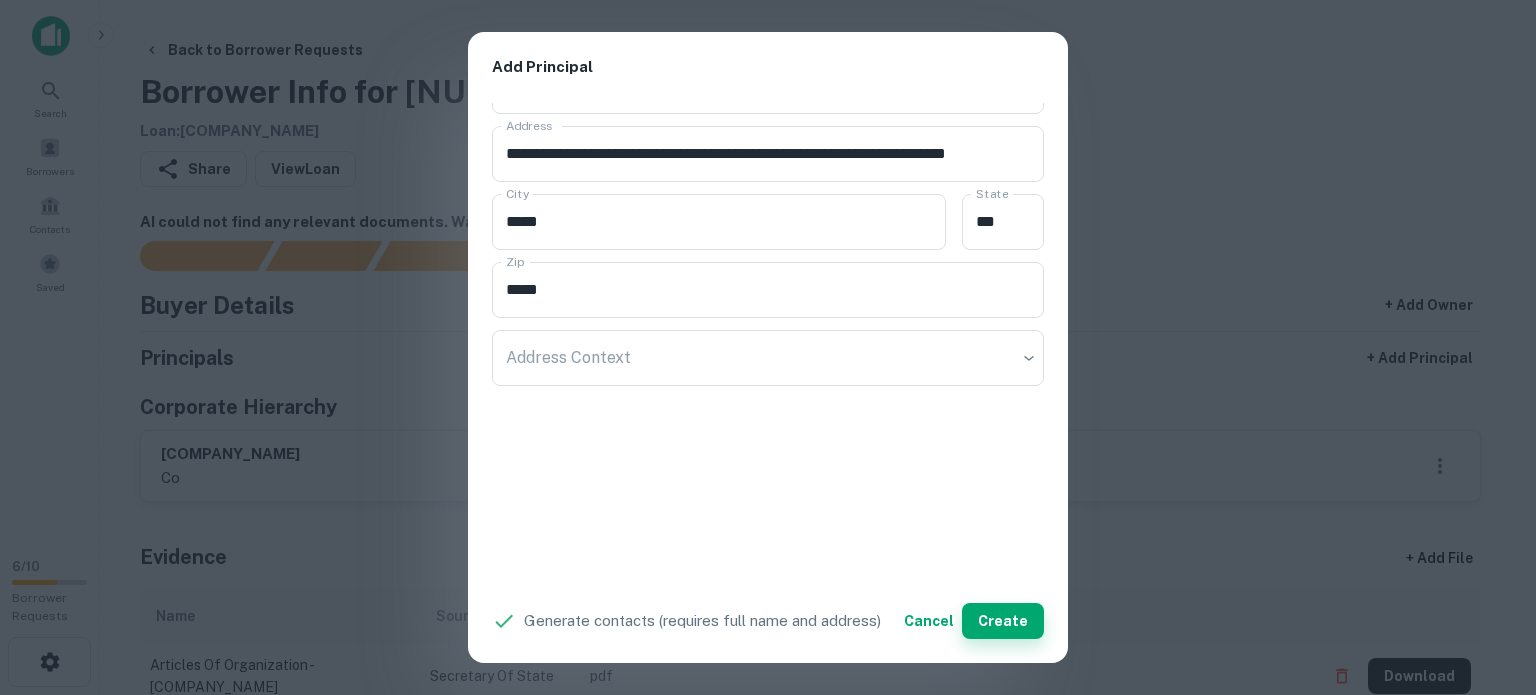 click on "Create" at bounding box center (1003, 621) 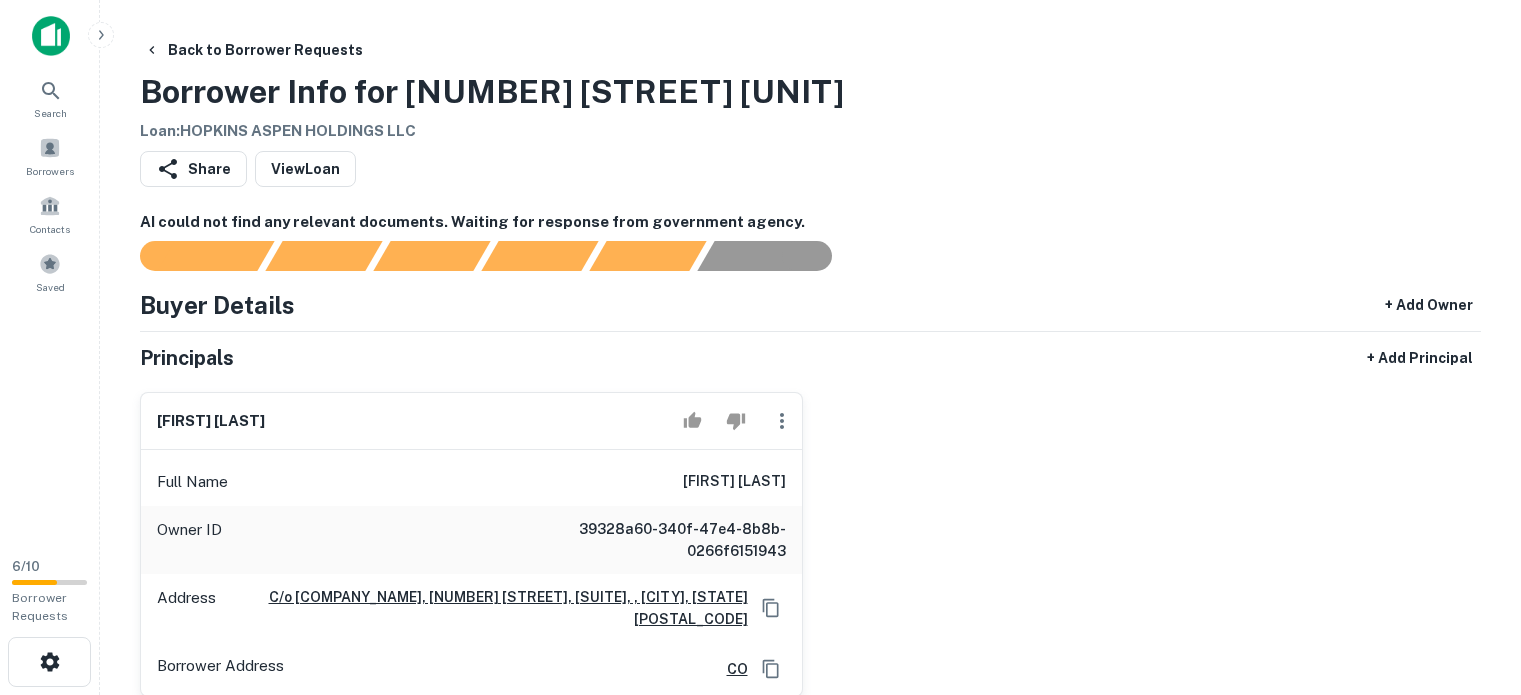 scroll, scrollTop: 300, scrollLeft: 0, axis: vertical 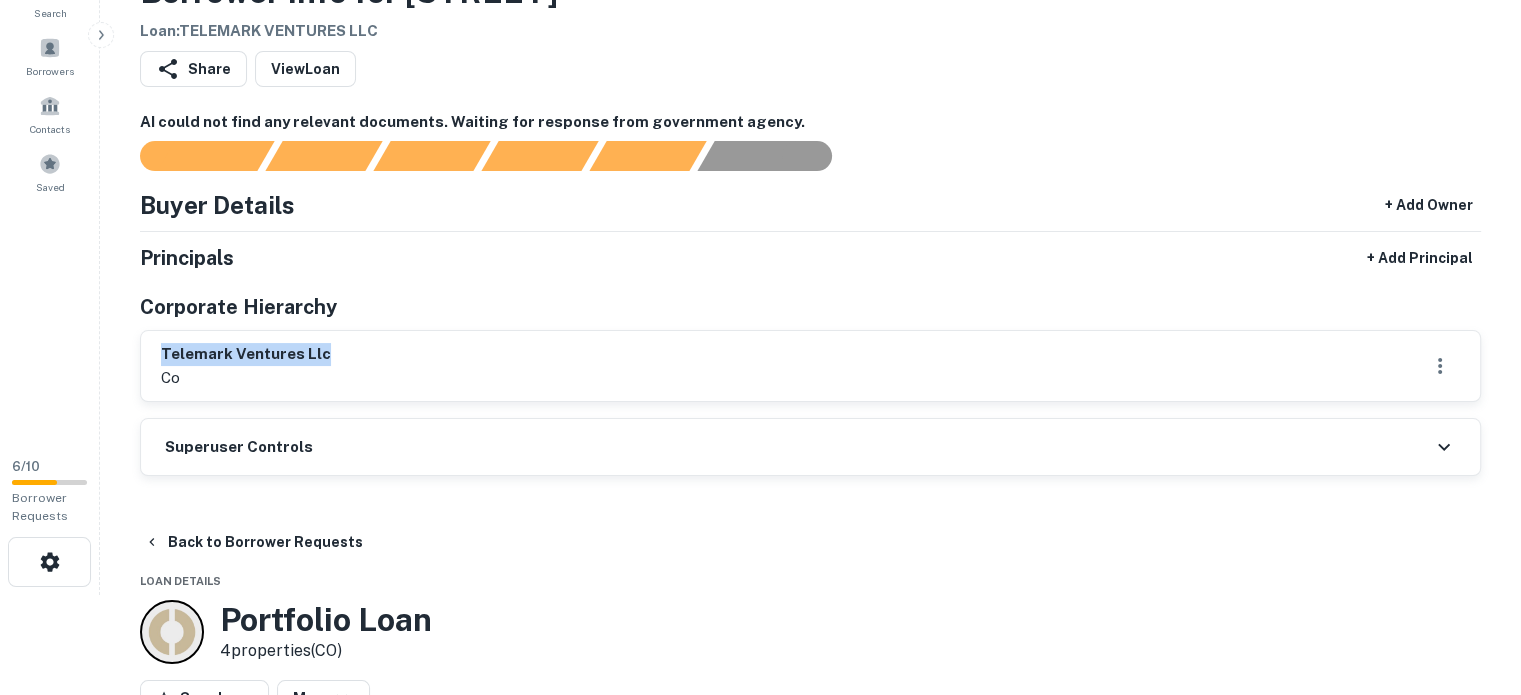 drag, startPoint x: 148, startPoint y: 347, endPoint x: 344, endPoint y: 354, distance: 196.12495 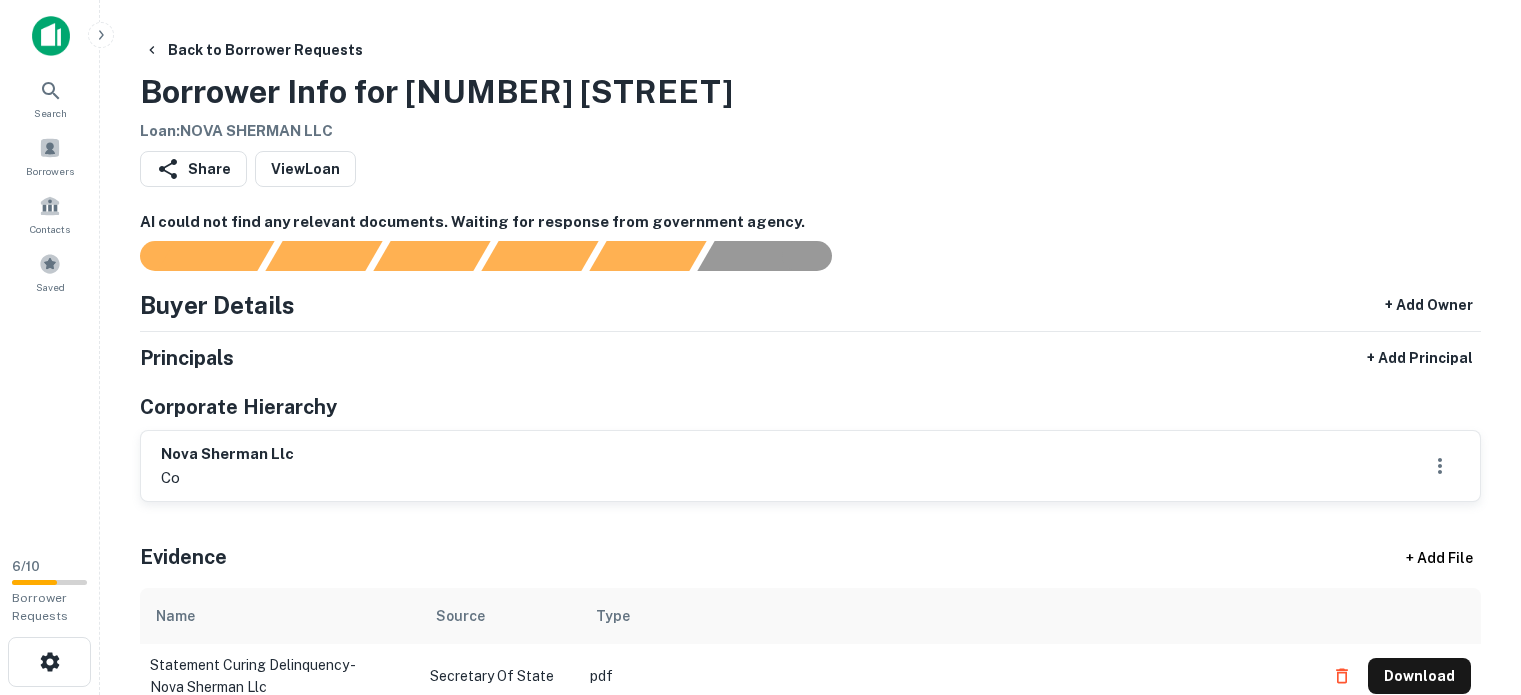 scroll, scrollTop: 0, scrollLeft: 0, axis: both 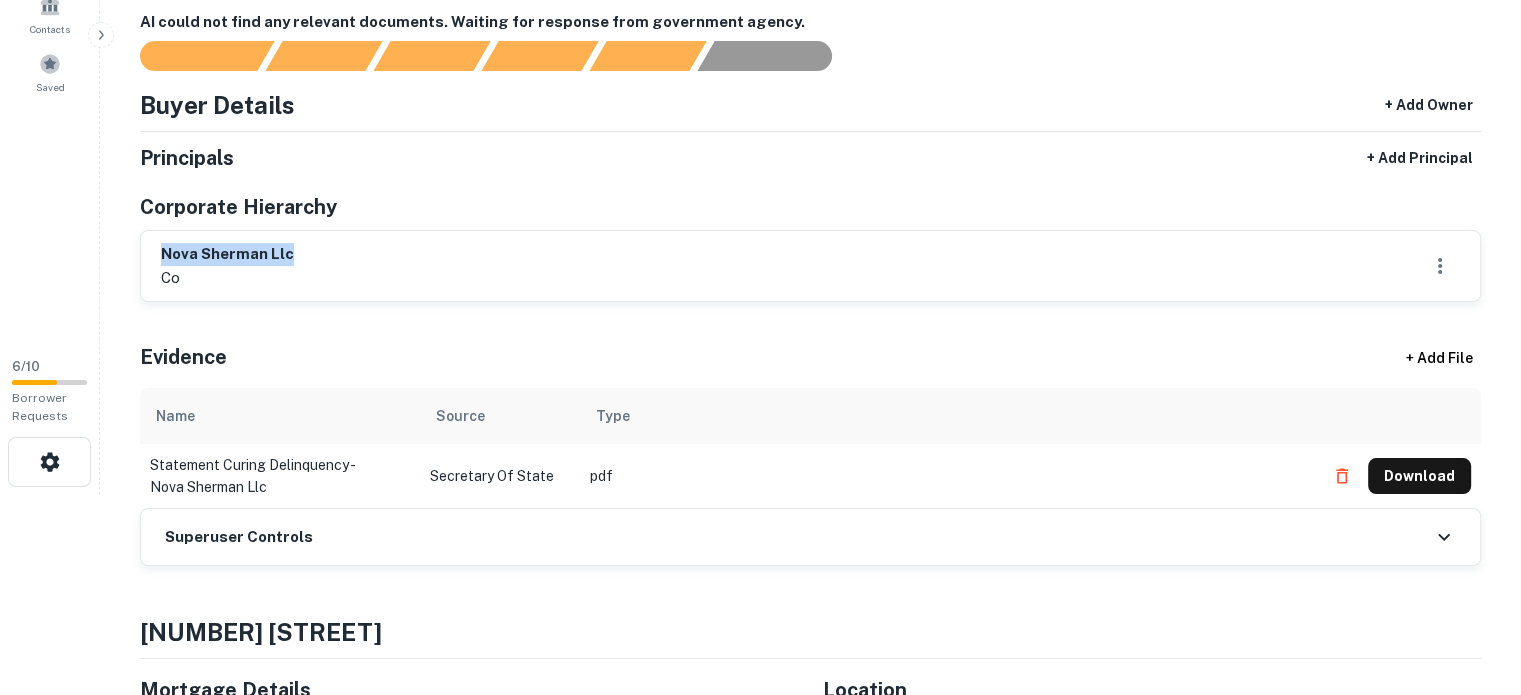 drag, startPoint x: 150, startPoint y: 245, endPoint x: 297, endPoint y: 250, distance: 147.085 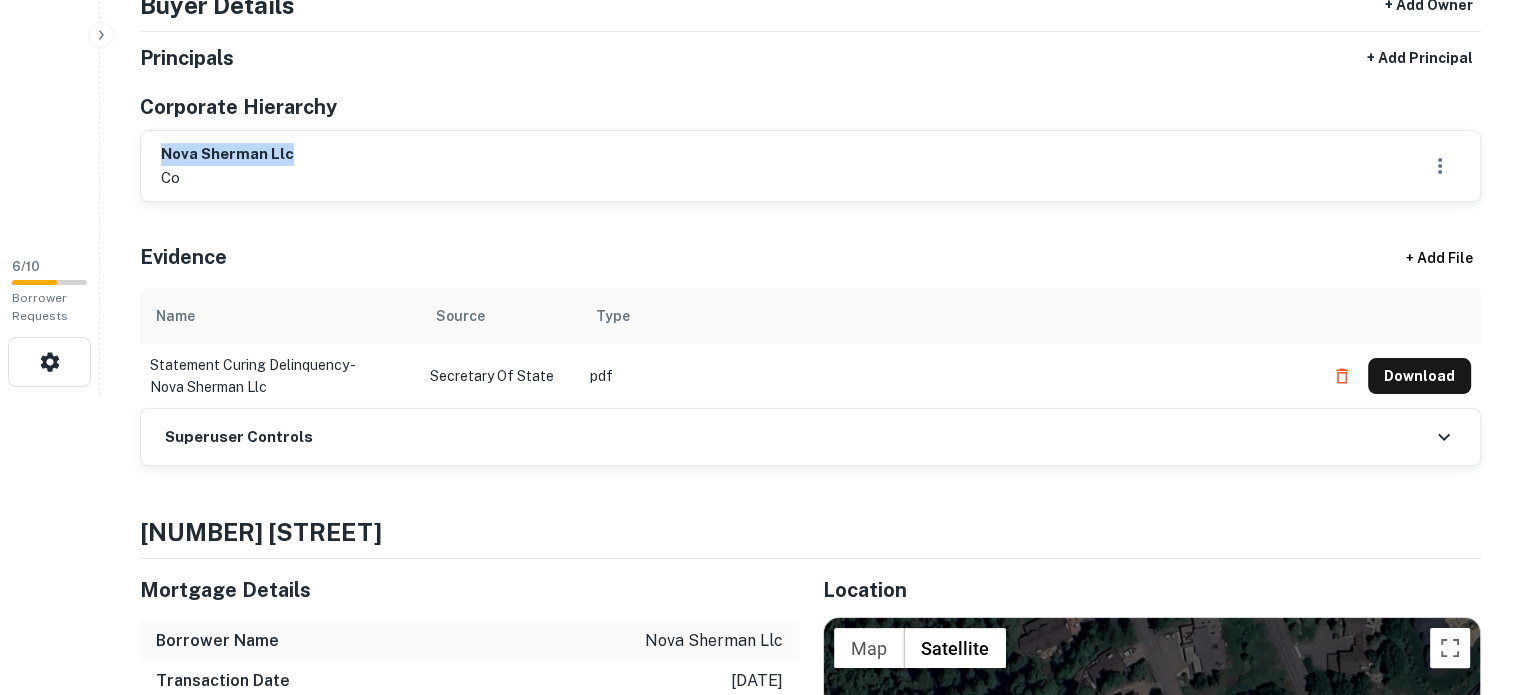 scroll, scrollTop: 100, scrollLeft: 0, axis: vertical 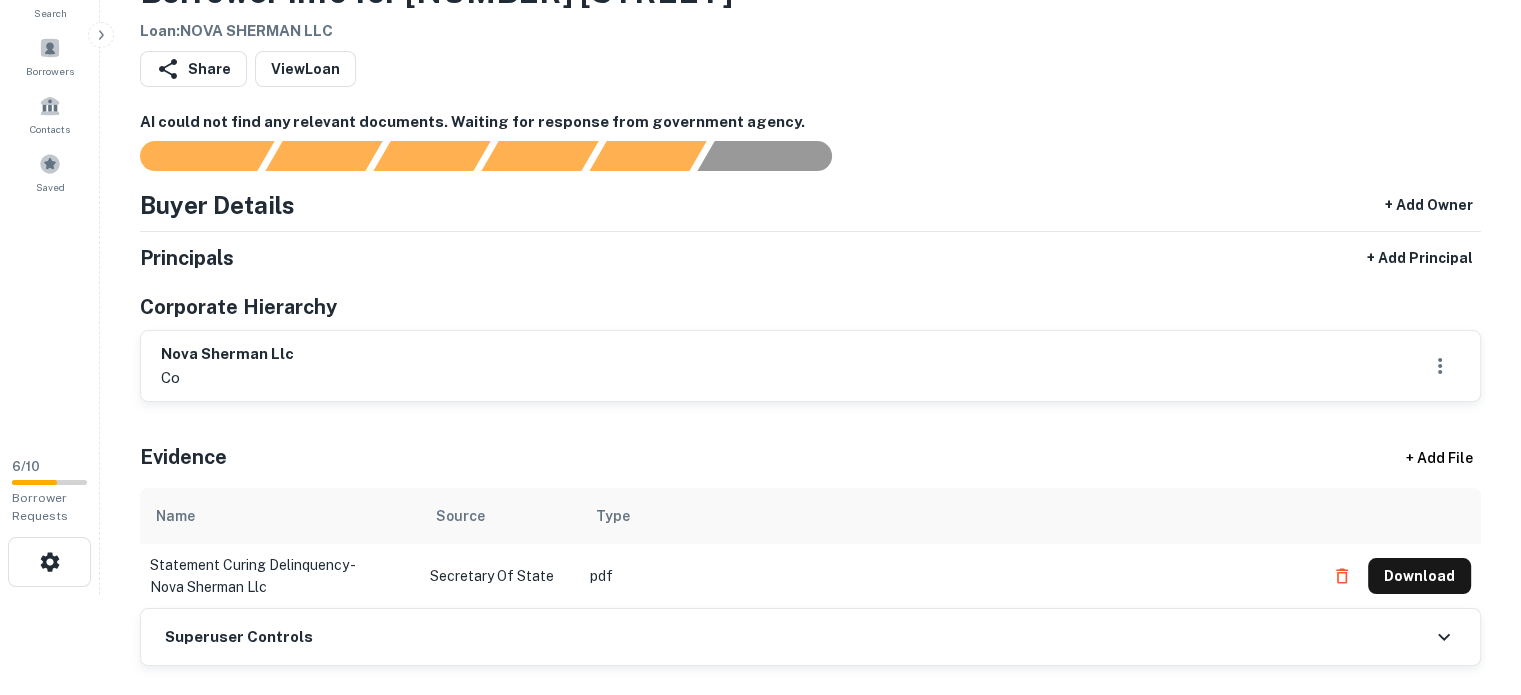 click on "Principals + Add Principal" at bounding box center (810, 258) 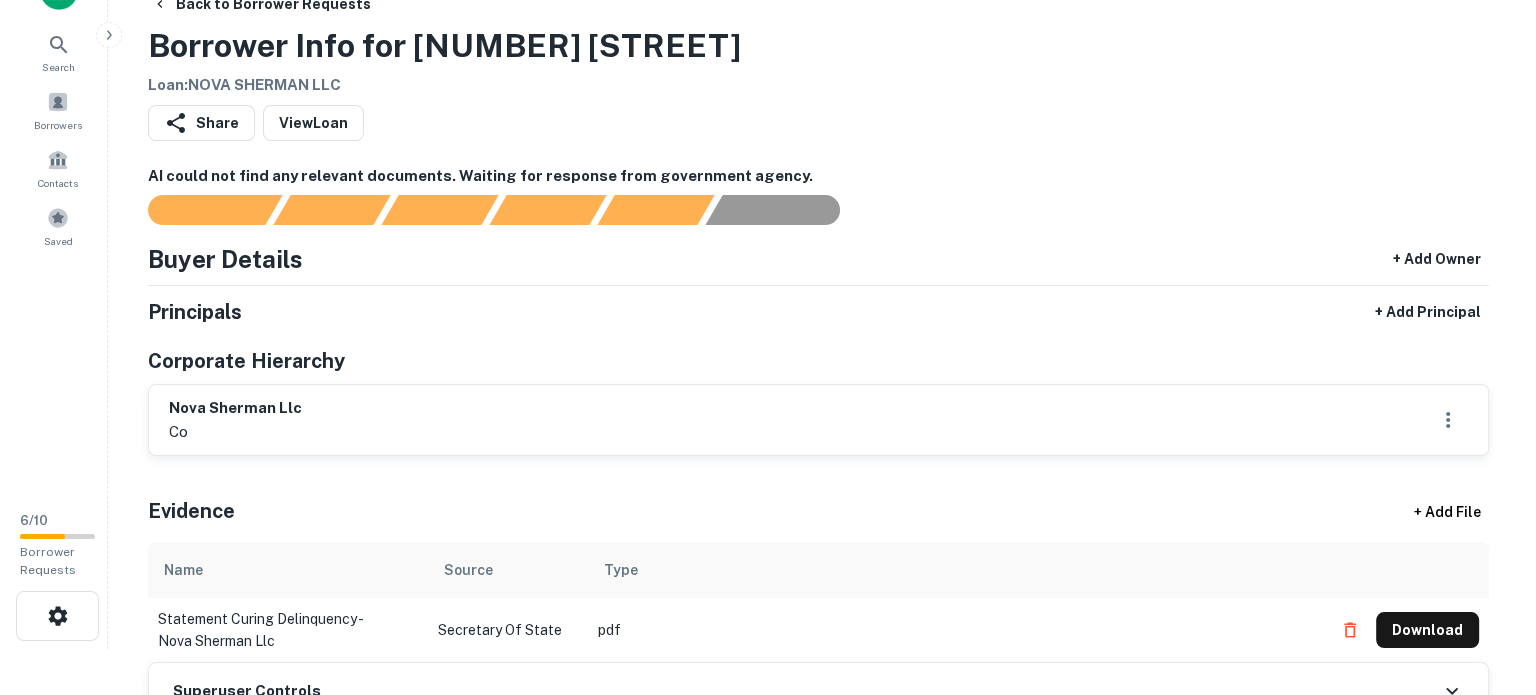 scroll, scrollTop: 0, scrollLeft: 0, axis: both 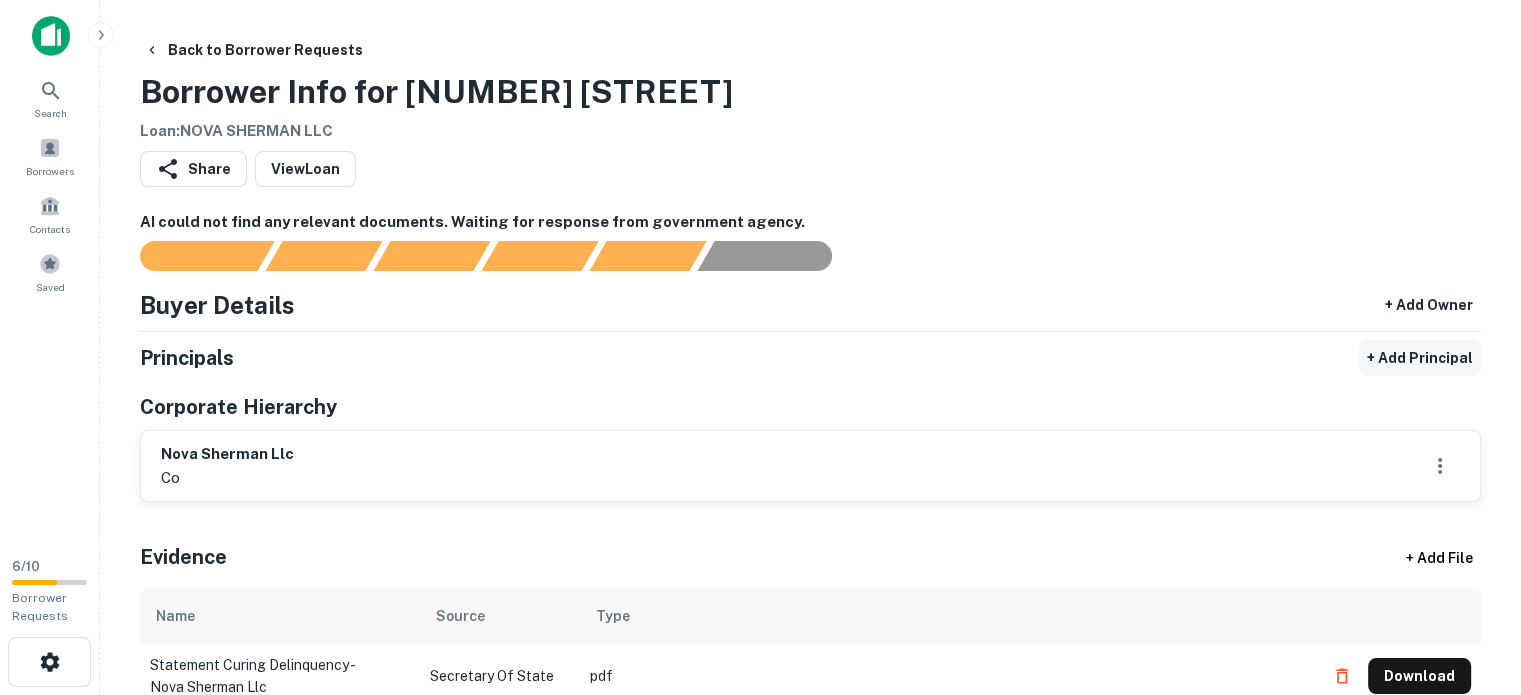 click on "+ Add Principal" at bounding box center [1420, 358] 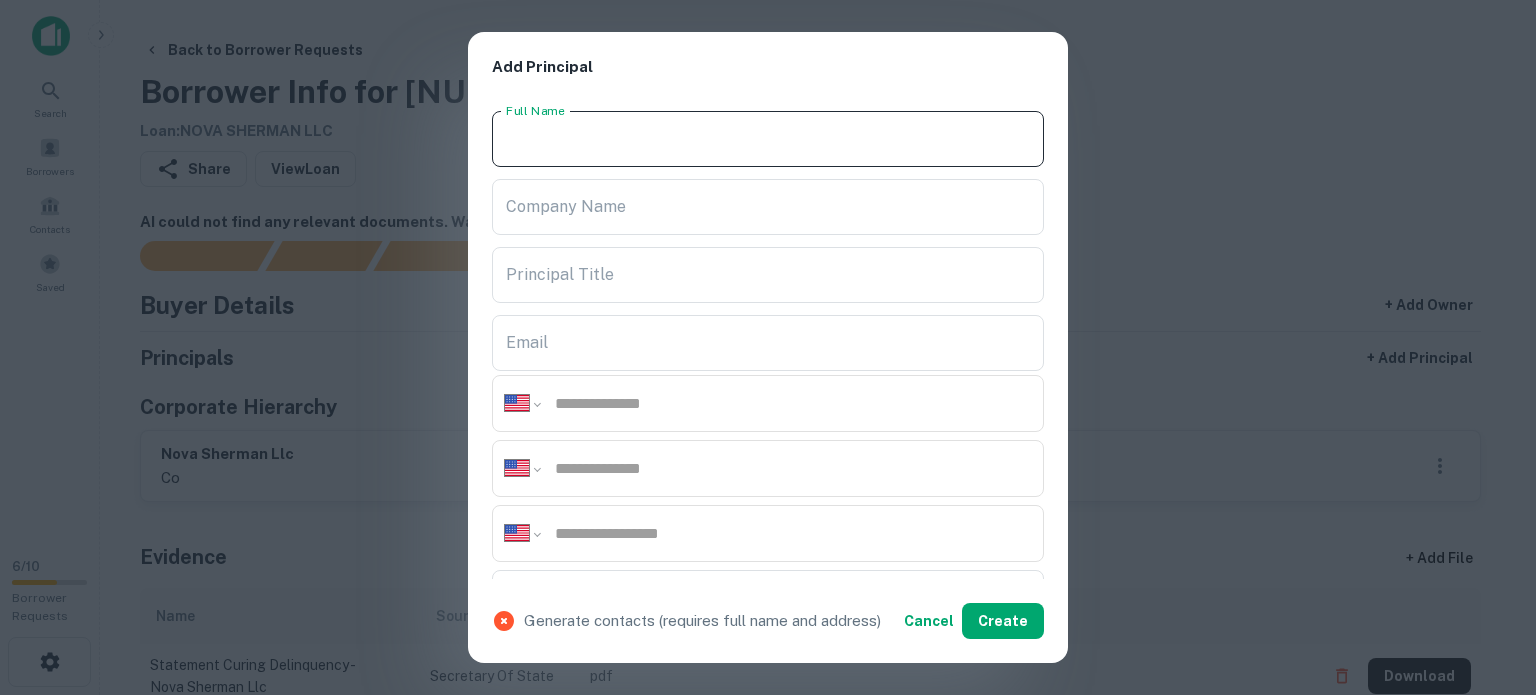 click on "Full Name" at bounding box center [768, 139] 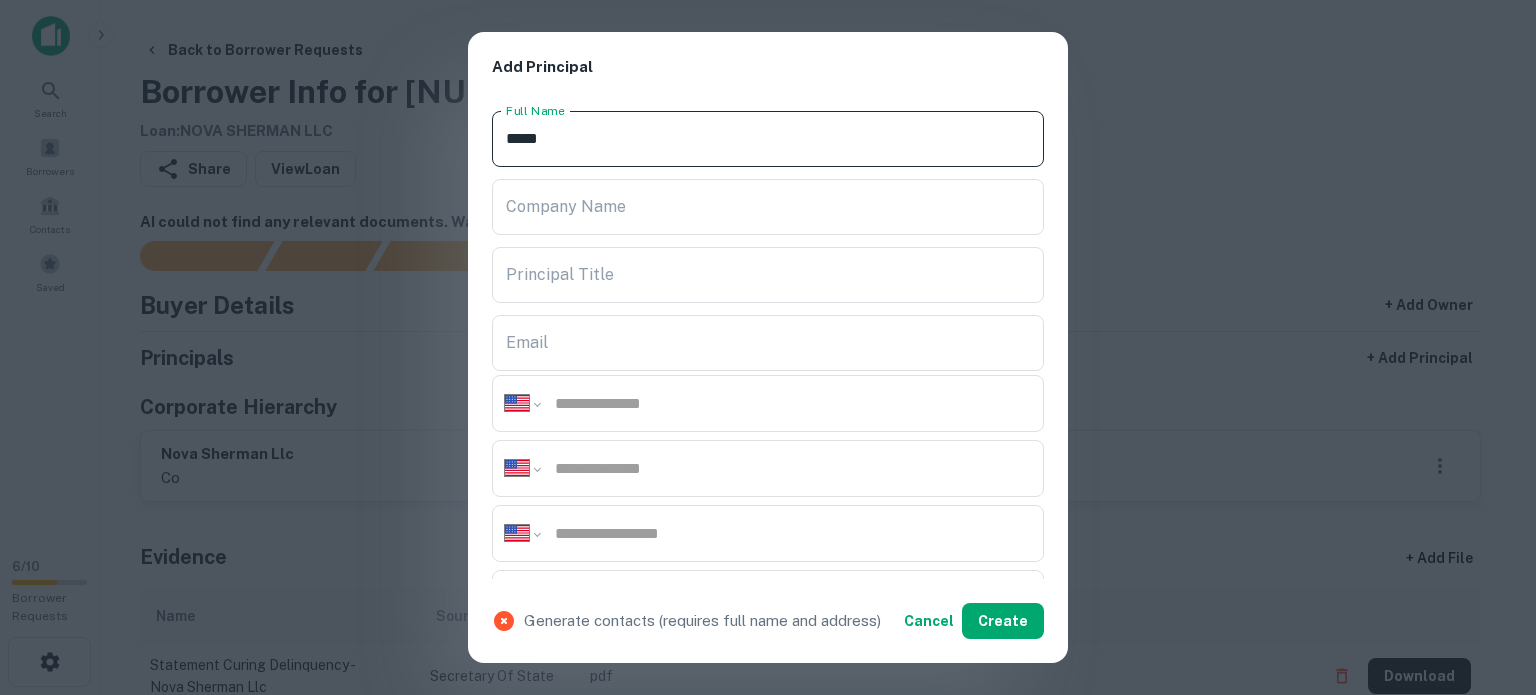 click on "*****" at bounding box center [768, 139] 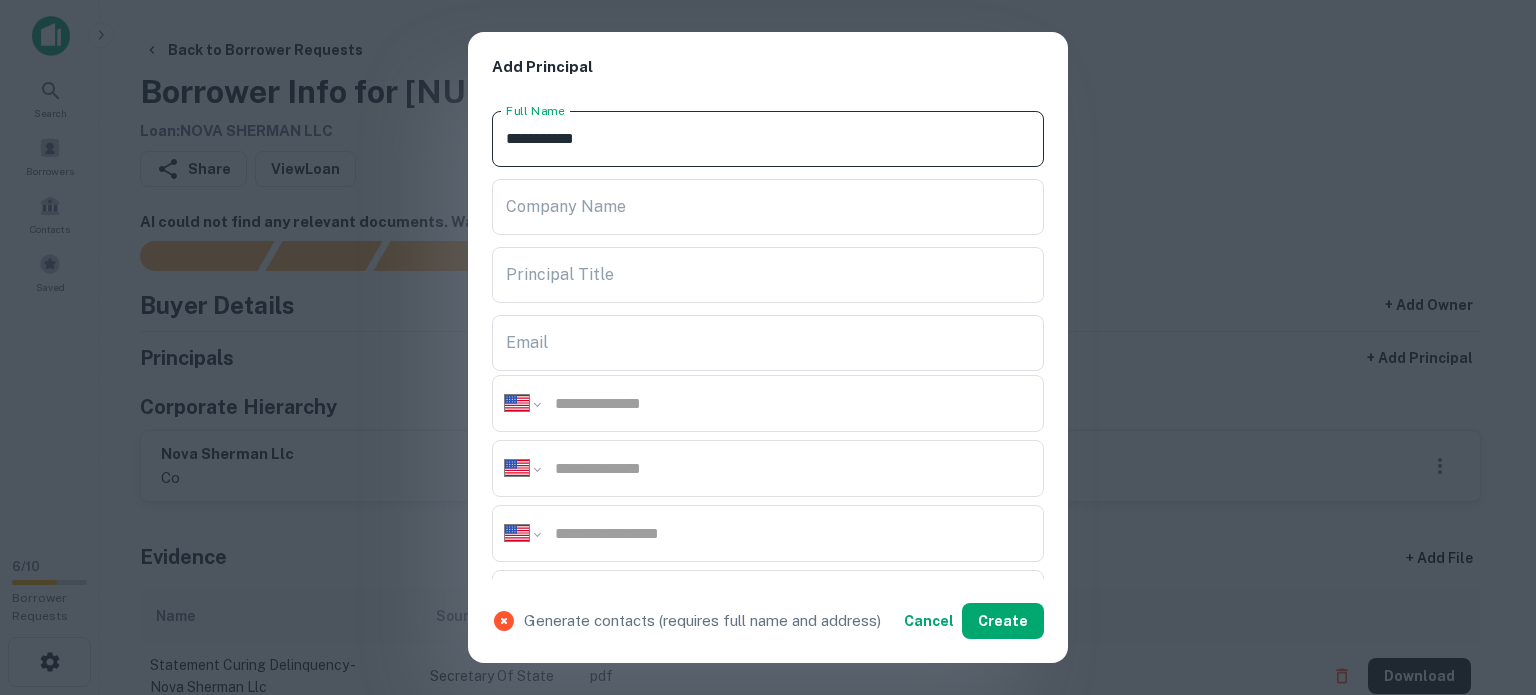 click on "**********" at bounding box center (768, 139) 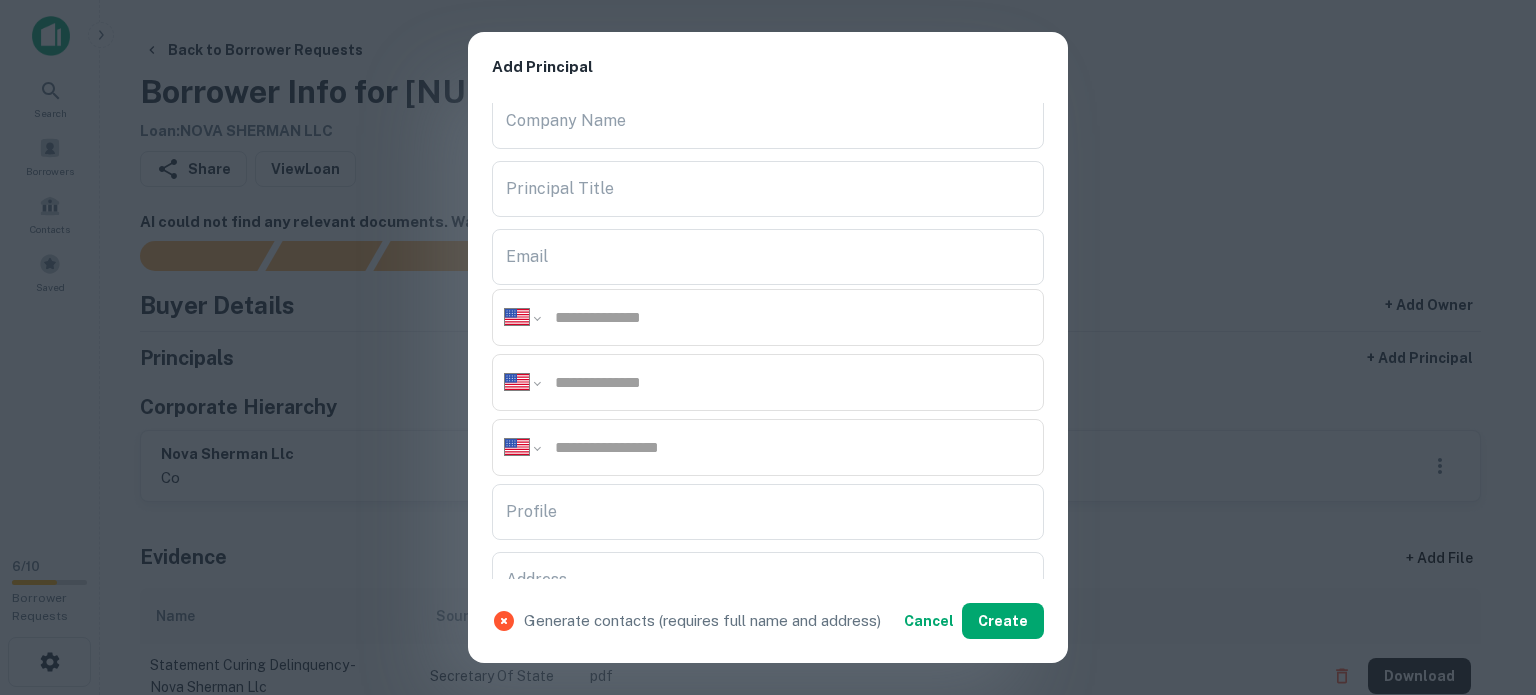 scroll, scrollTop: 200, scrollLeft: 0, axis: vertical 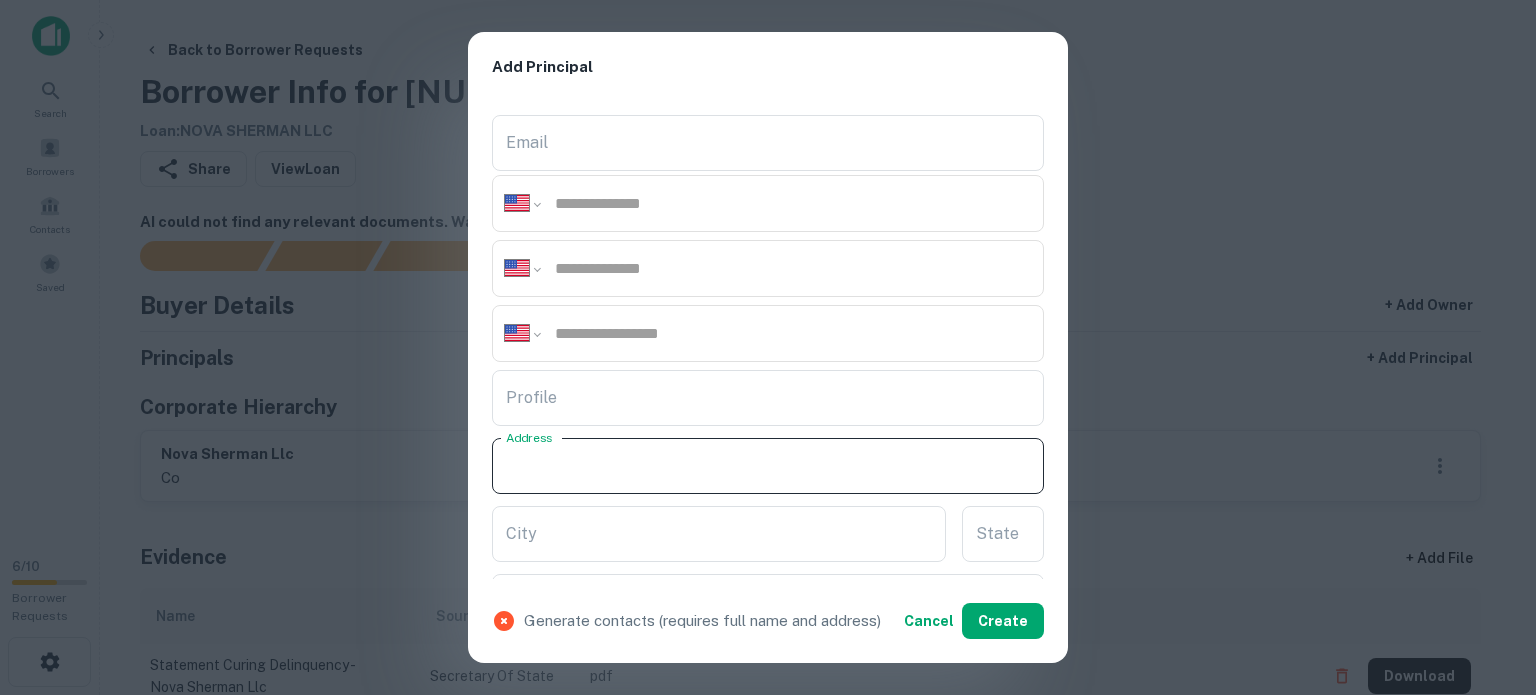 click on "Address" at bounding box center (768, 466) 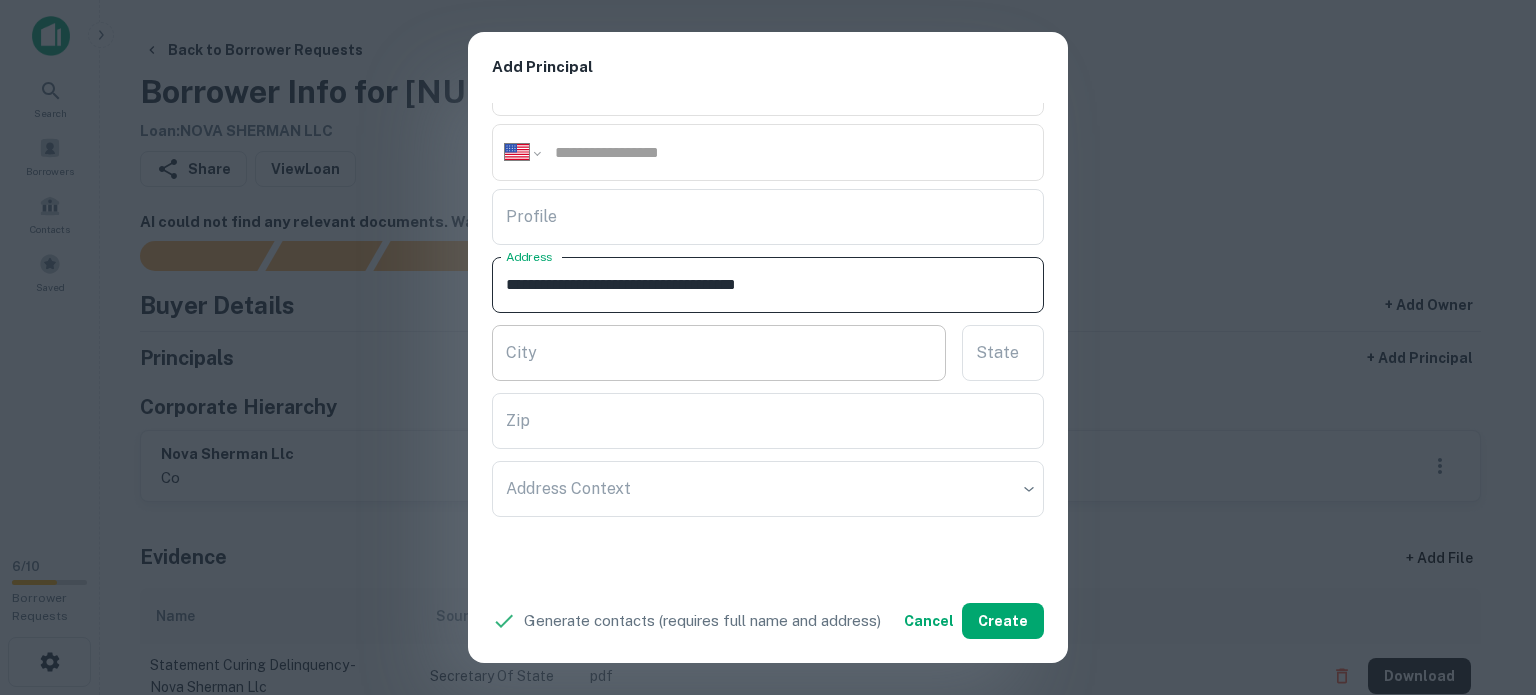 scroll, scrollTop: 400, scrollLeft: 0, axis: vertical 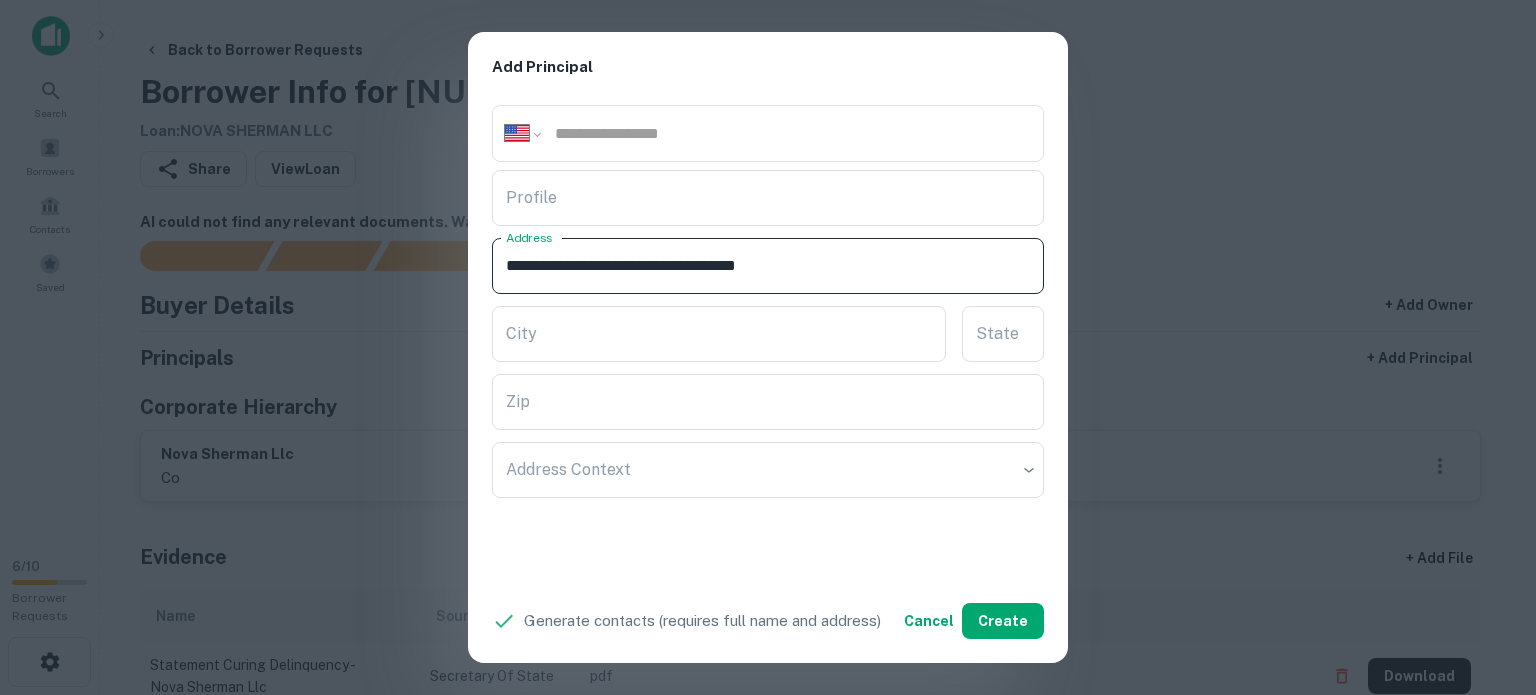 drag, startPoint x: 748, startPoint y: 263, endPoint x: 819, endPoint y: 297, distance: 78.72102 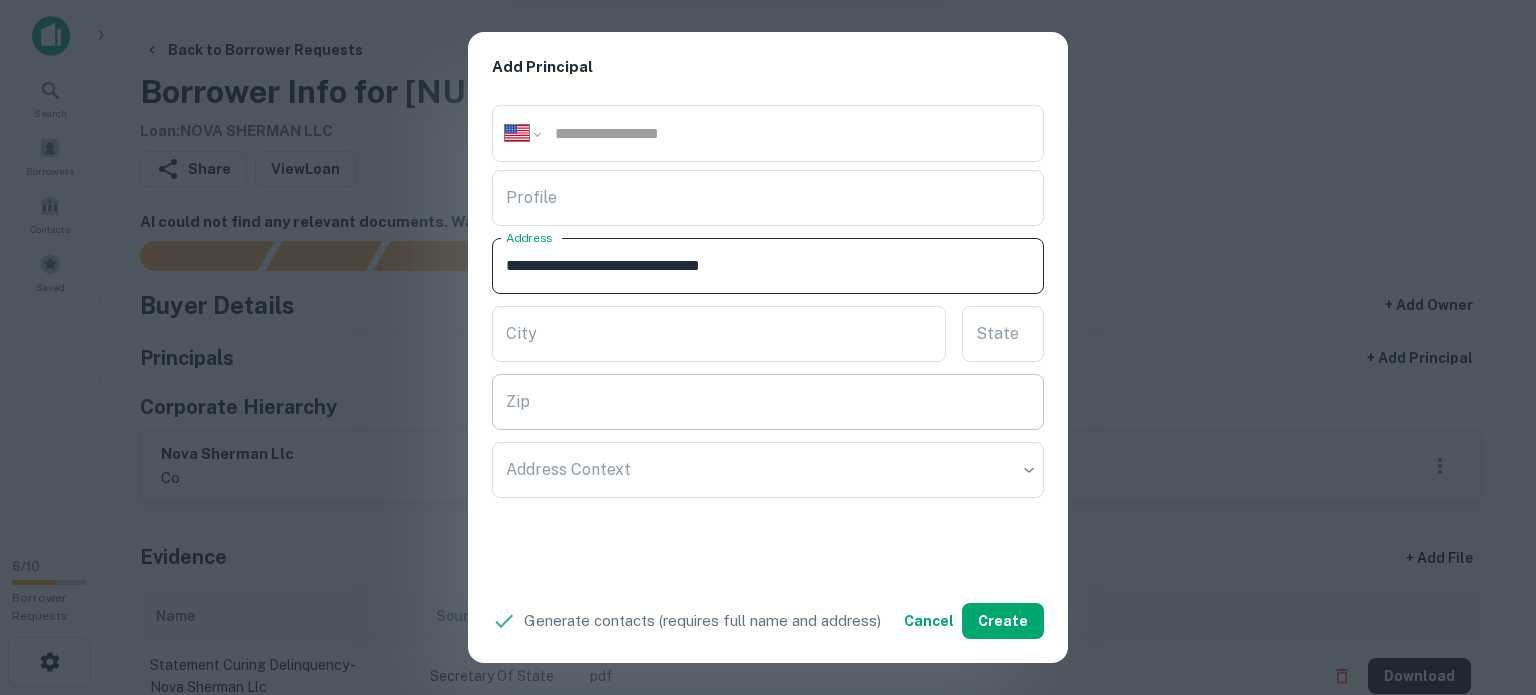 type on "**********" 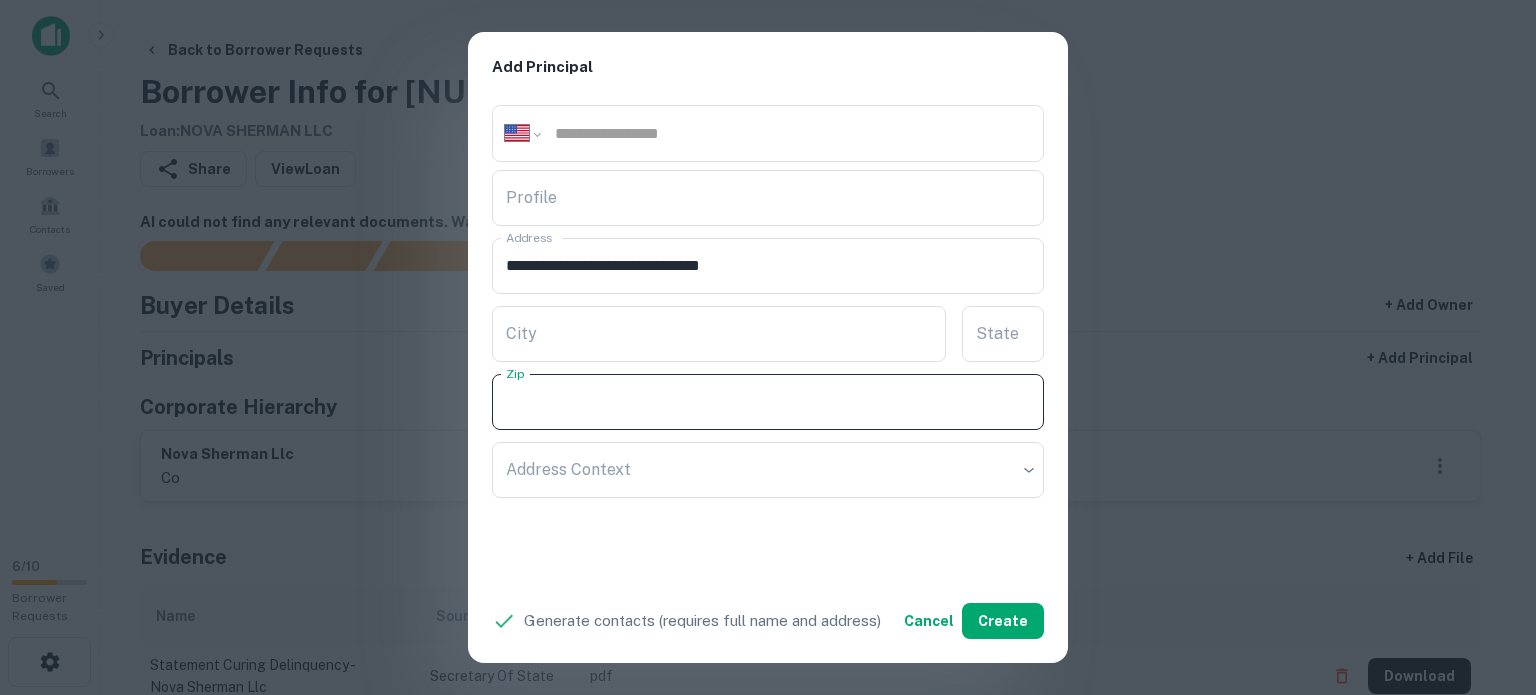 paste on "*****" 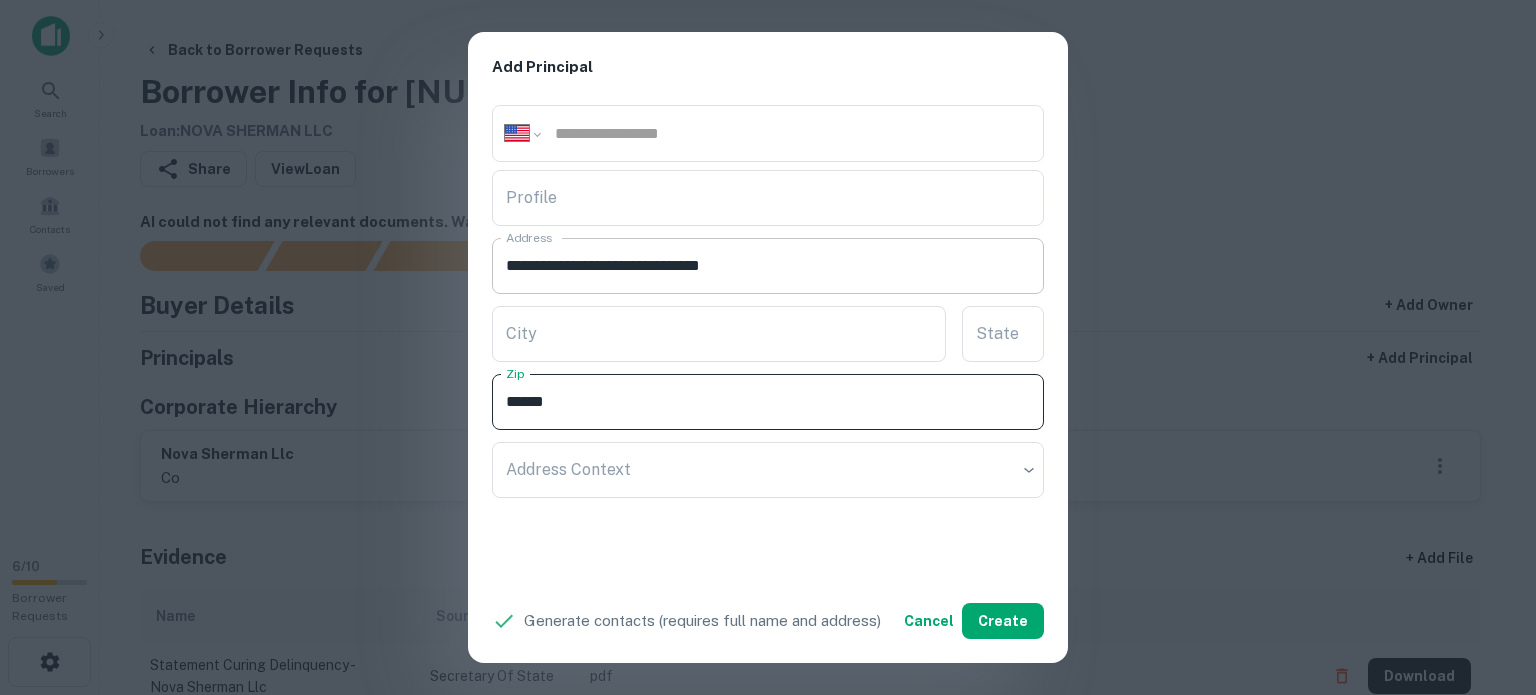 type on "*****" 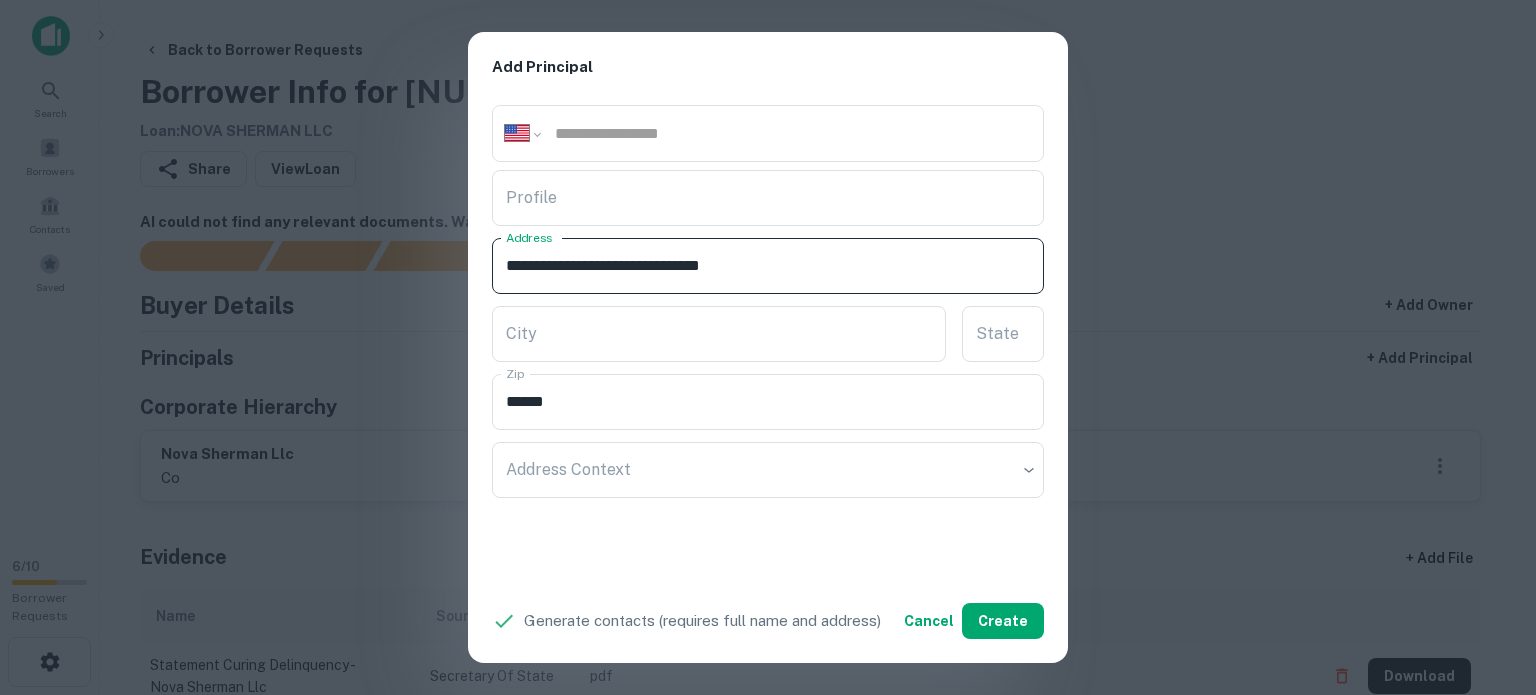 drag, startPoint x: 749, startPoint y: 267, endPoint x: 794, endPoint y: 277, distance: 46.09772 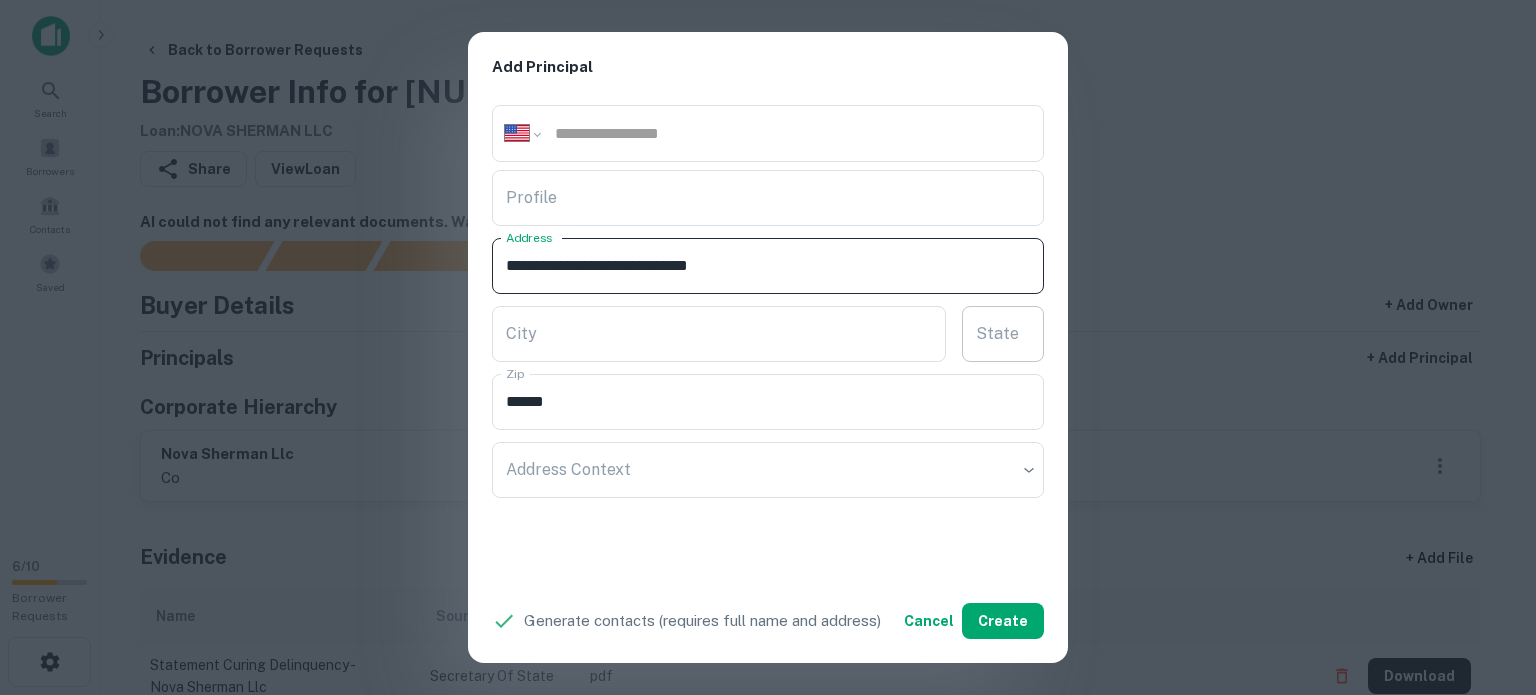type on "**********" 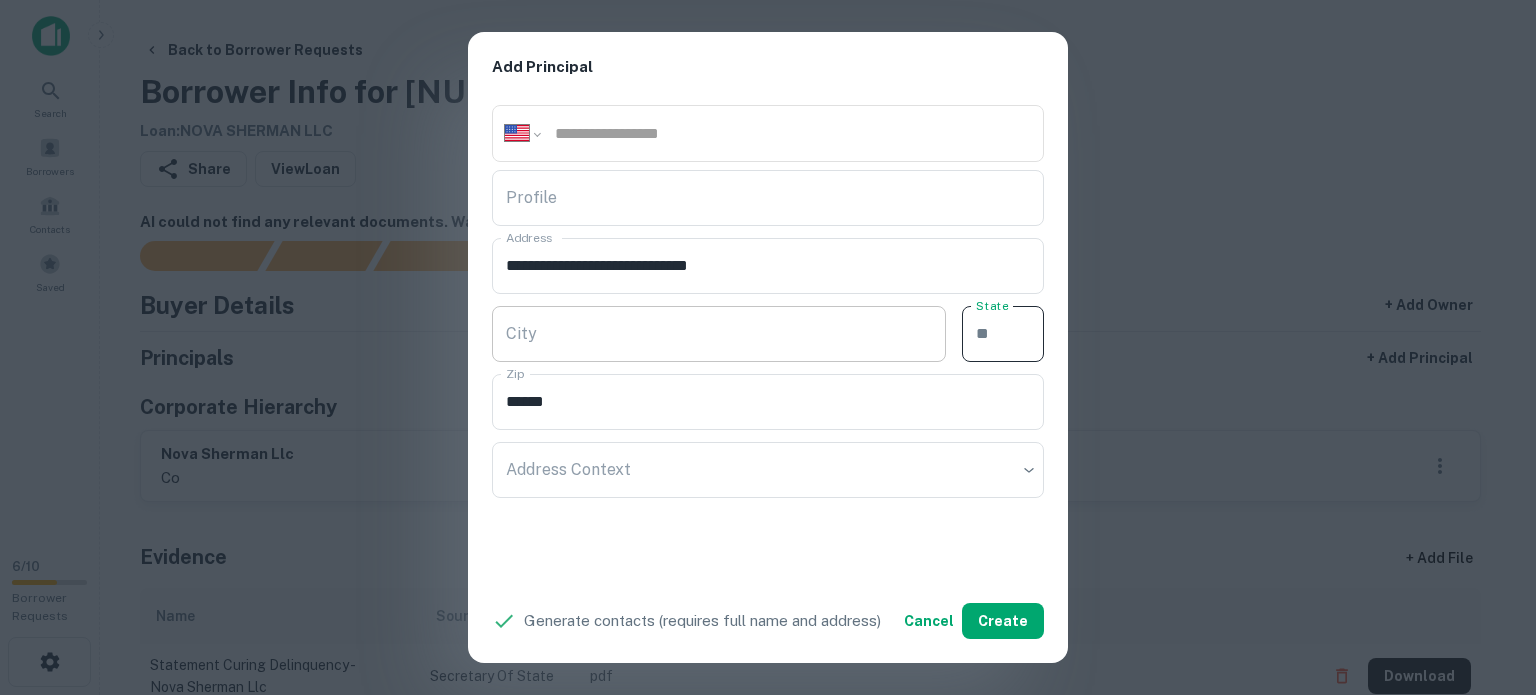 paste on "**" 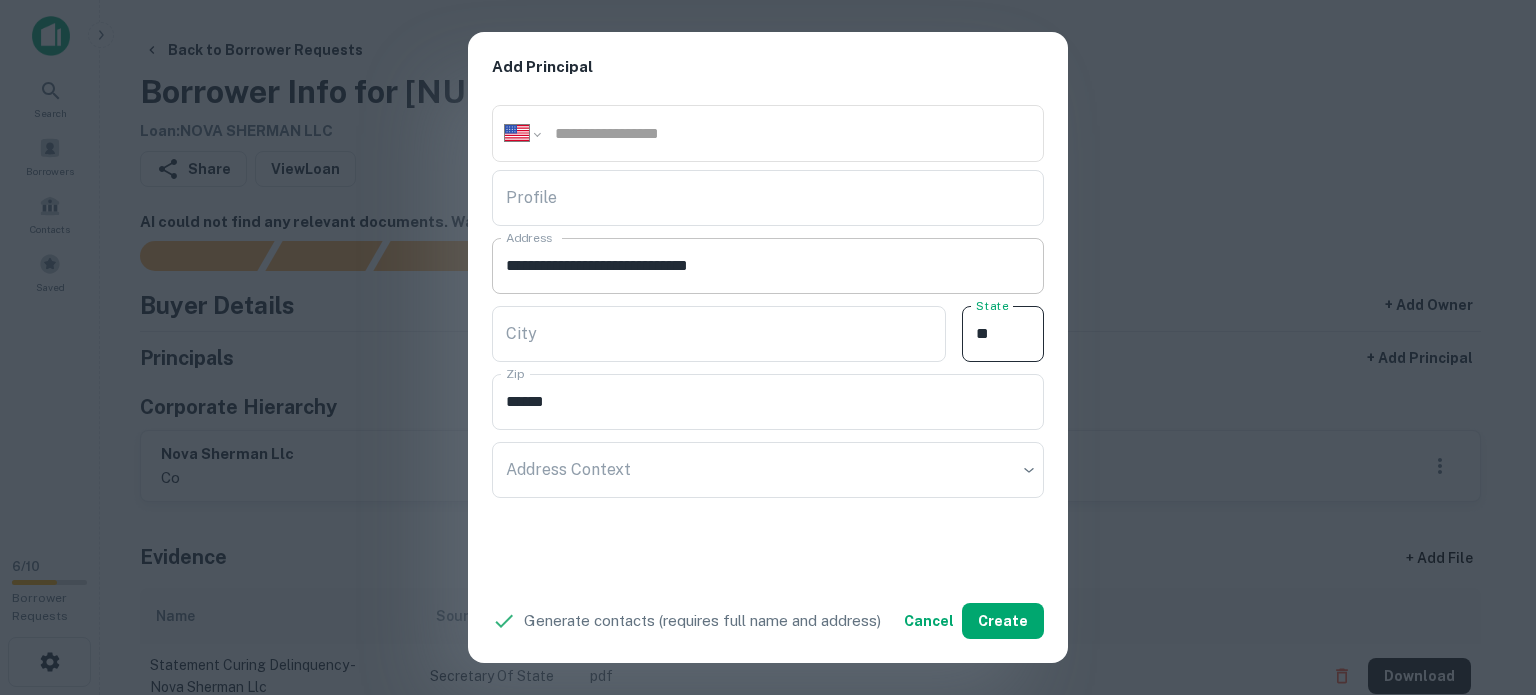 type on "**" 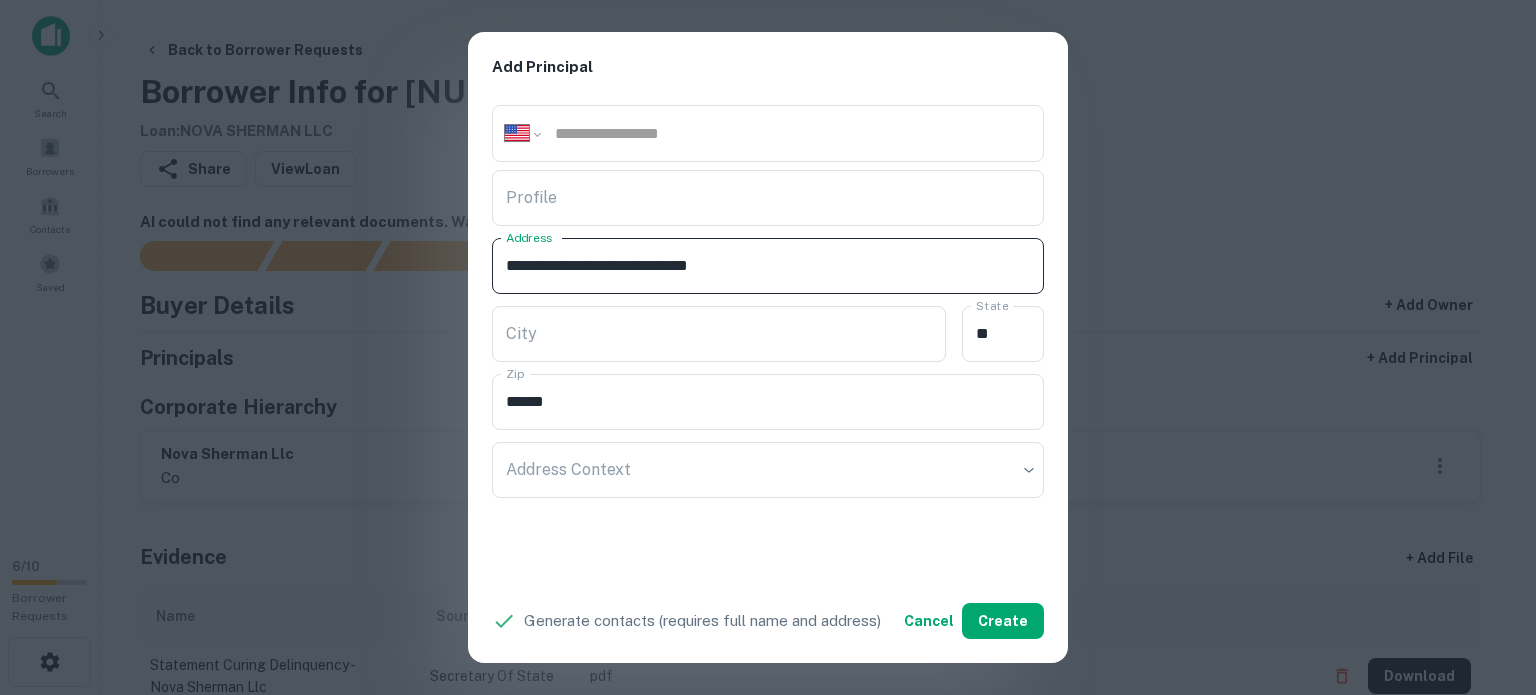 drag, startPoint x: 678, startPoint y: 256, endPoint x: 716, endPoint y: 279, distance: 44.418465 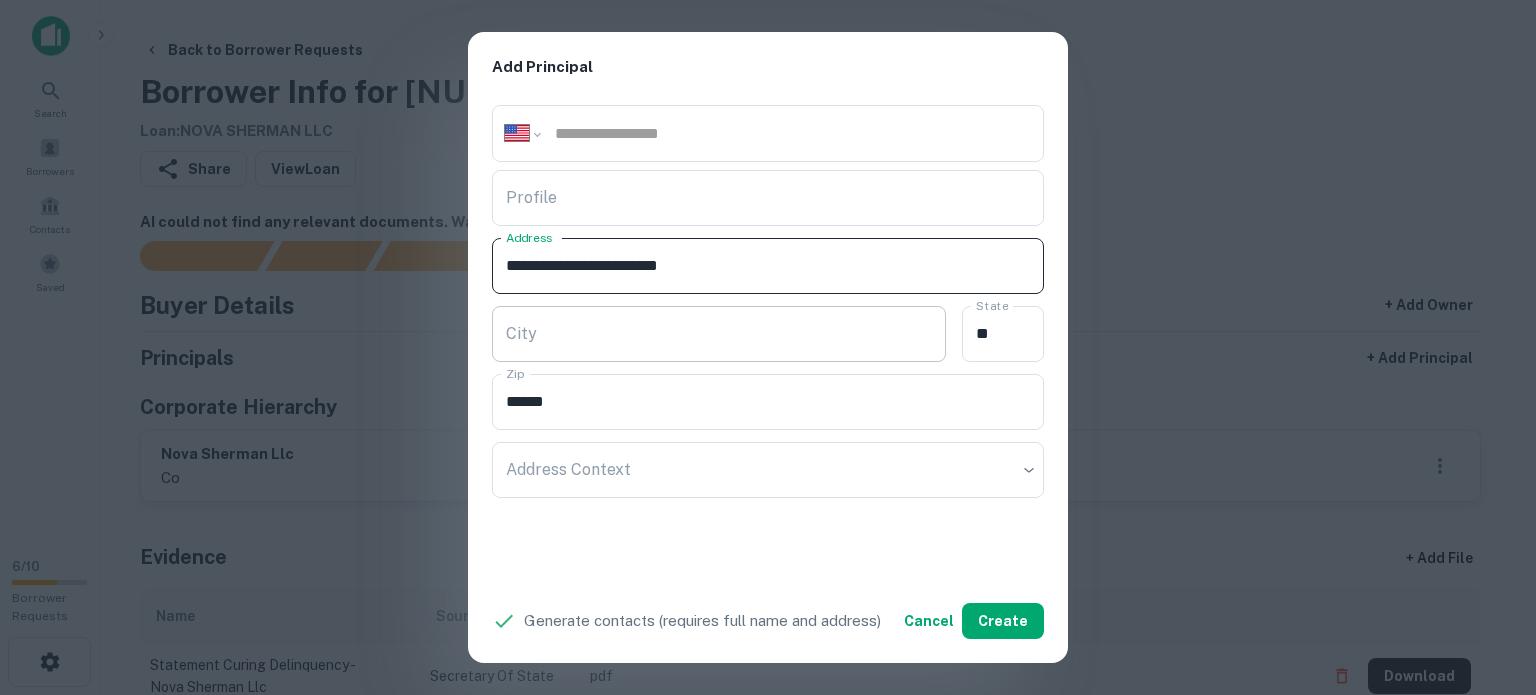 type on "**********" 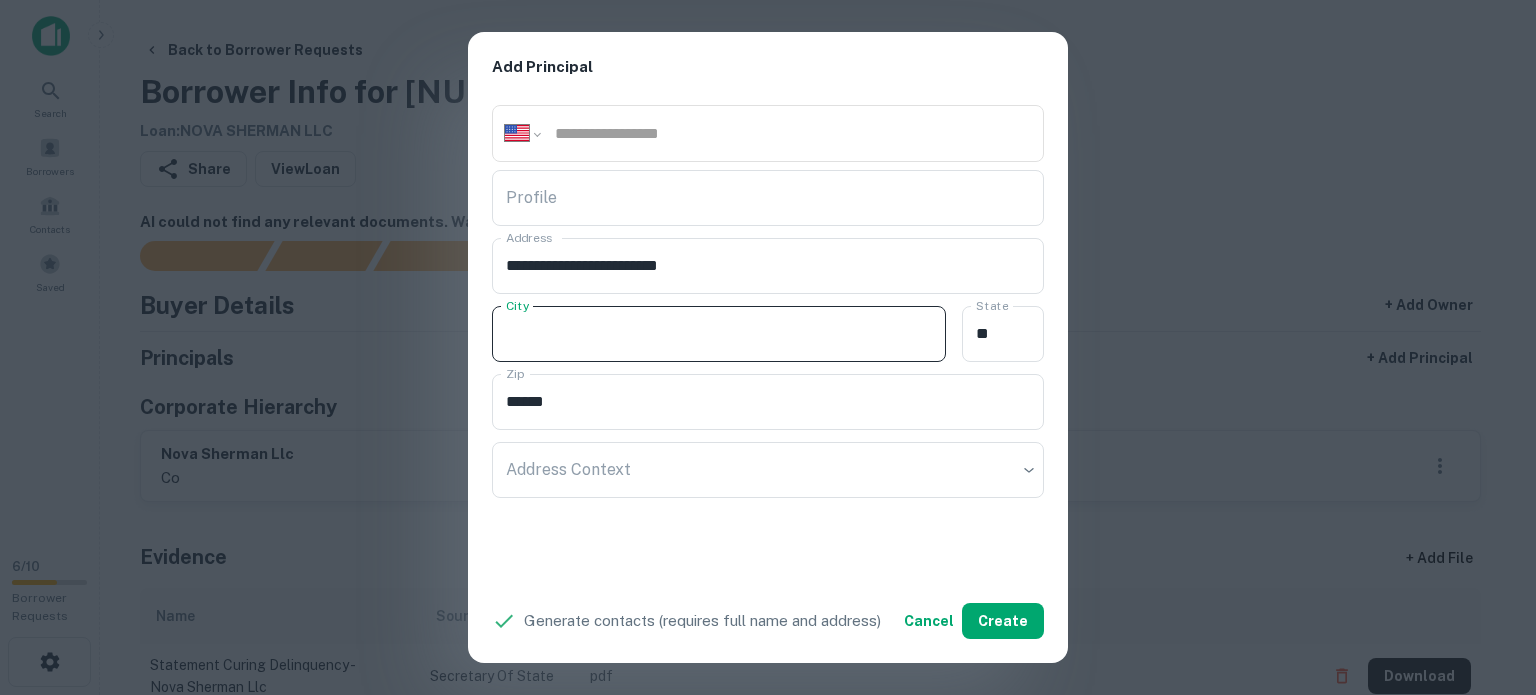 paste on "*****" 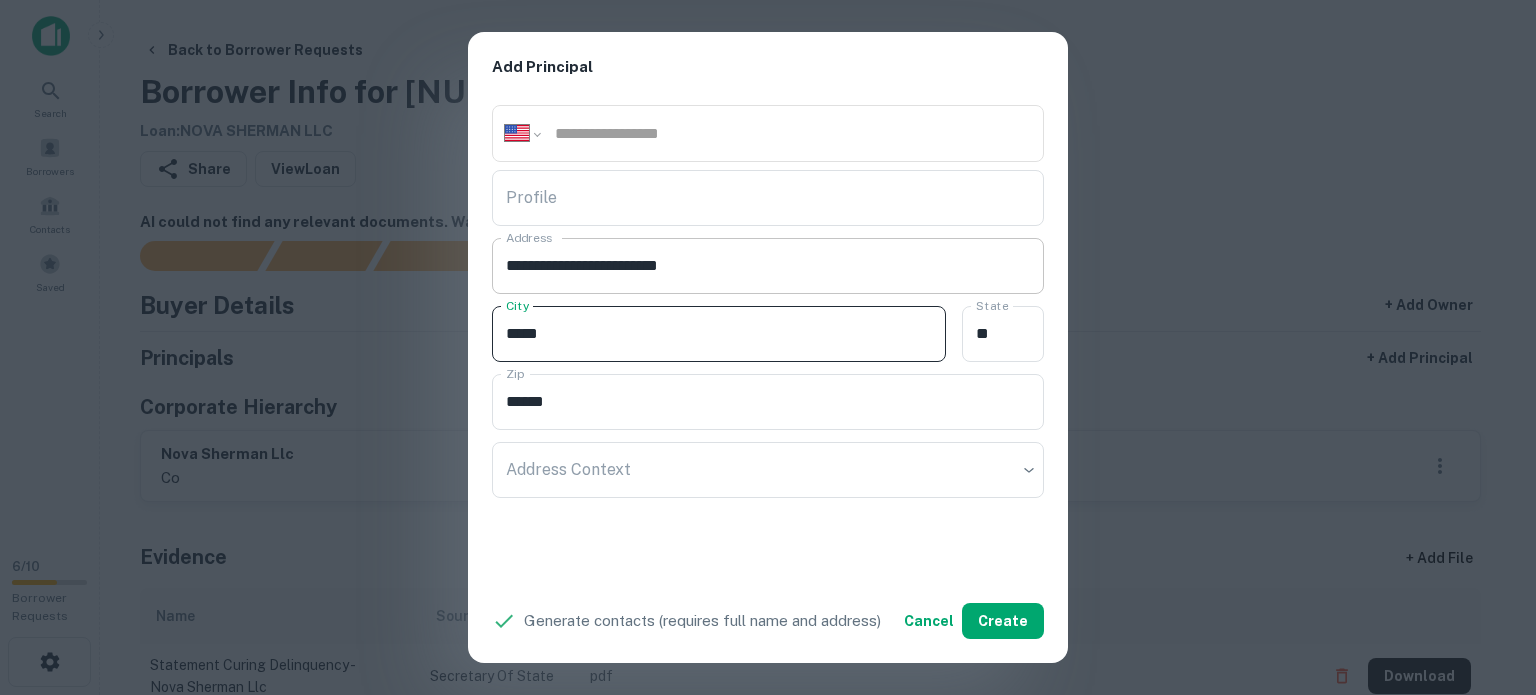 type on "*****" 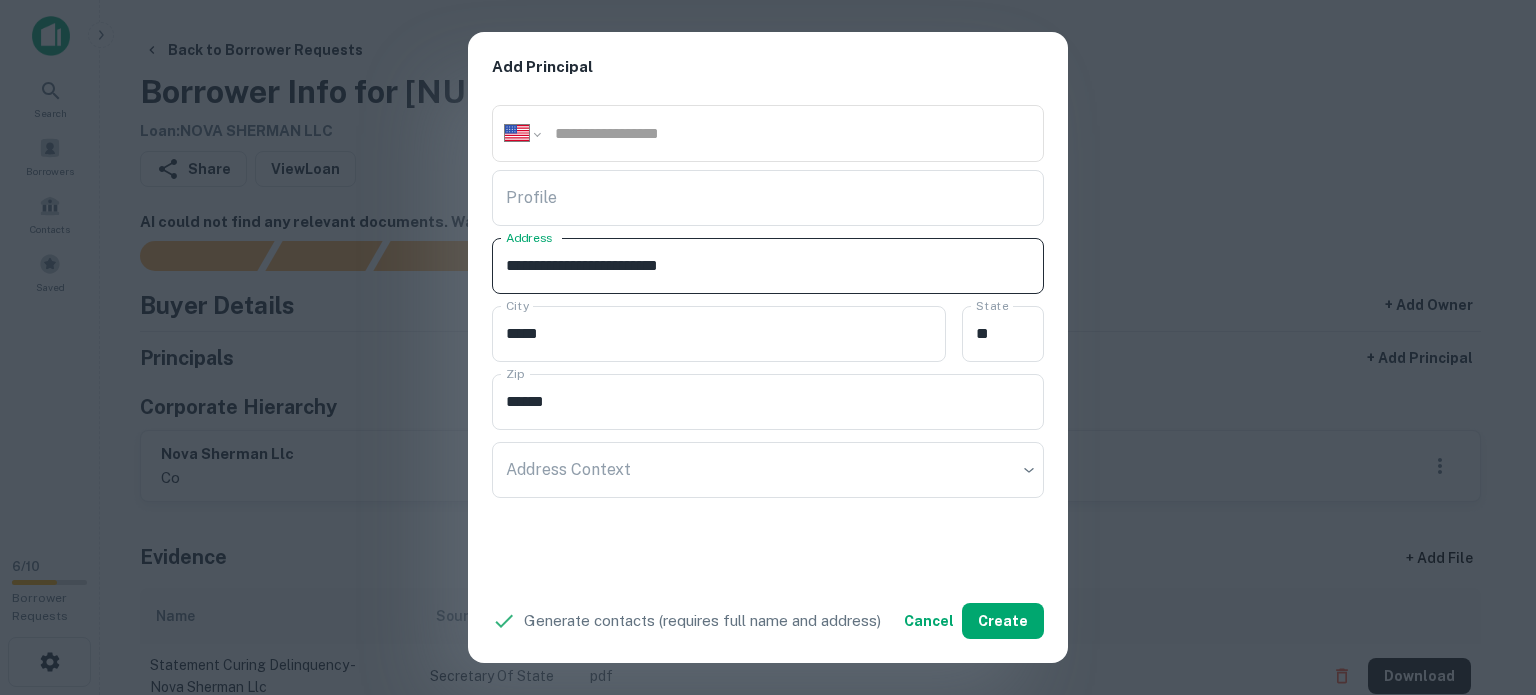 drag, startPoint x: 665, startPoint y: 261, endPoint x: 716, endPoint y: 275, distance: 52.886673 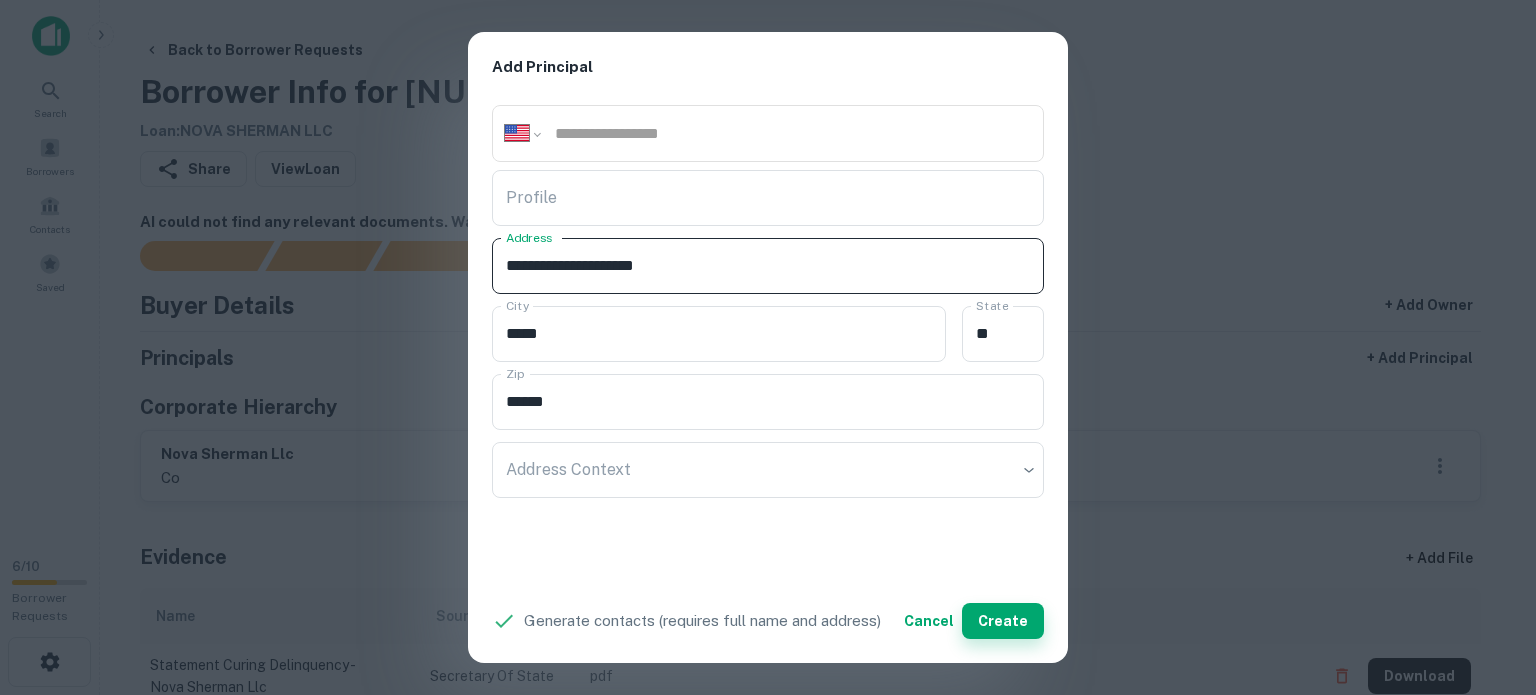 type on "**********" 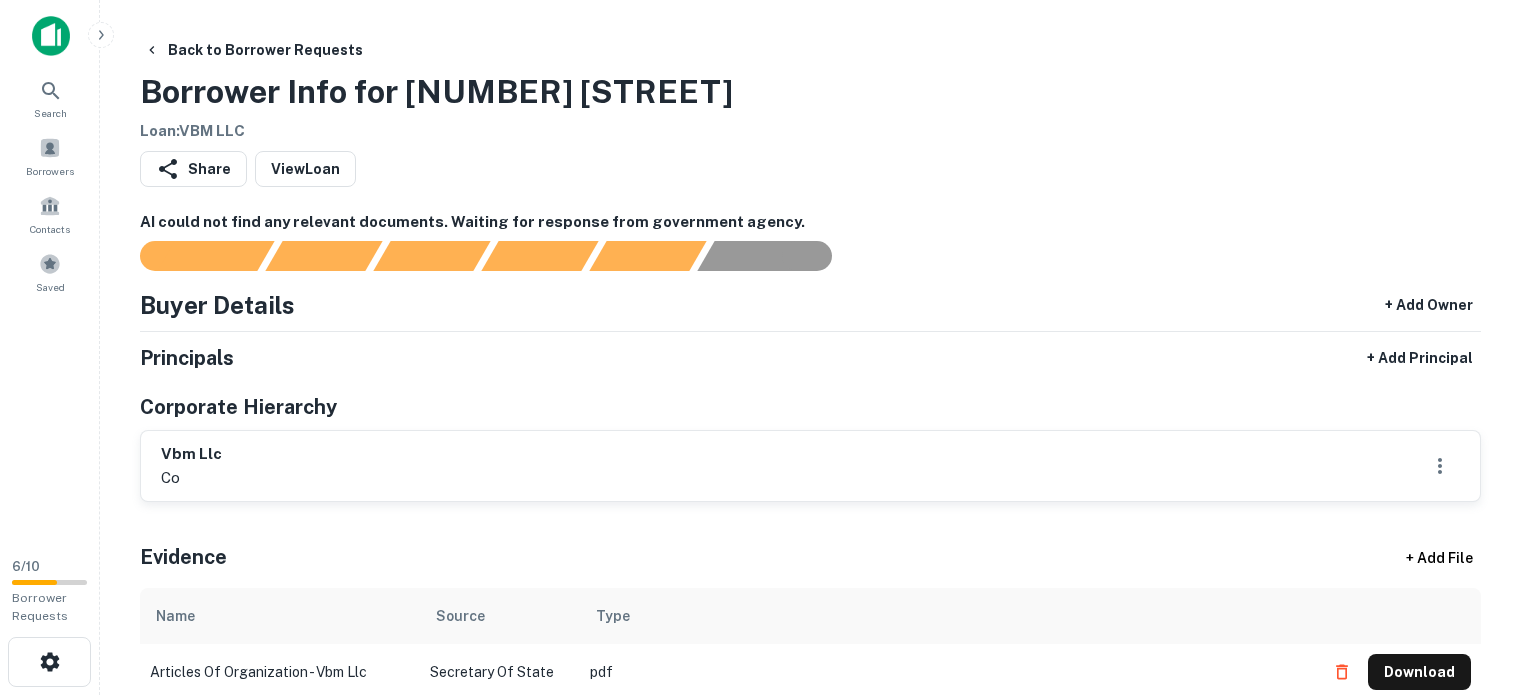 scroll, scrollTop: 0, scrollLeft: 0, axis: both 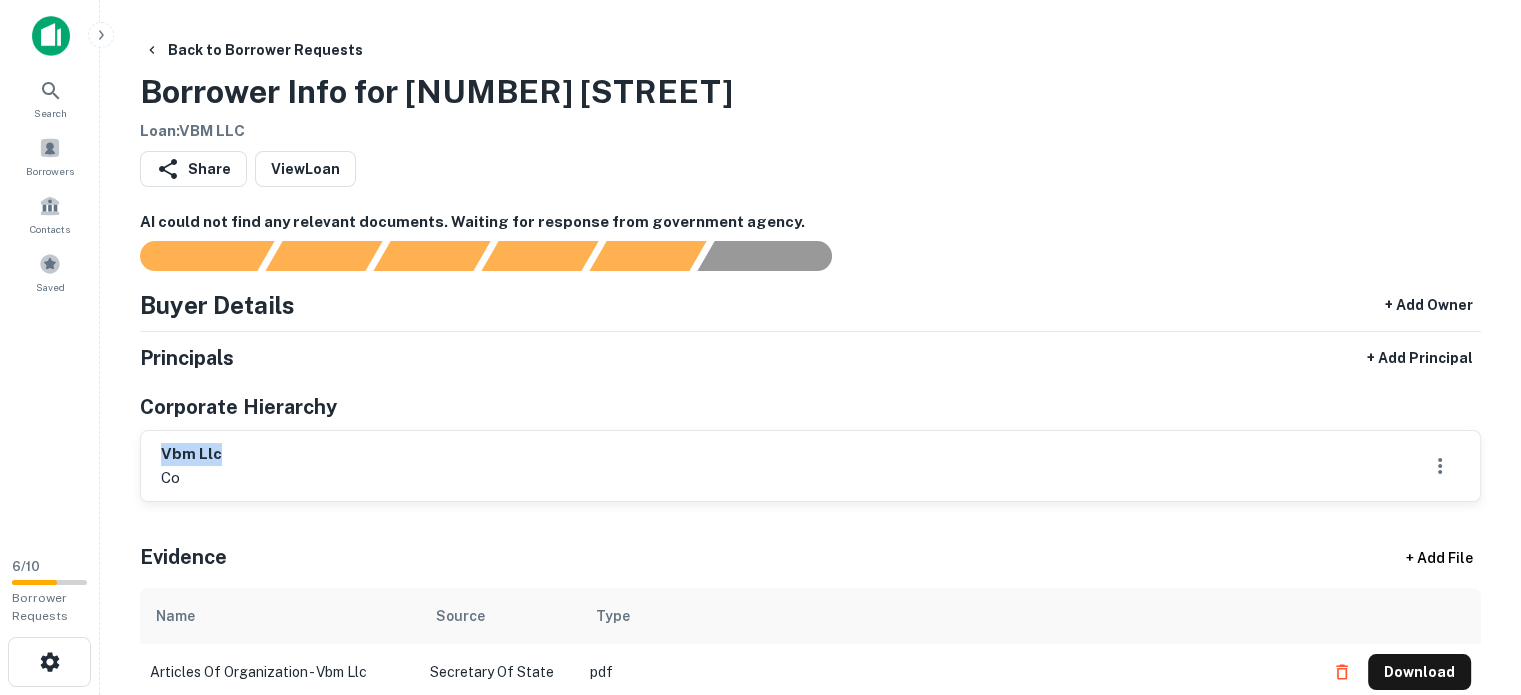click on "vbm llc co" at bounding box center [810, 466] 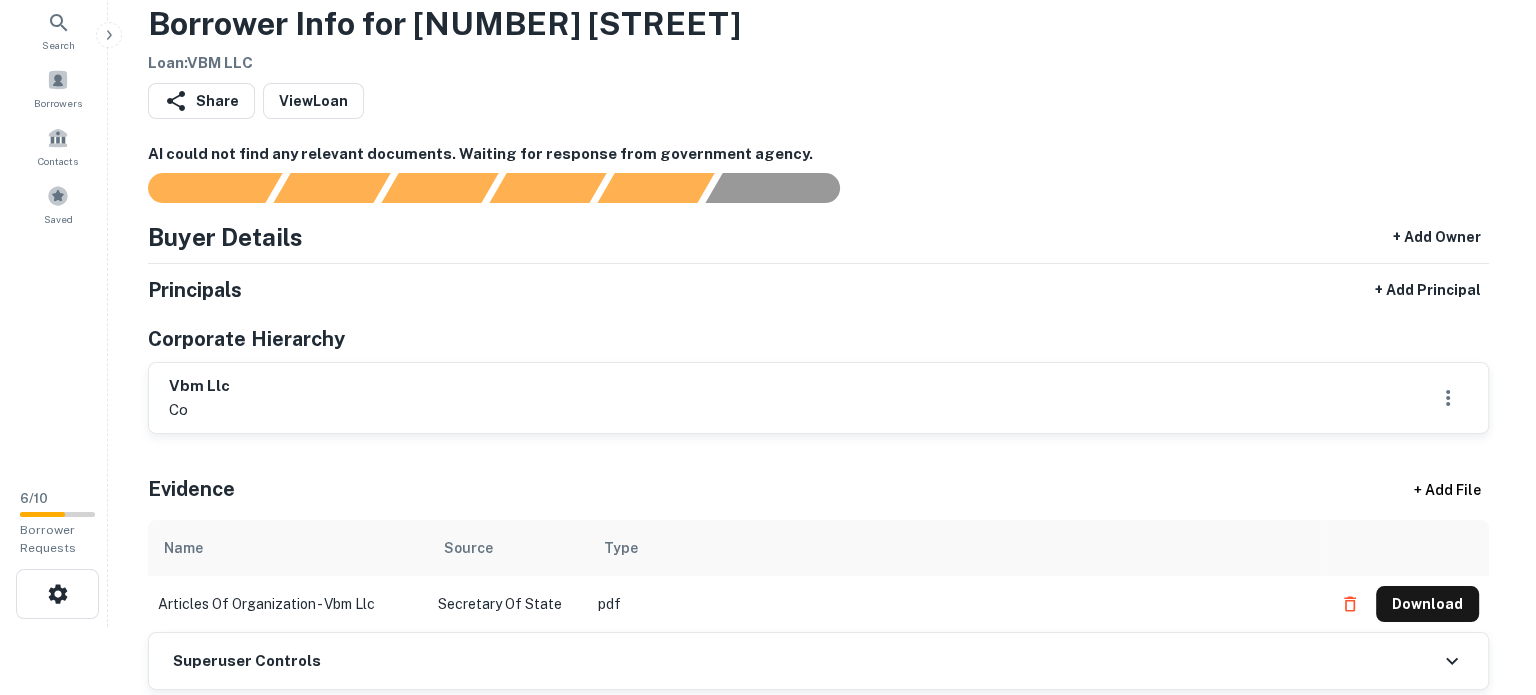 scroll, scrollTop: 300, scrollLeft: 0, axis: vertical 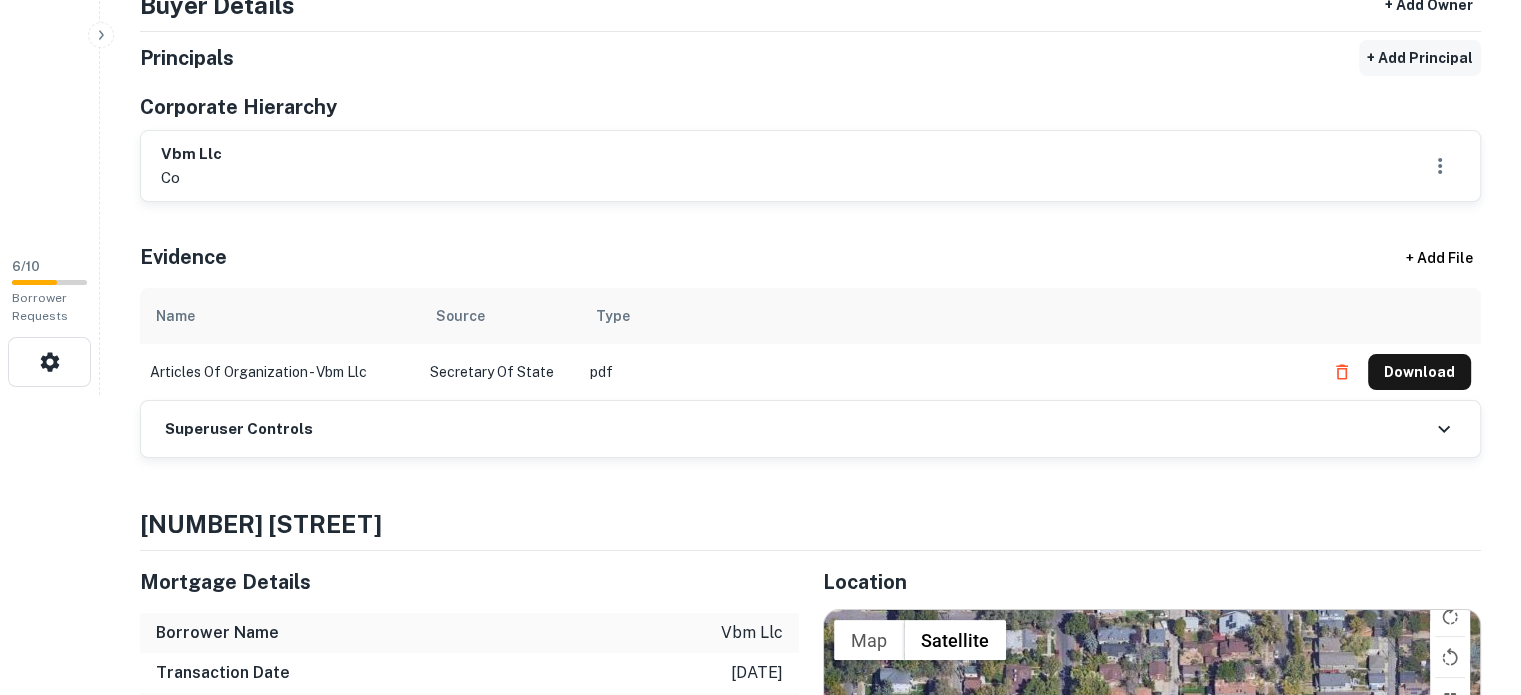 click on "+ Add Principal" at bounding box center (1420, 58) 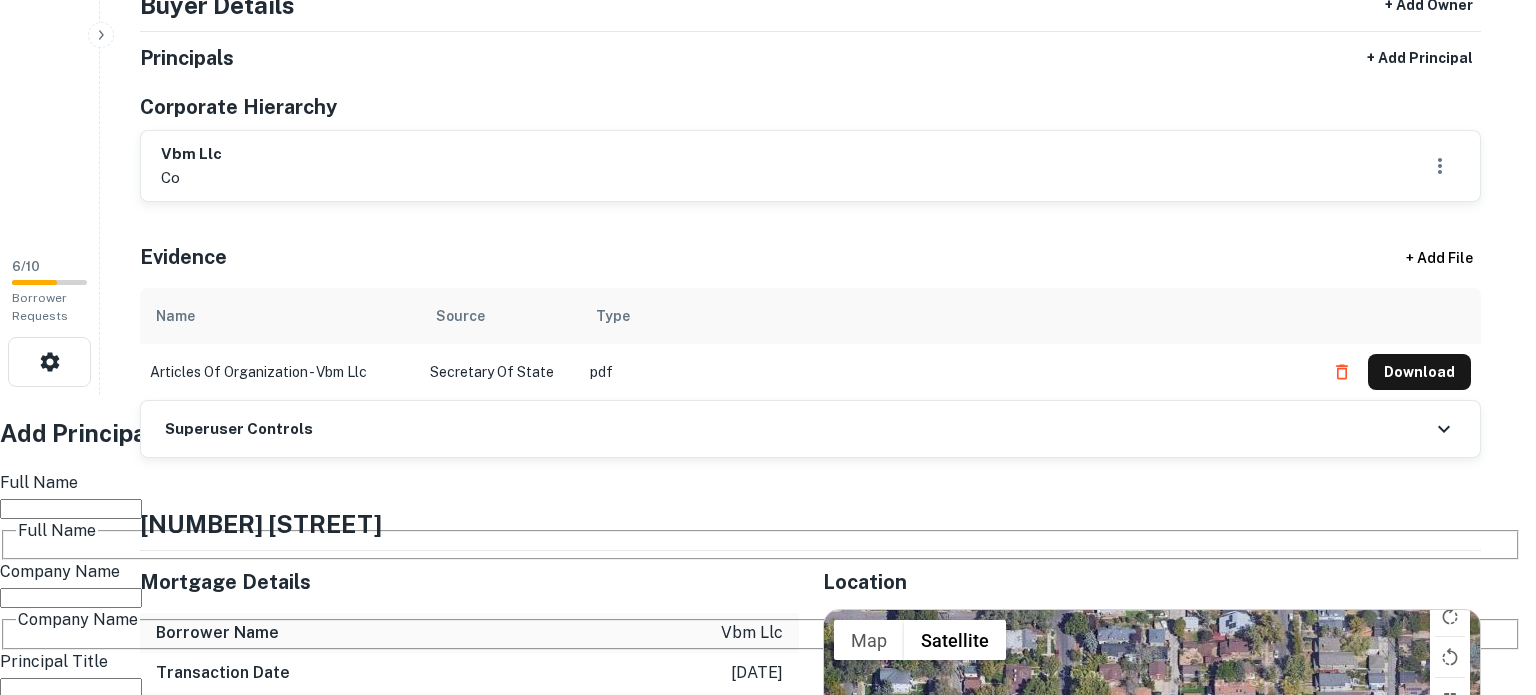 scroll, scrollTop: 300, scrollLeft: 0, axis: vertical 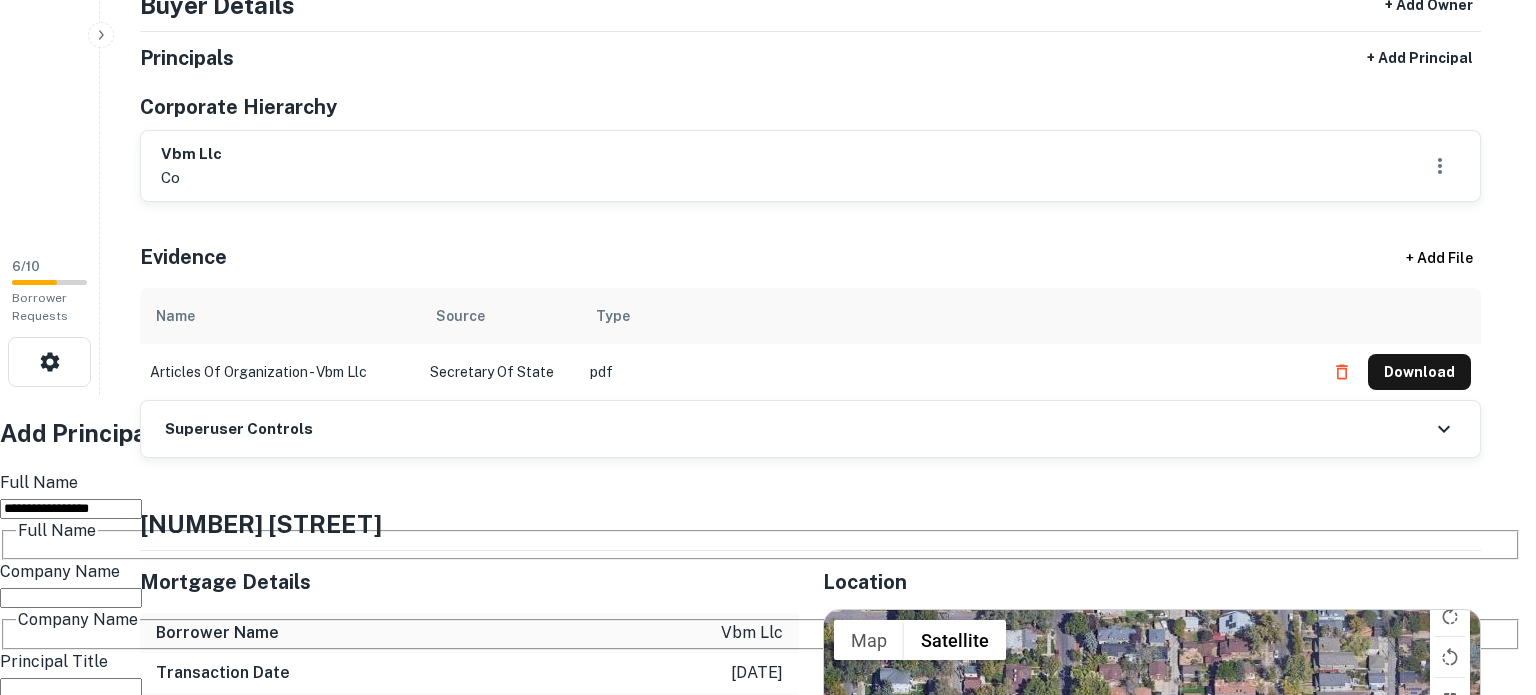 type on "**********" 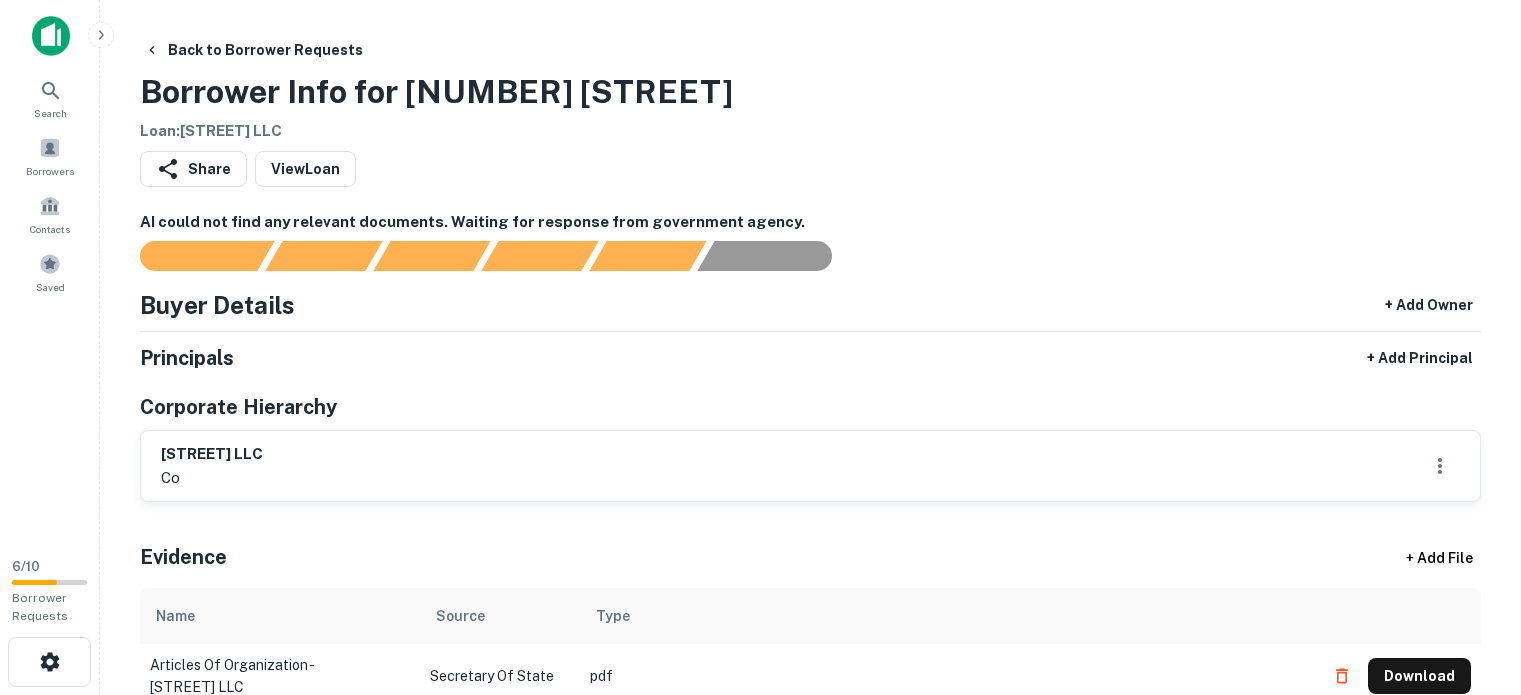 scroll, scrollTop: 0, scrollLeft: 0, axis: both 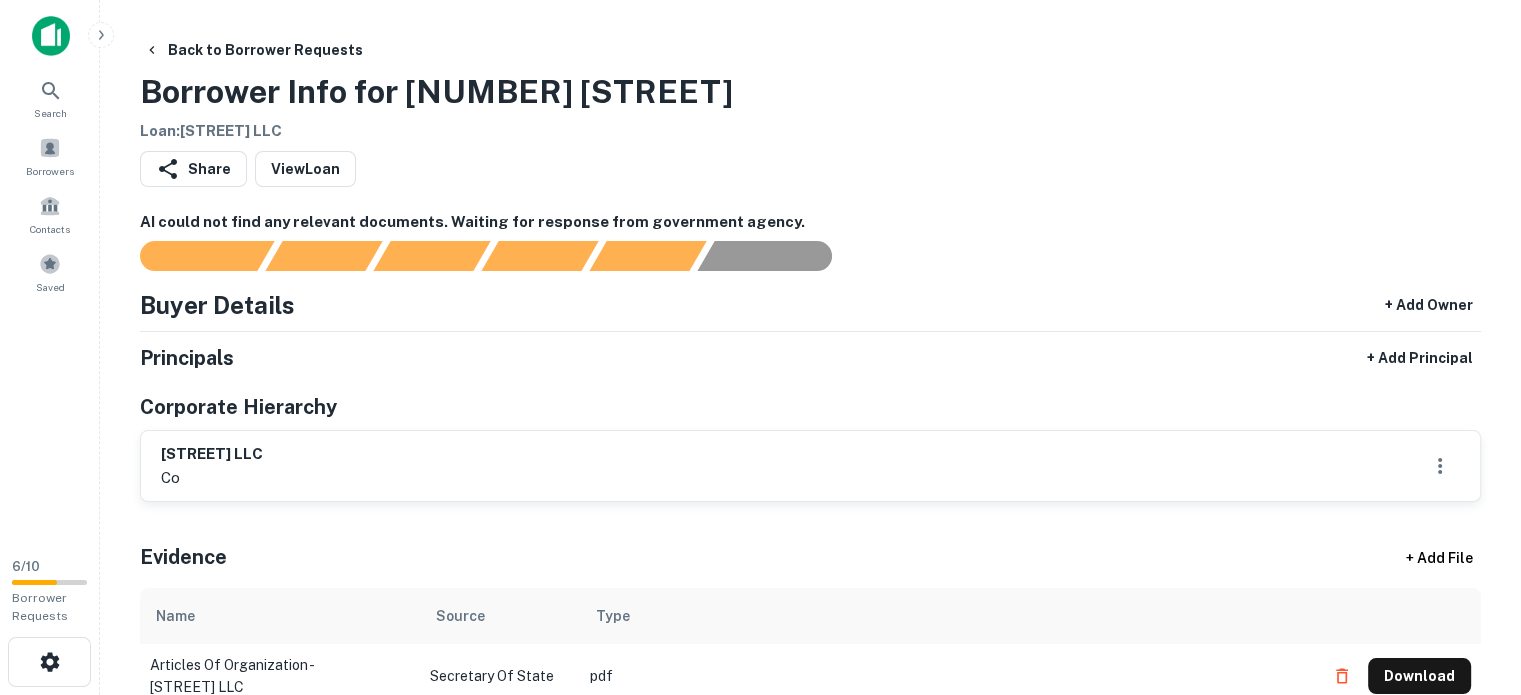 drag, startPoint x: 152, startPoint y: 450, endPoint x: 284, endPoint y: 449, distance: 132.00378 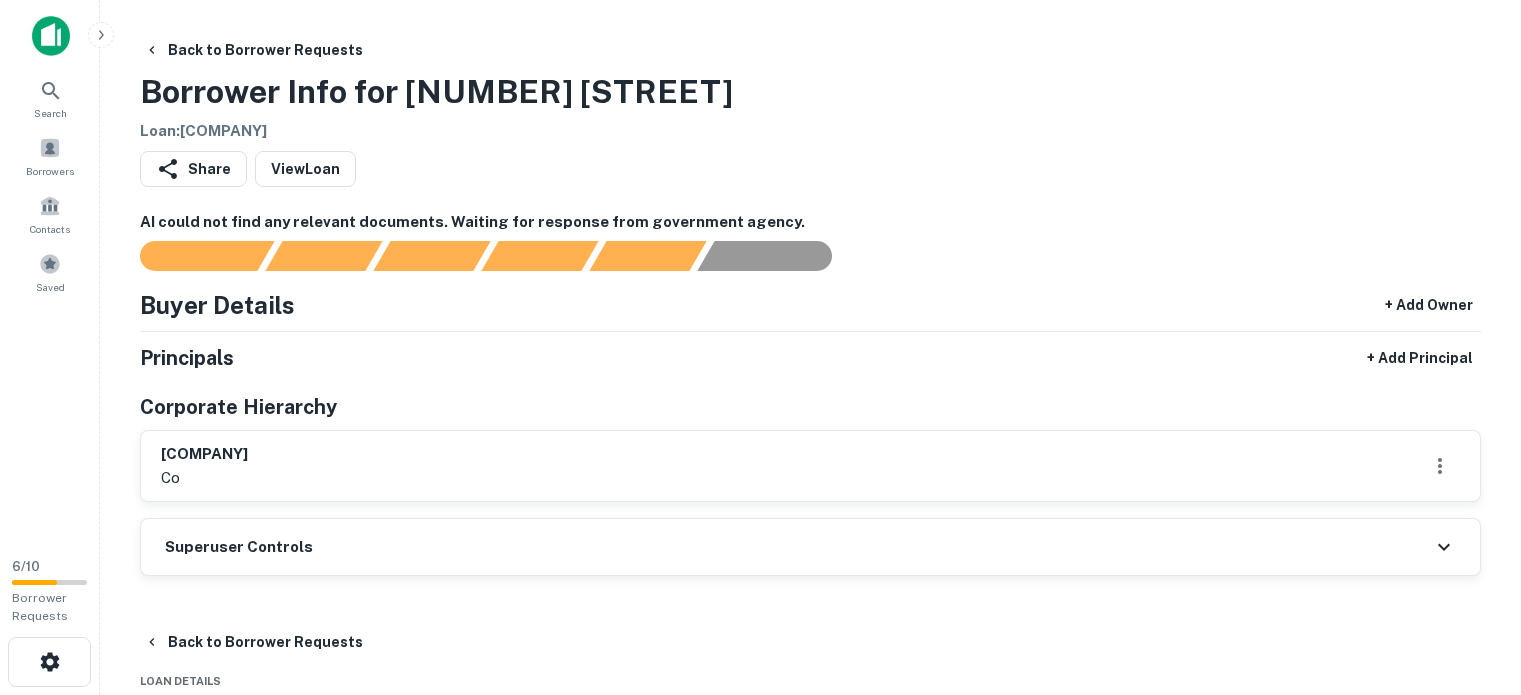 scroll, scrollTop: 0, scrollLeft: 0, axis: both 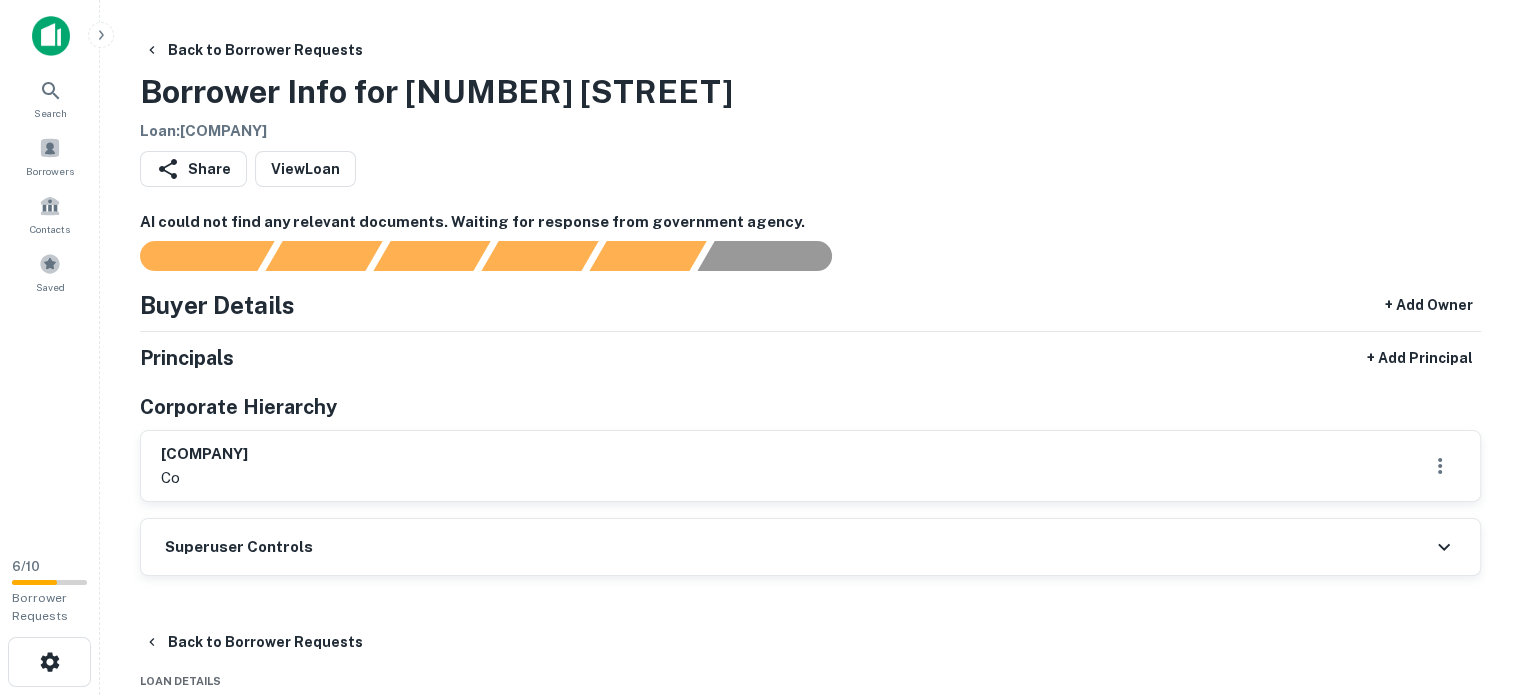 drag, startPoint x: 136, startPoint y: 449, endPoint x: 352, endPoint y: 433, distance: 216.59178 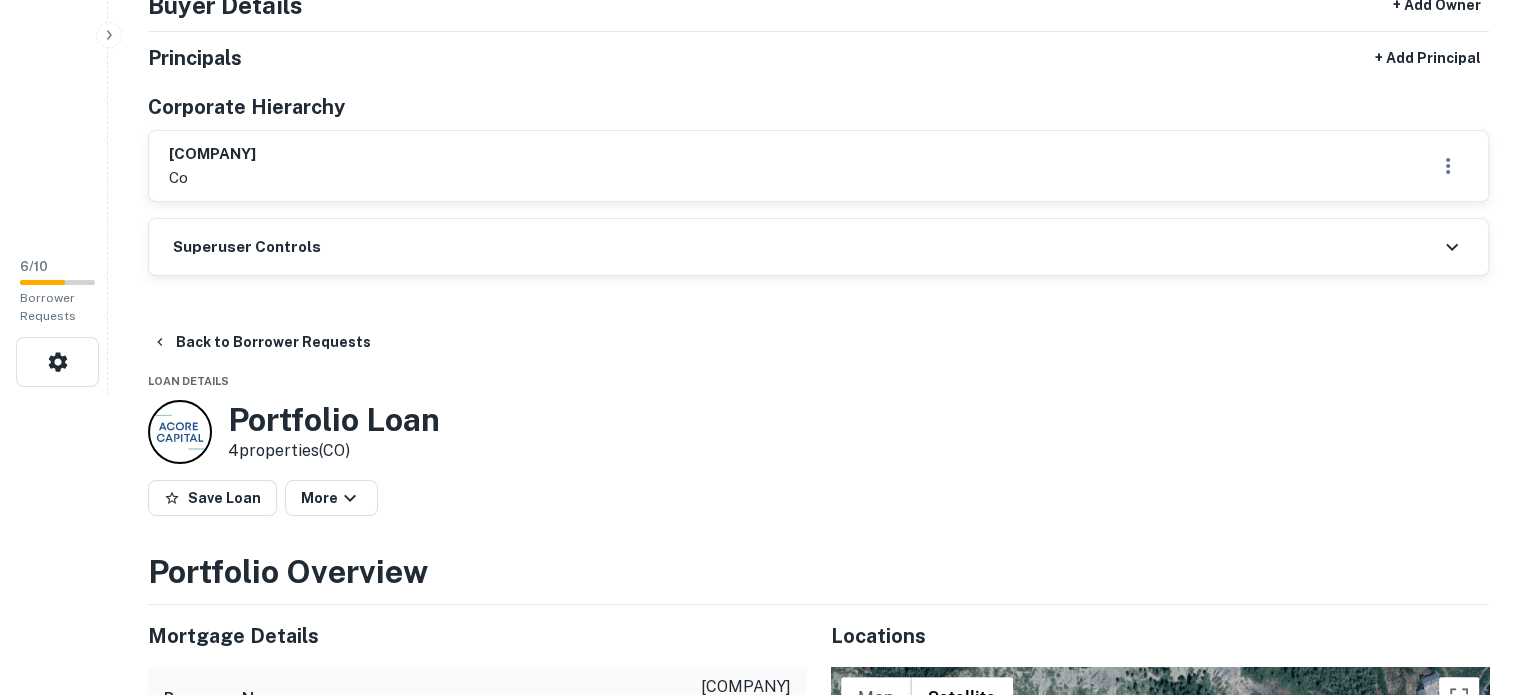 scroll, scrollTop: 0, scrollLeft: 0, axis: both 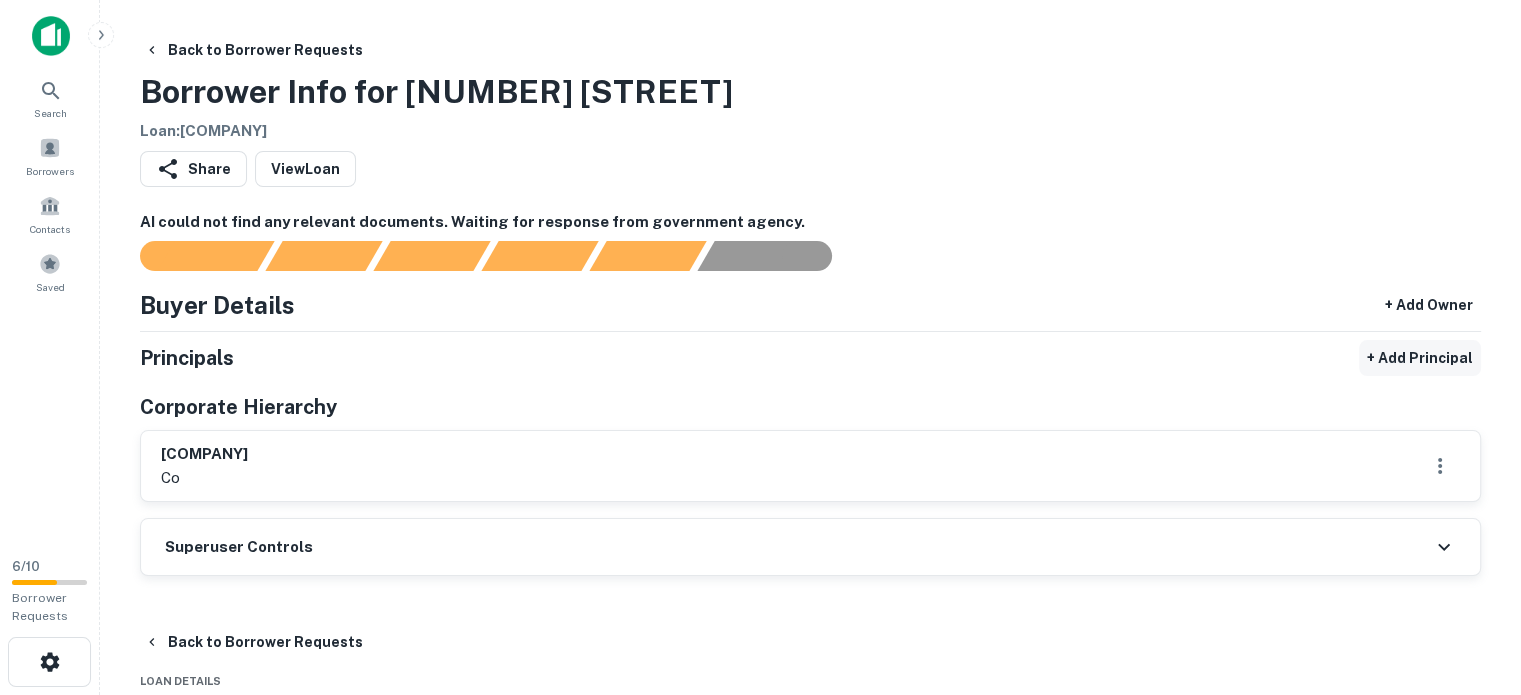 click on "+ Add Principal" at bounding box center [1420, 358] 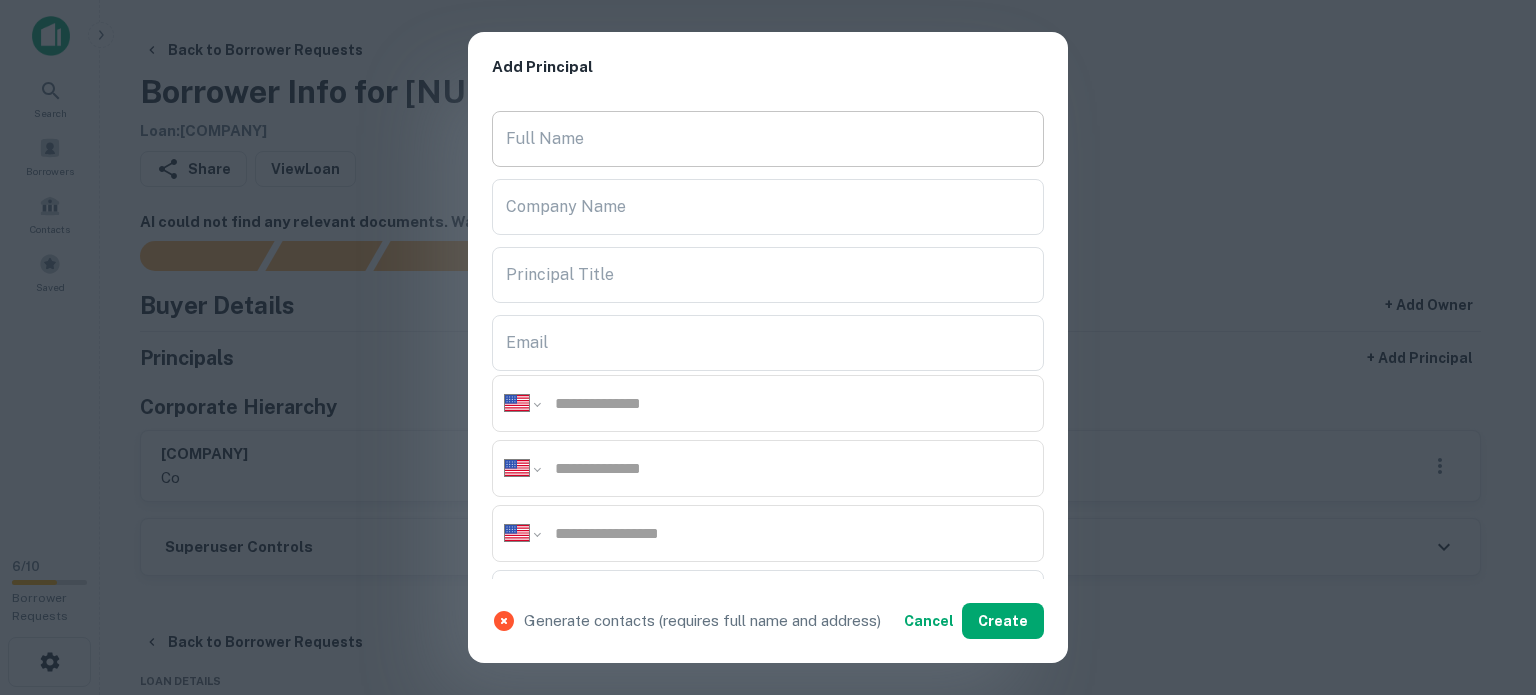 click on "Full Name" at bounding box center [768, 139] 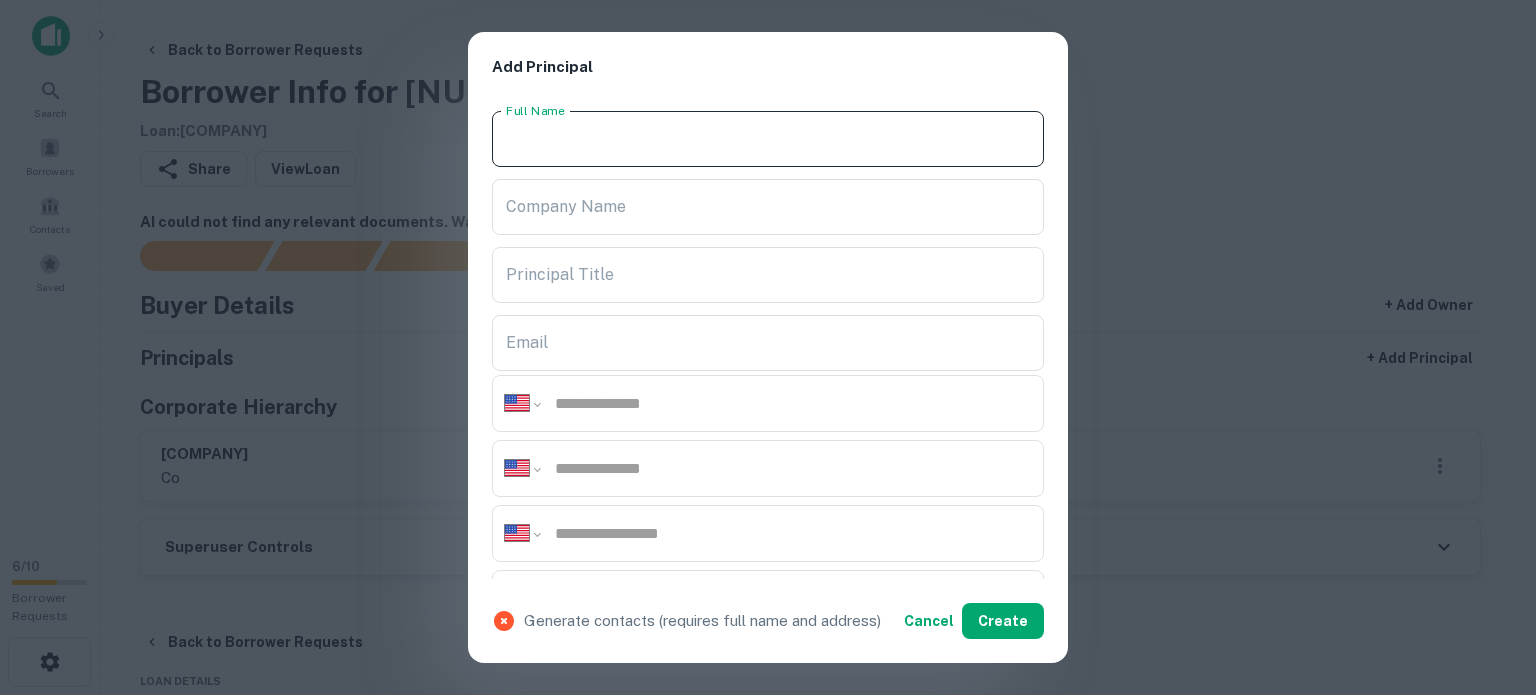 paste on "*****" 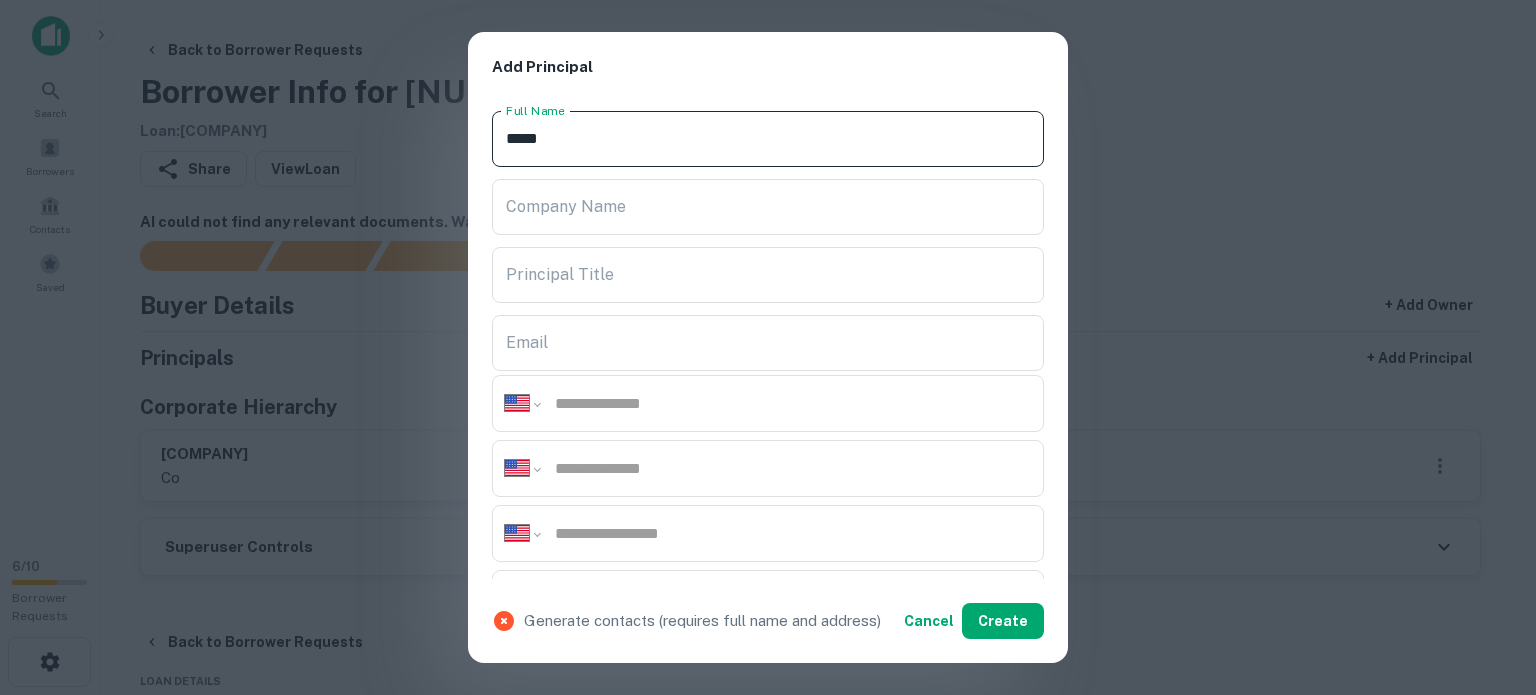 click on "*****" at bounding box center [768, 139] 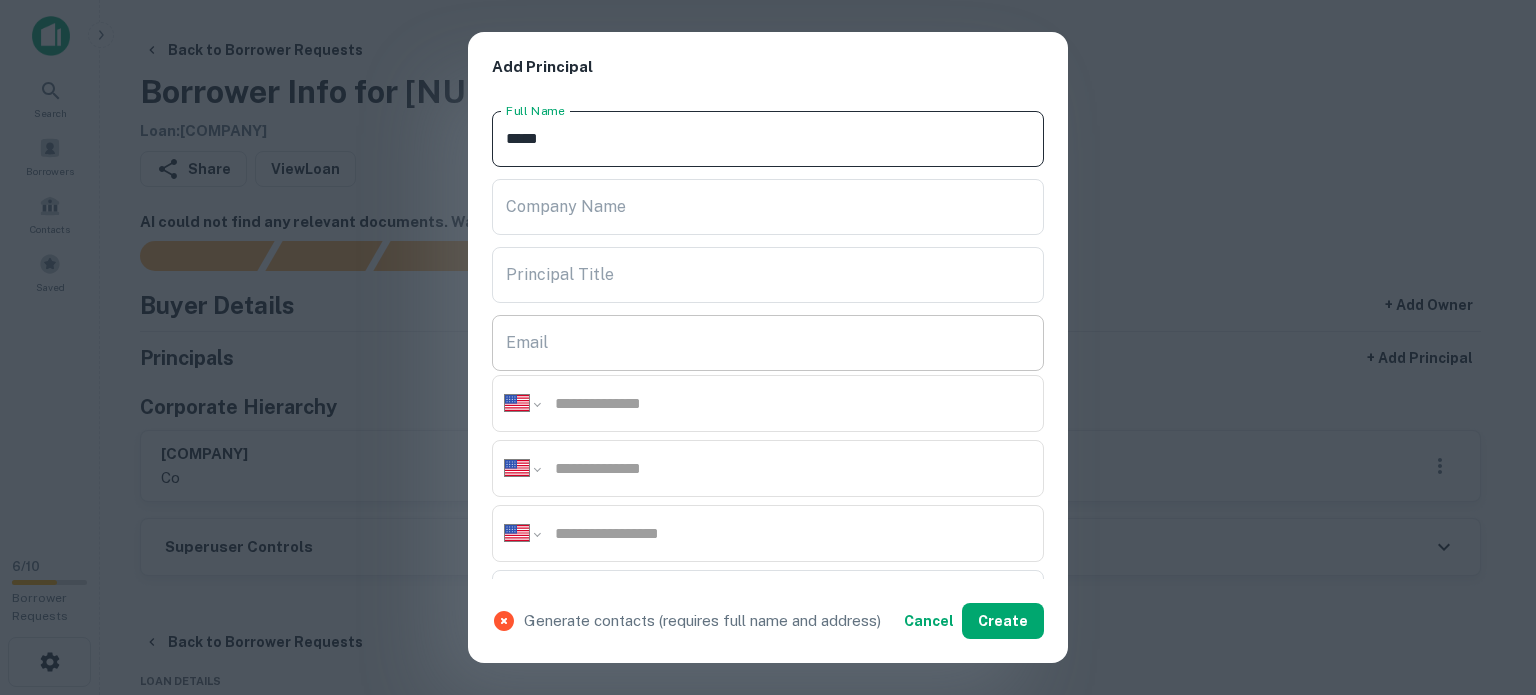 paste on "*****" 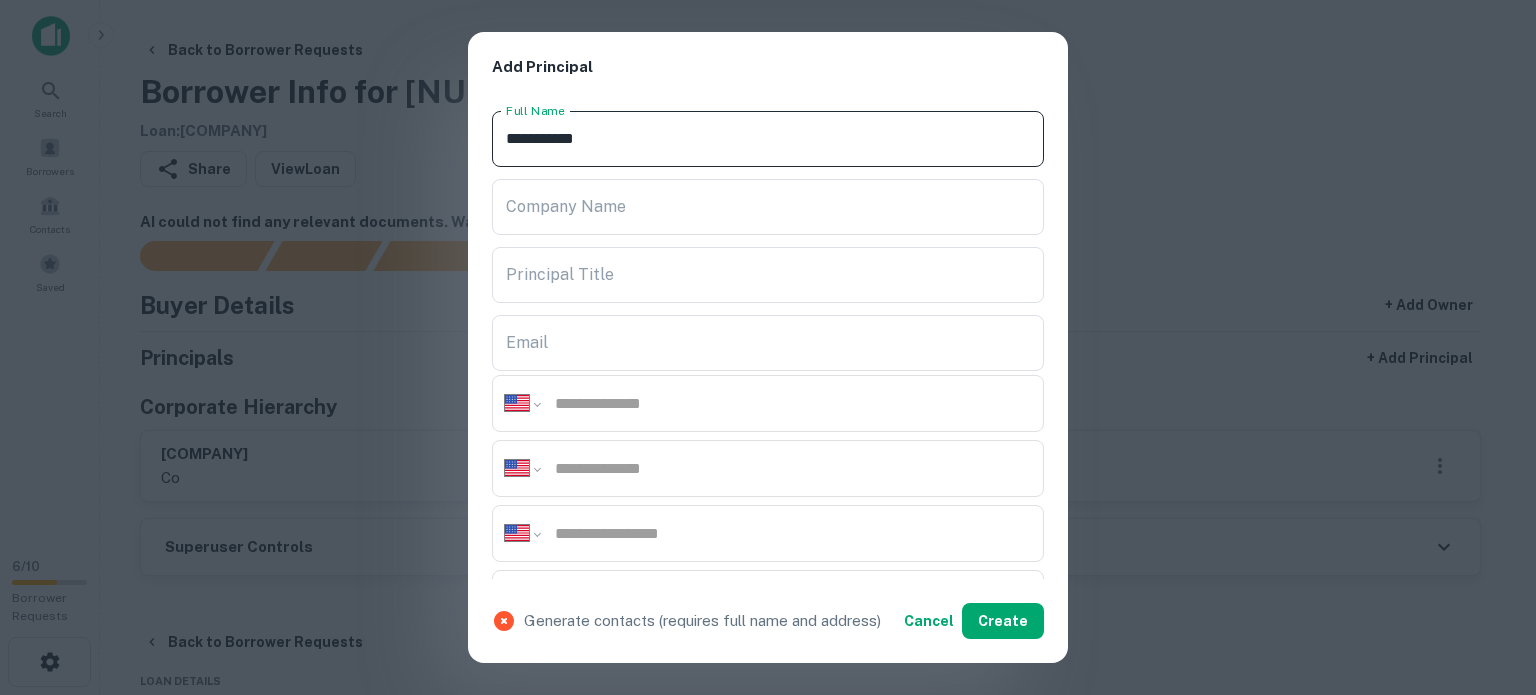 type on "**********" 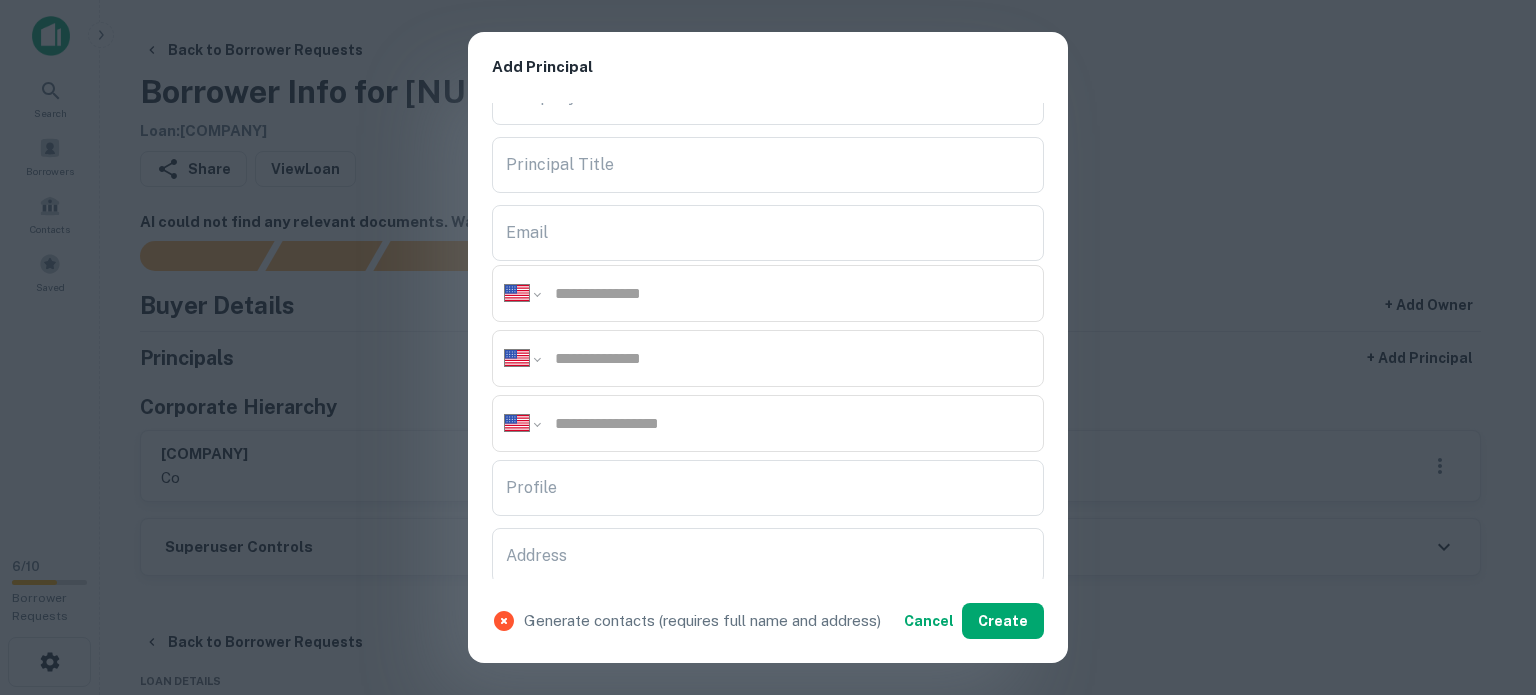 scroll, scrollTop: 300, scrollLeft: 0, axis: vertical 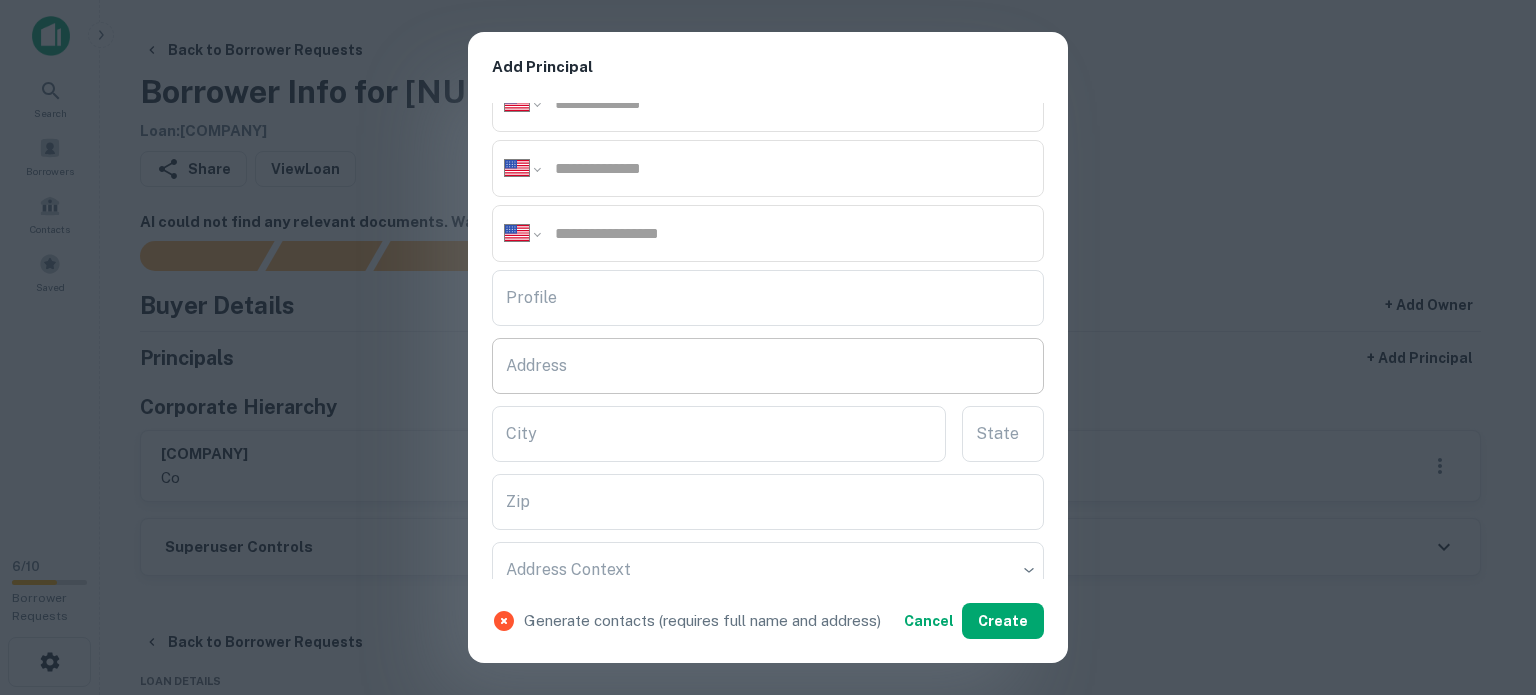click on "Address" at bounding box center [768, 366] 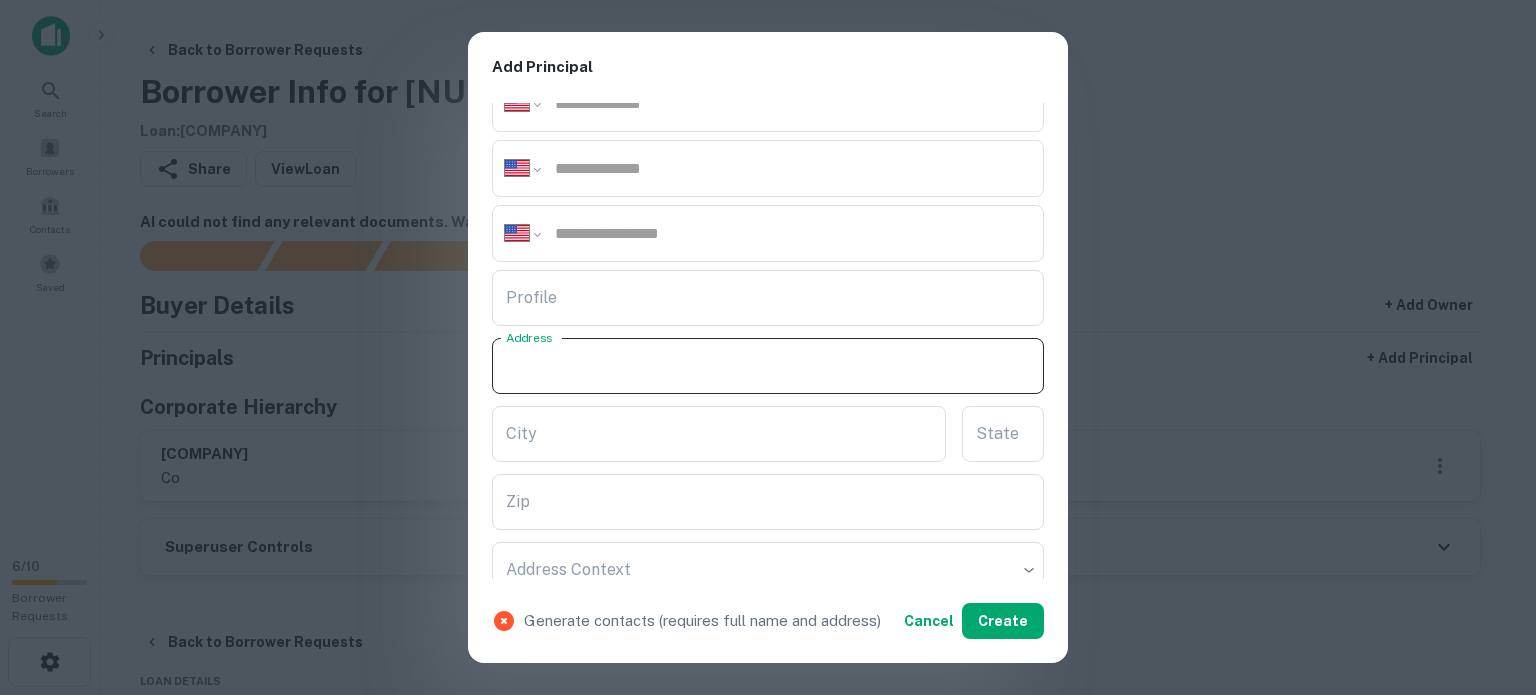 paste on "**********" 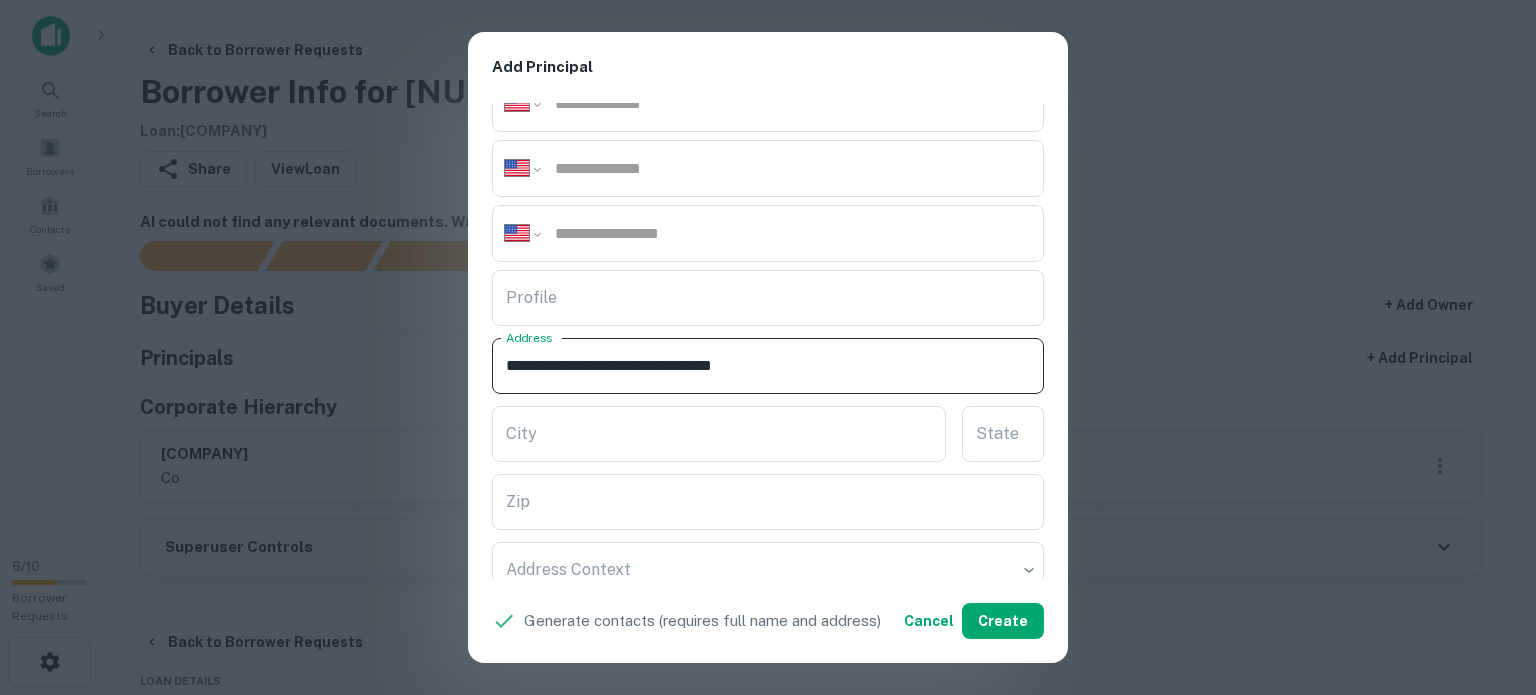 drag, startPoint x: 727, startPoint y: 364, endPoint x: 800, endPoint y: 380, distance: 74.73286 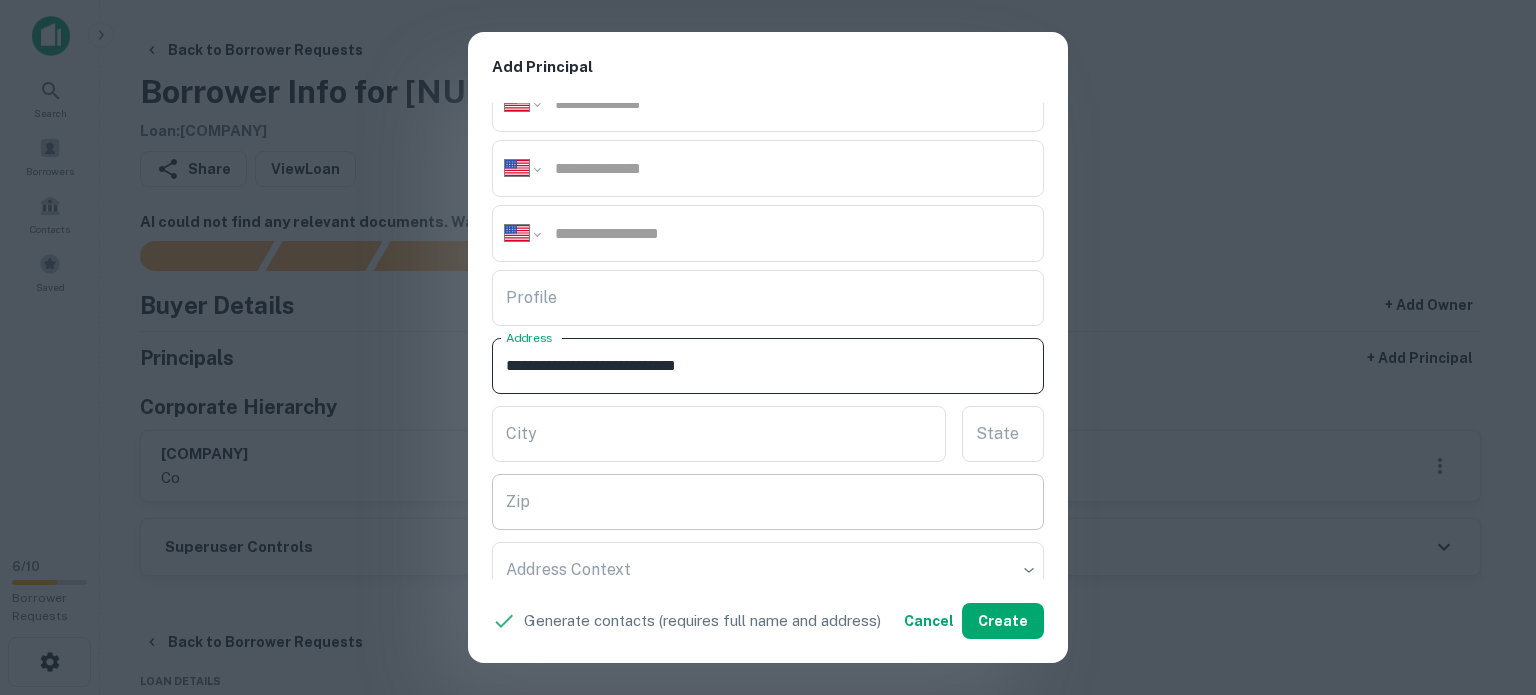 type on "**********" 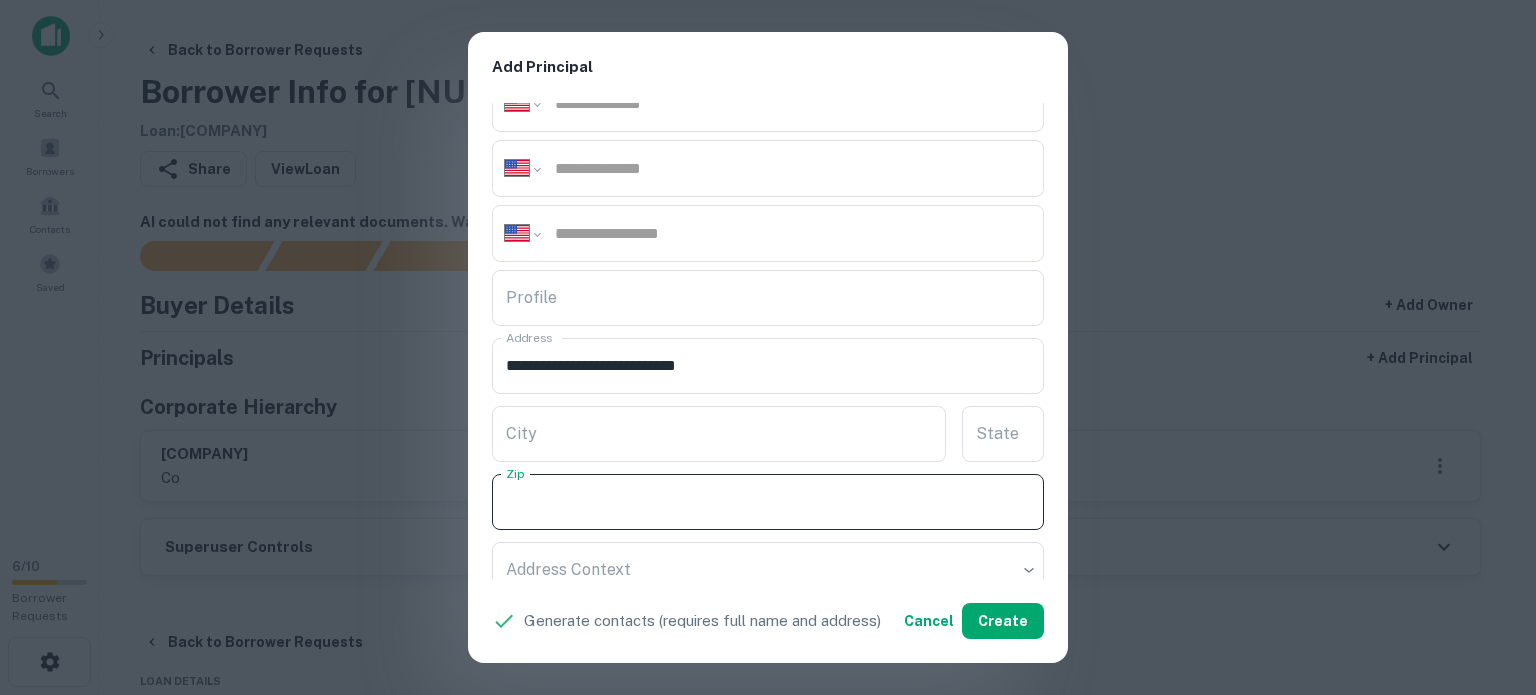 paste on "*****" 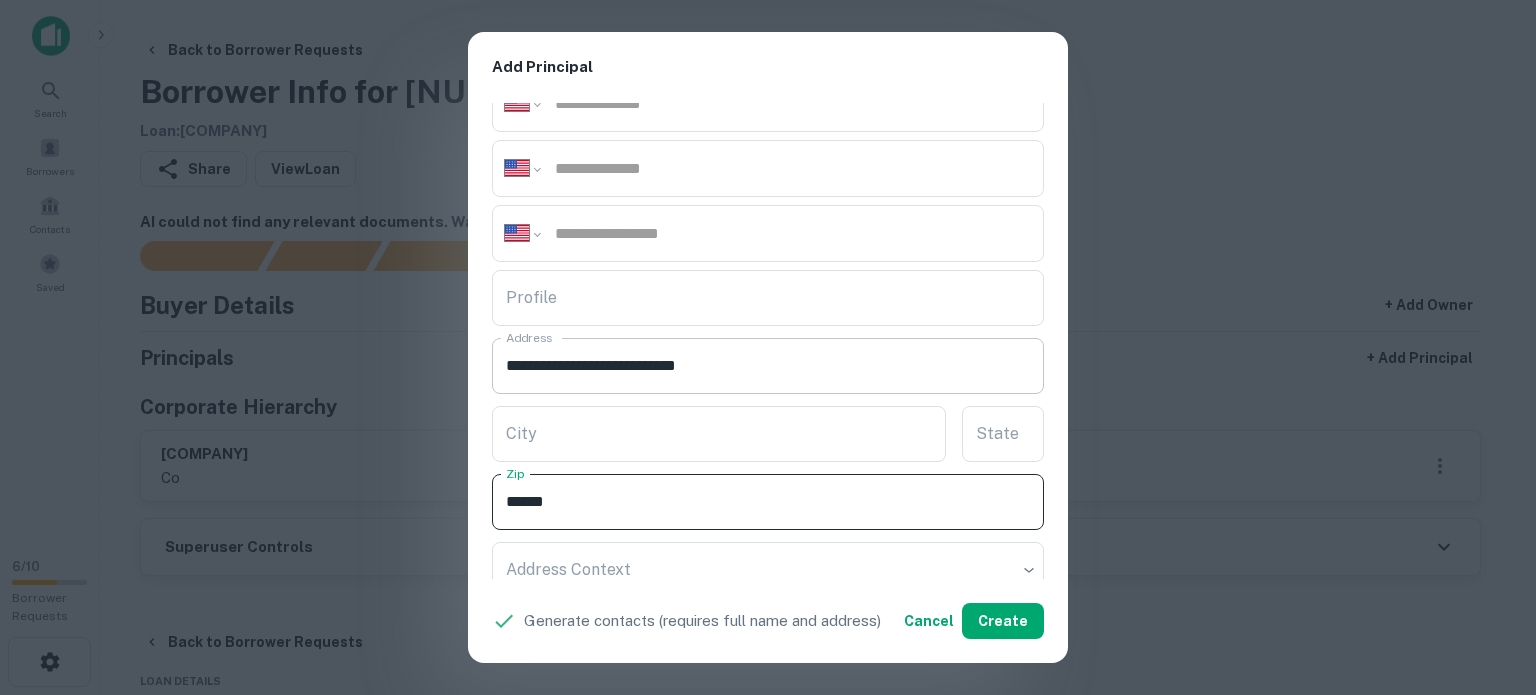 type on "*****" 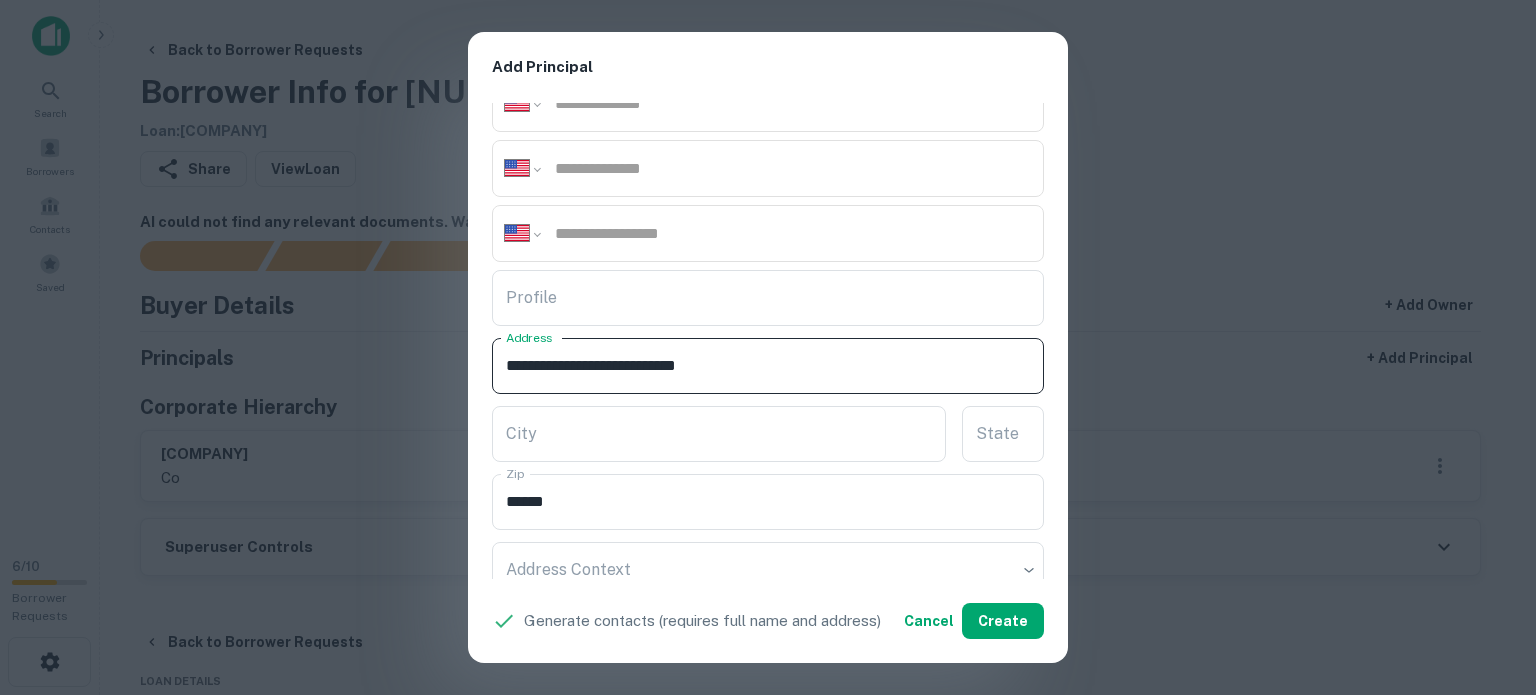 drag, startPoint x: 705, startPoint y: 358, endPoint x: 774, endPoint y: 392, distance: 76.922035 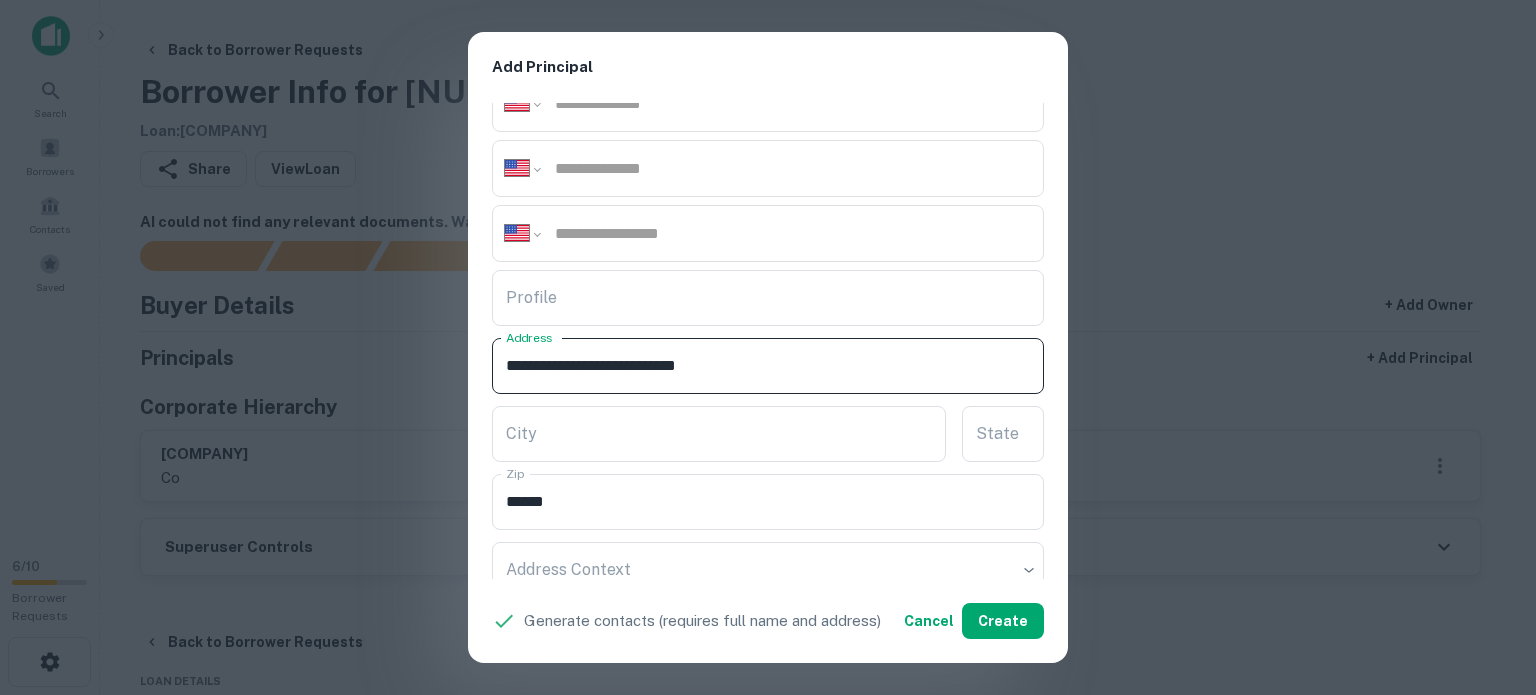 click on "**********" at bounding box center (768, 366) 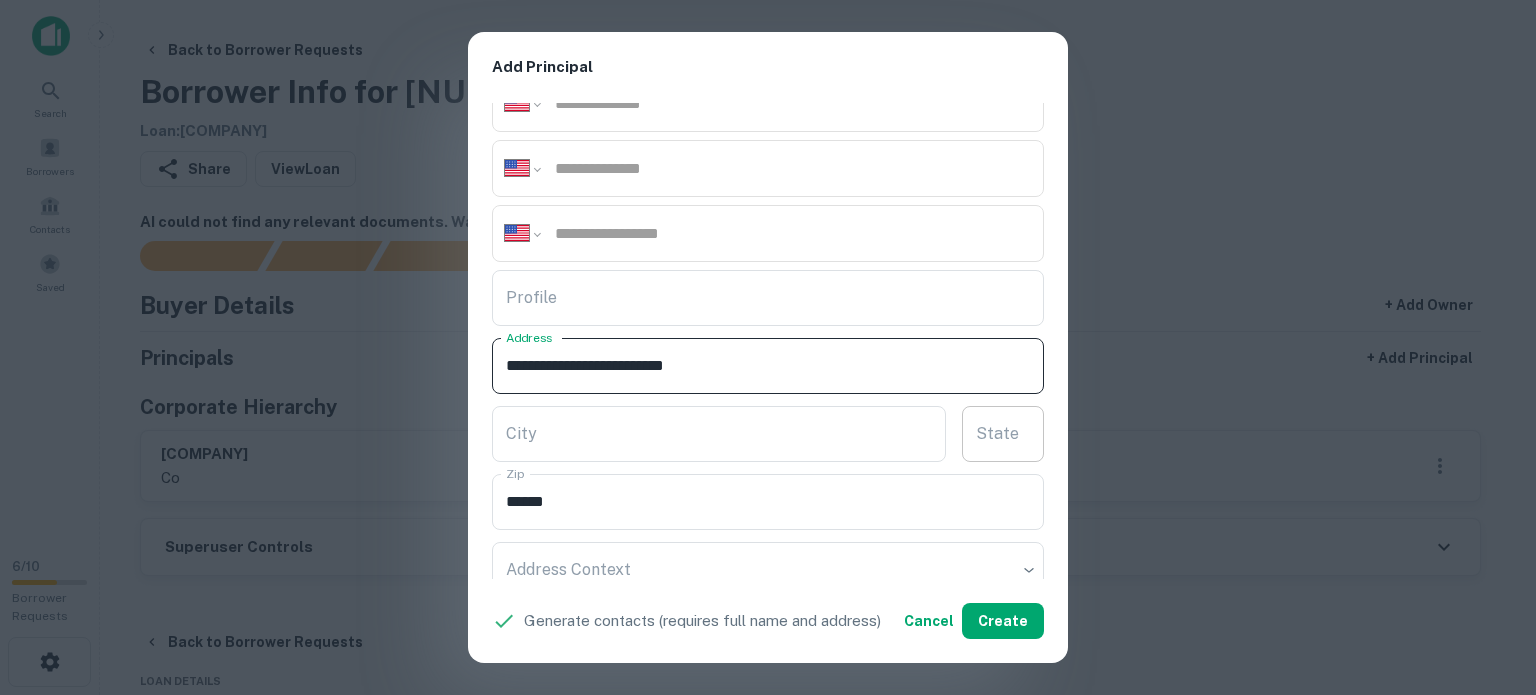 type on "**********" 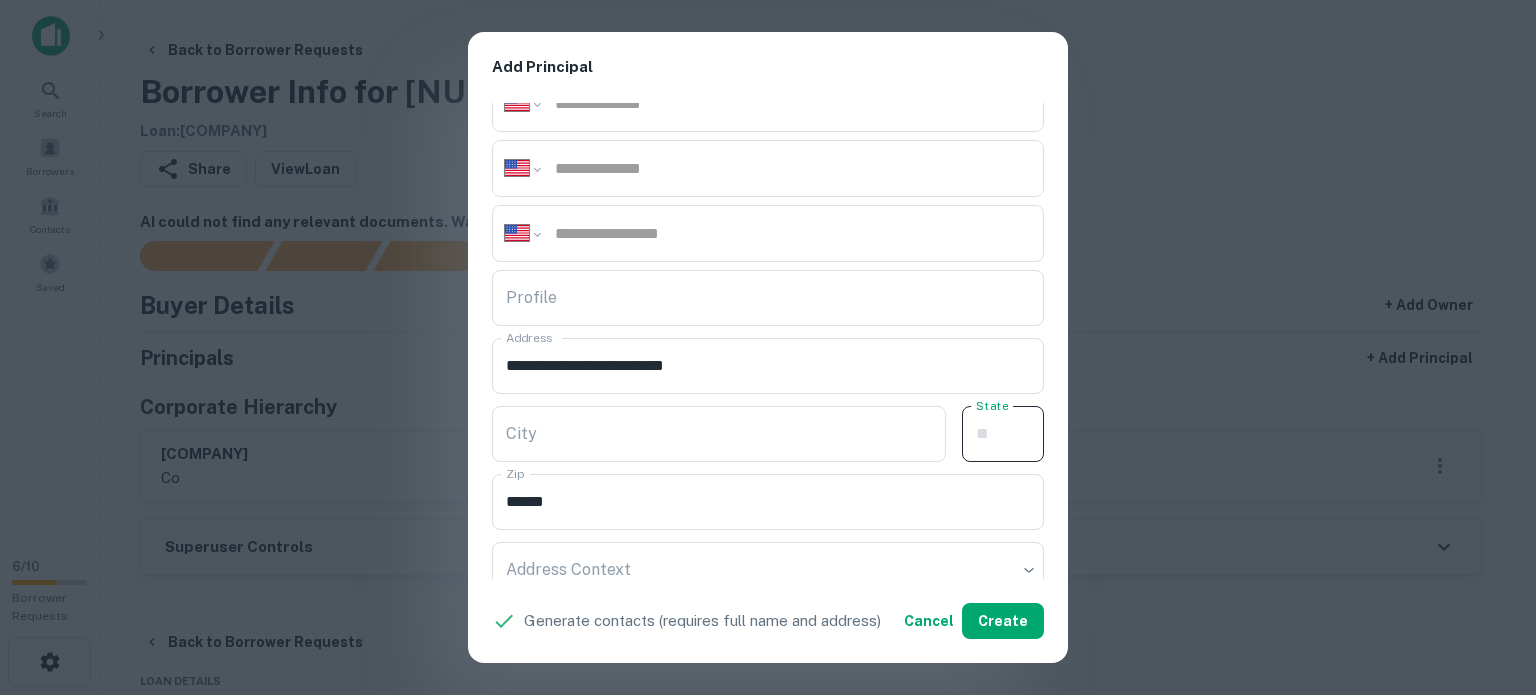 paste on "**" 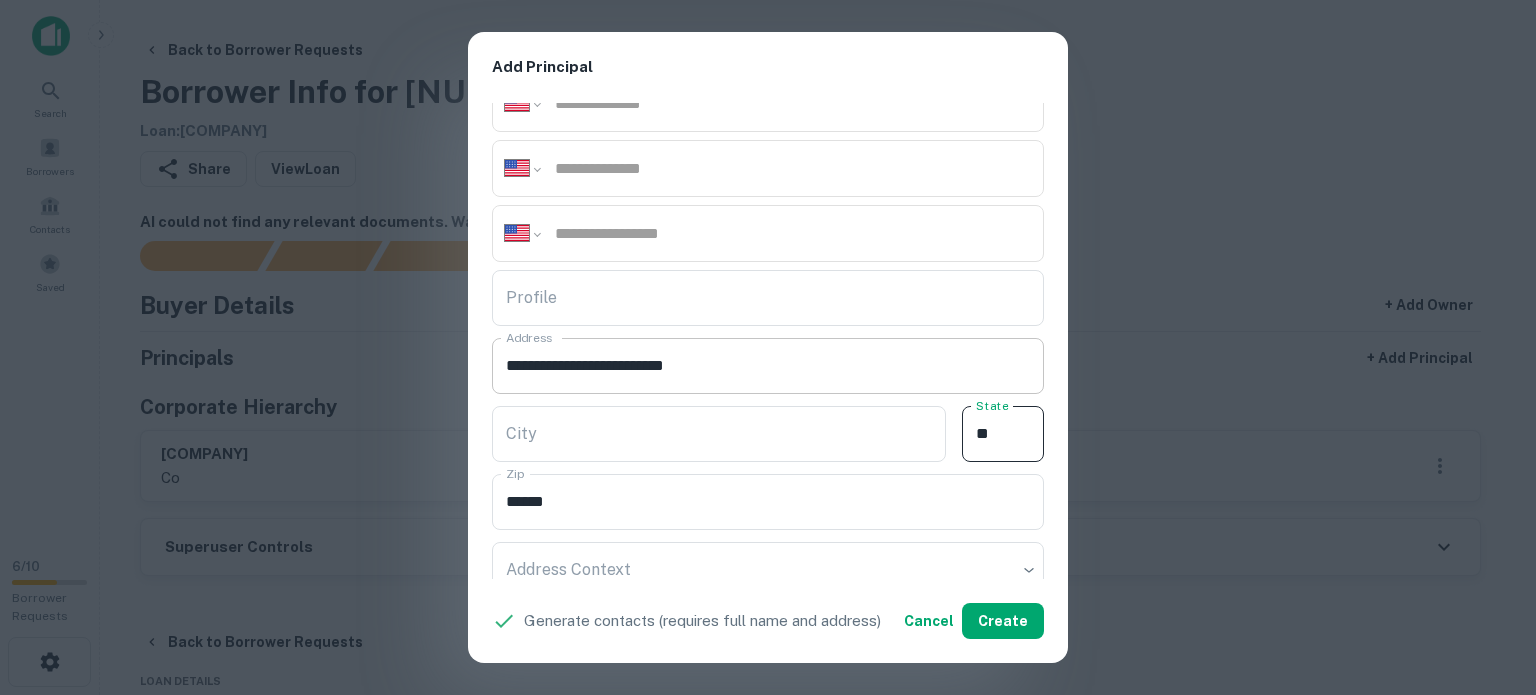 type on "**" 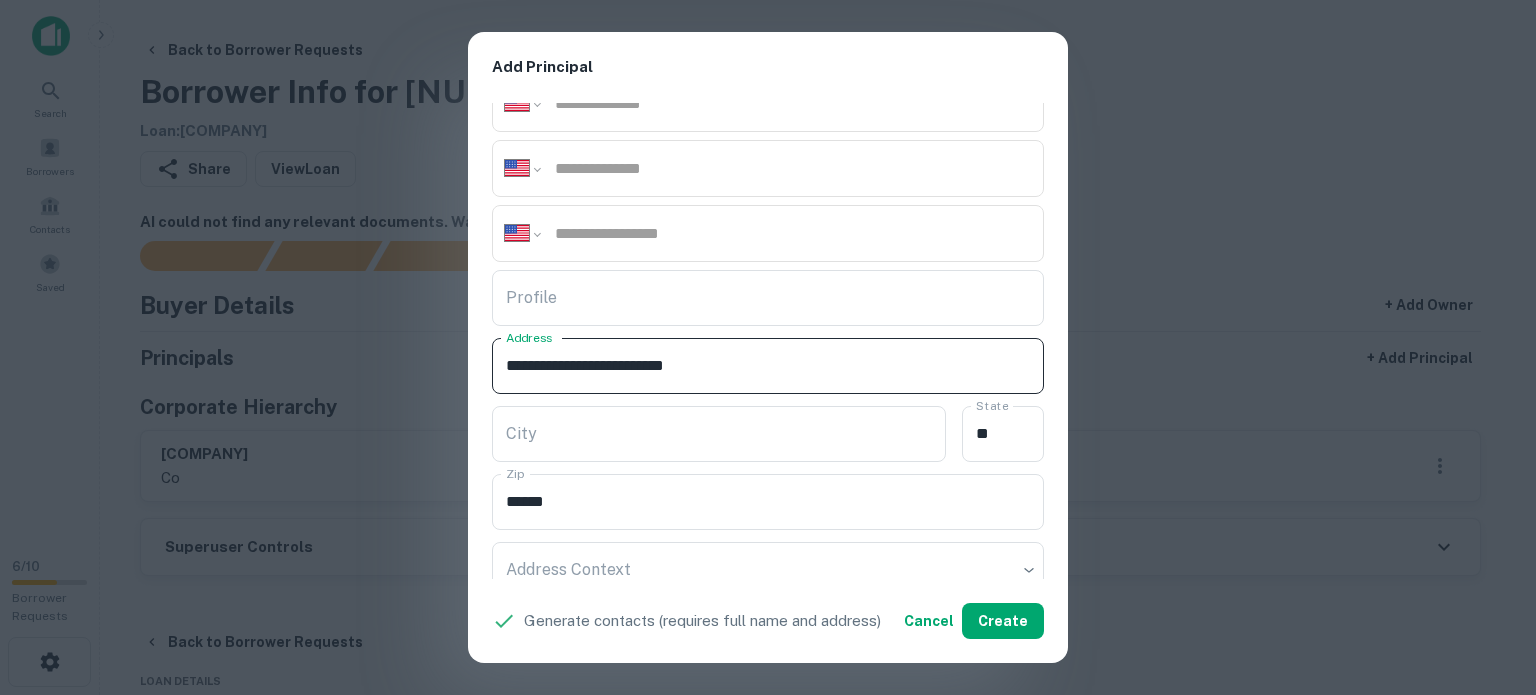 drag, startPoint x: 648, startPoint y: 363, endPoint x: 694, endPoint y: 379, distance: 48.703182 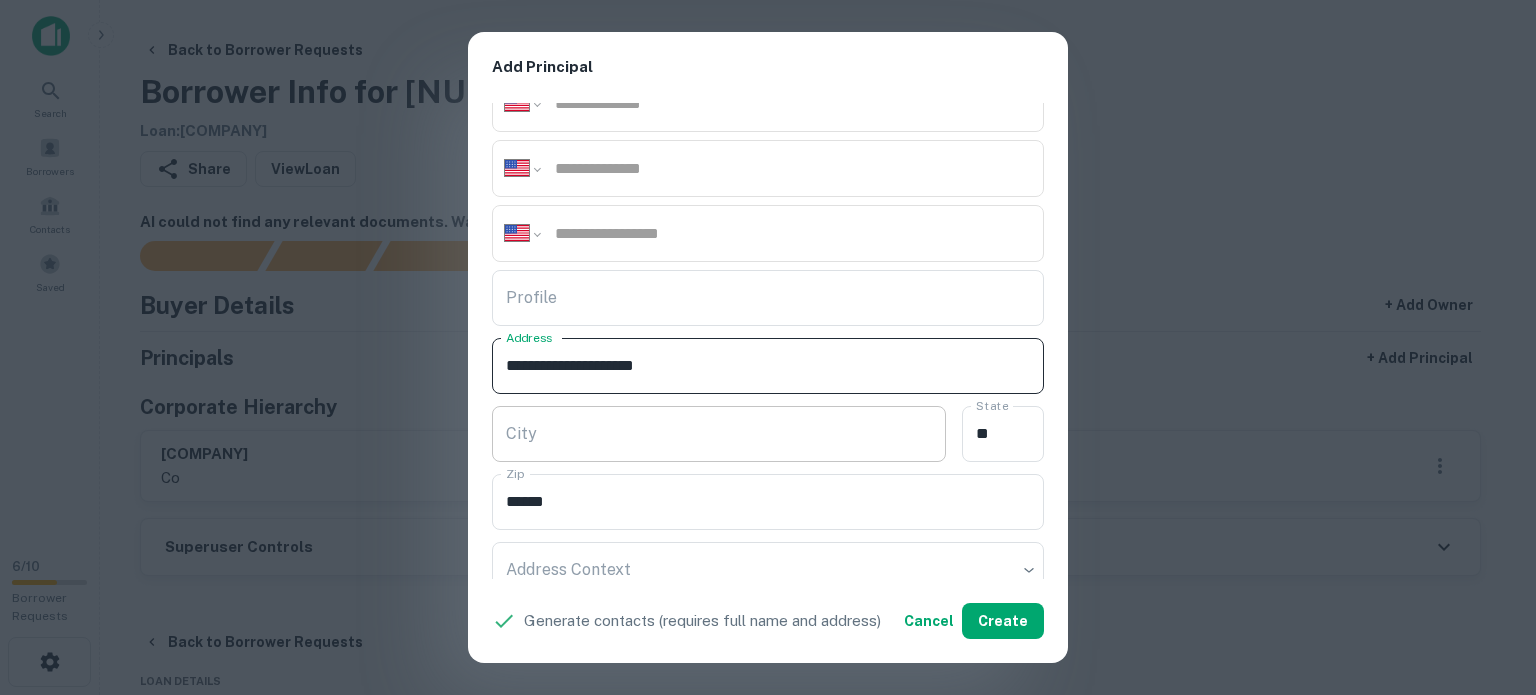 type on "**********" 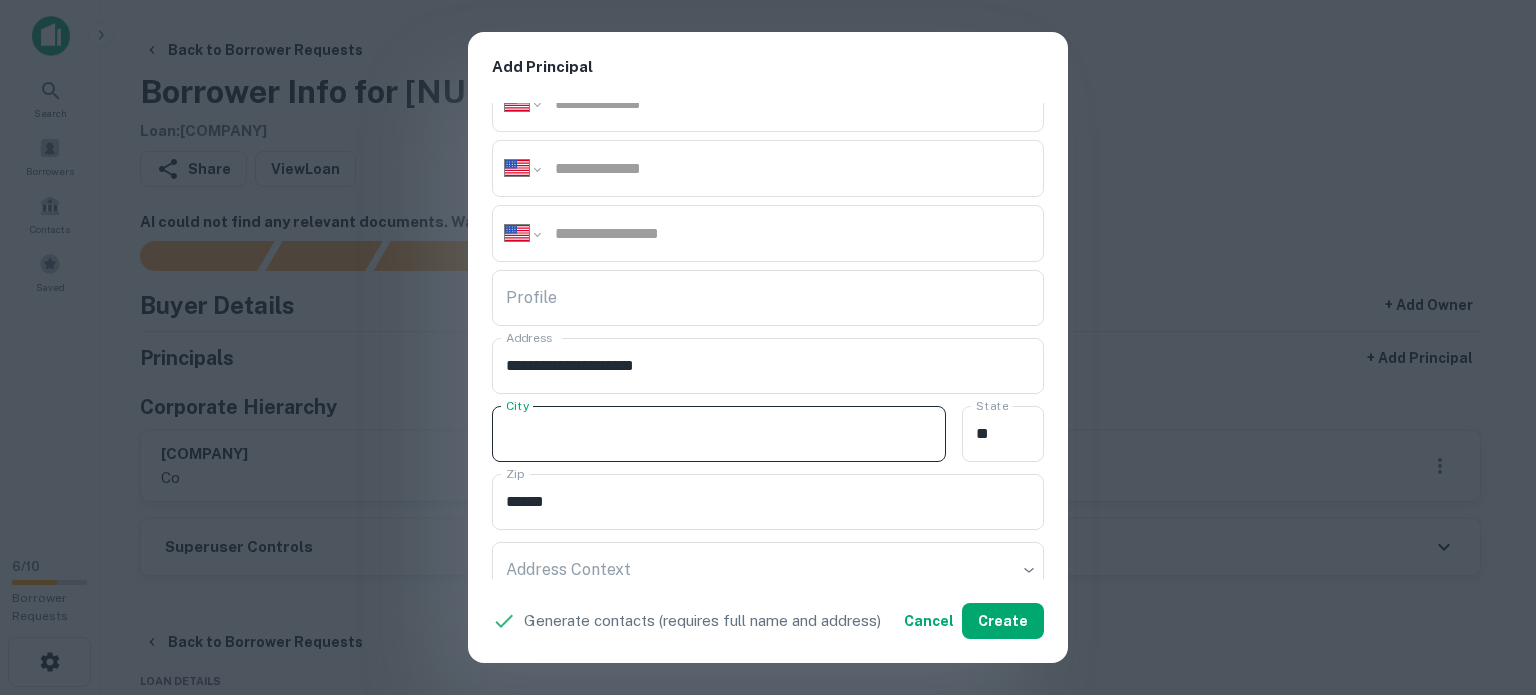 click on "City" at bounding box center (719, 434) 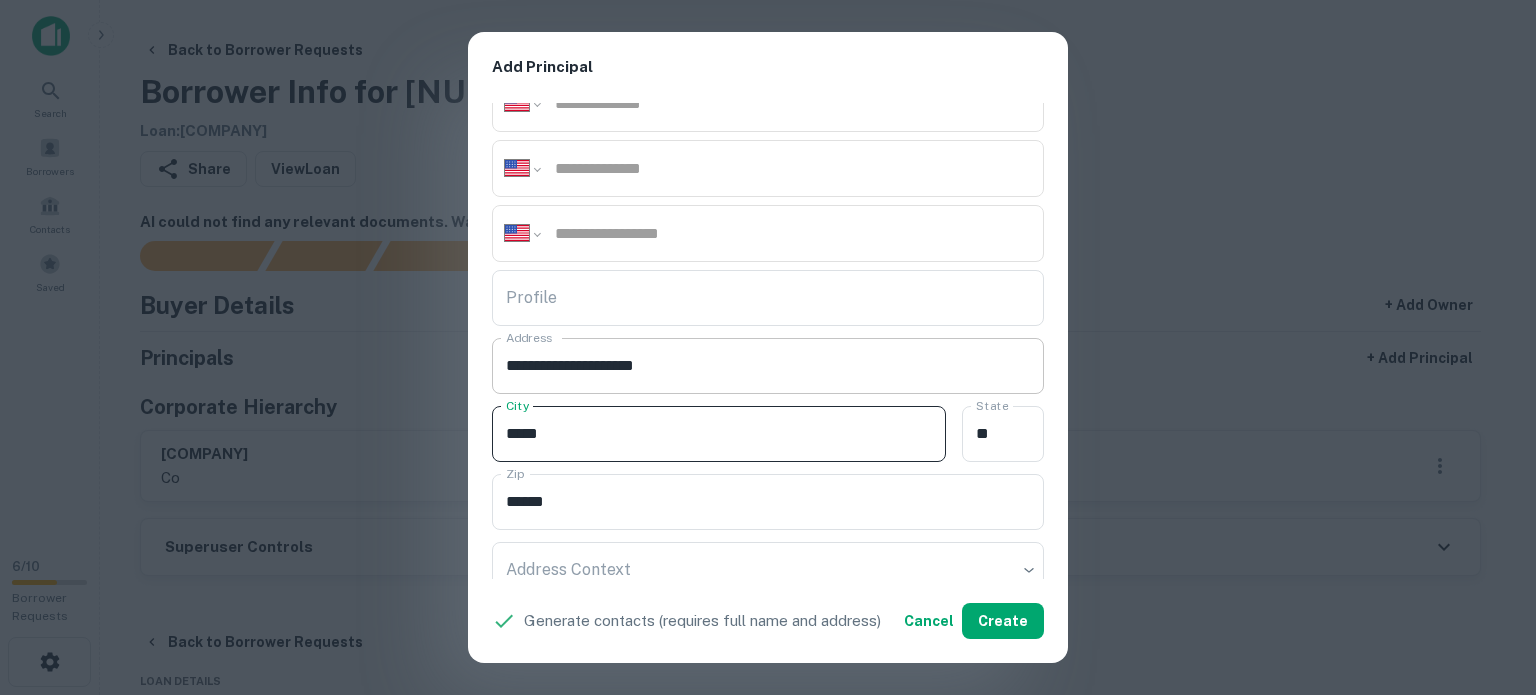 type on "*****" 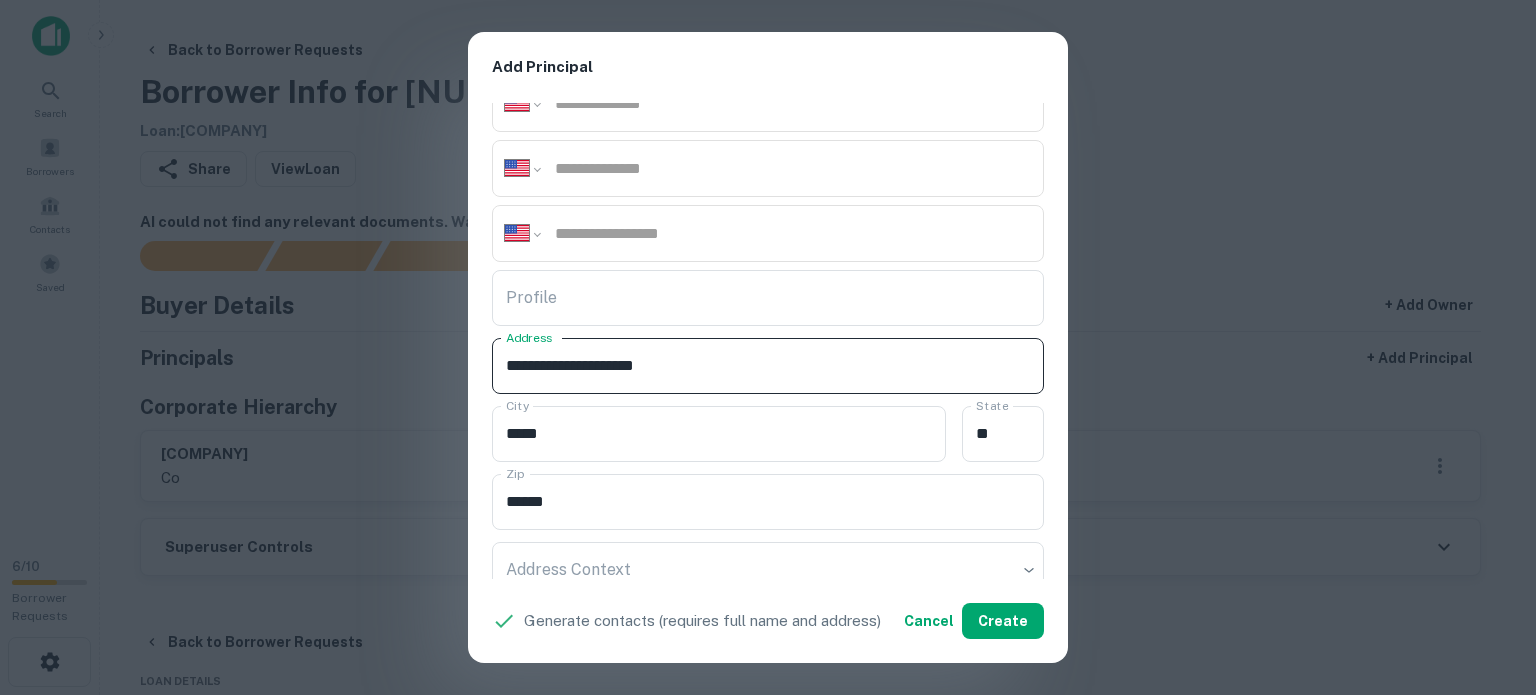 drag, startPoint x: 661, startPoint y: 355, endPoint x: 641, endPoint y: 367, distance: 23.323807 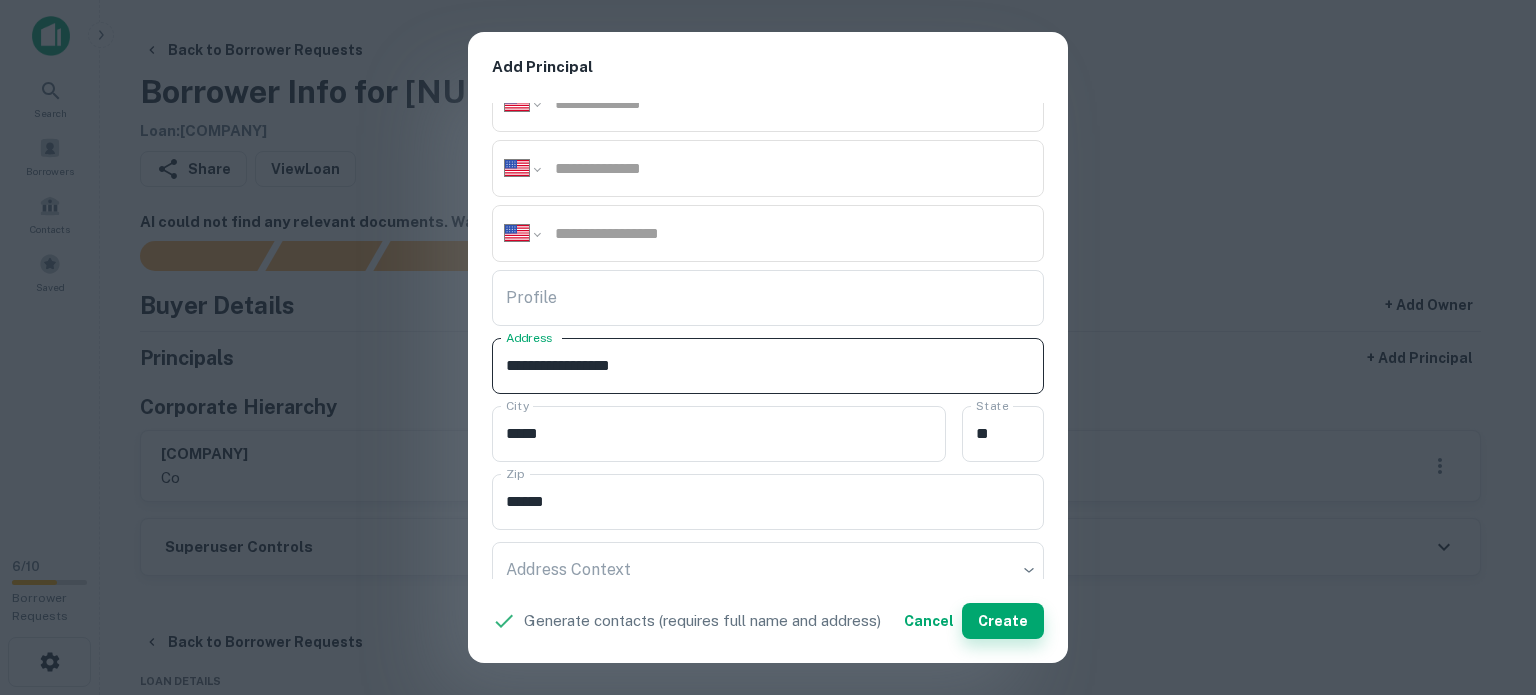 type on "**********" 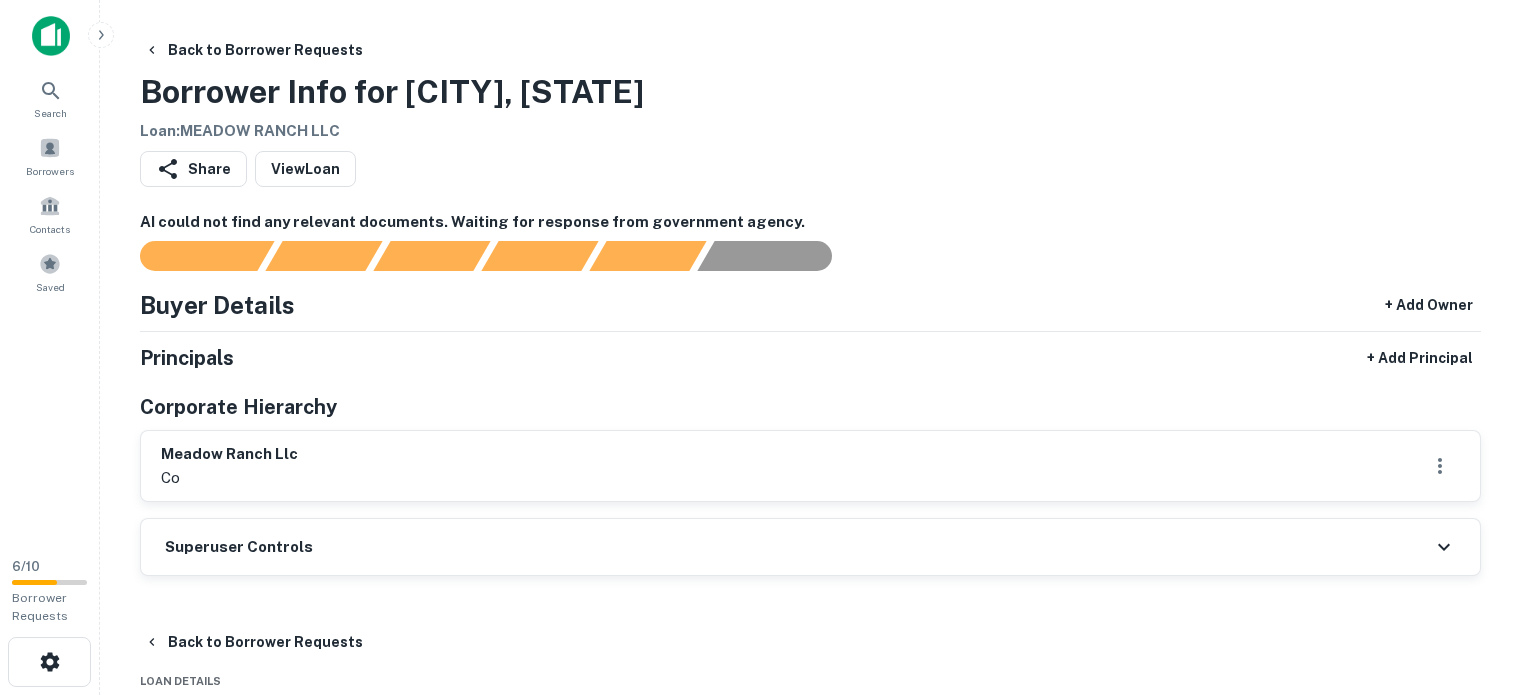 scroll, scrollTop: 0, scrollLeft: 0, axis: both 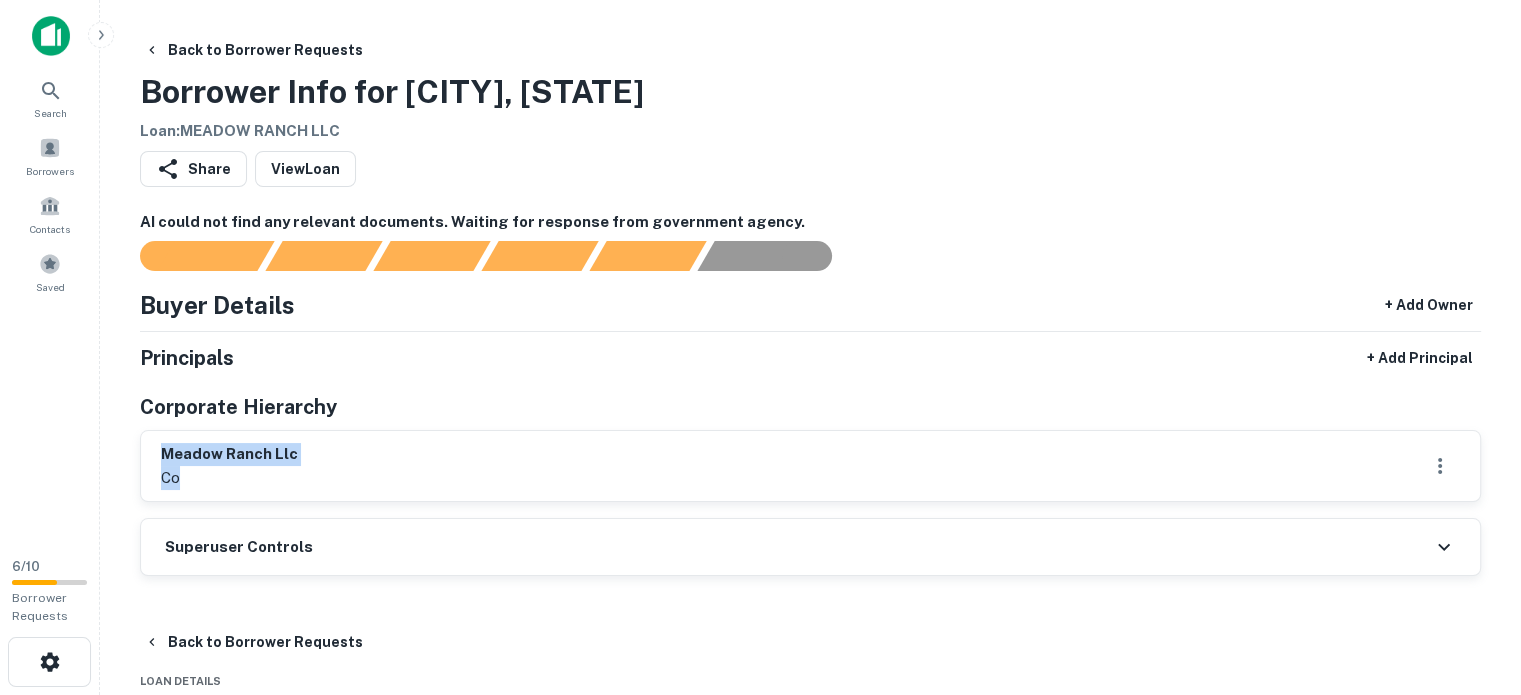 click on "meadow ranch llc co" at bounding box center (810, 466) 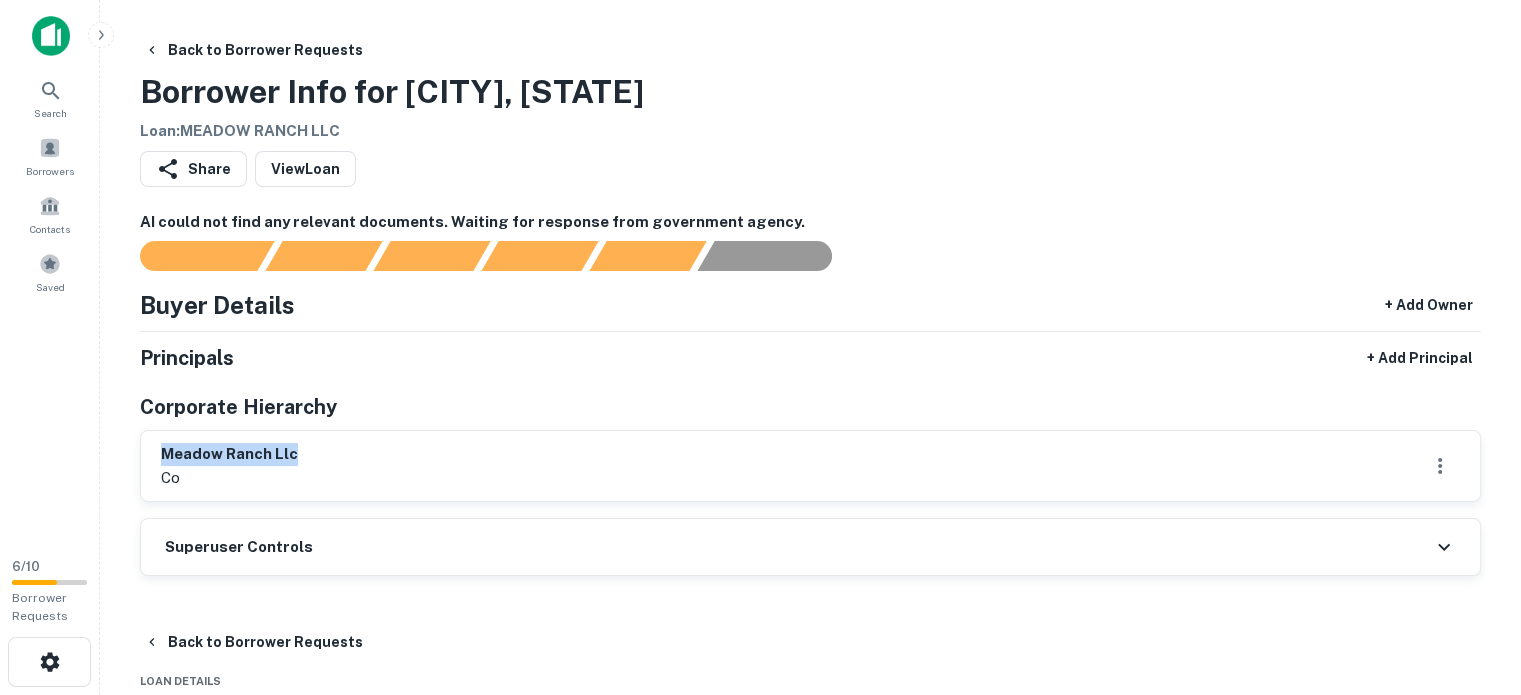 drag, startPoint x: 157, startPoint y: 453, endPoint x: 325, endPoint y: 462, distance: 168.2409 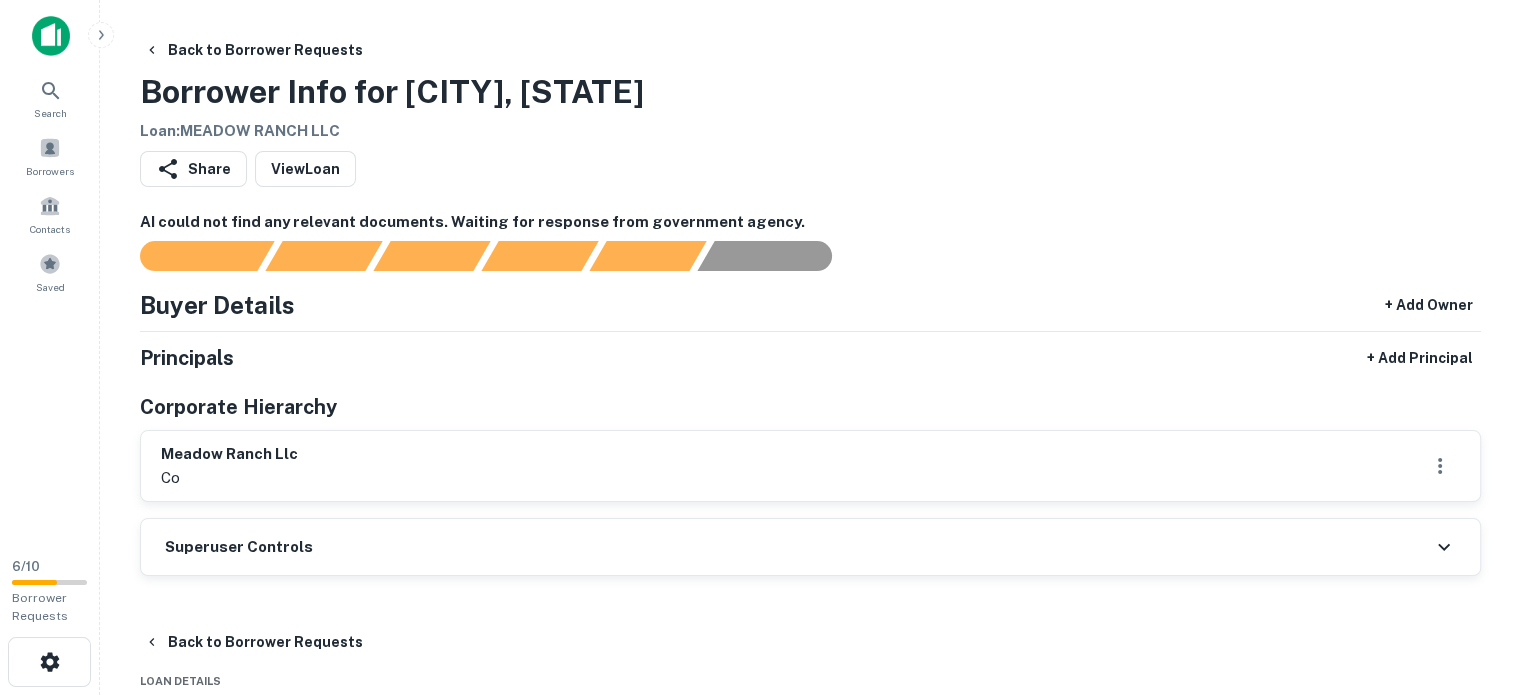 click on "AI could not find any relevant documents. Waiting for response from government agency.   Buyer Details + Add Owner Principals + Add Principal Corporate Hierarchy meadow ranch llc co Superuser Controls" at bounding box center [810, 394] 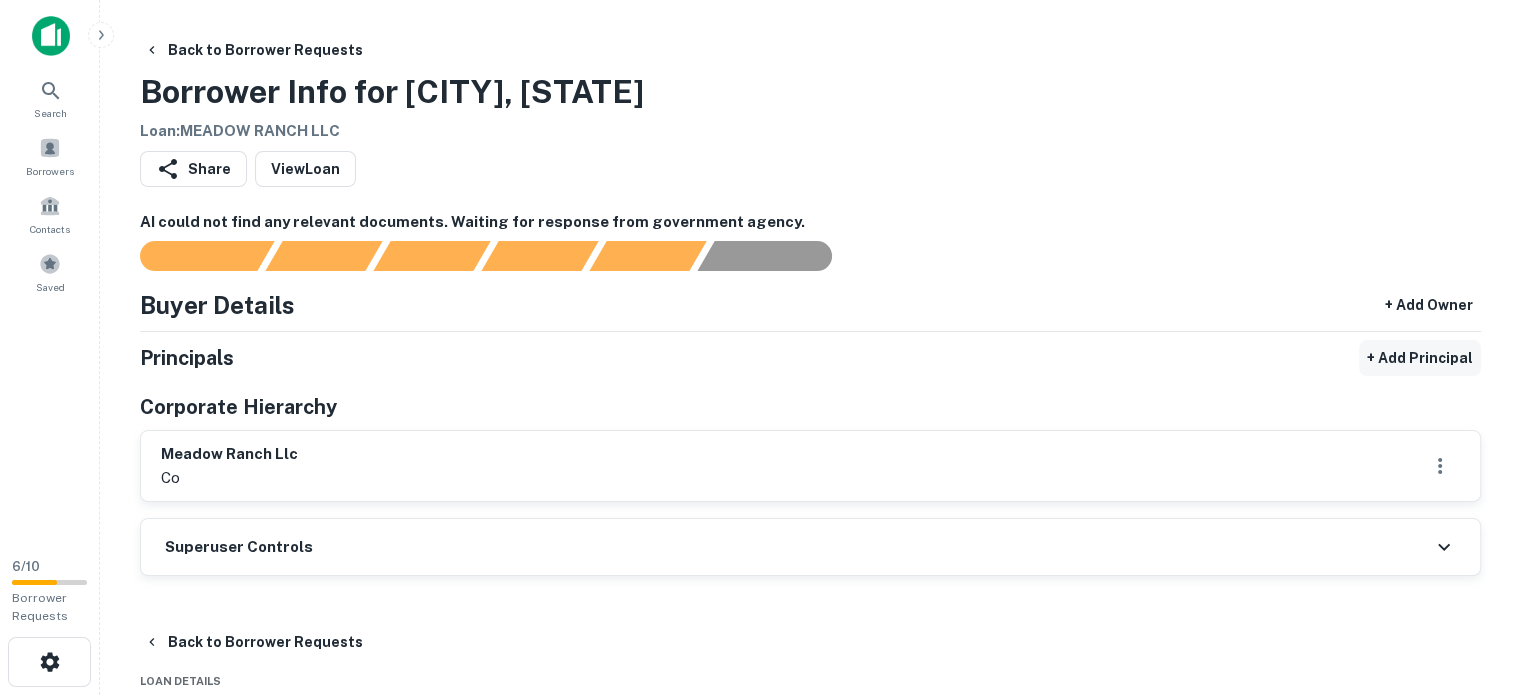 click on "+ Add Principal" at bounding box center (1420, 358) 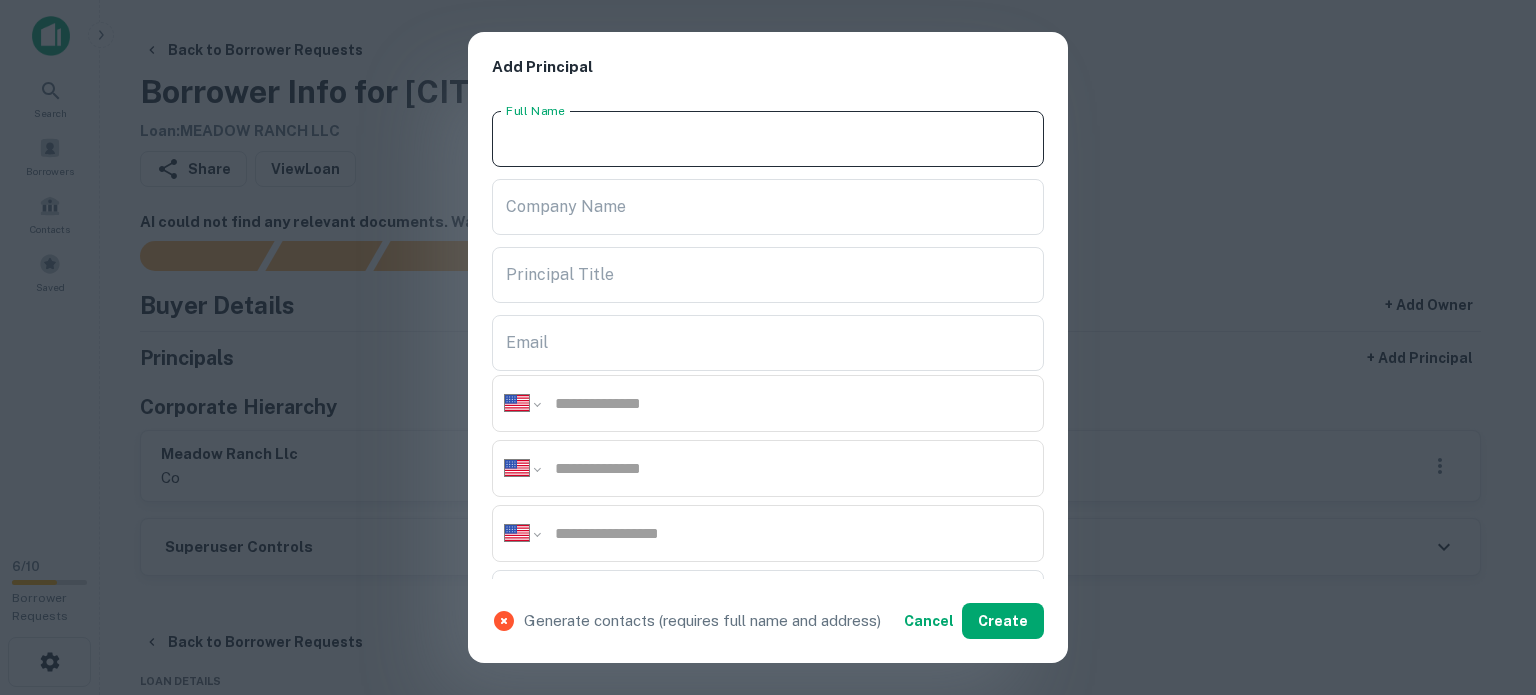 click on "Full Name" at bounding box center (768, 139) 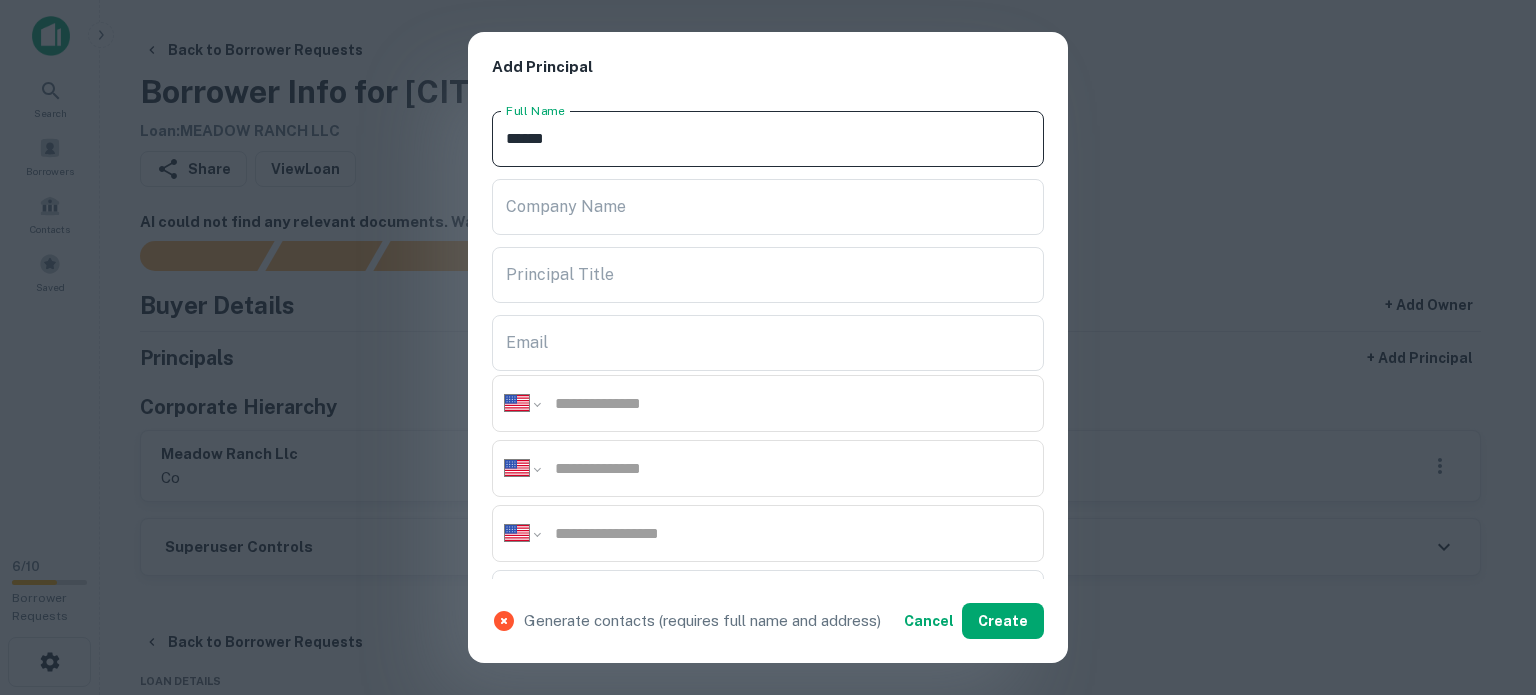click on "******" at bounding box center (768, 139) 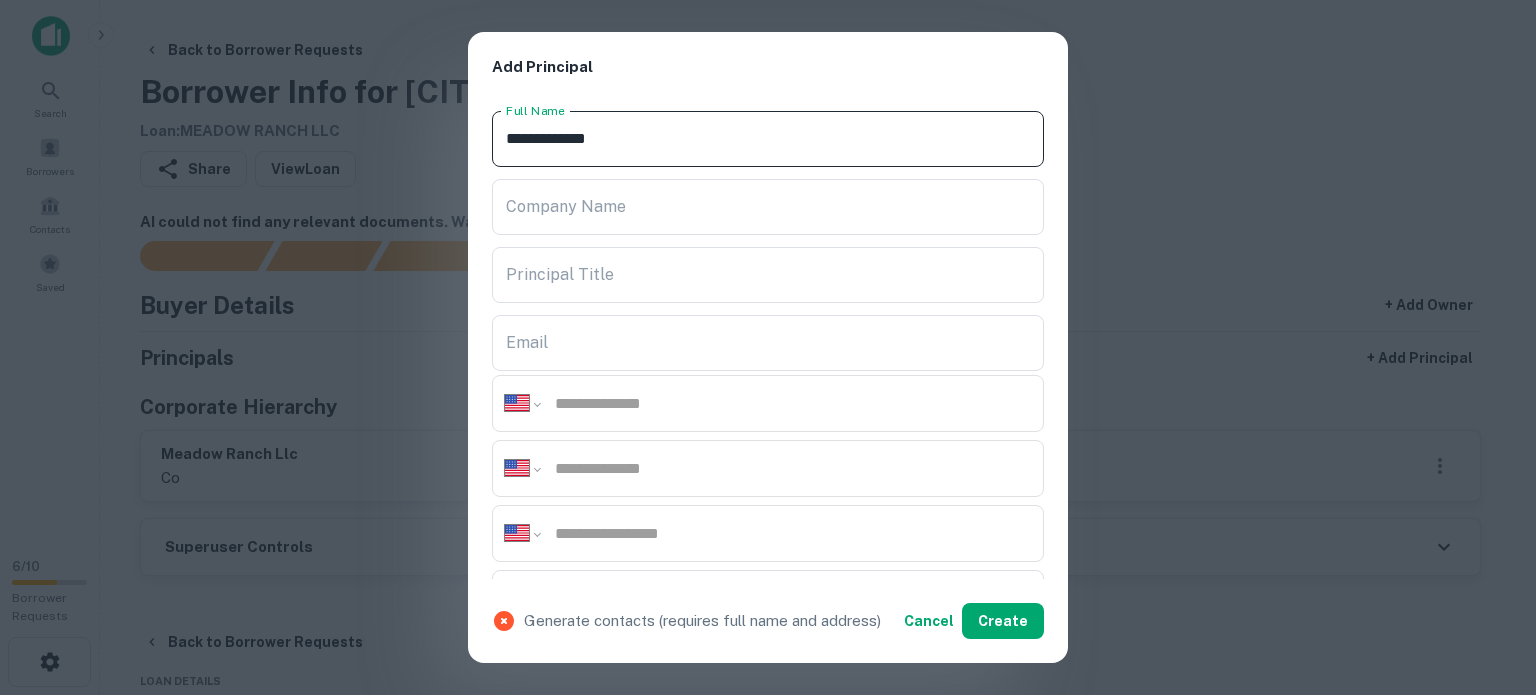 type on "**********" 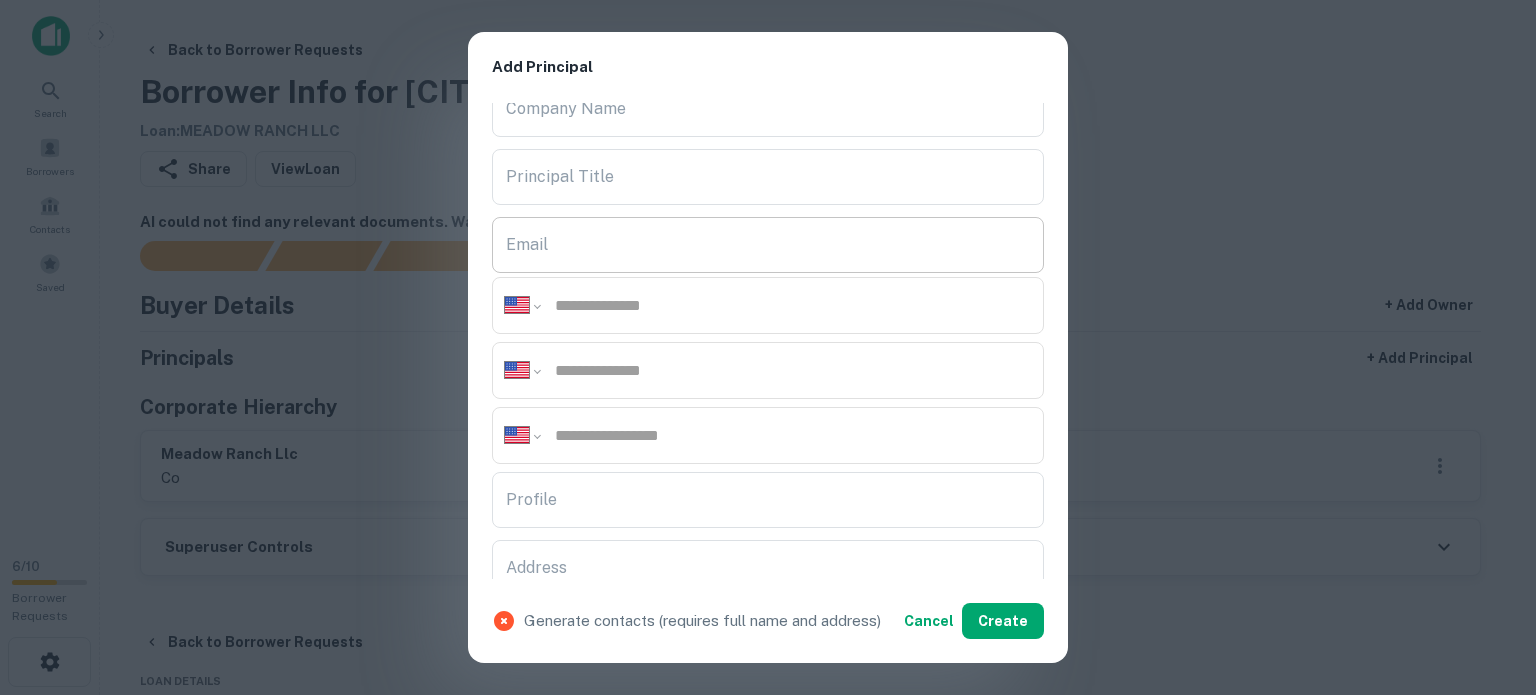 scroll, scrollTop: 200, scrollLeft: 0, axis: vertical 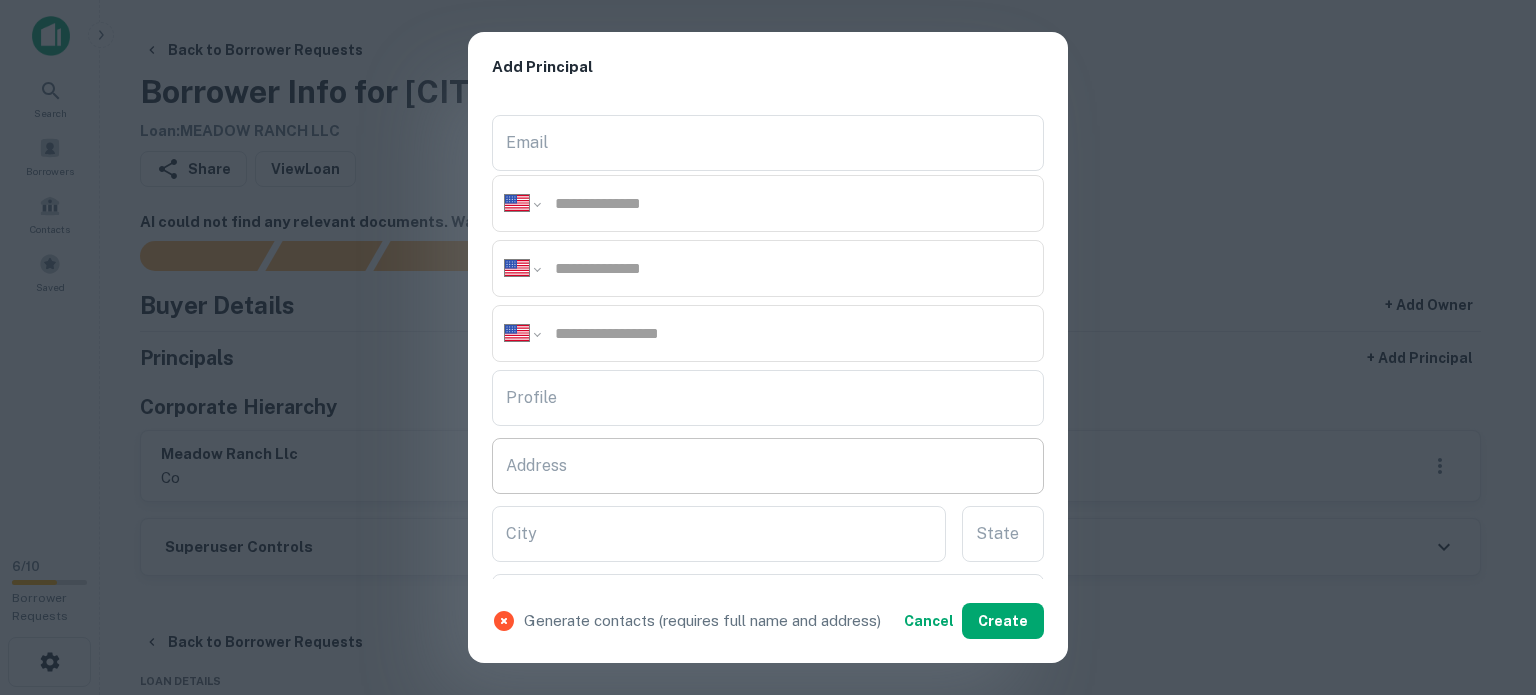click on "Address" at bounding box center (768, 466) 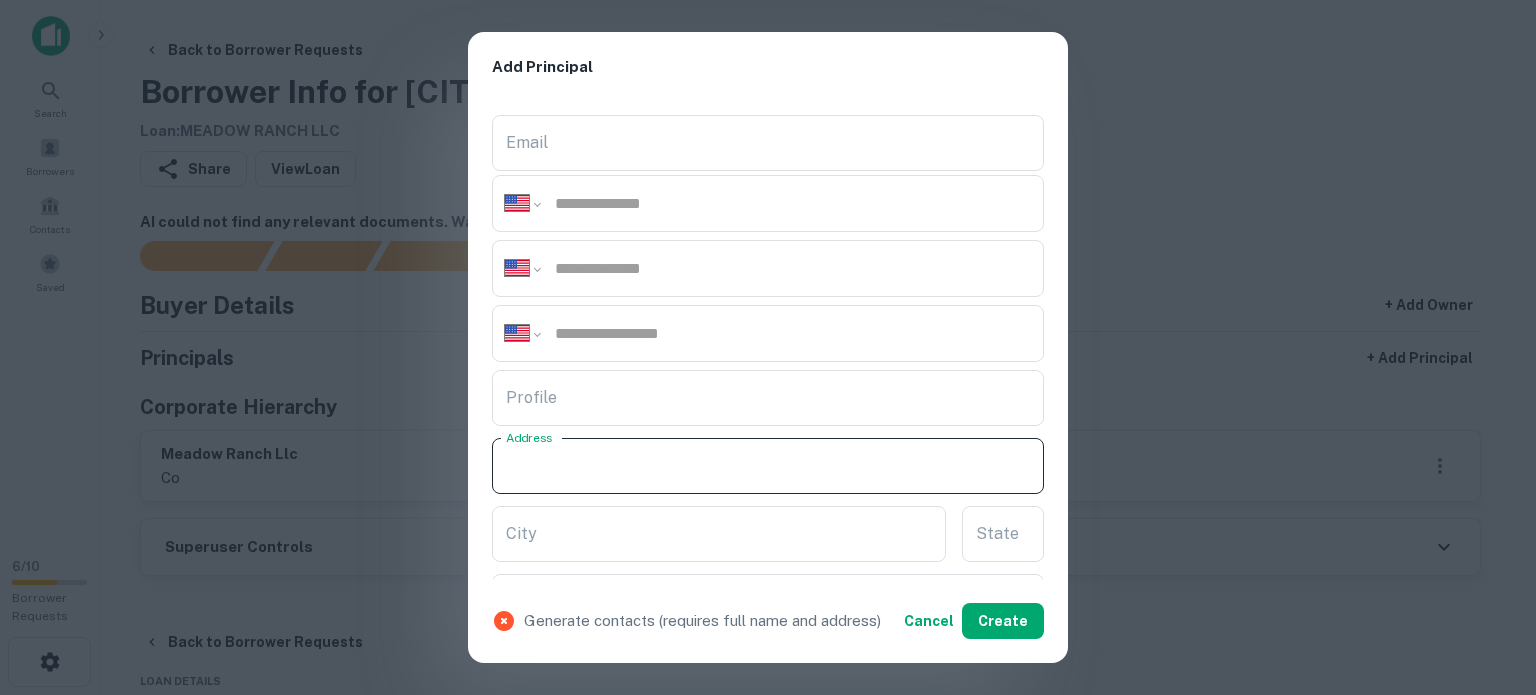 paste on "**********" 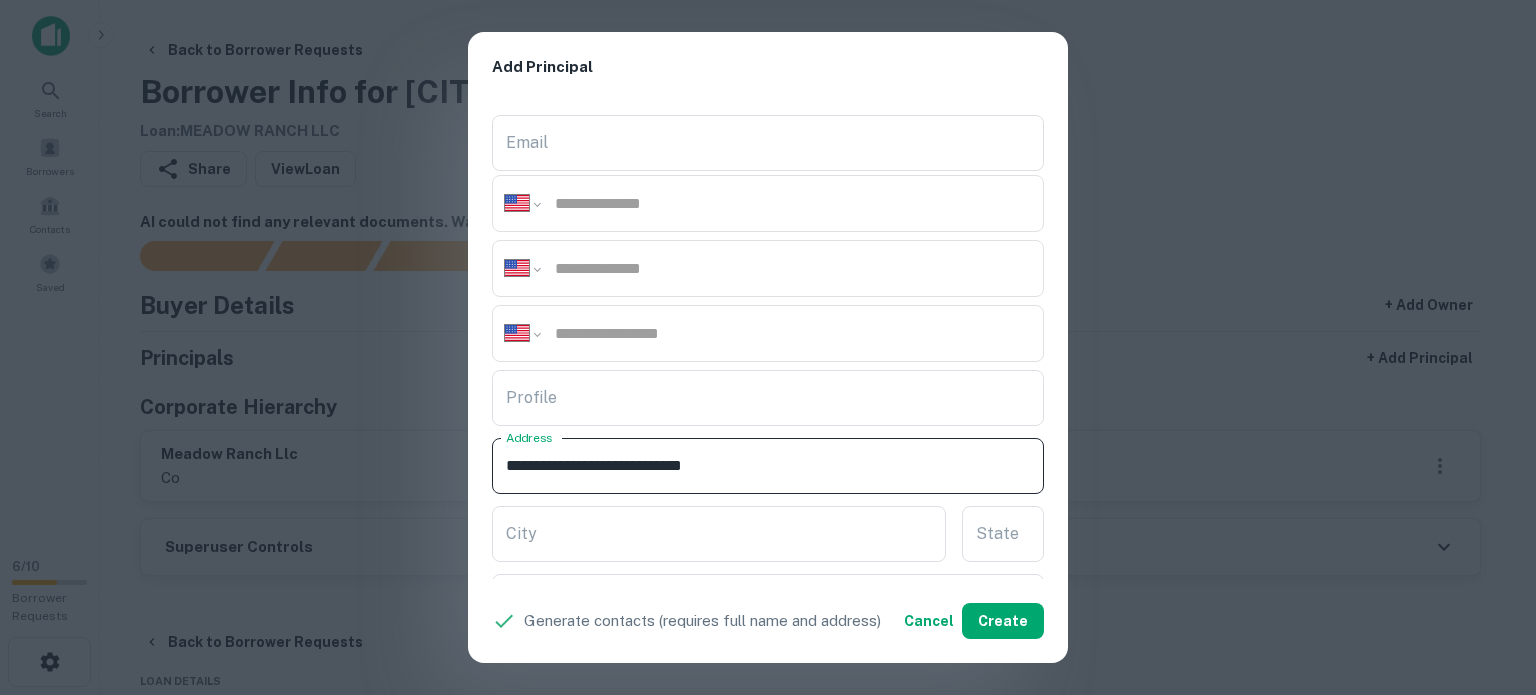 scroll, scrollTop: 300, scrollLeft: 0, axis: vertical 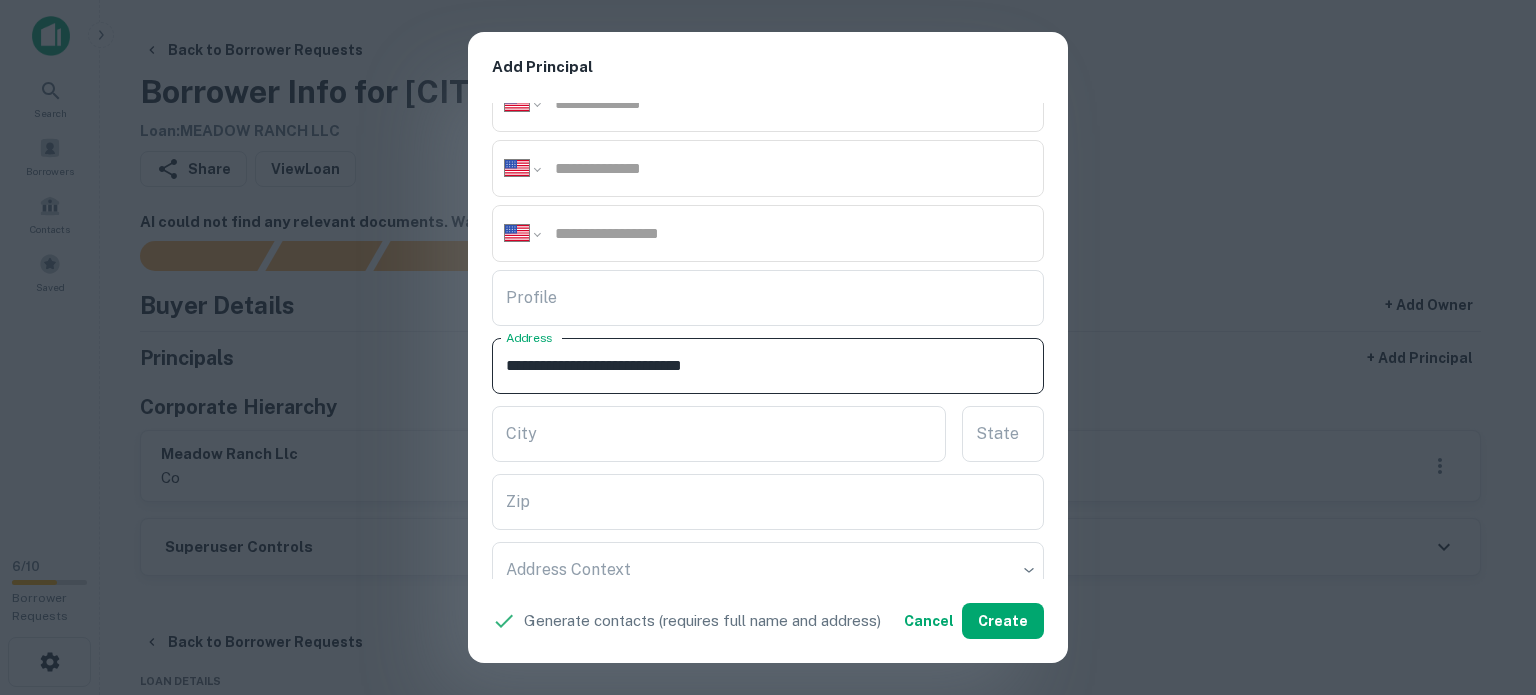 drag, startPoint x: 698, startPoint y: 363, endPoint x: 776, endPoint y: 372, distance: 78.51752 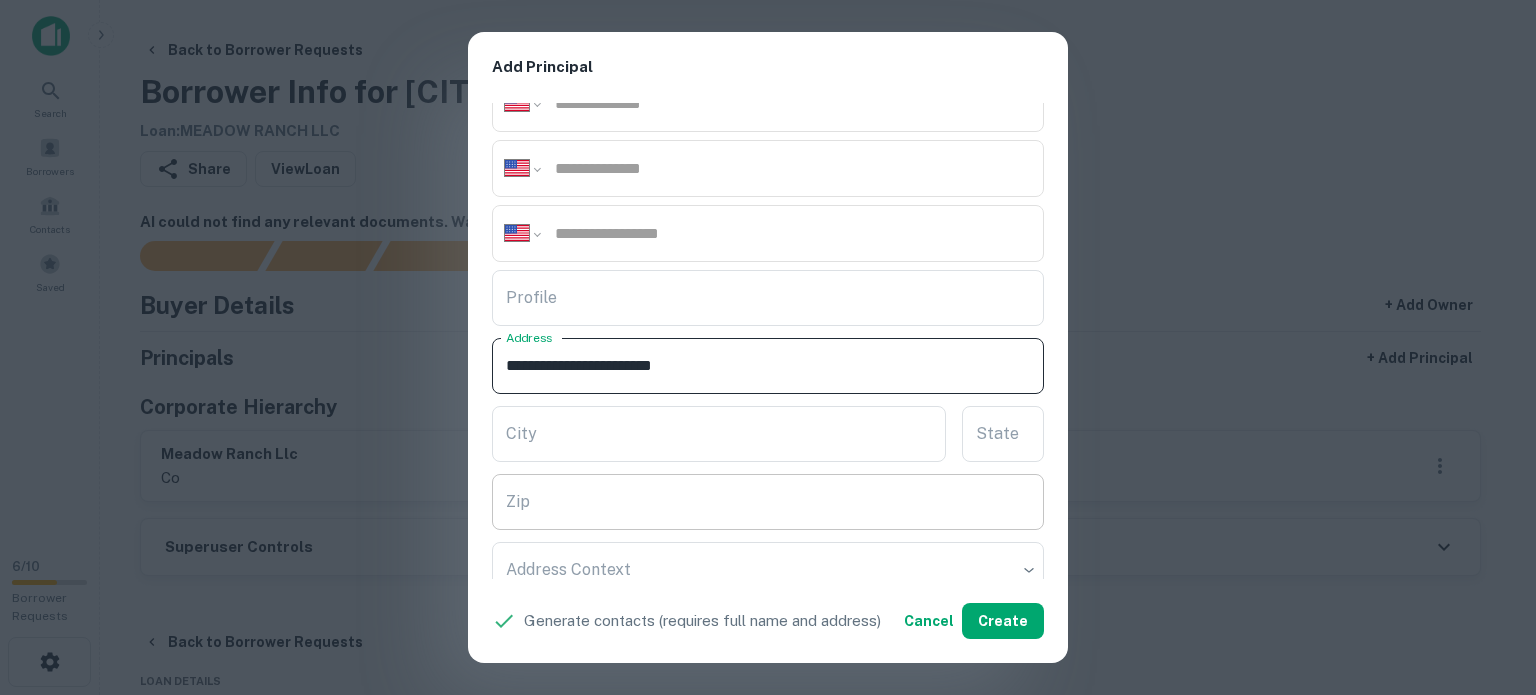 type on "**********" 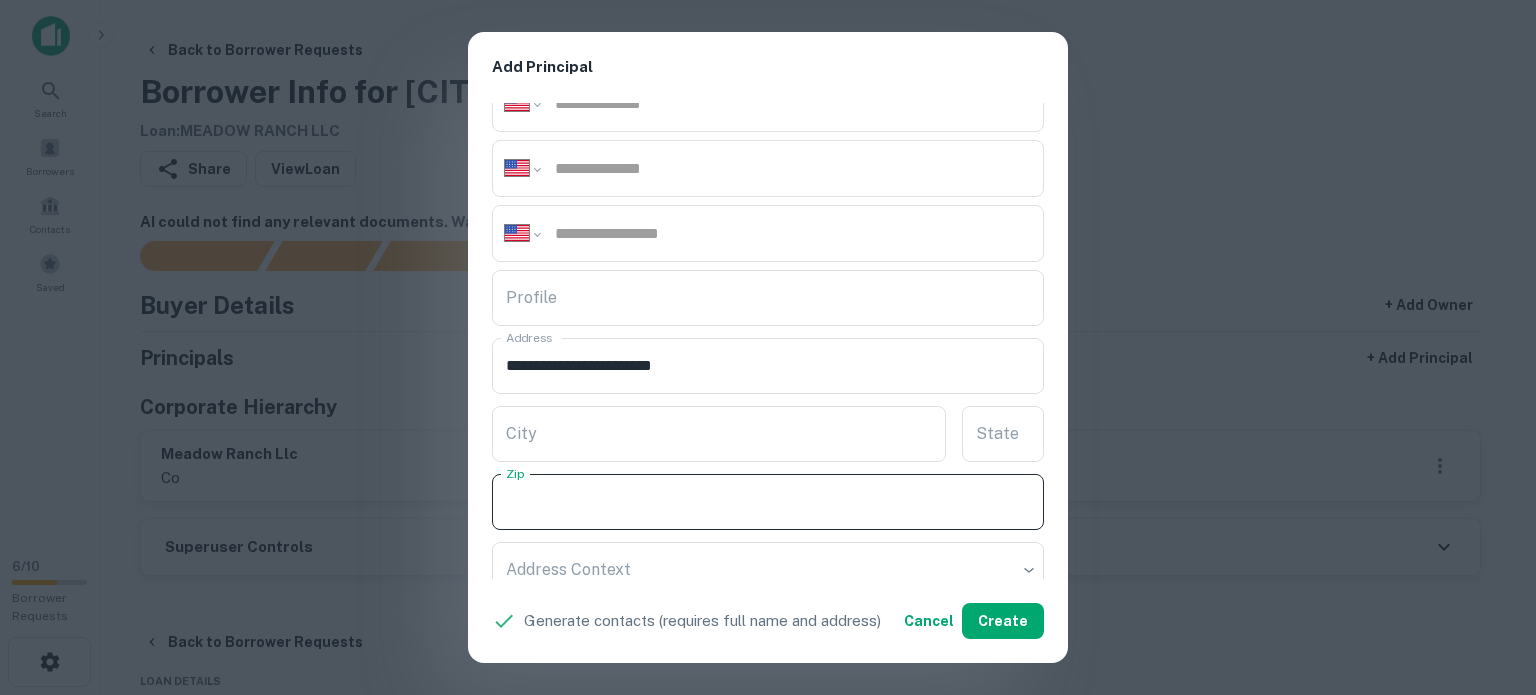 paste on "*****" 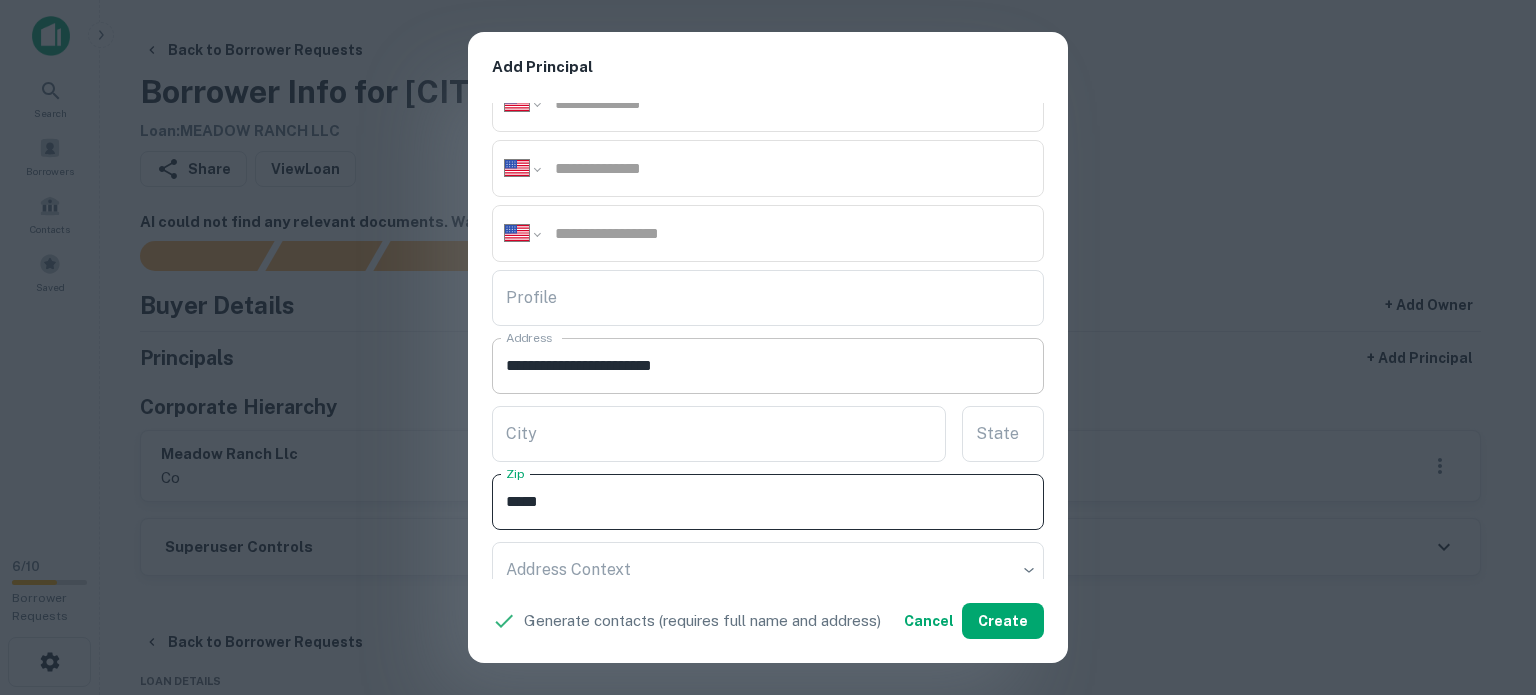 type on "*****" 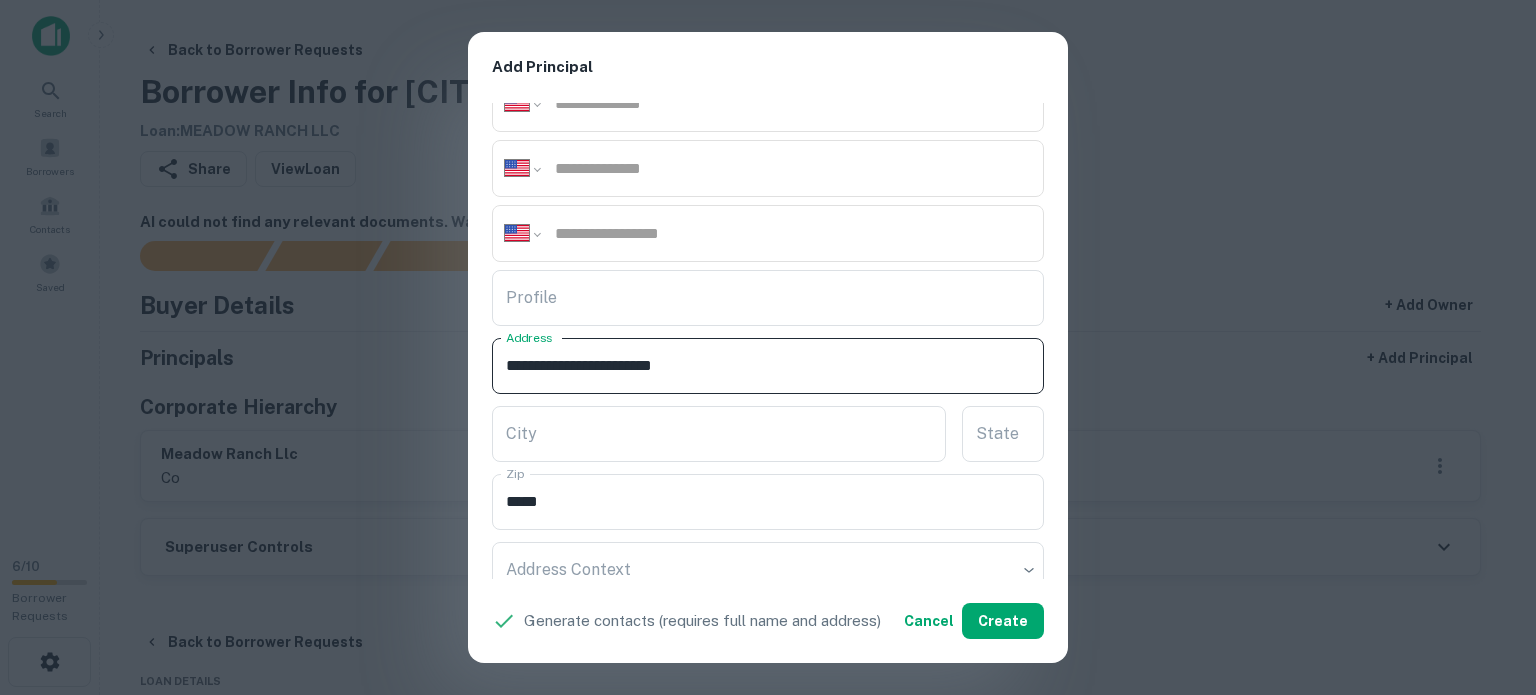 drag, startPoint x: 671, startPoint y: 361, endPoint x: 732, endPoint y: 365, distance: 61.13101 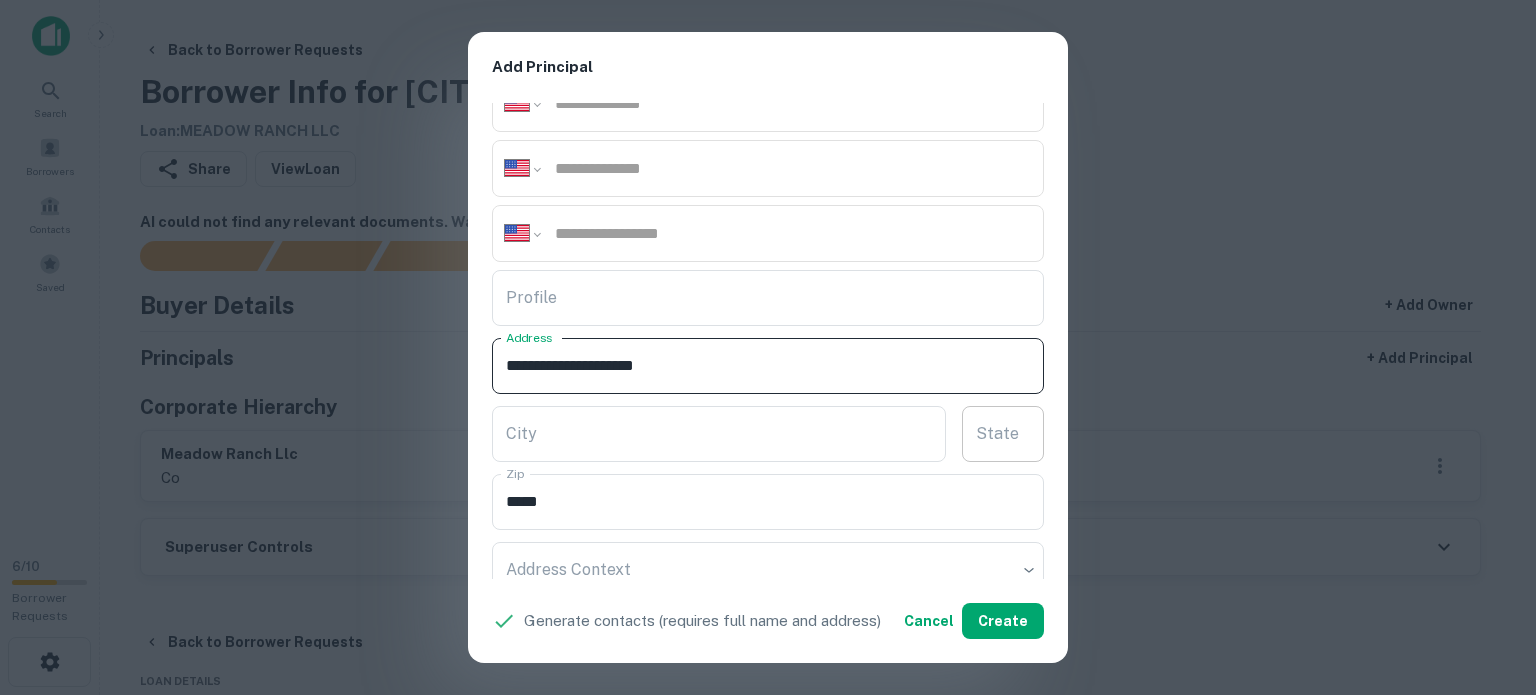 type on "**********" 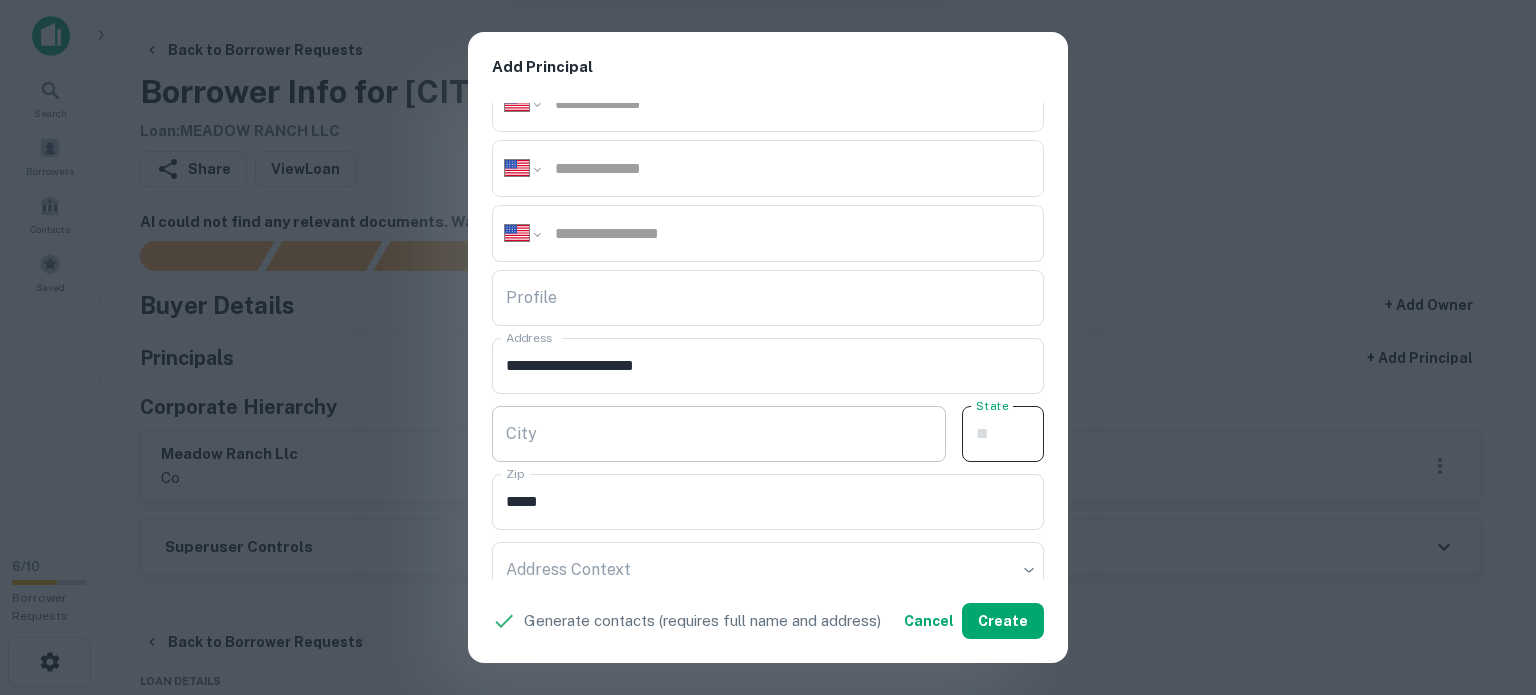 paste on "**" 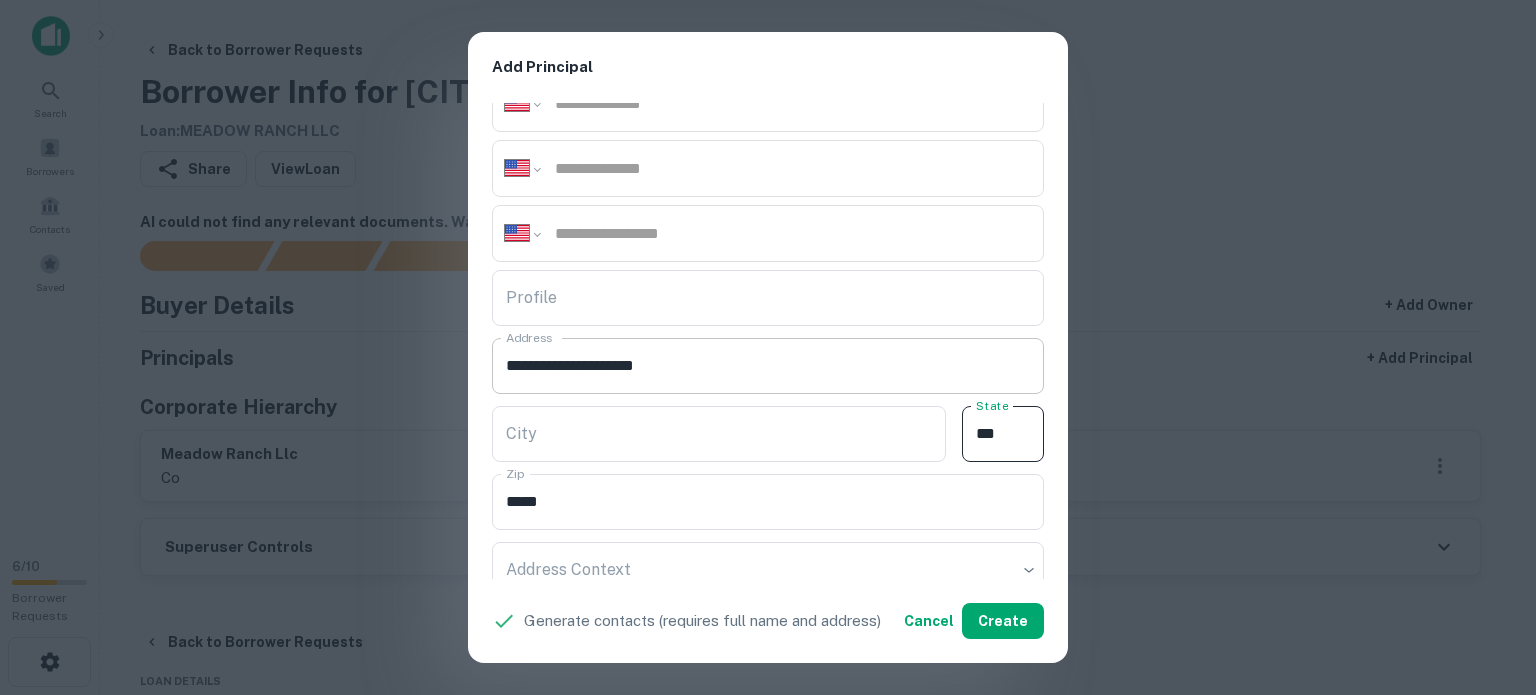 type on "**" 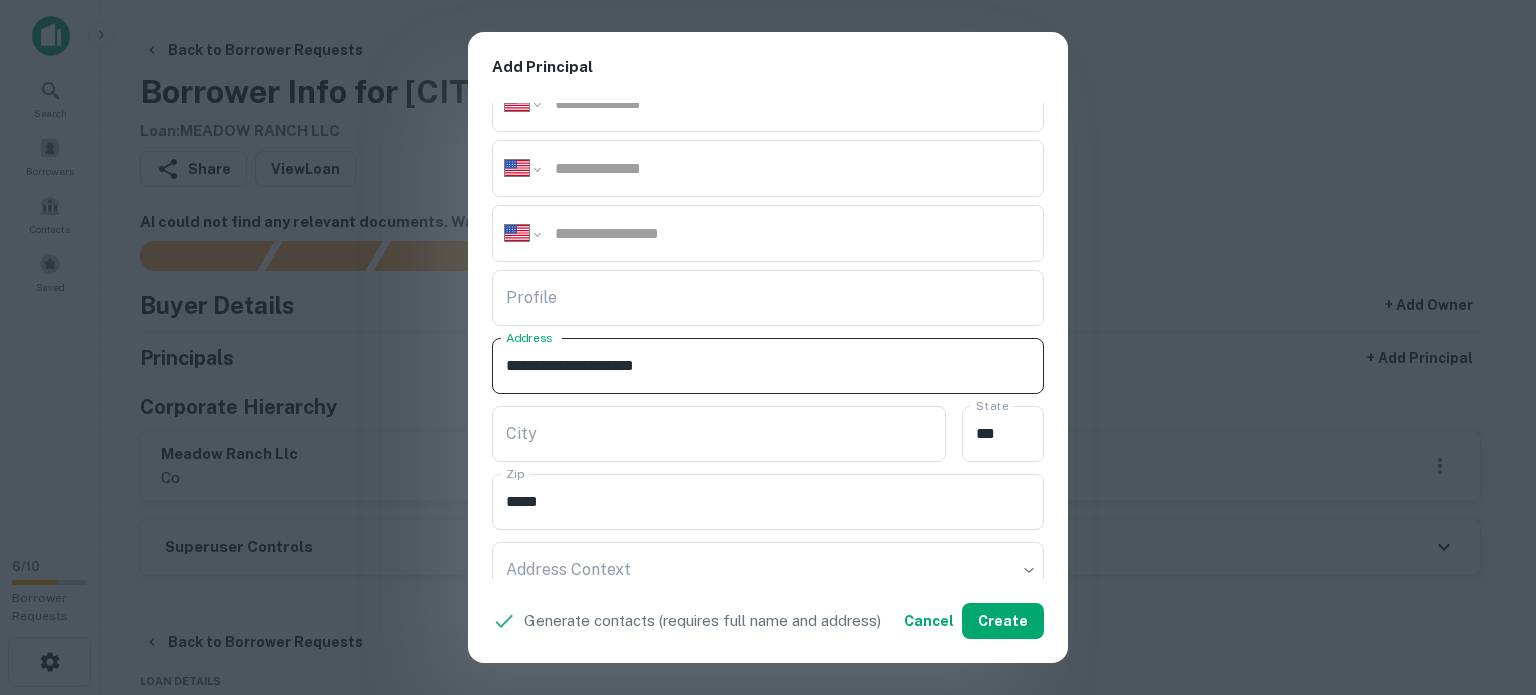 drag, startPoint x: 610, startPoint y: 353, endPoint x: 659, endPoint y: 376, distance: 54.129475 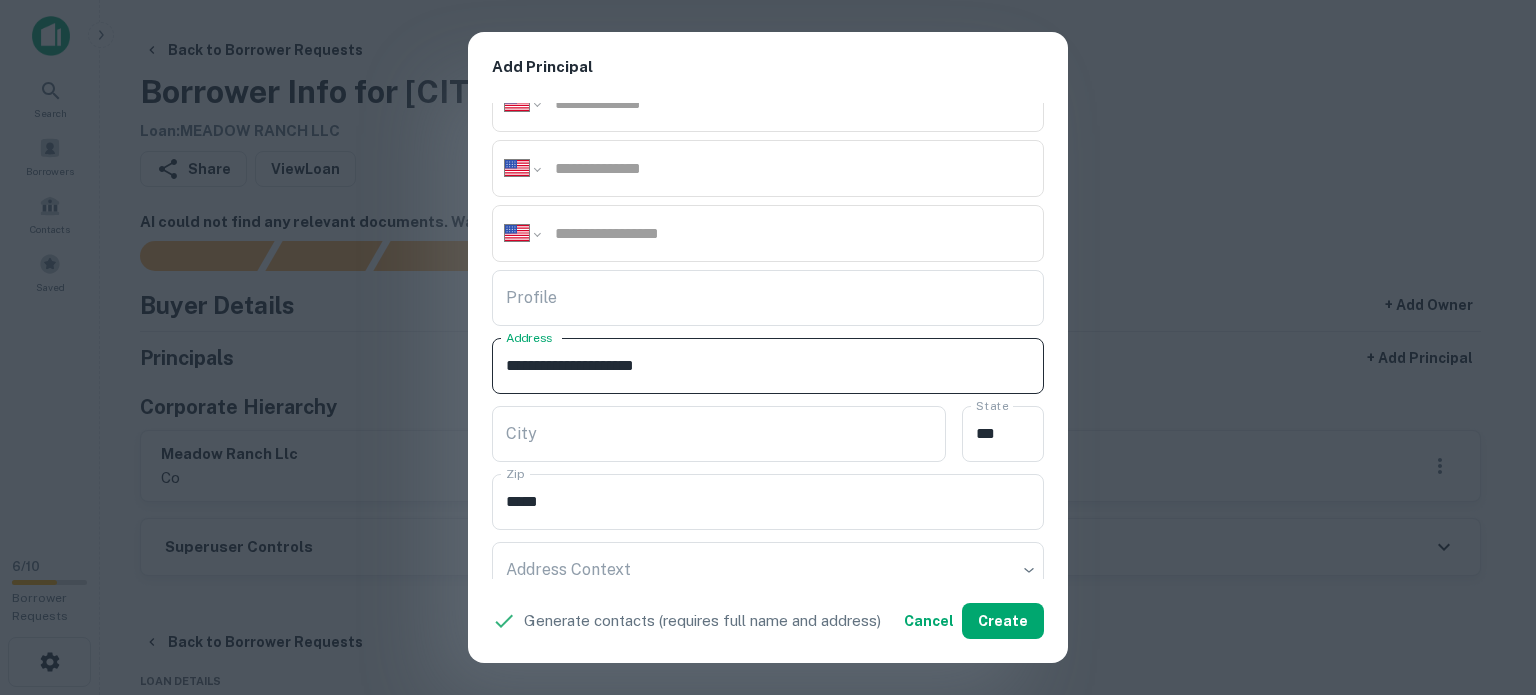 click on "**********" at bounding box center [768, 366] 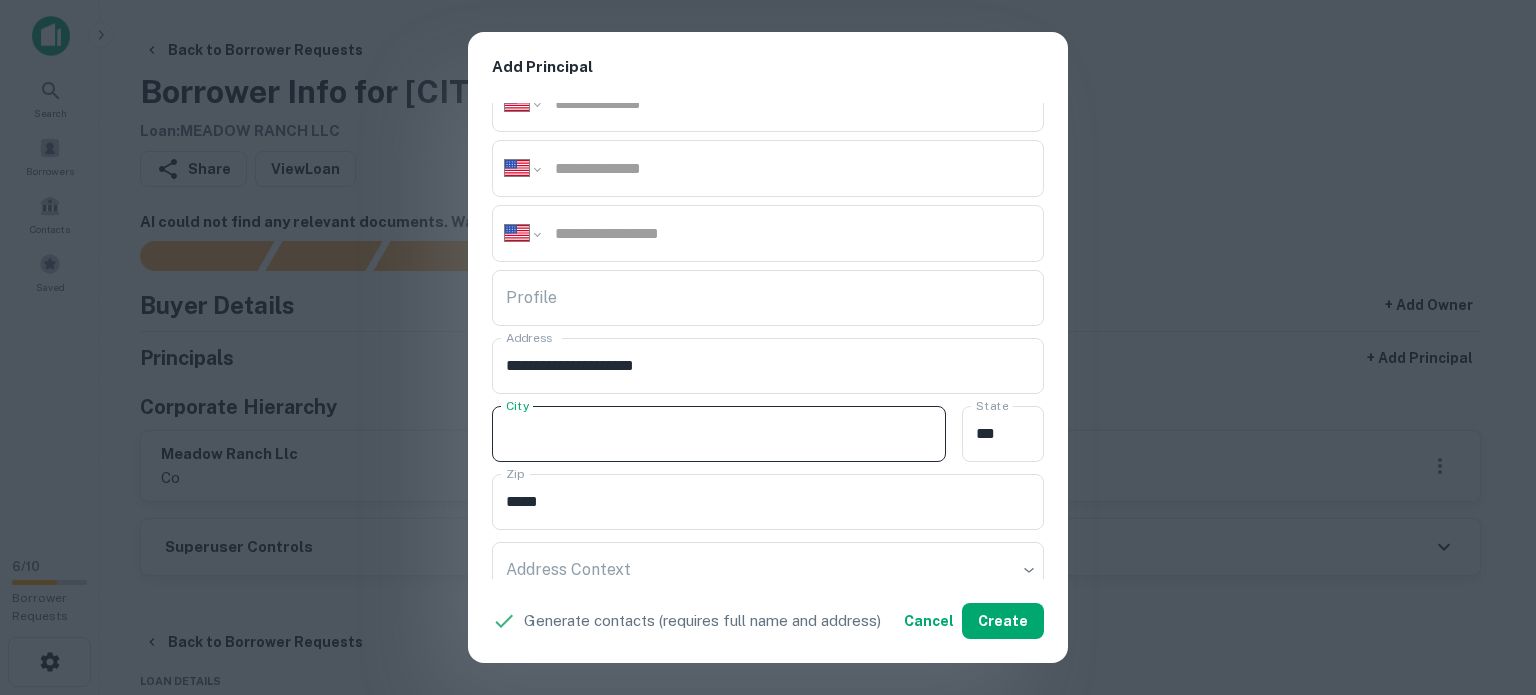 click on "City" at bounding box center (719, 434) 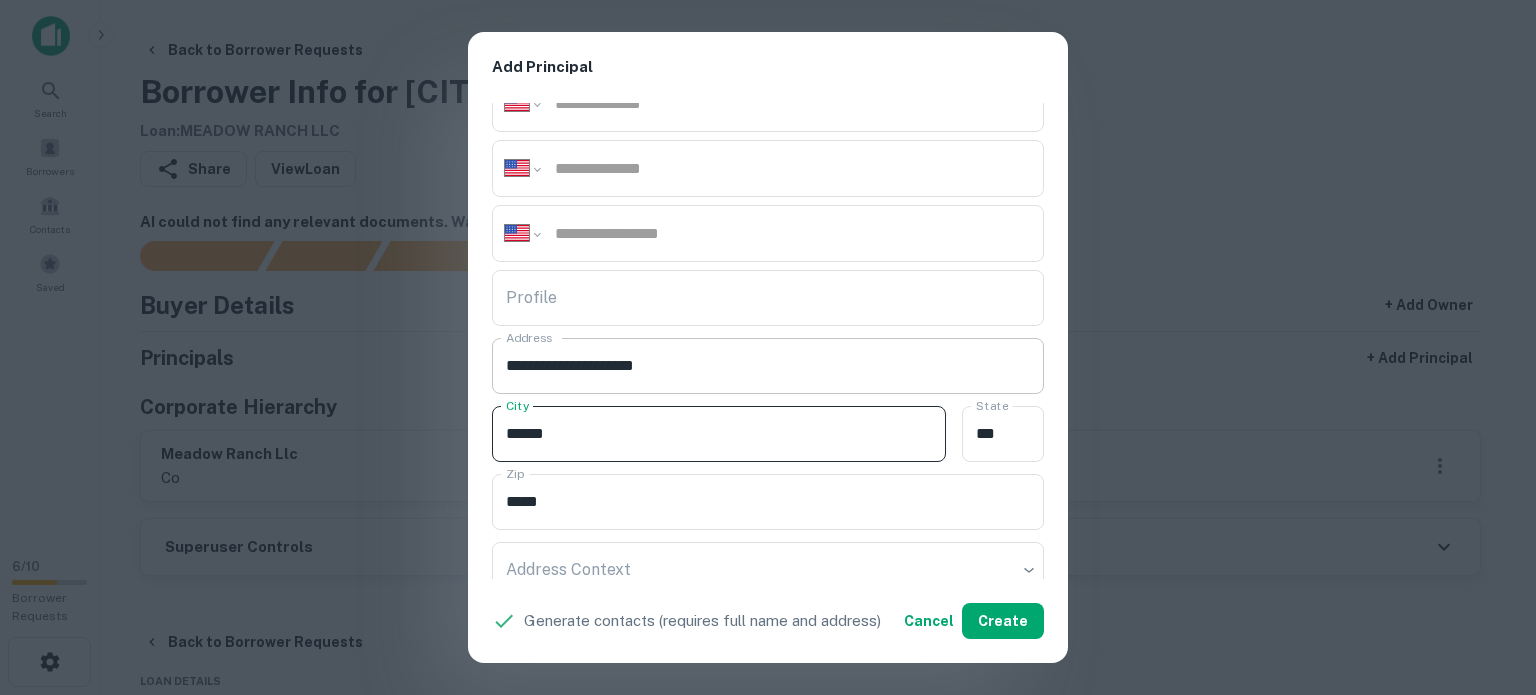 type on "******" 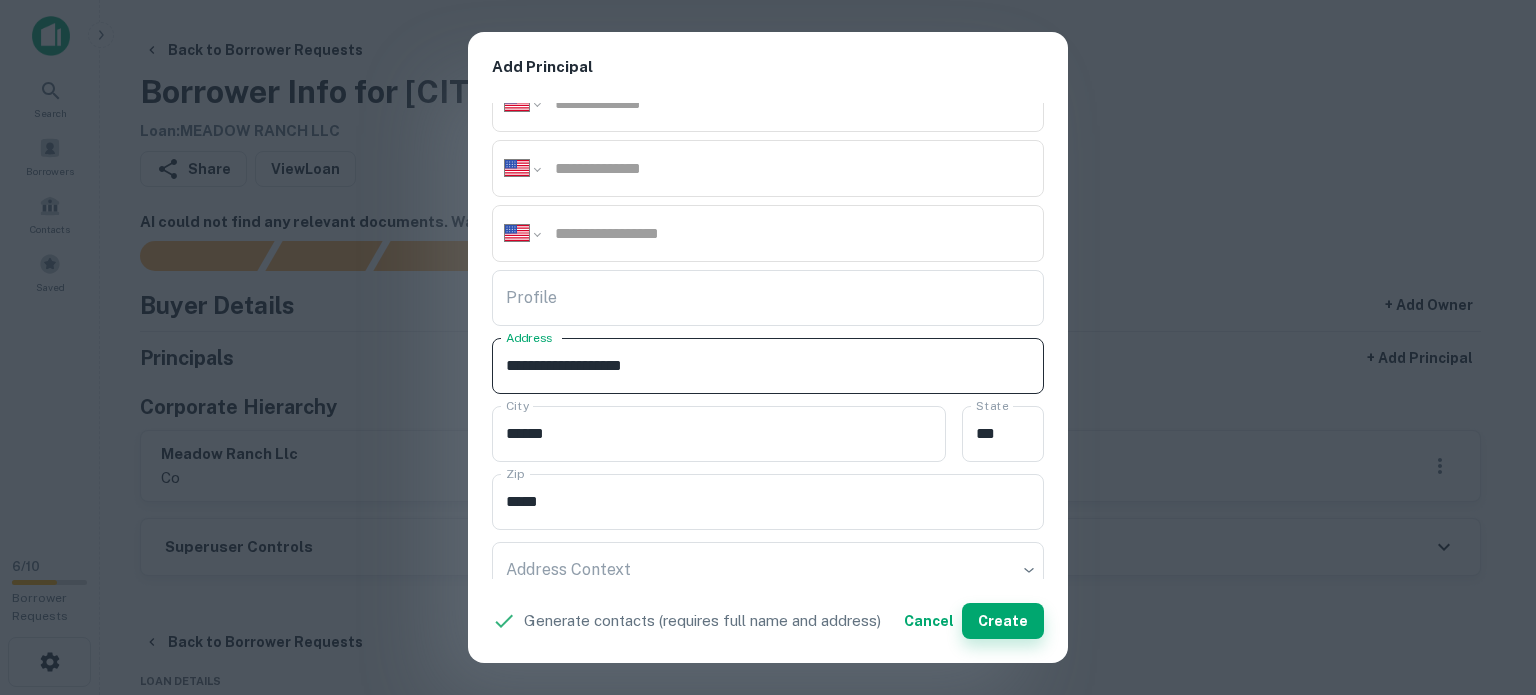 type on "**********" 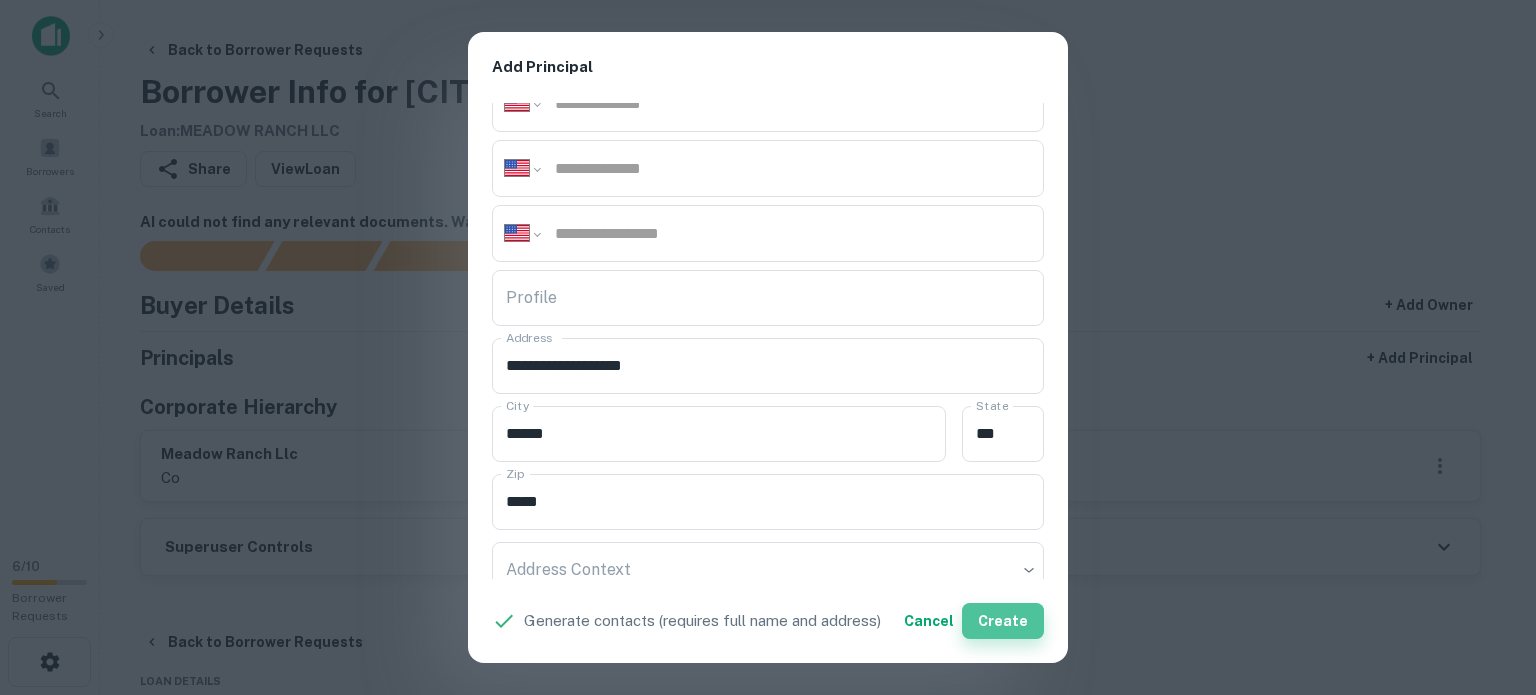 click on "Create" at bounding box center (1003, 621) 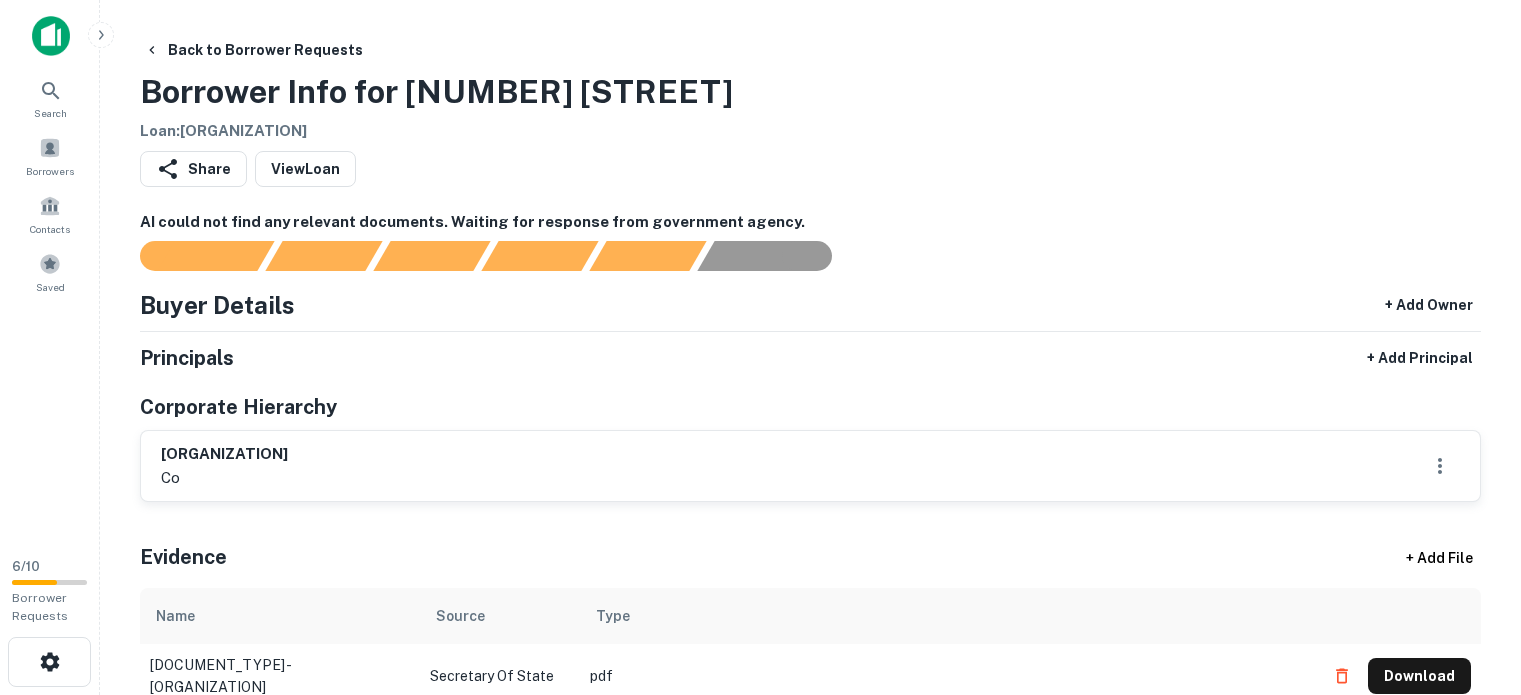 scroll, scrollTop: 200, scrollLeft: 0, axis: vertical 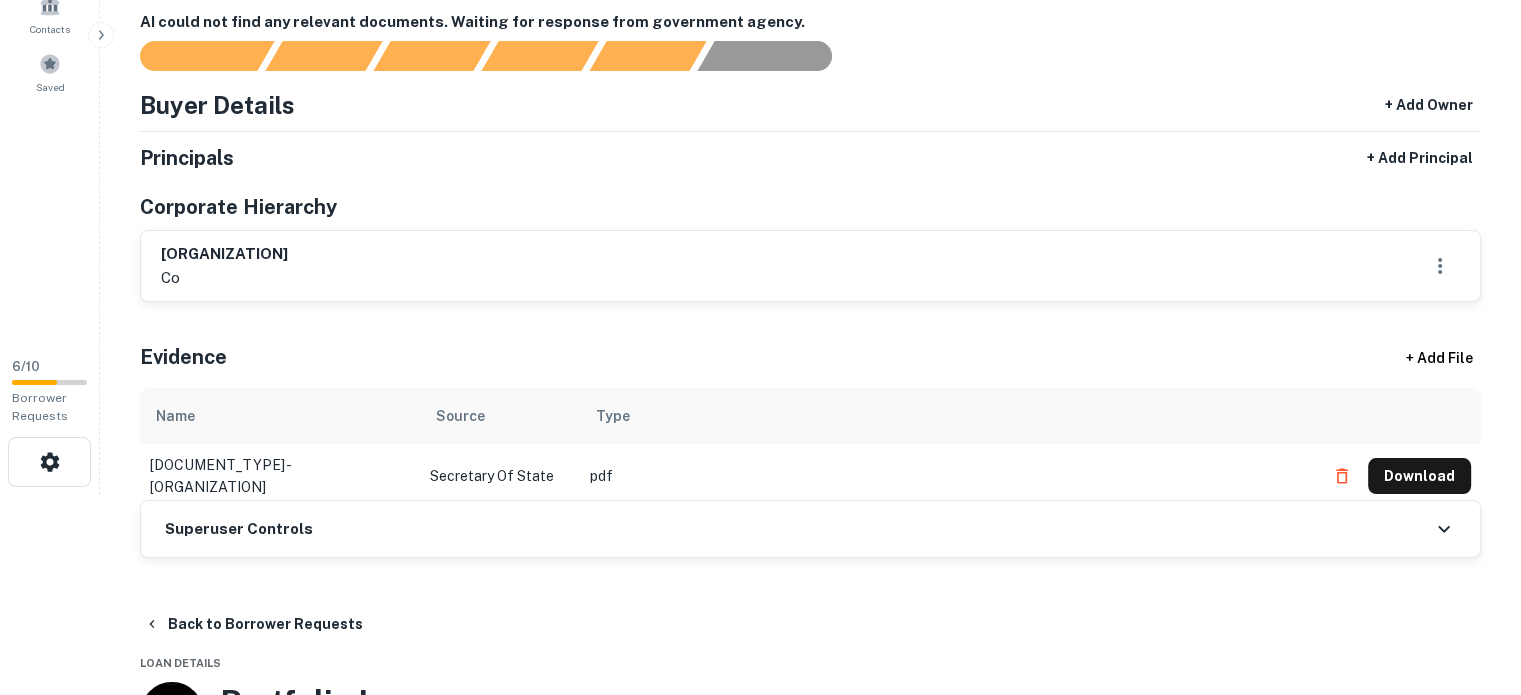 click on "Buyer Details + Add Owner" at bounding box center [810, 105] 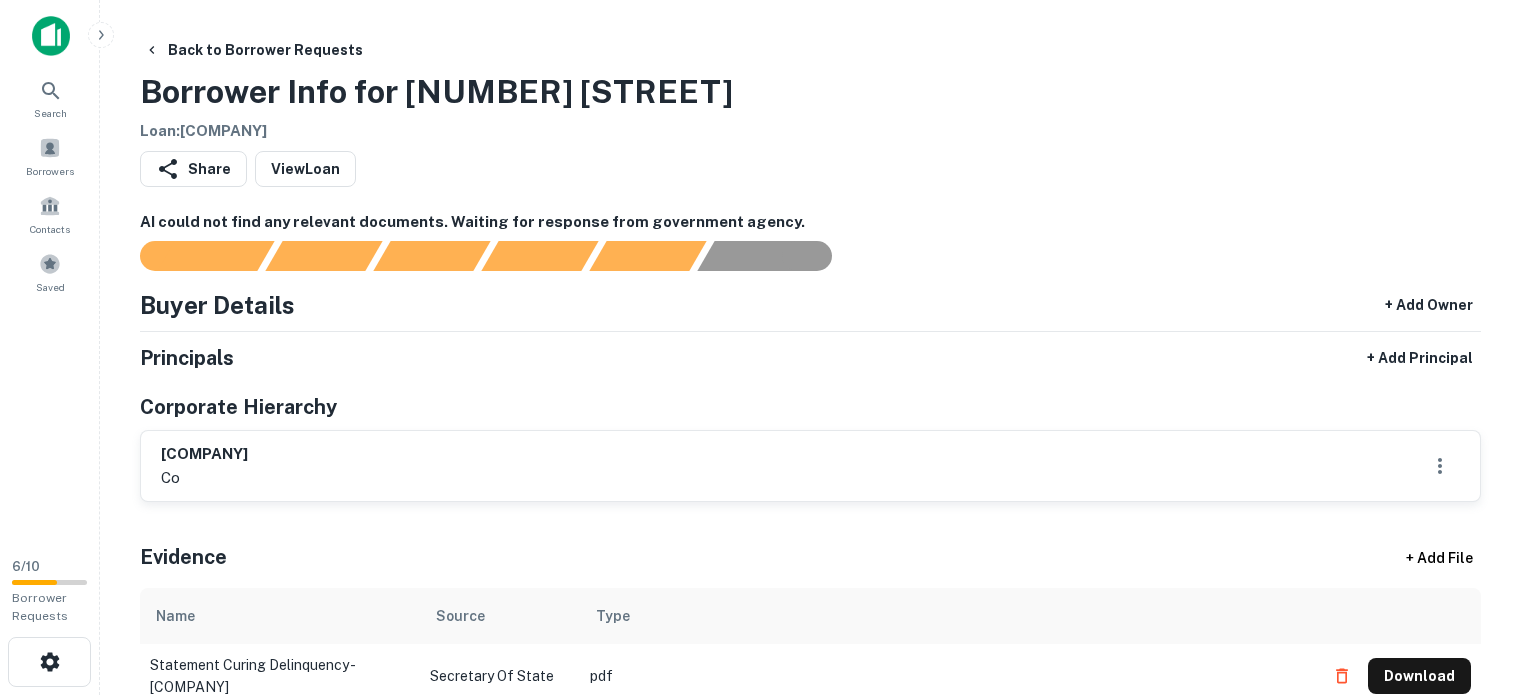 scroll, scrollTop: 300, scrollLeft: 0, axis: vertical 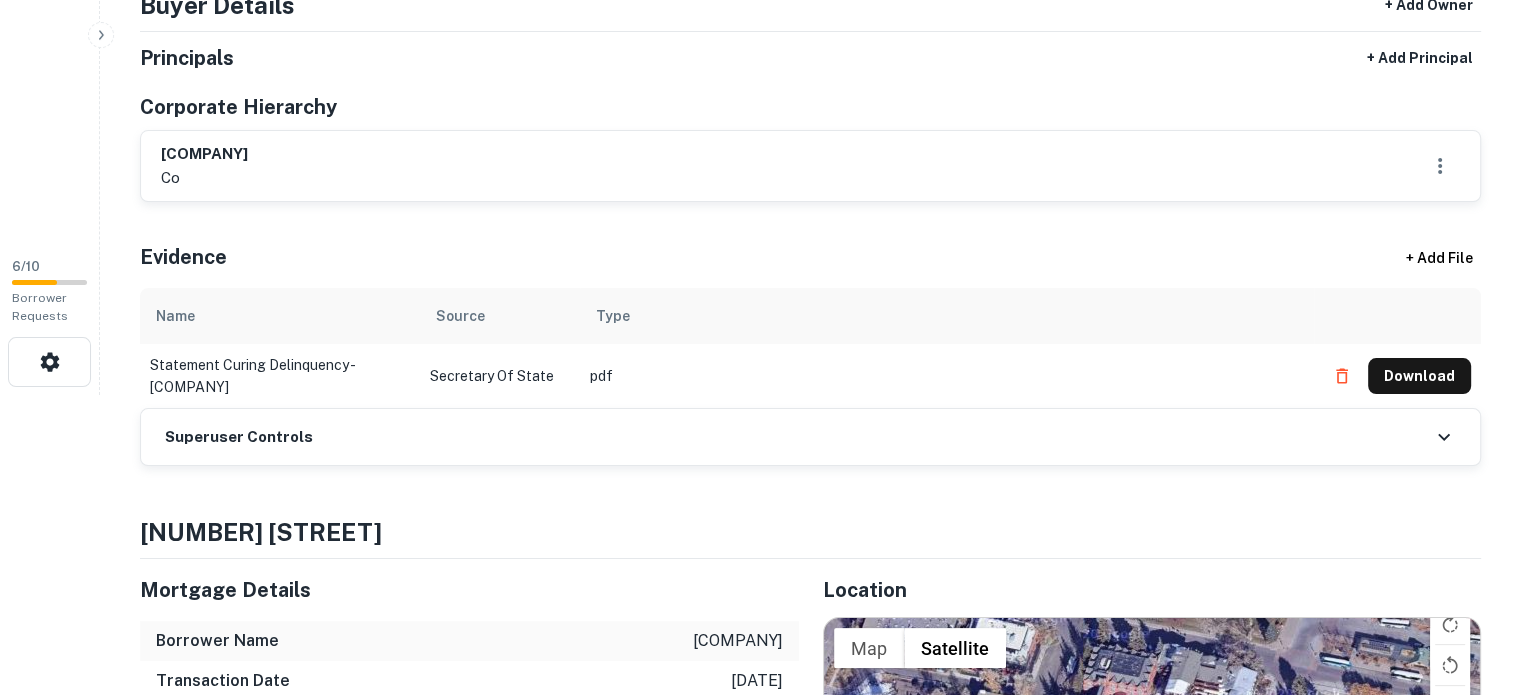 click on "[COMPANY]" at bounding box center (810, 166) 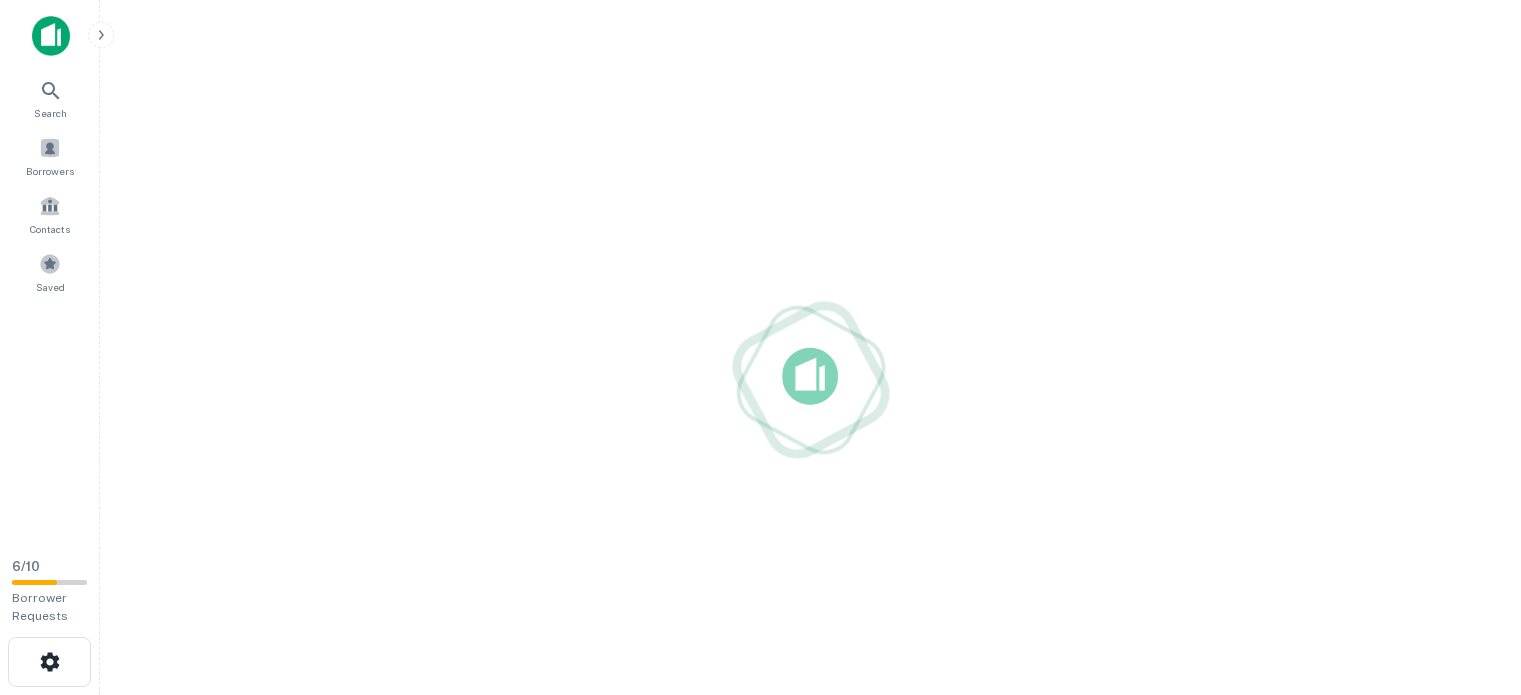 scroll, scrollTop: 0, scrollLeft: 0, axis: both 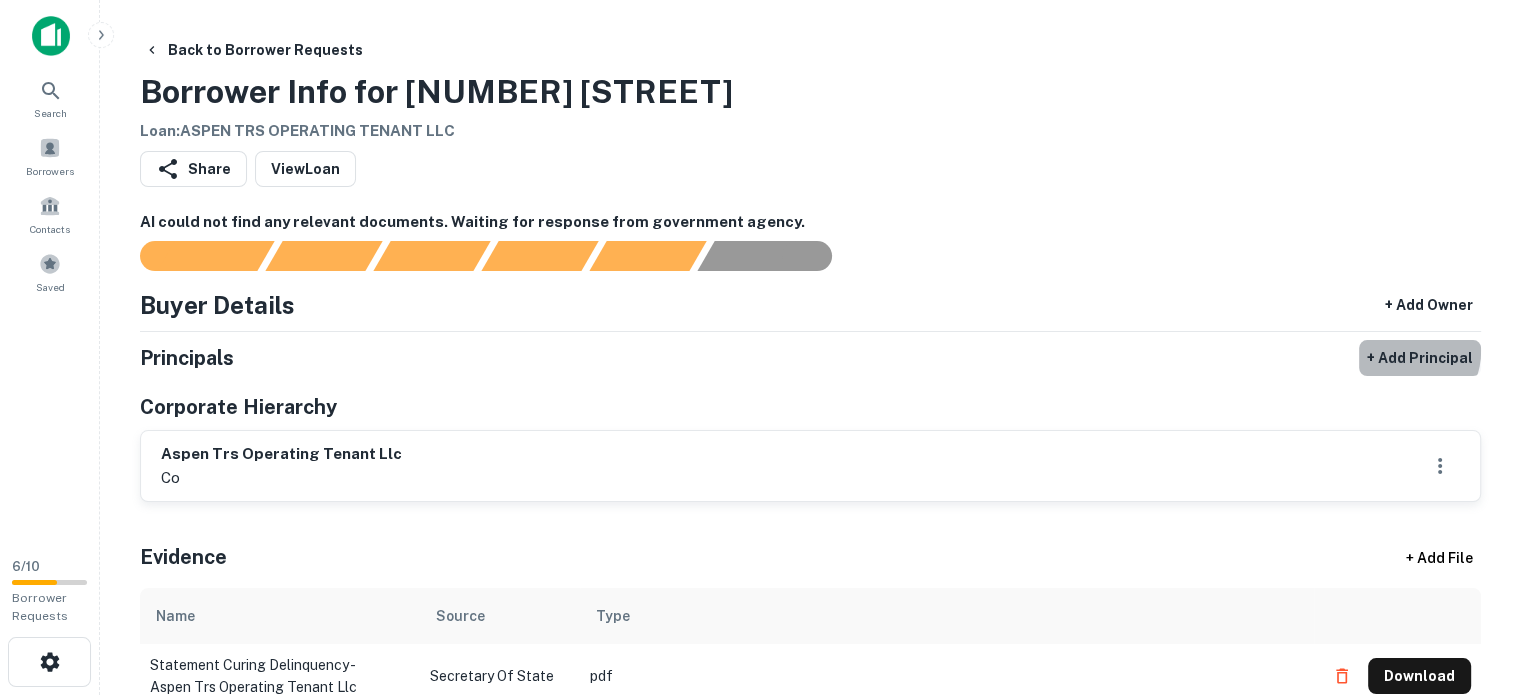 click on "+ Add Principal" at bounding box center [1420, 358] 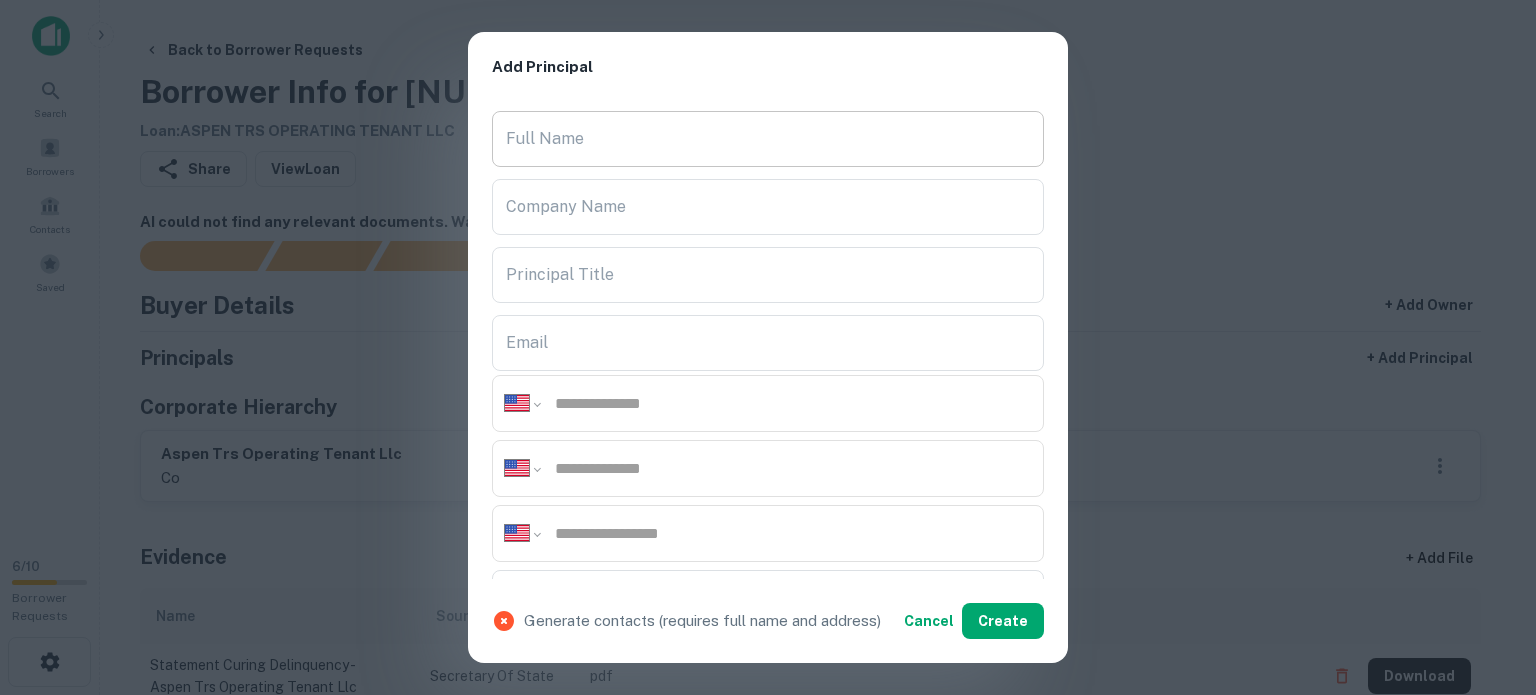 click on "Full Name" at bounding box center (768, 139) 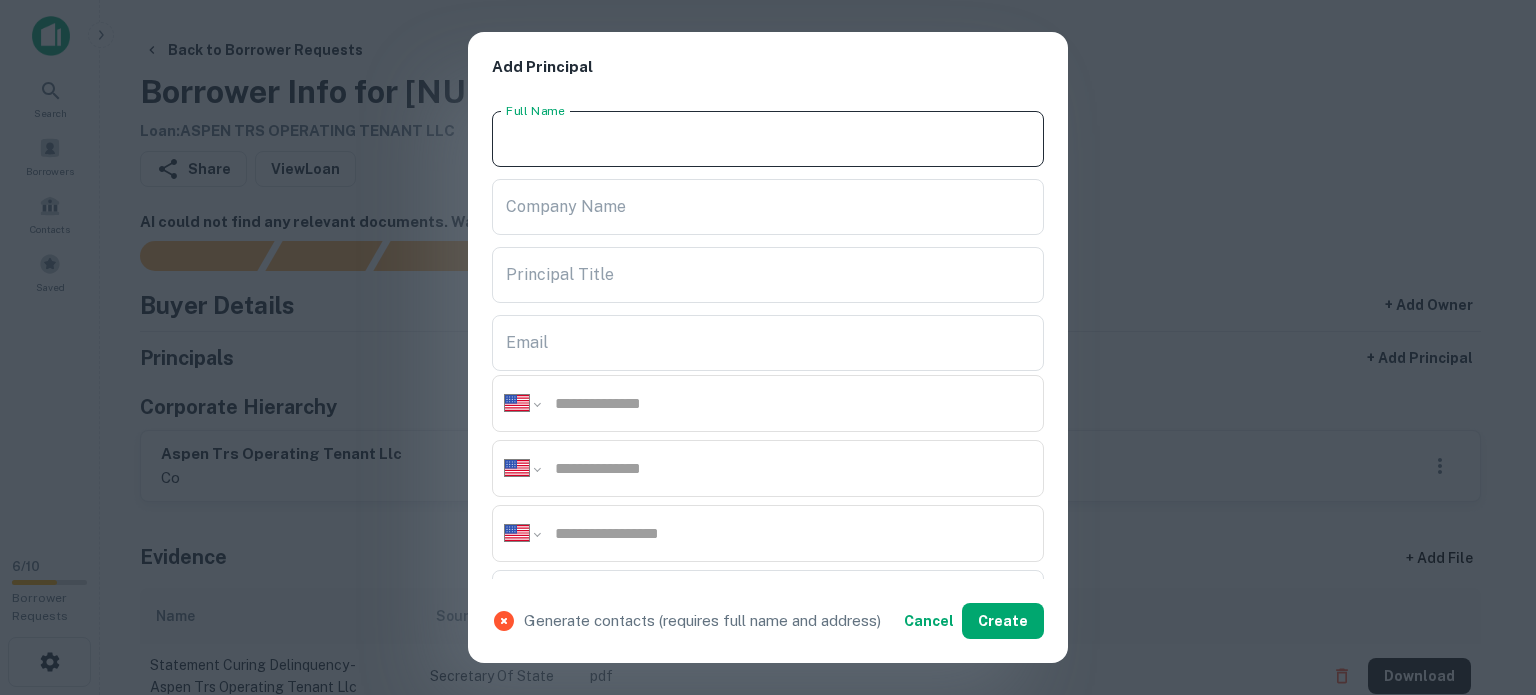 paste on "*****" 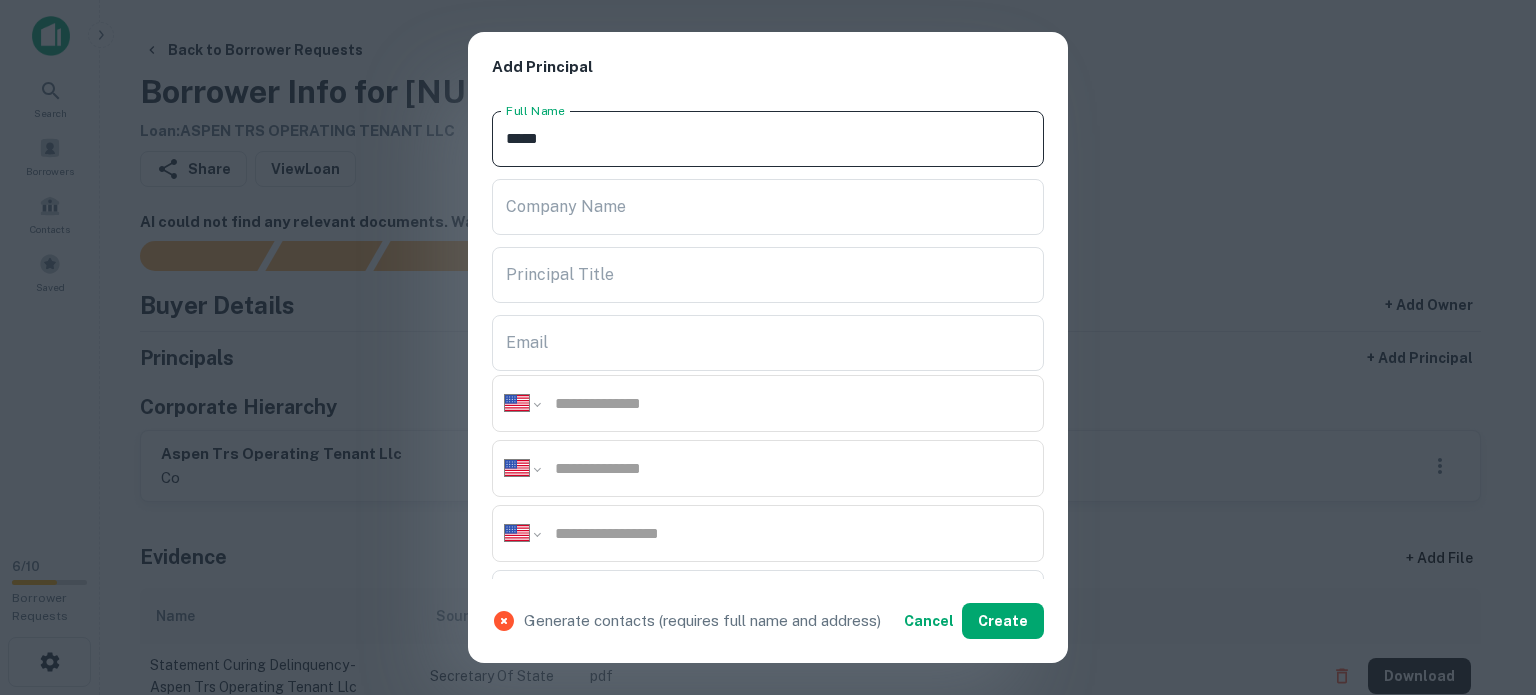 click on "*****" at bounding box center [768, 139] 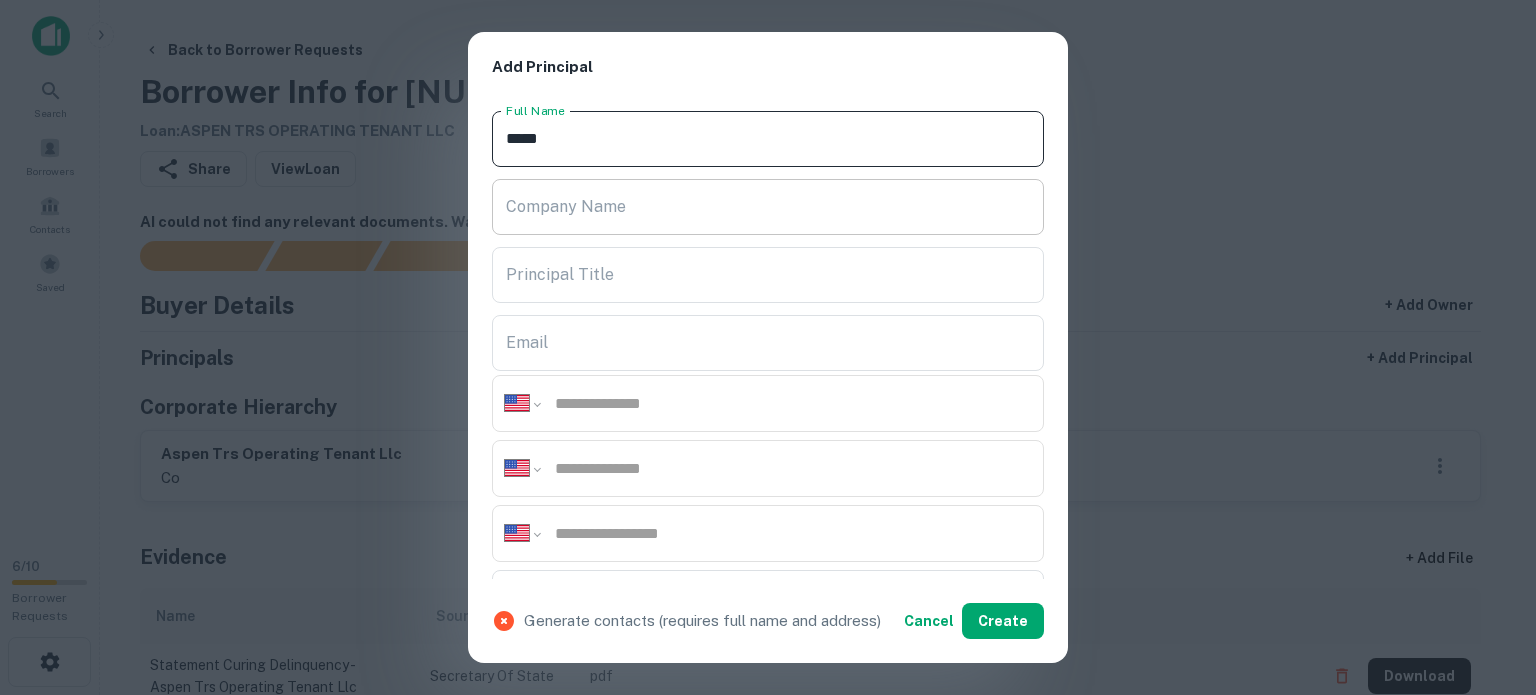 paste on "*****" 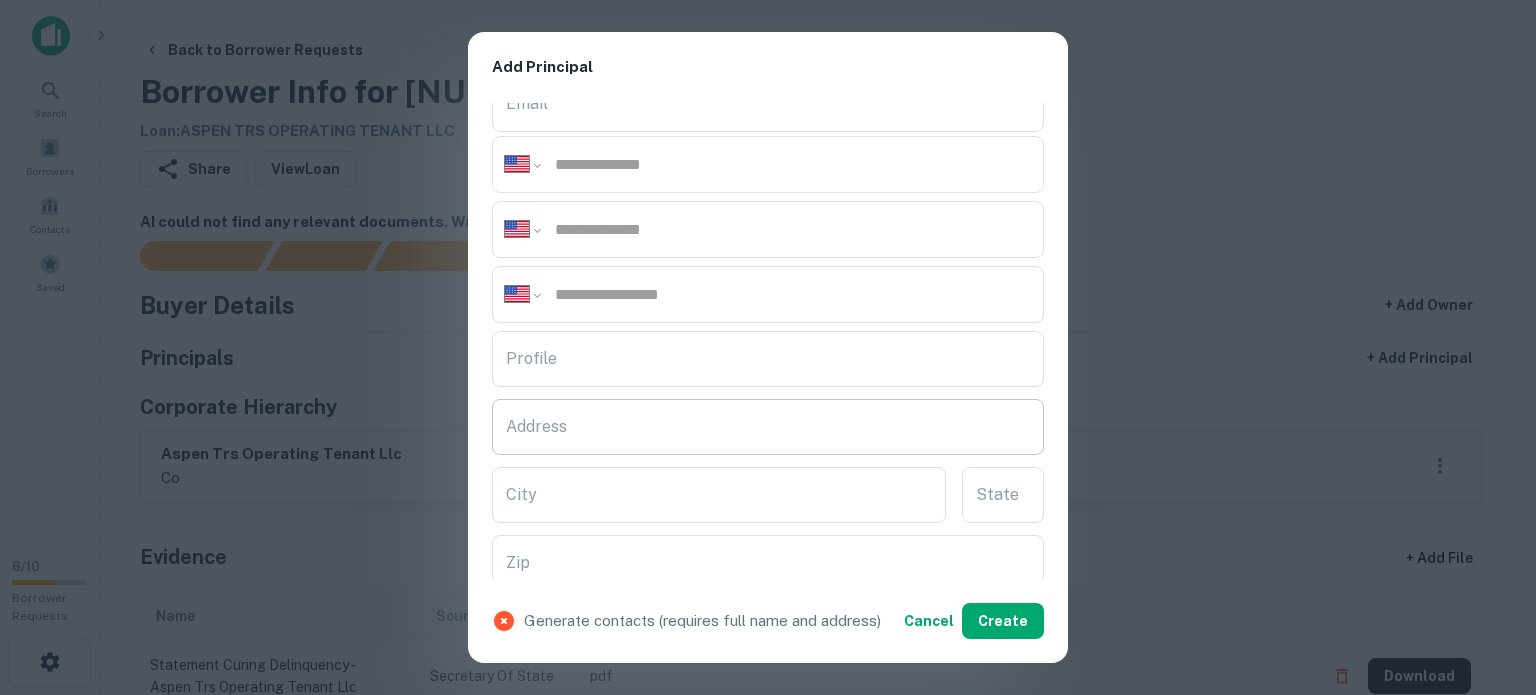 scroll, scrollTop: 300, scrollLeft: 0, axis: vertical 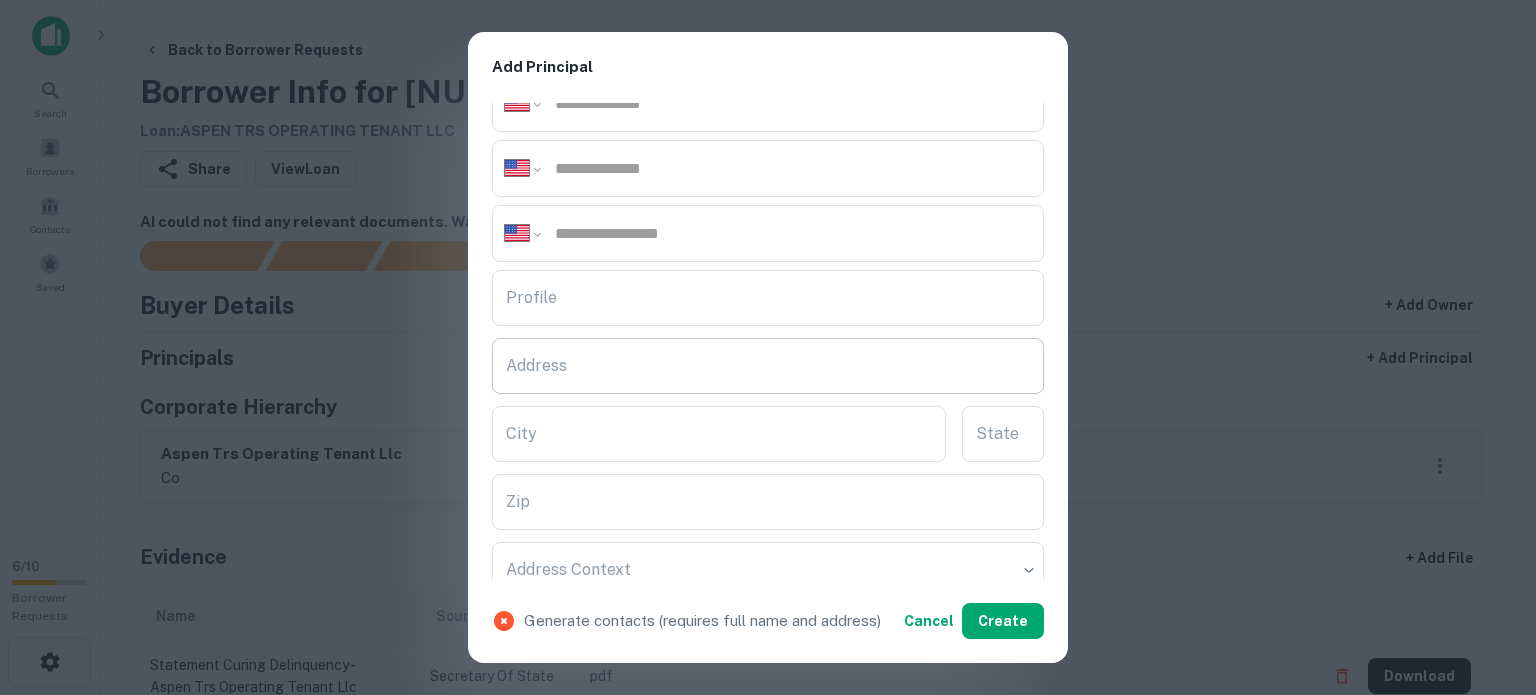 type on "**********" 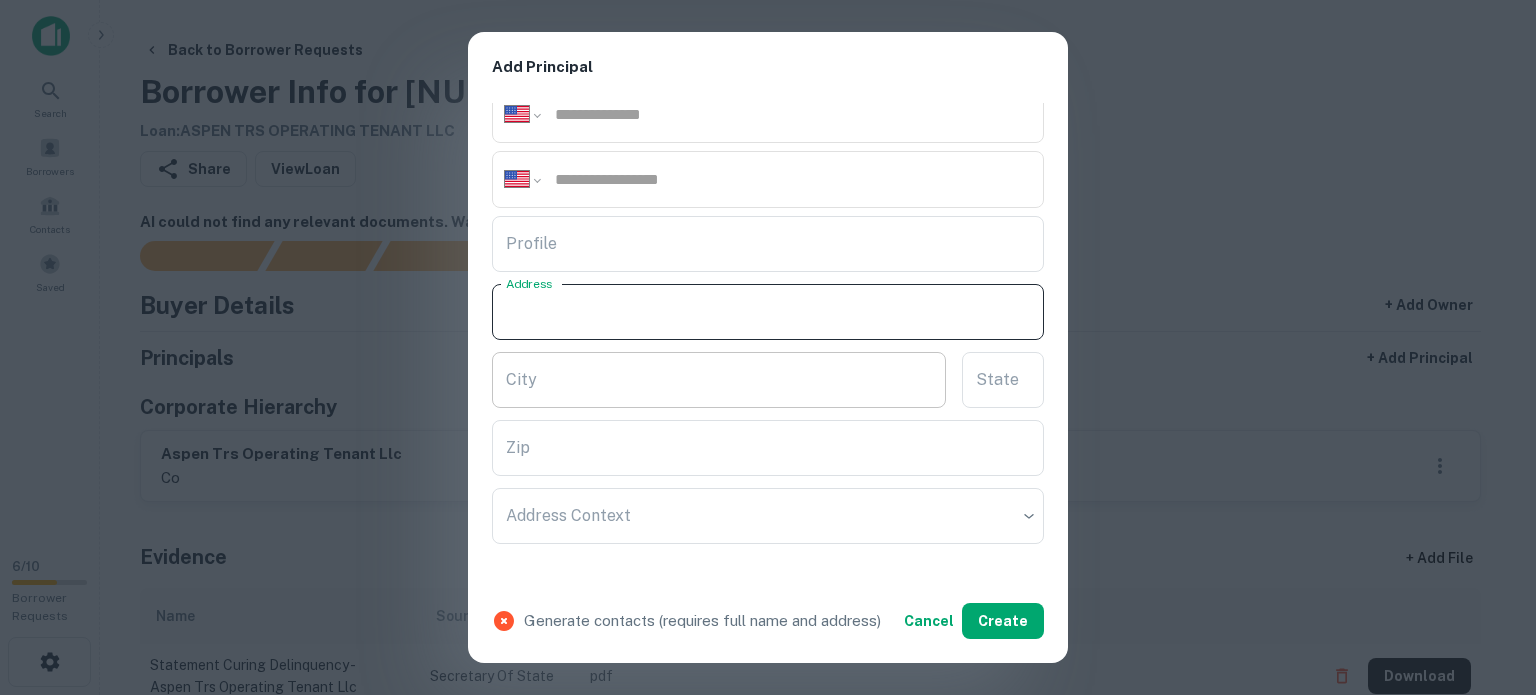 scroll, scrollTop: 400, scrollLeft: 0, axis: vertical 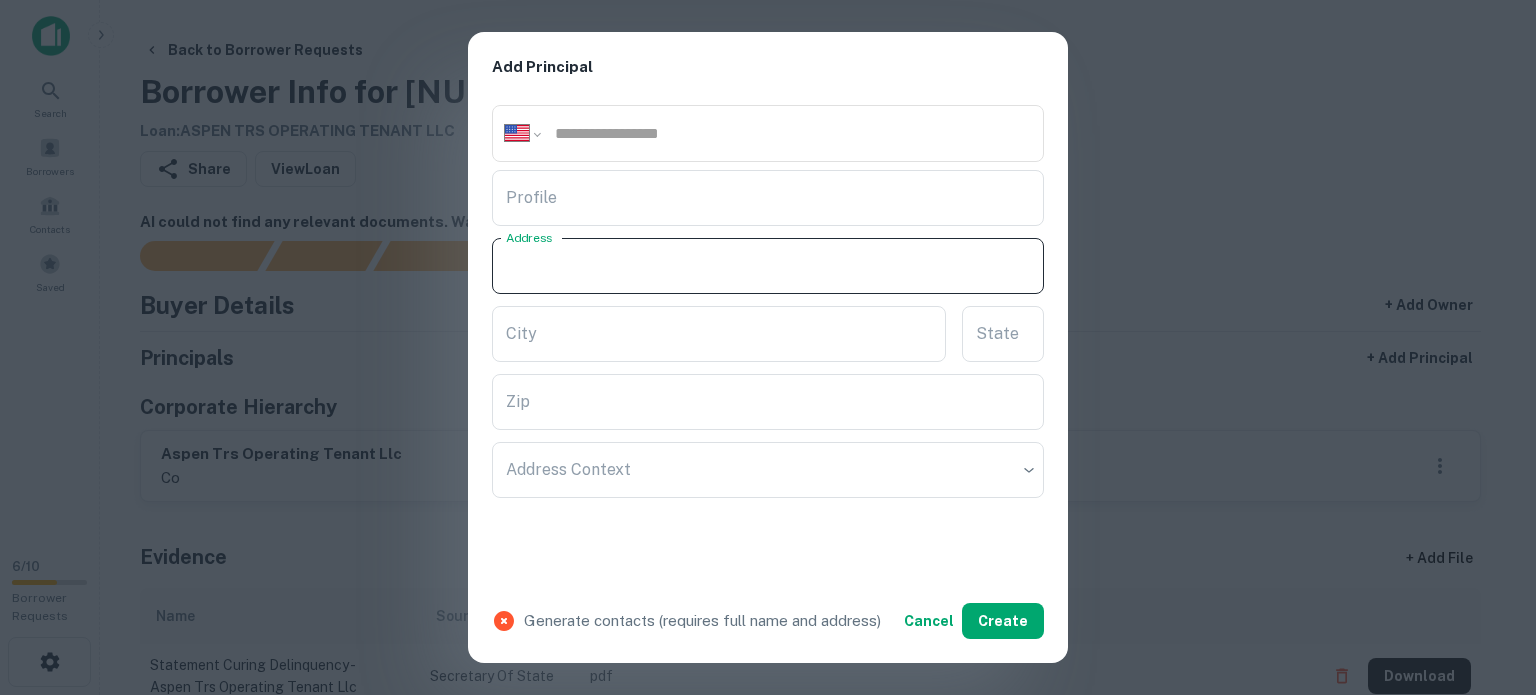 click on "Address" at bounding box center [768, 266] 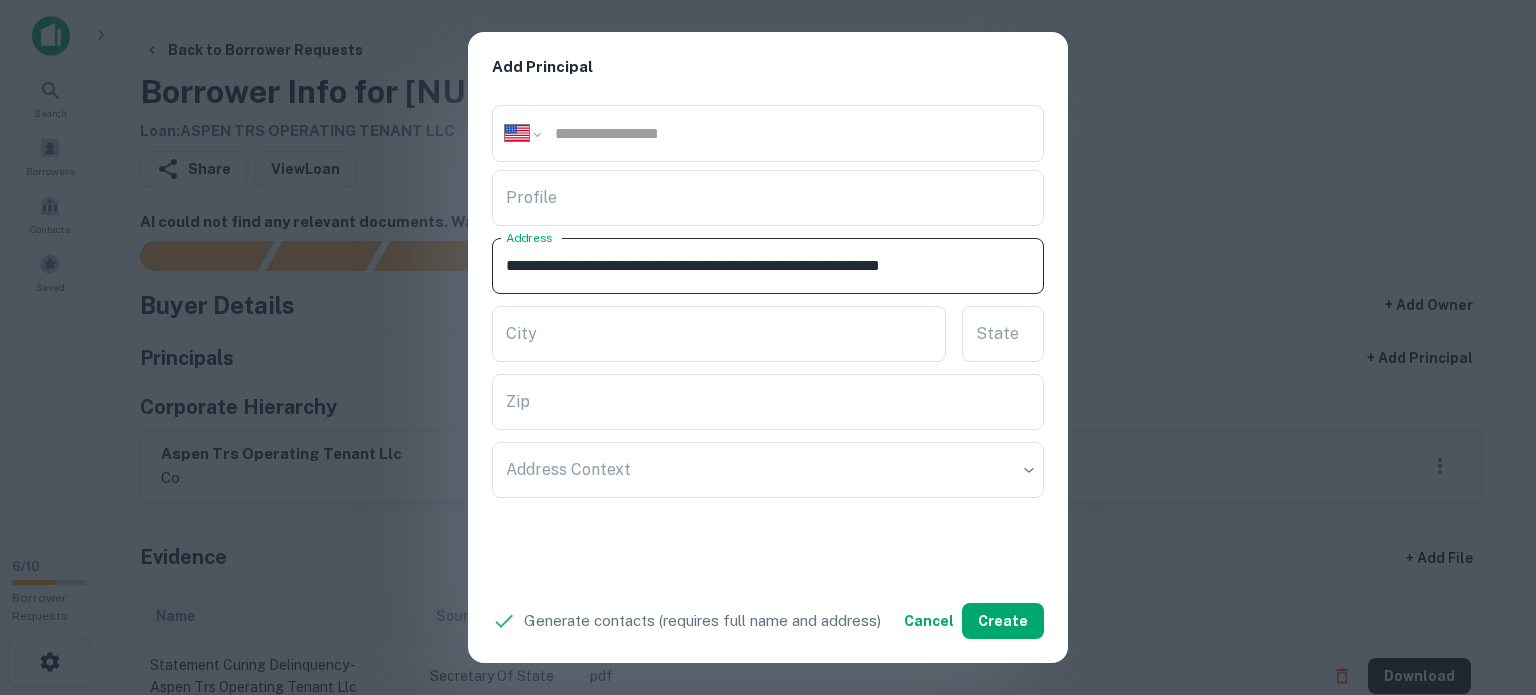 drag, startPoint x: 911, startPoint y: 259, endPoint x: 976, endPoint y: 279, distance: 68.007355 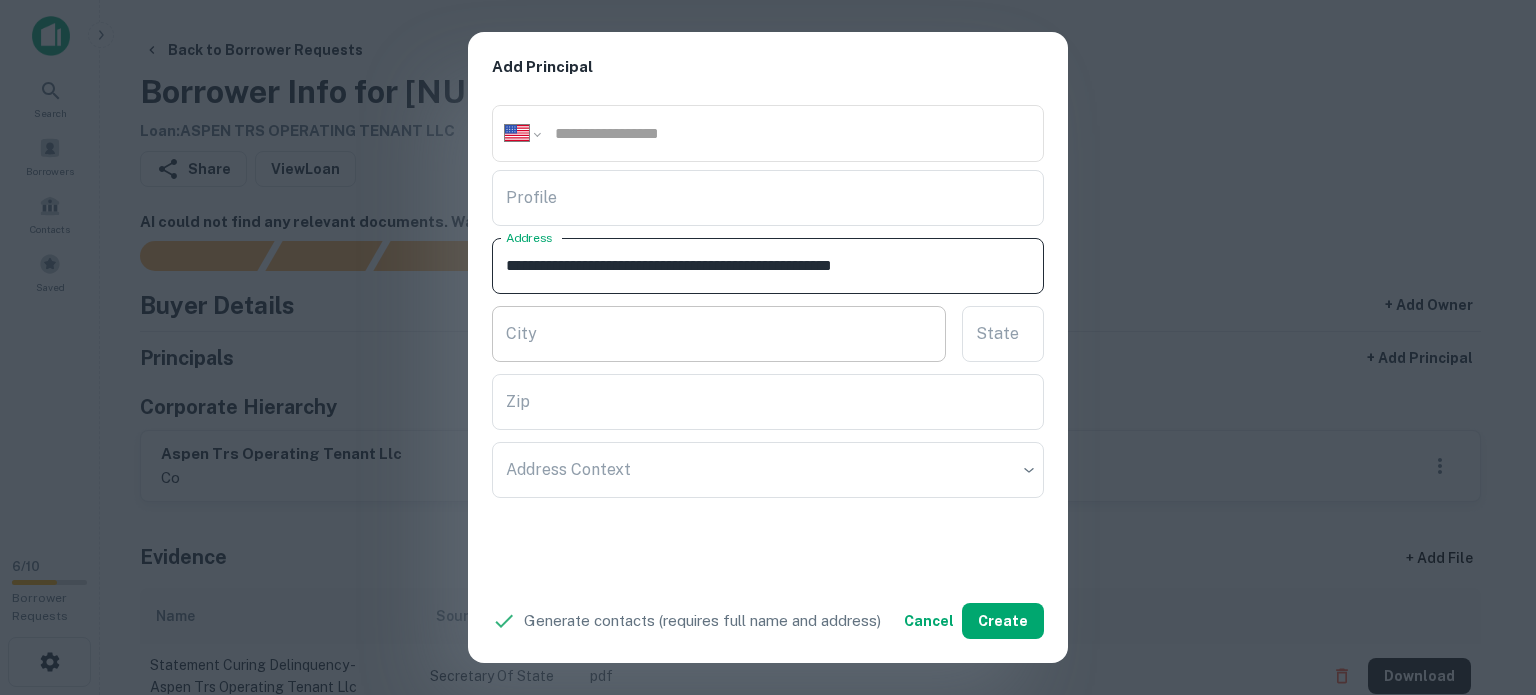 type on "**********" 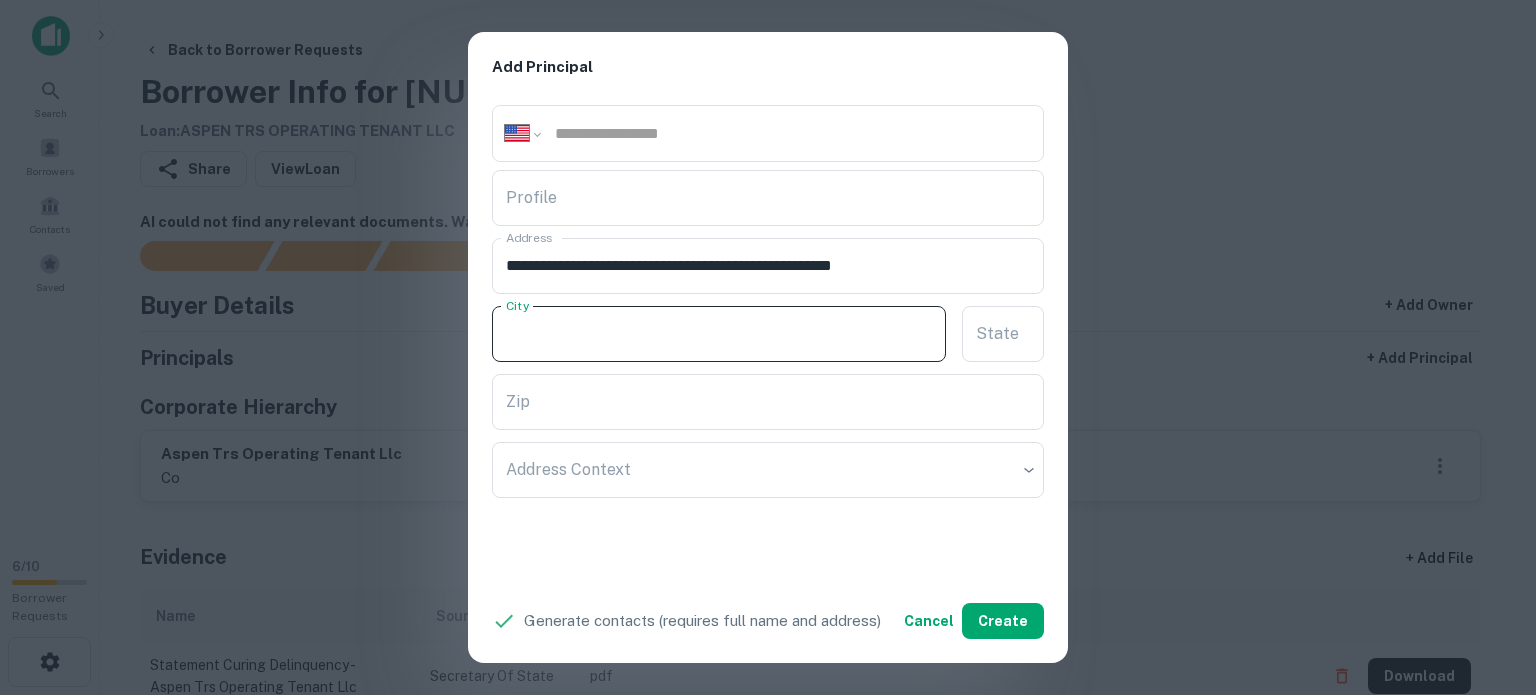 paste on "********" 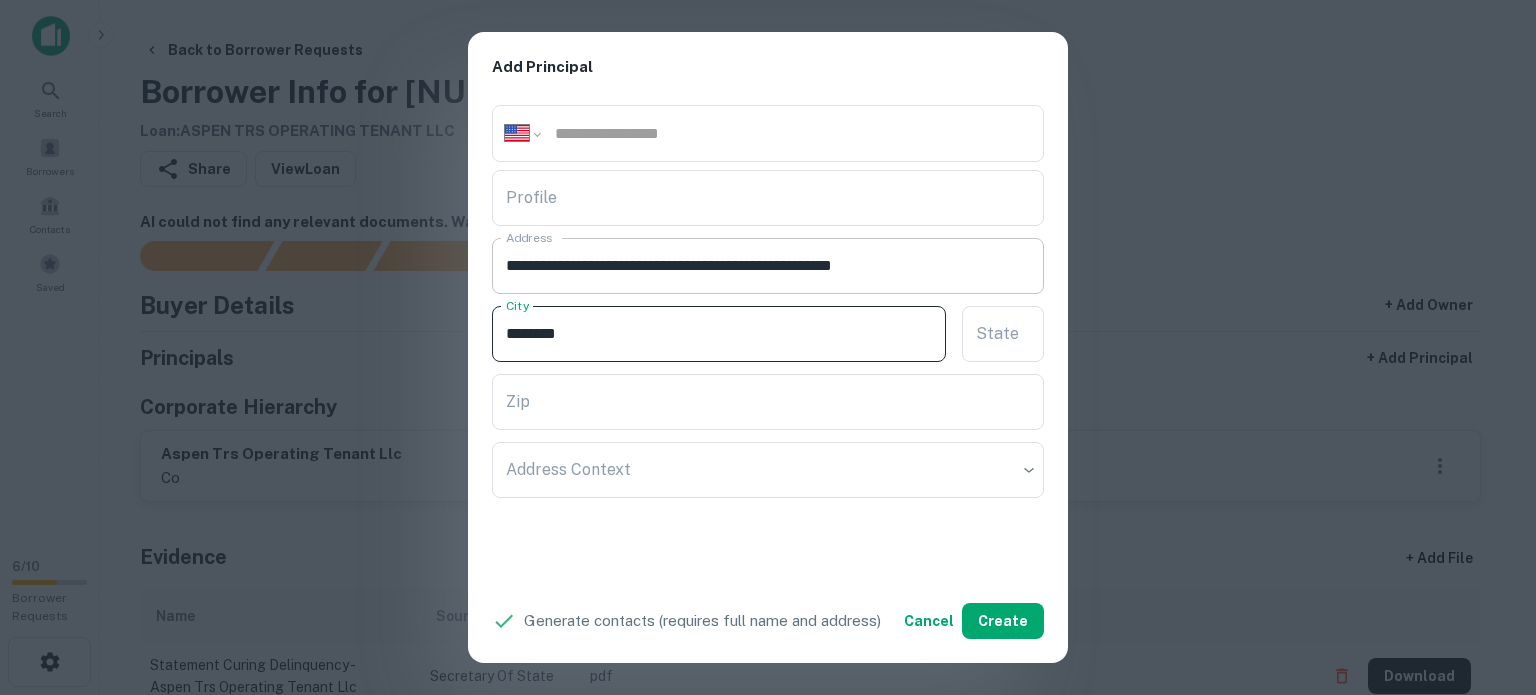 type on "********" 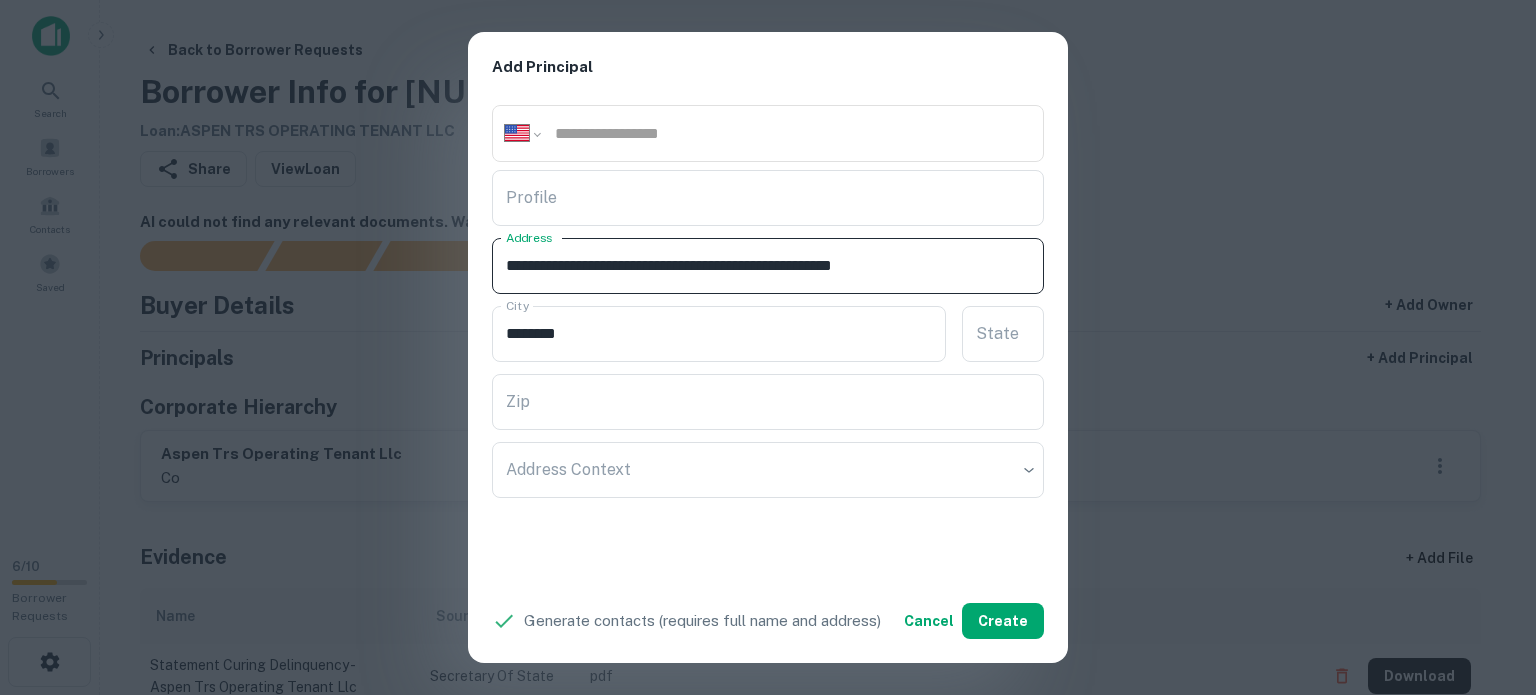 drag, startPoint x: 963, startPoint y: 258, endPoint x: 1000, endPoint y: 258, distance: 37 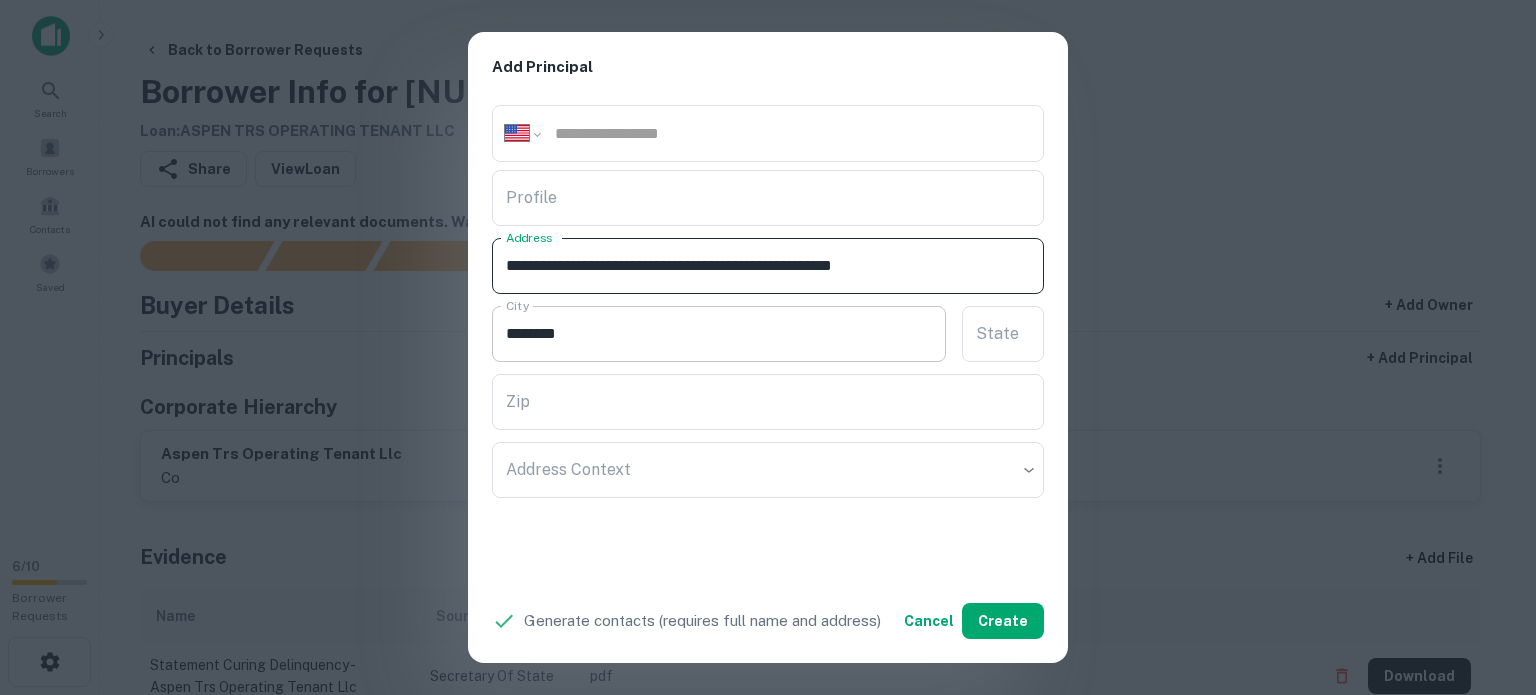 click on "********" at bounding box center (719, 334) 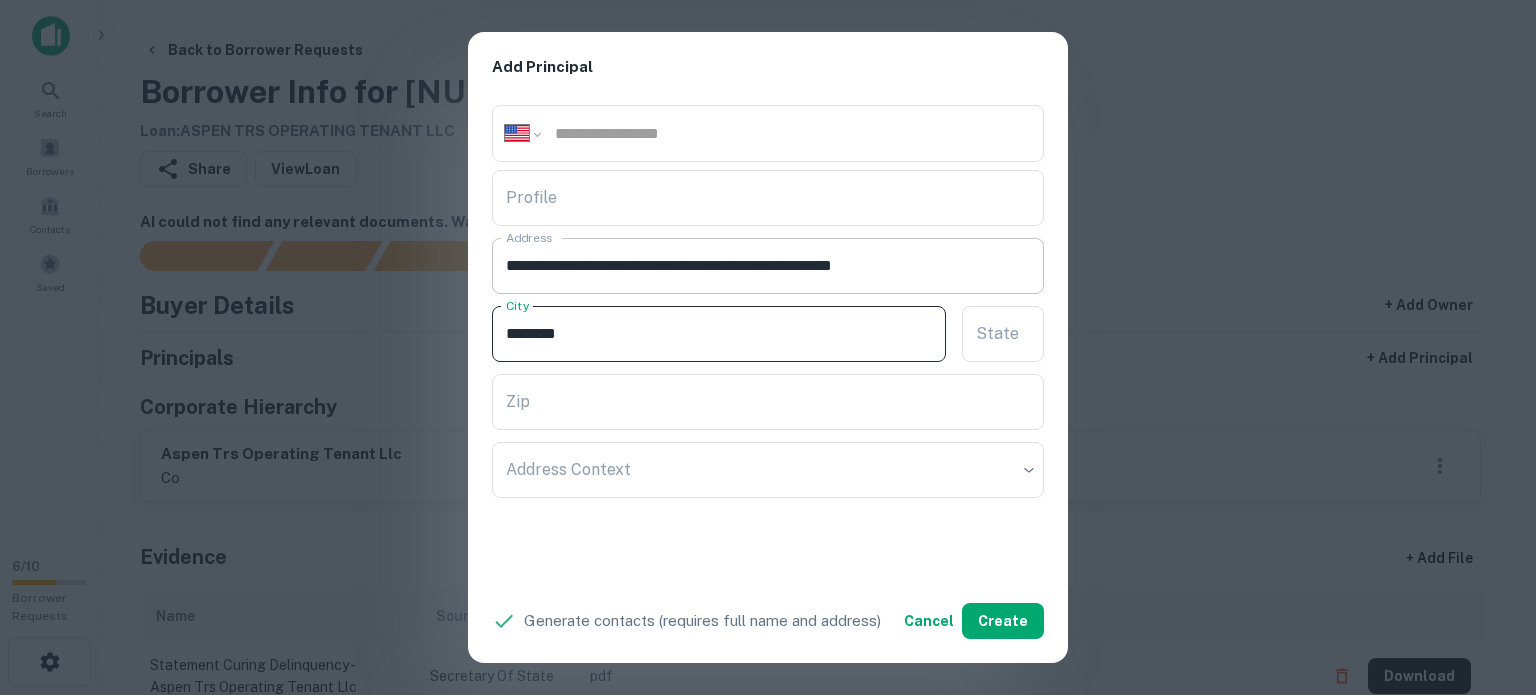 click on "**********" at bounding box center [768, 266] 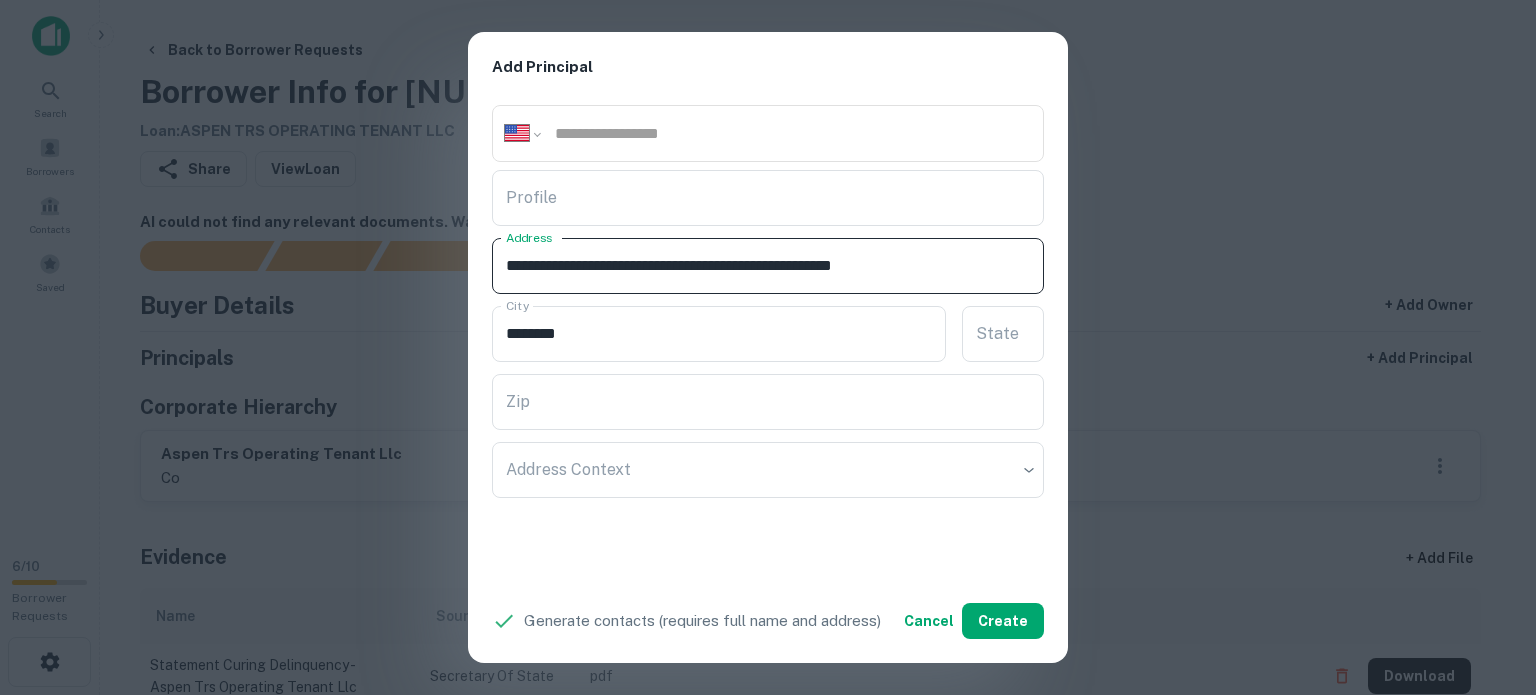 drag, startPoint x: 858, startPoint y: 263, endPoint x: 930, endPoint y: 262, distance: 72.00694 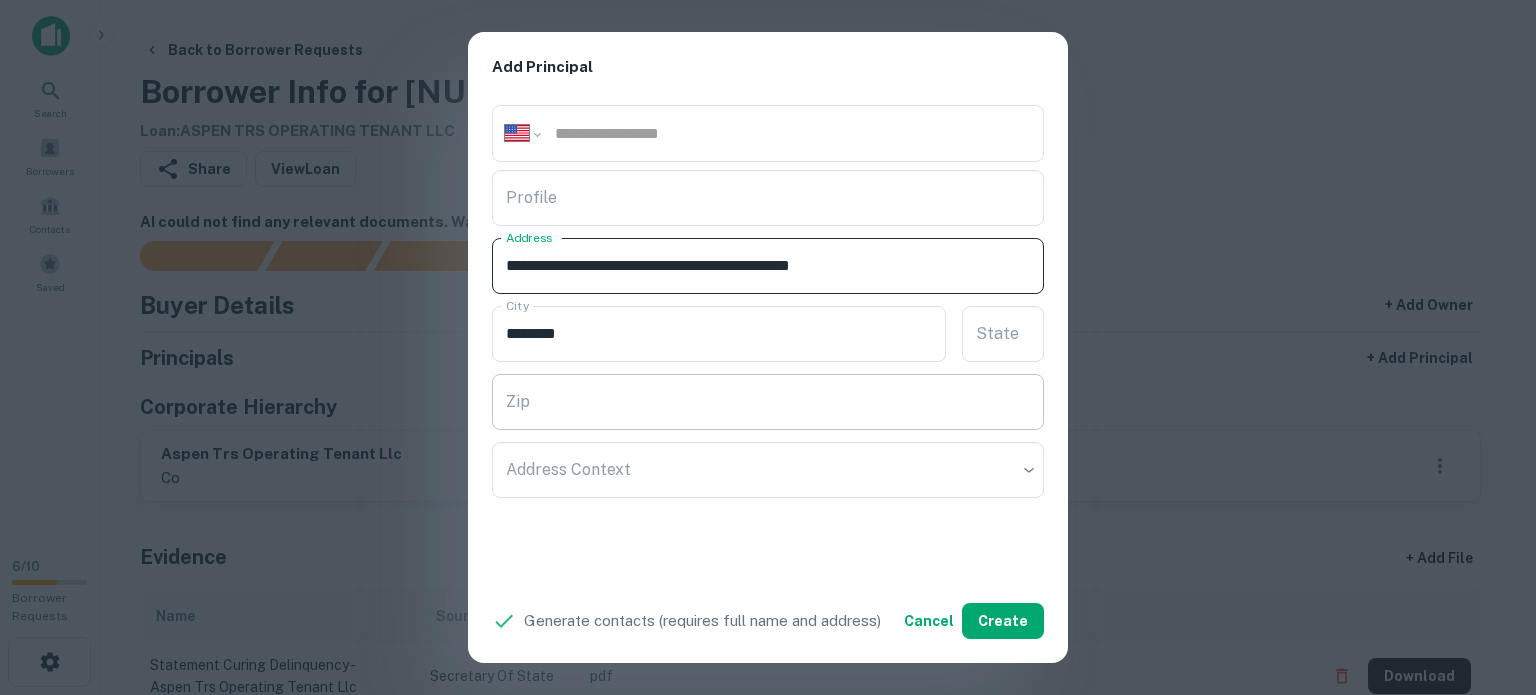 type on "**********" 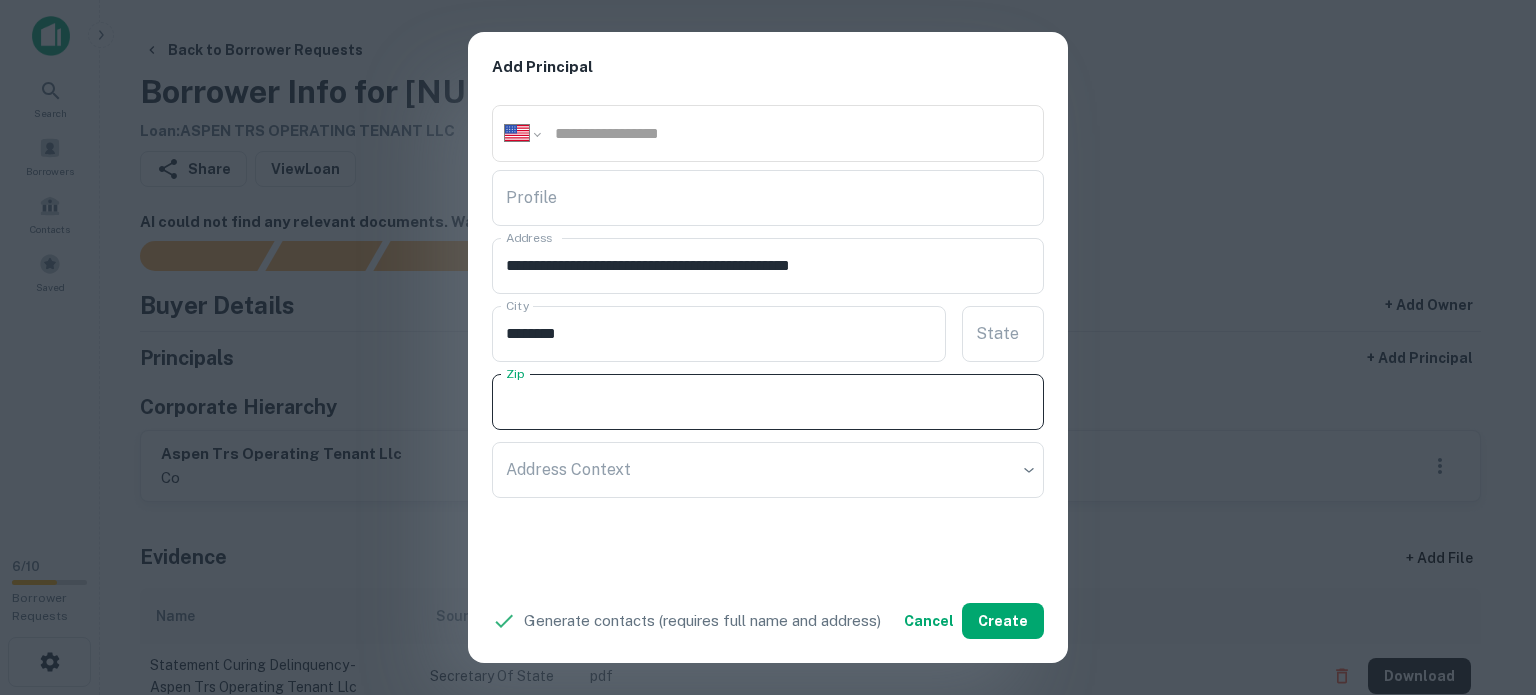 paste on "******" 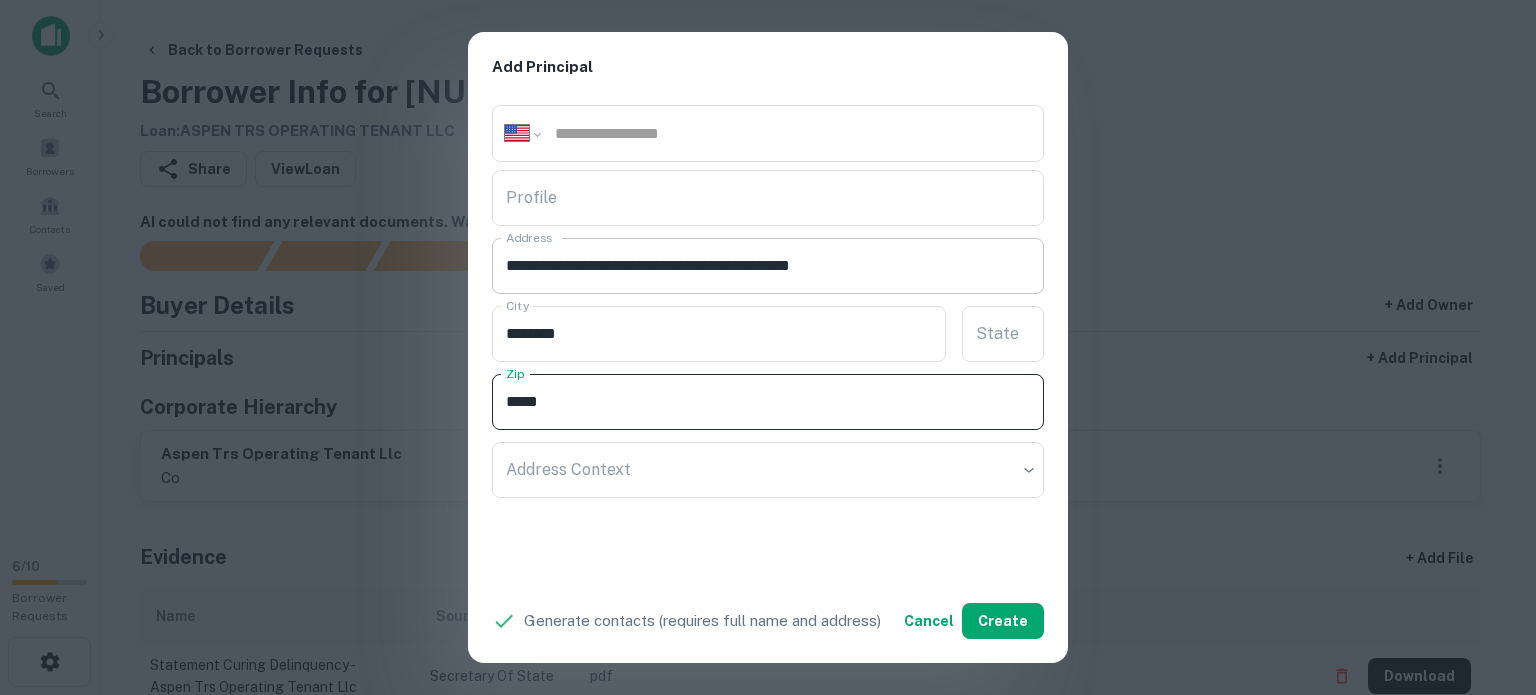 type on "*****" 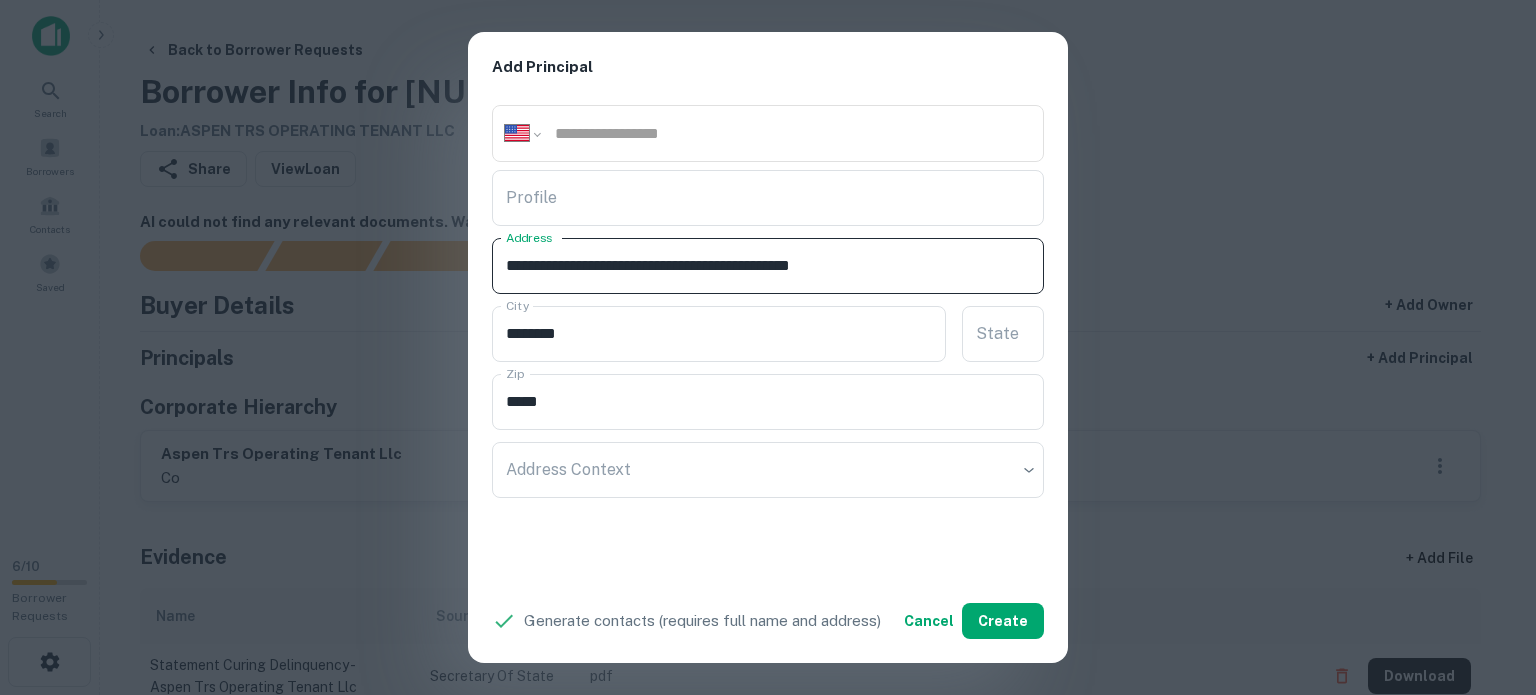 drag, startPoint x: 830, startPoint y: 261, endPoint x: 898, endPoint y: 282, distance: 71.168816 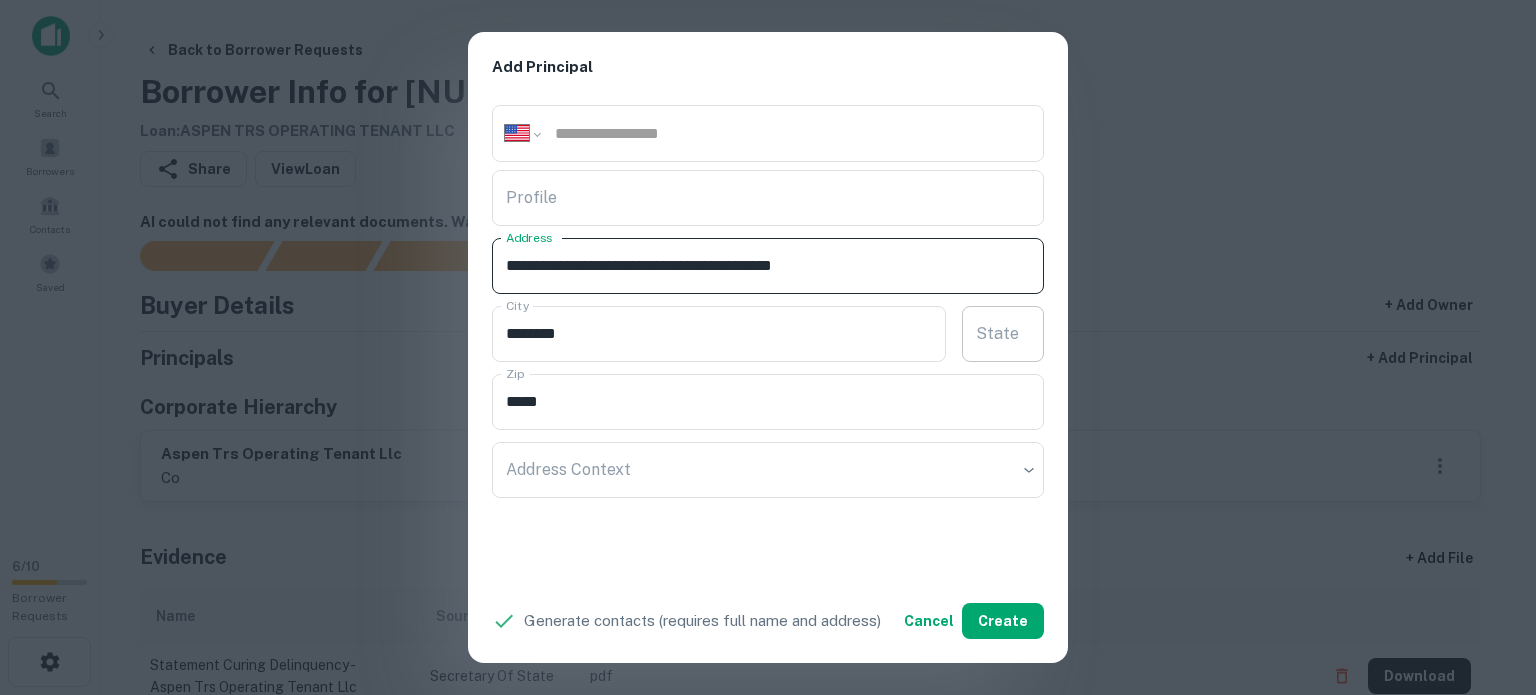 type on "**********" 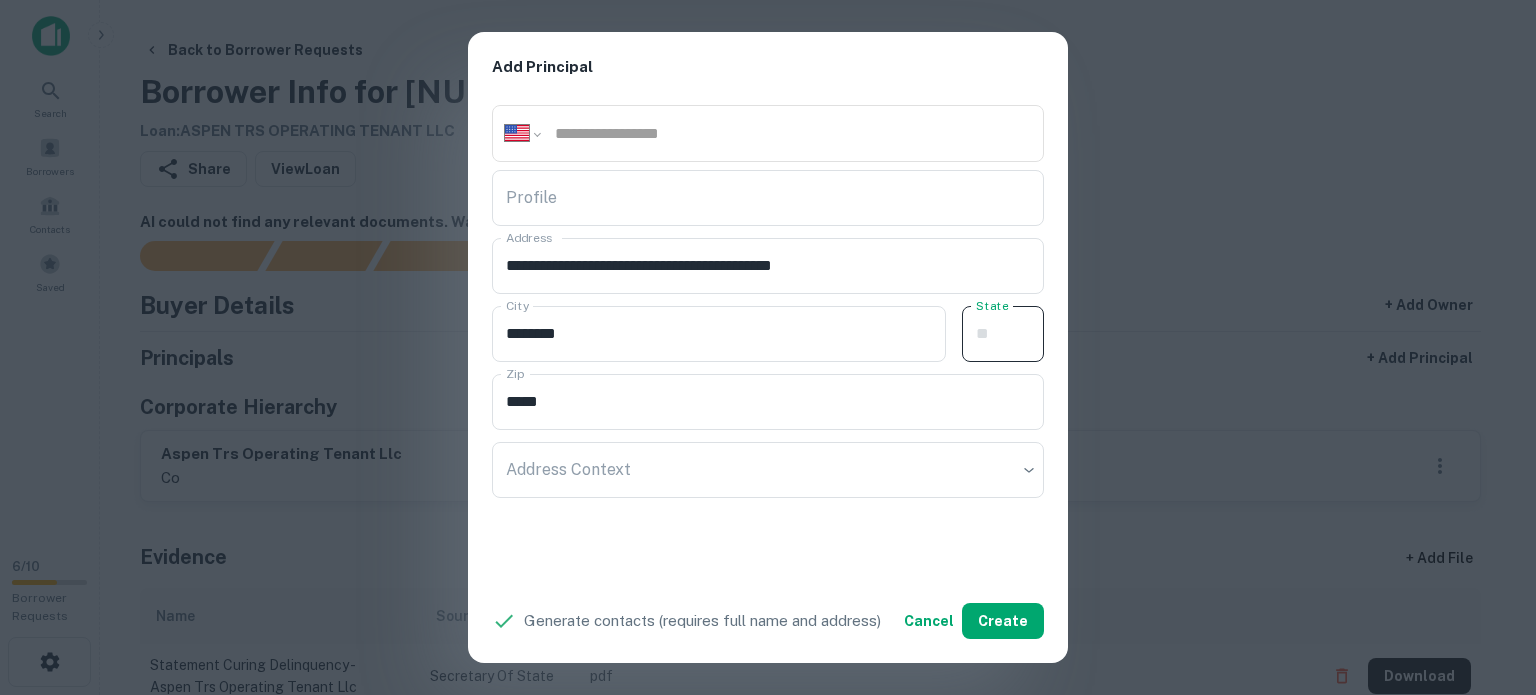 click on "State" at bounding box center (1003, 334) 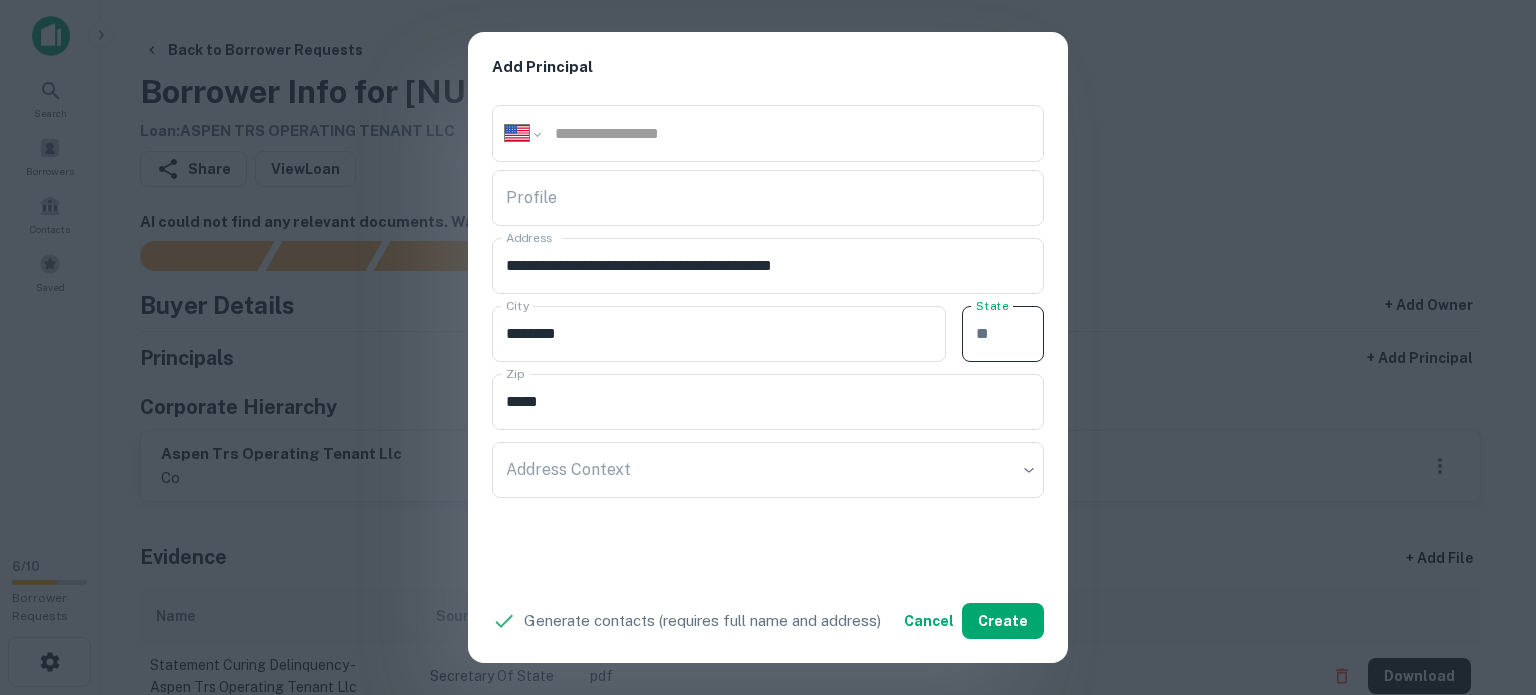paste on "**" 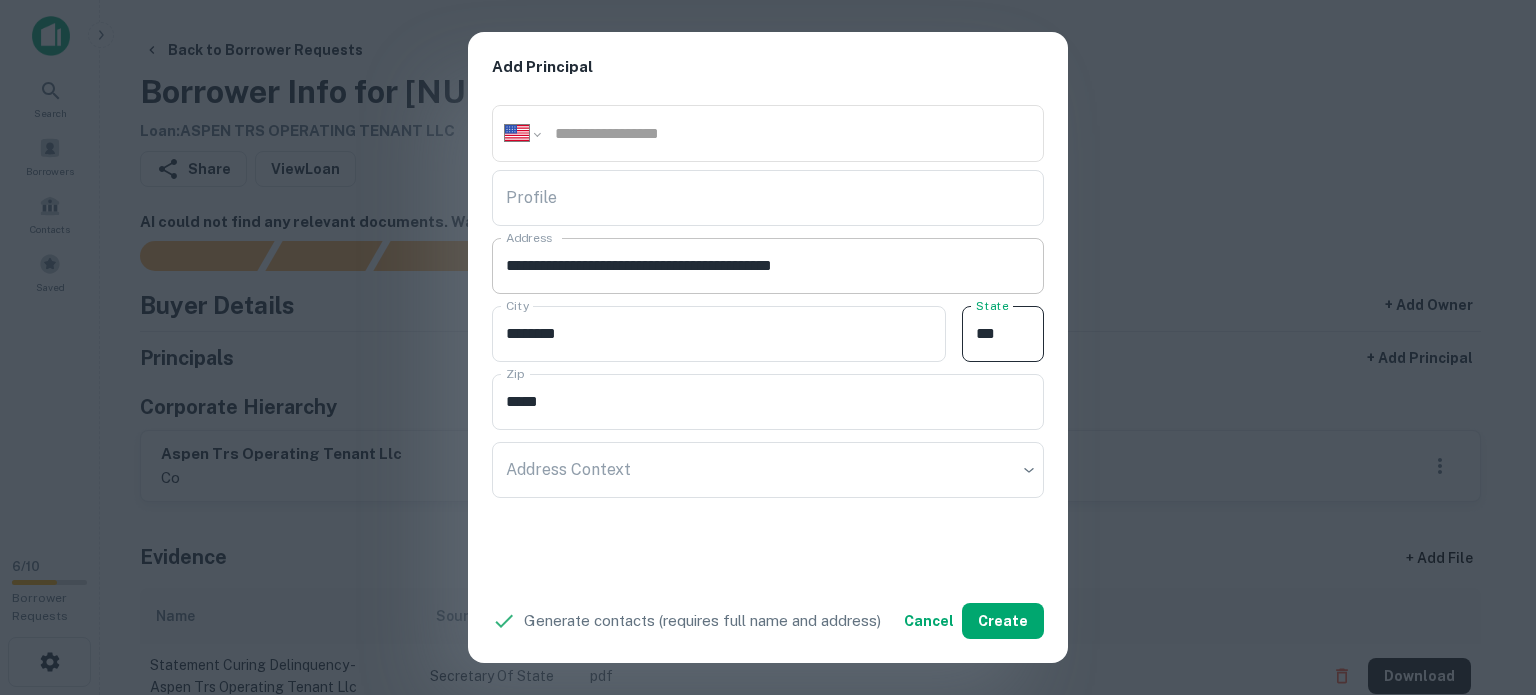 type on "**" 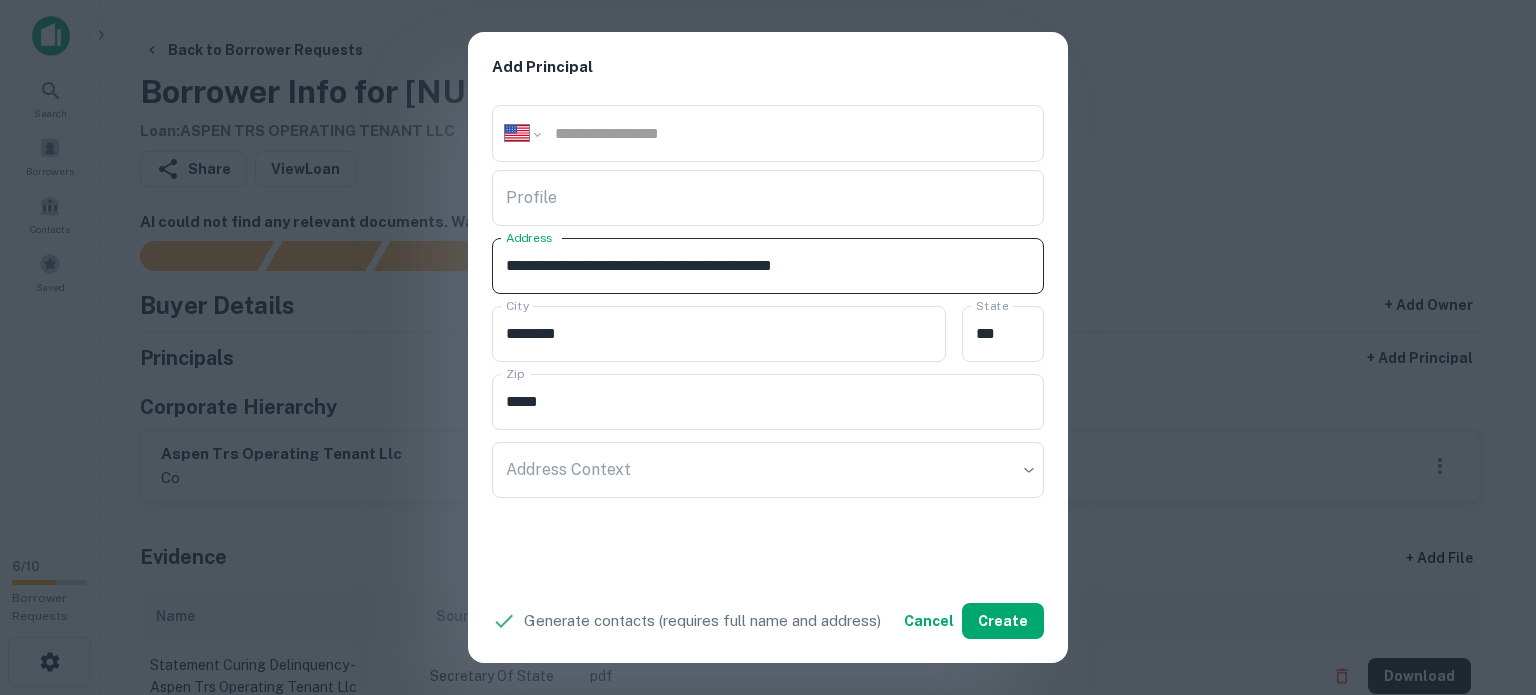 drag, startPoint x: 747, startPoint y: 262, endPoint x: 912, endPoint y: 266, distance: 165.04848 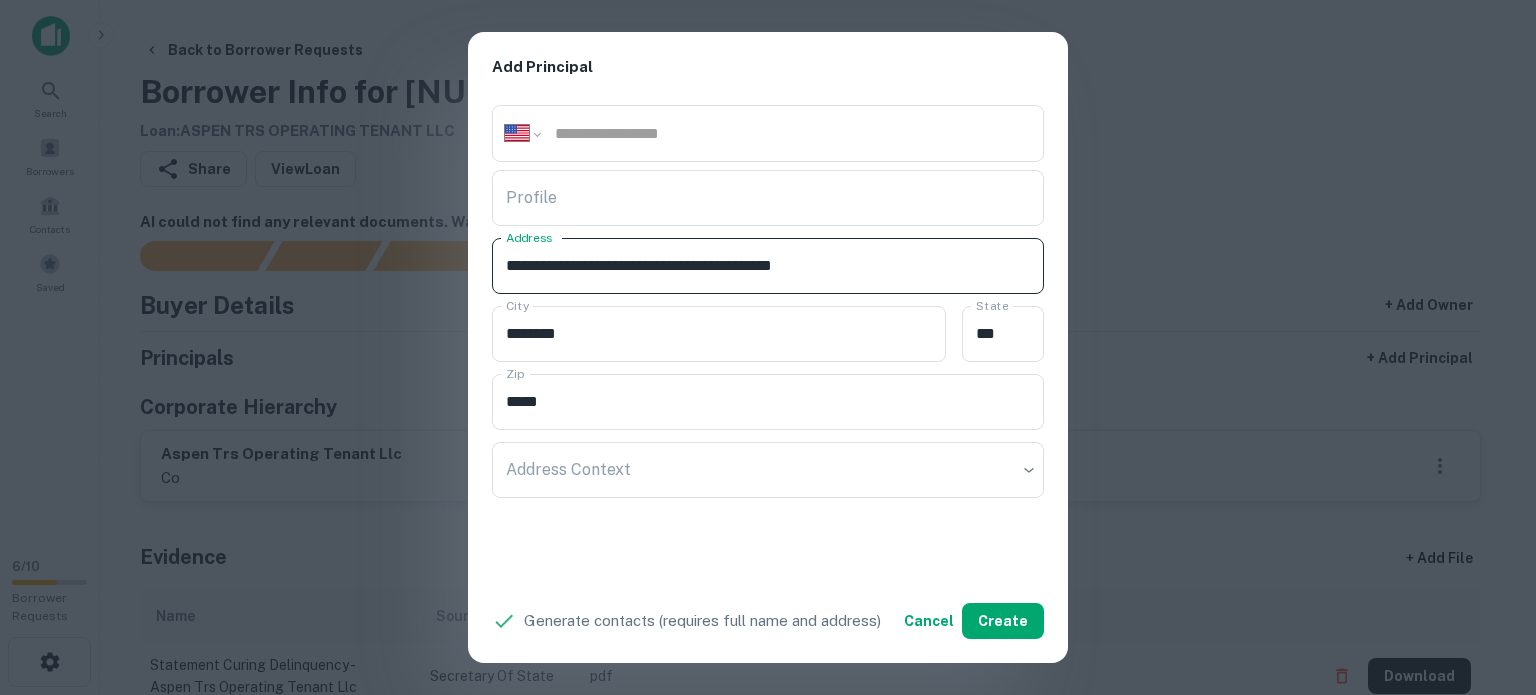 click on "**********" at bounding box center [768, 266] 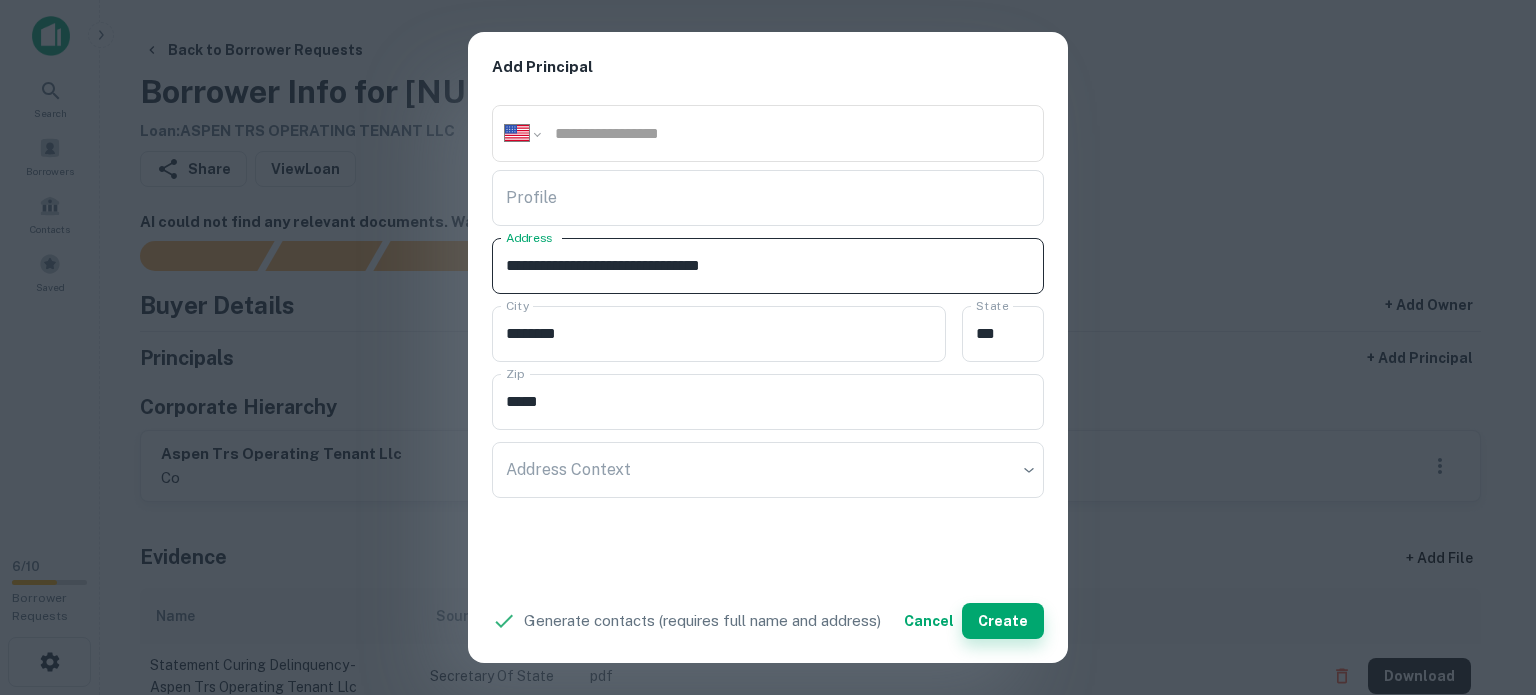 type on "**********" 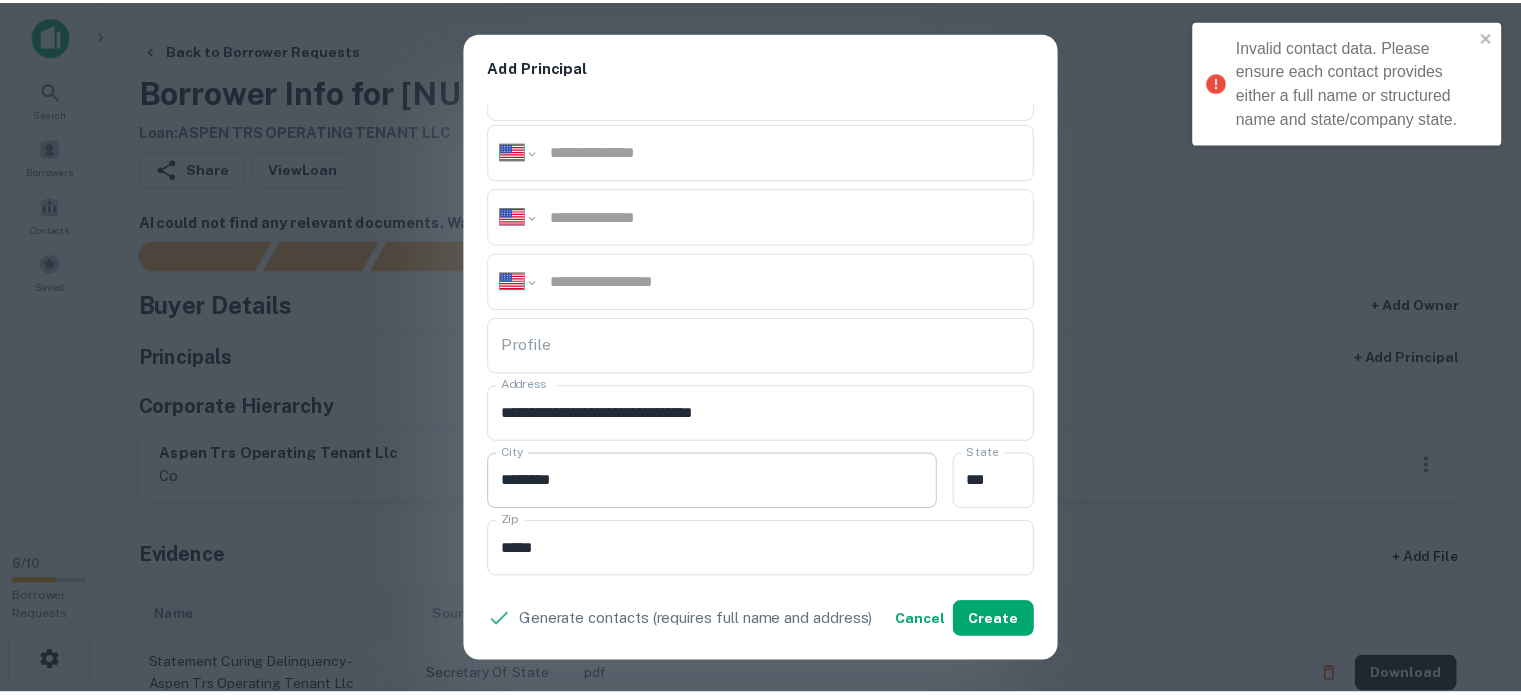scroll, scrollTop: 500, scrollLeft: 0, axis: vertical 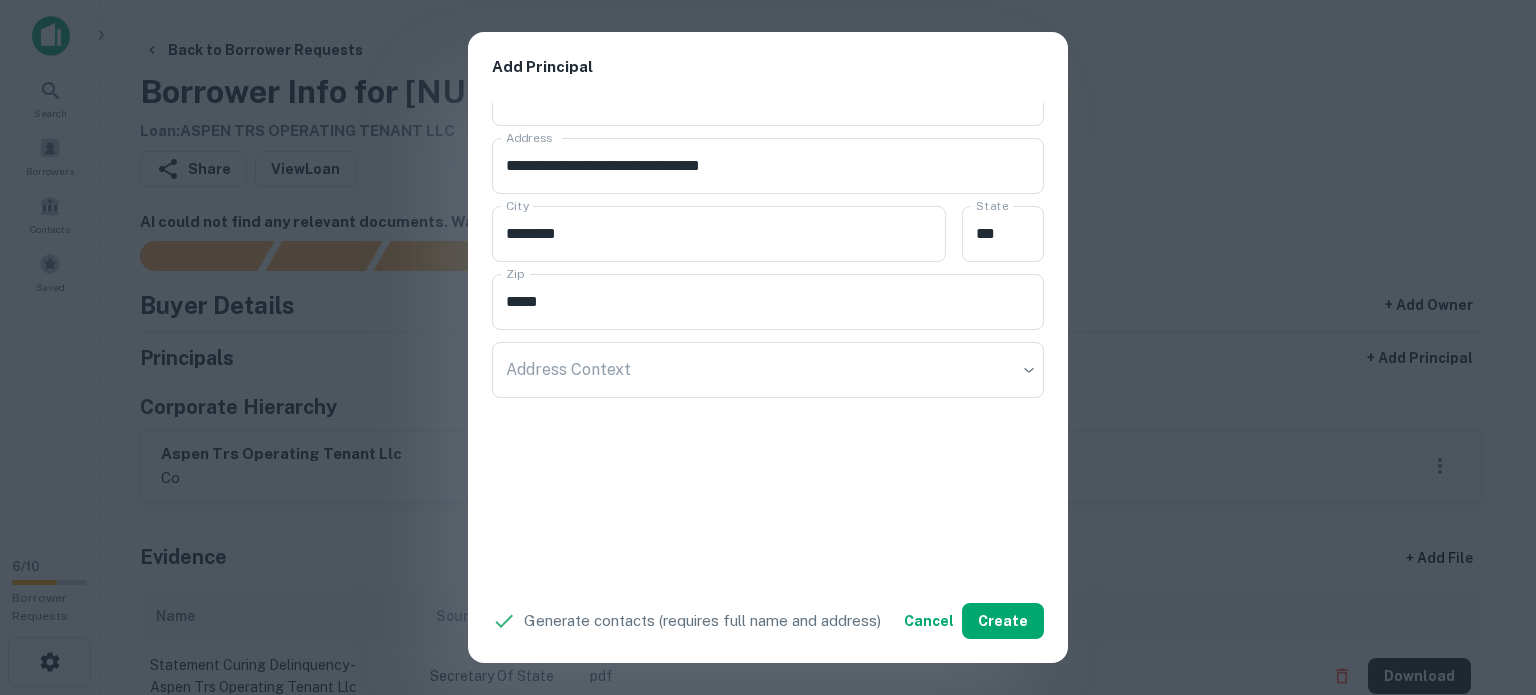 click on "**********" at bounding box center [768, 347] 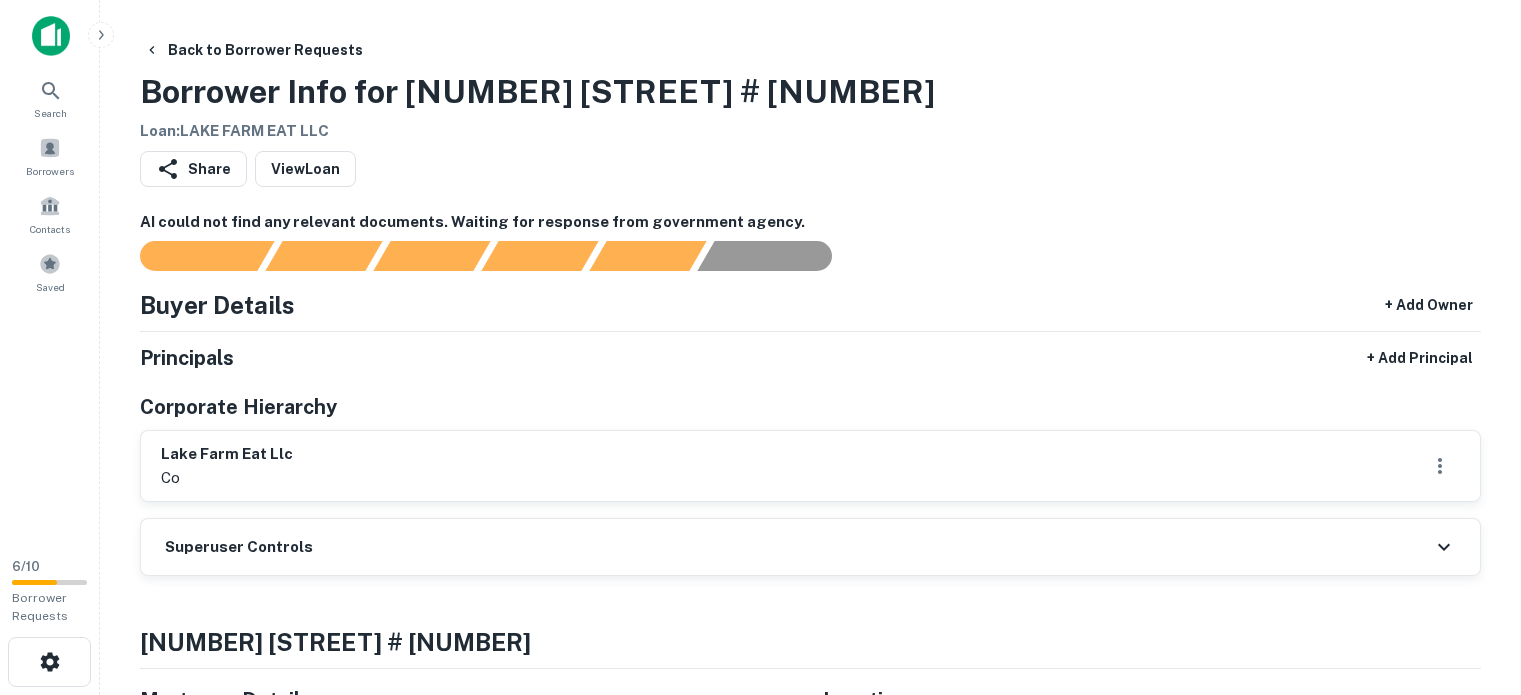 scroll, scrollTop: 0, scrollLeft: 0, axis: both 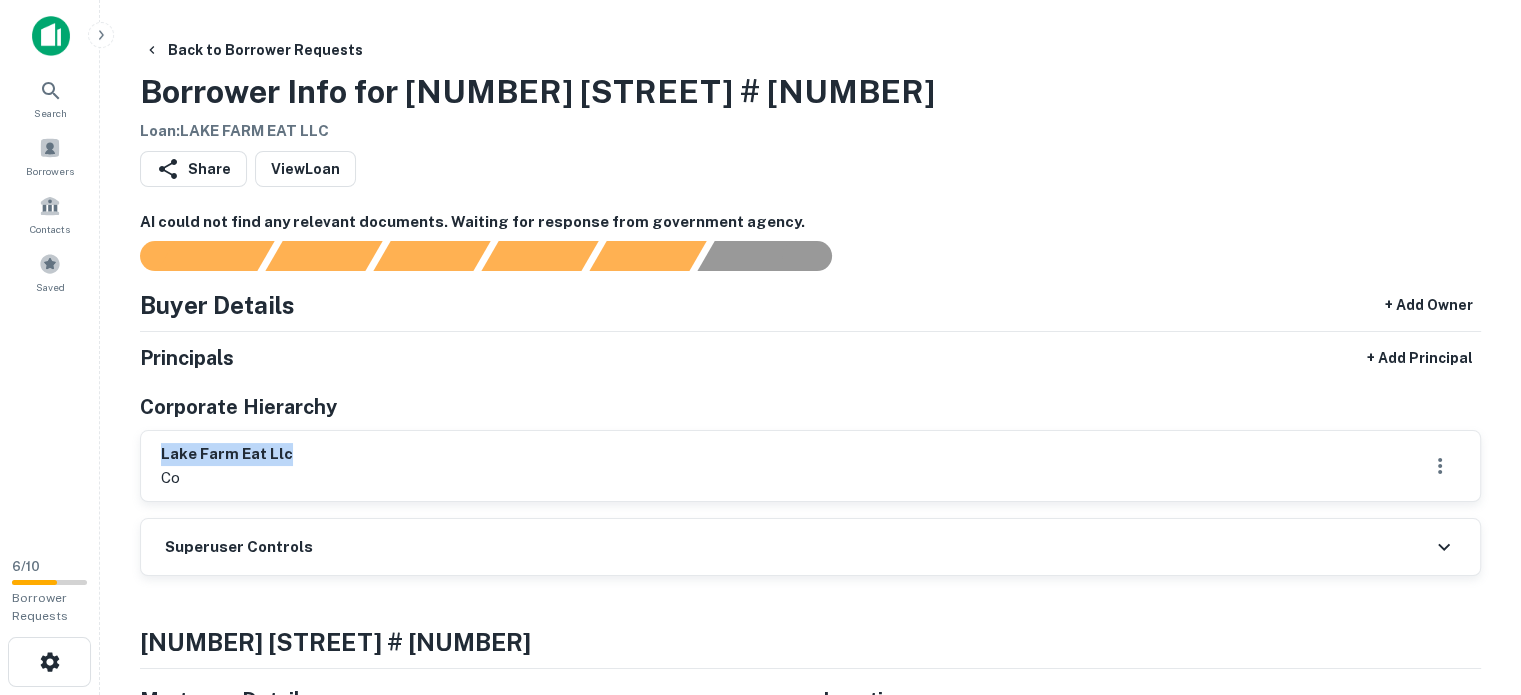 drag, startPoint x: 307, startPoint y: 447, endPoint x: 147, endPoint y: 455, distance: 160.19987 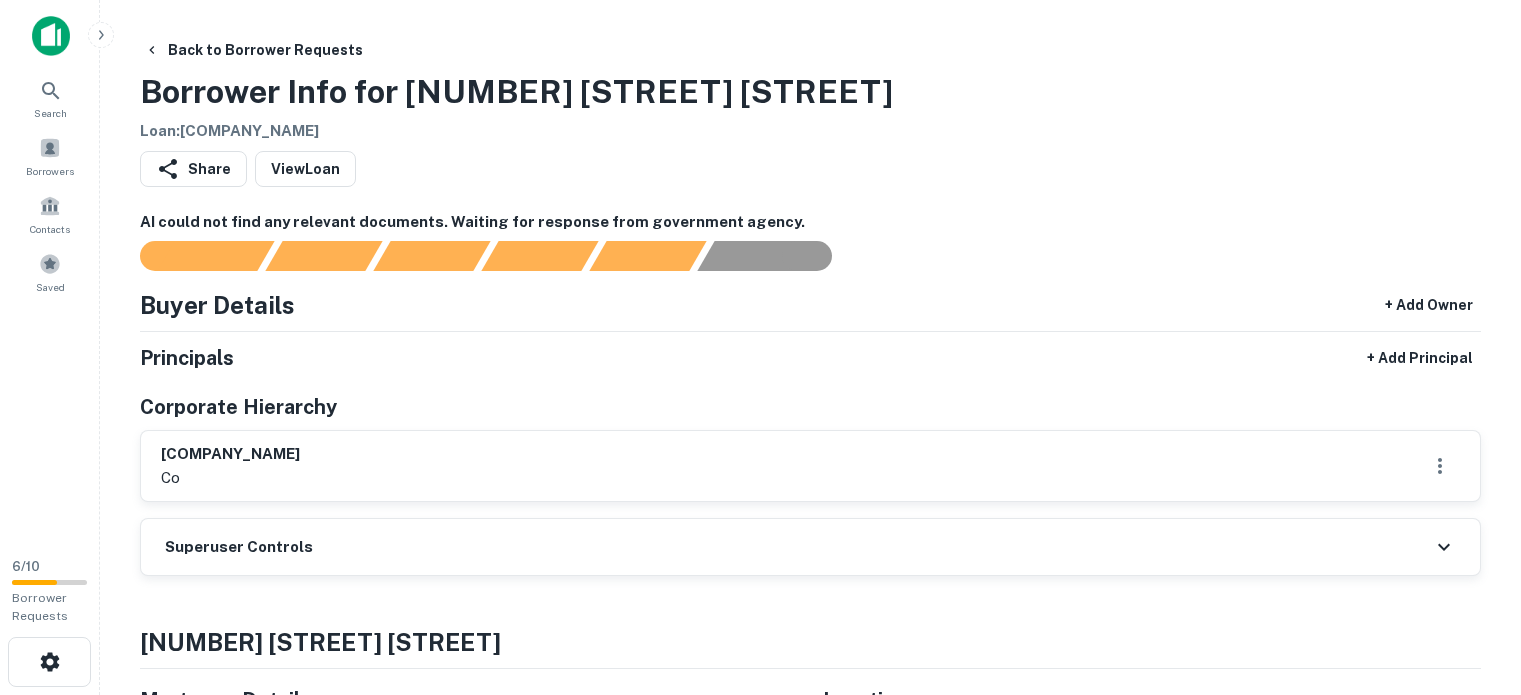 scroll, scrollTop: 200, scrollLeft: 0, axis: vertical 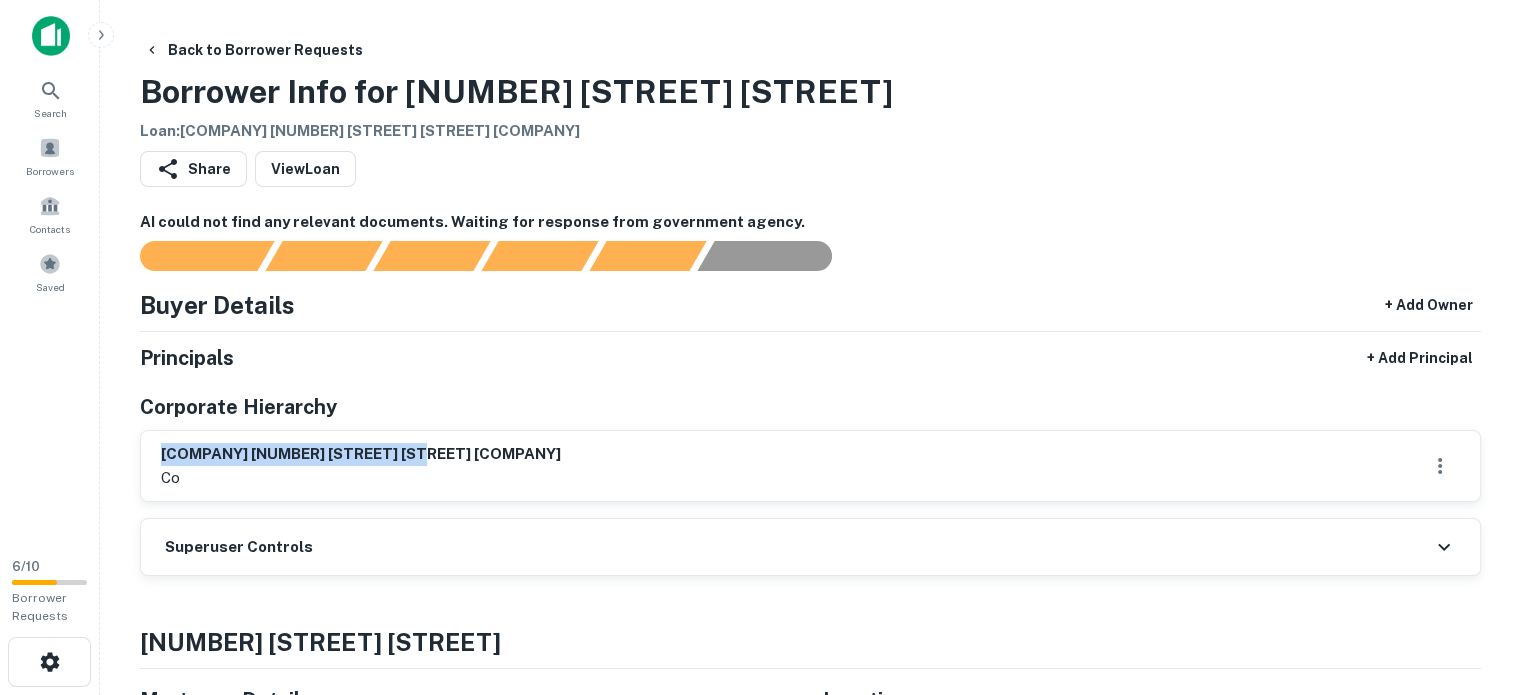 drag, startPoint x: 144, startPoint y: 451, endPoint x: 480, endPoint y: 459, distance: 336.0952 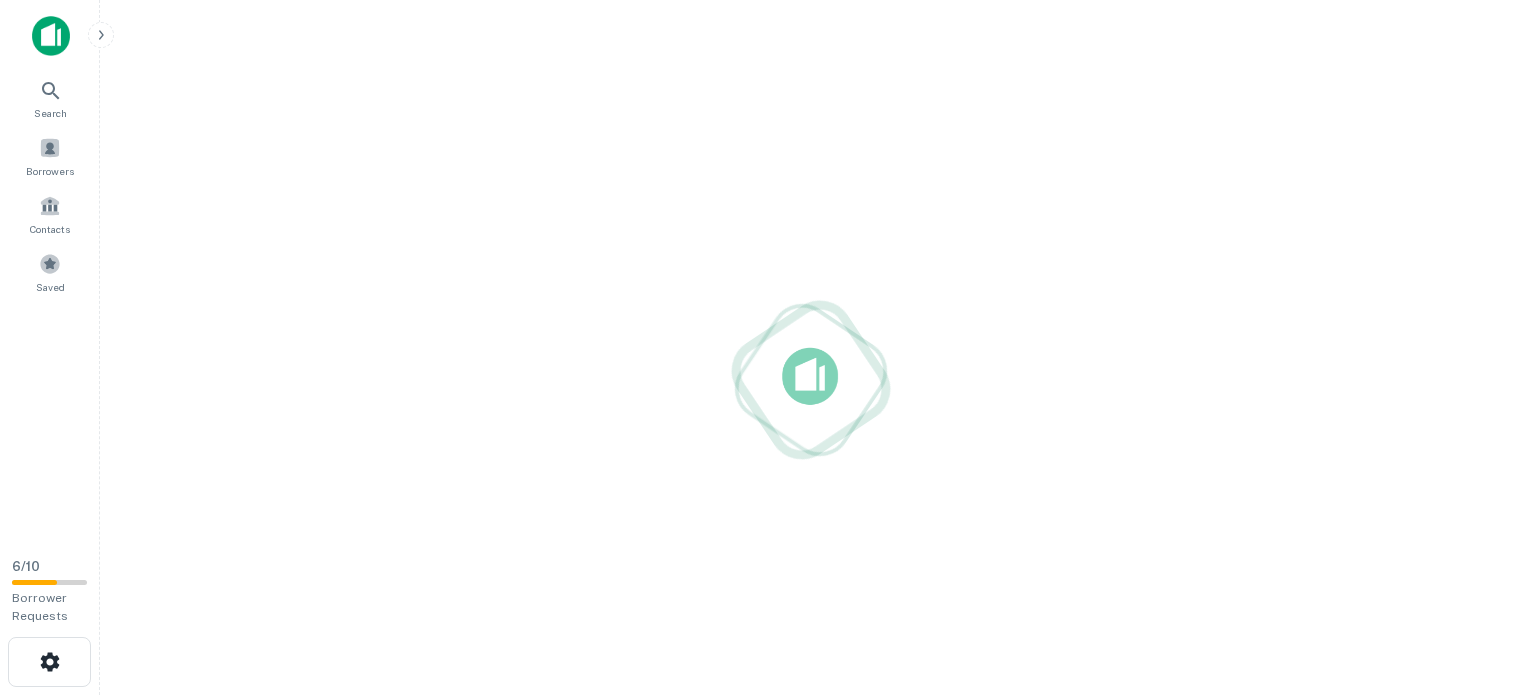 scroll, scrollTop: 0, scrollLeft: 0, axis: both 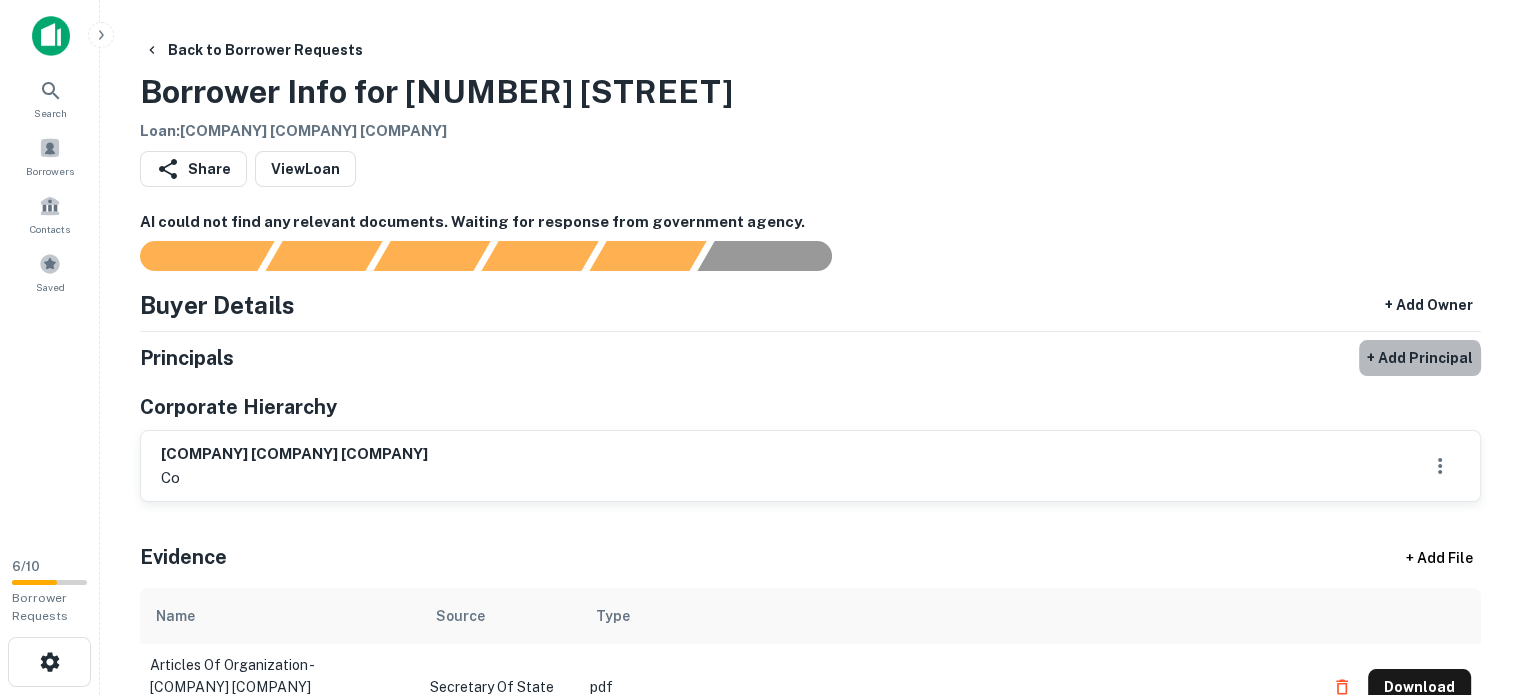 click on "+ Add Principal" at bounding box center (1420, 358) 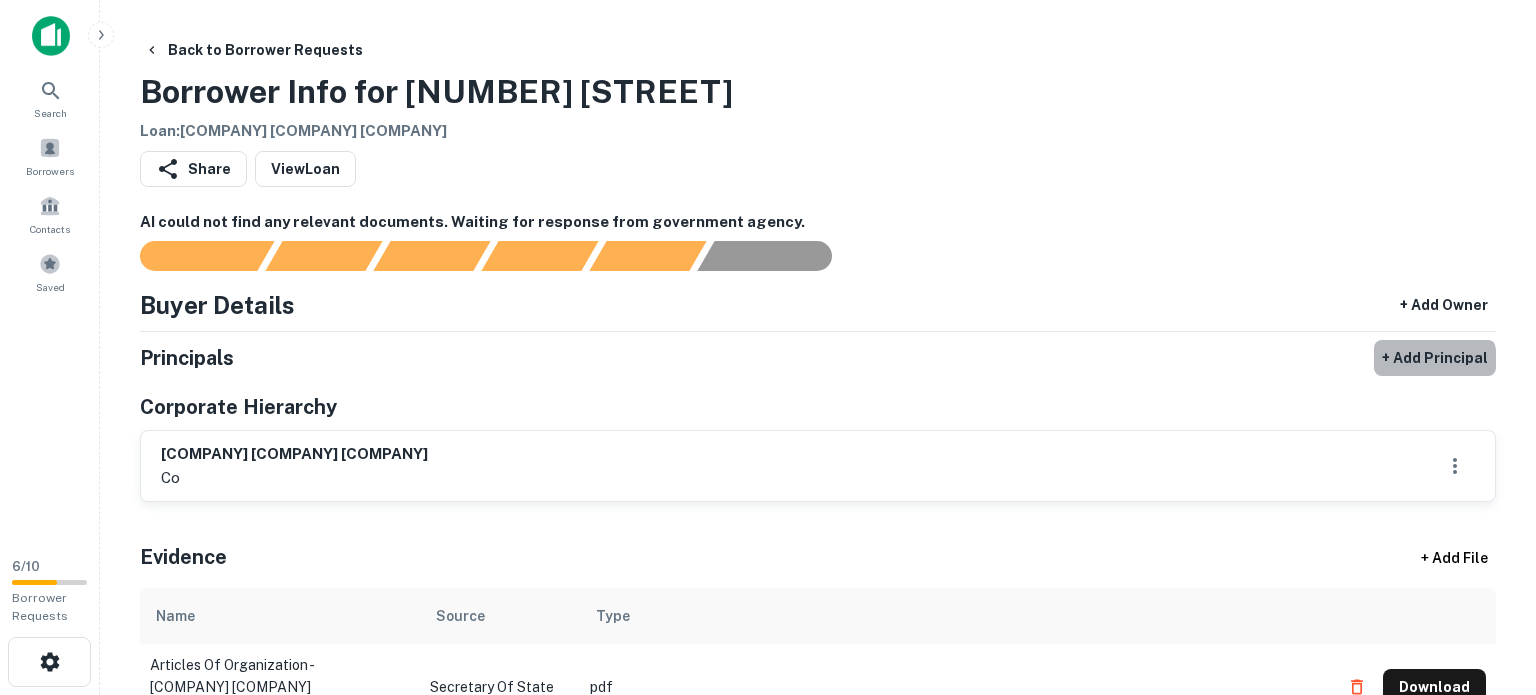 select on "**" 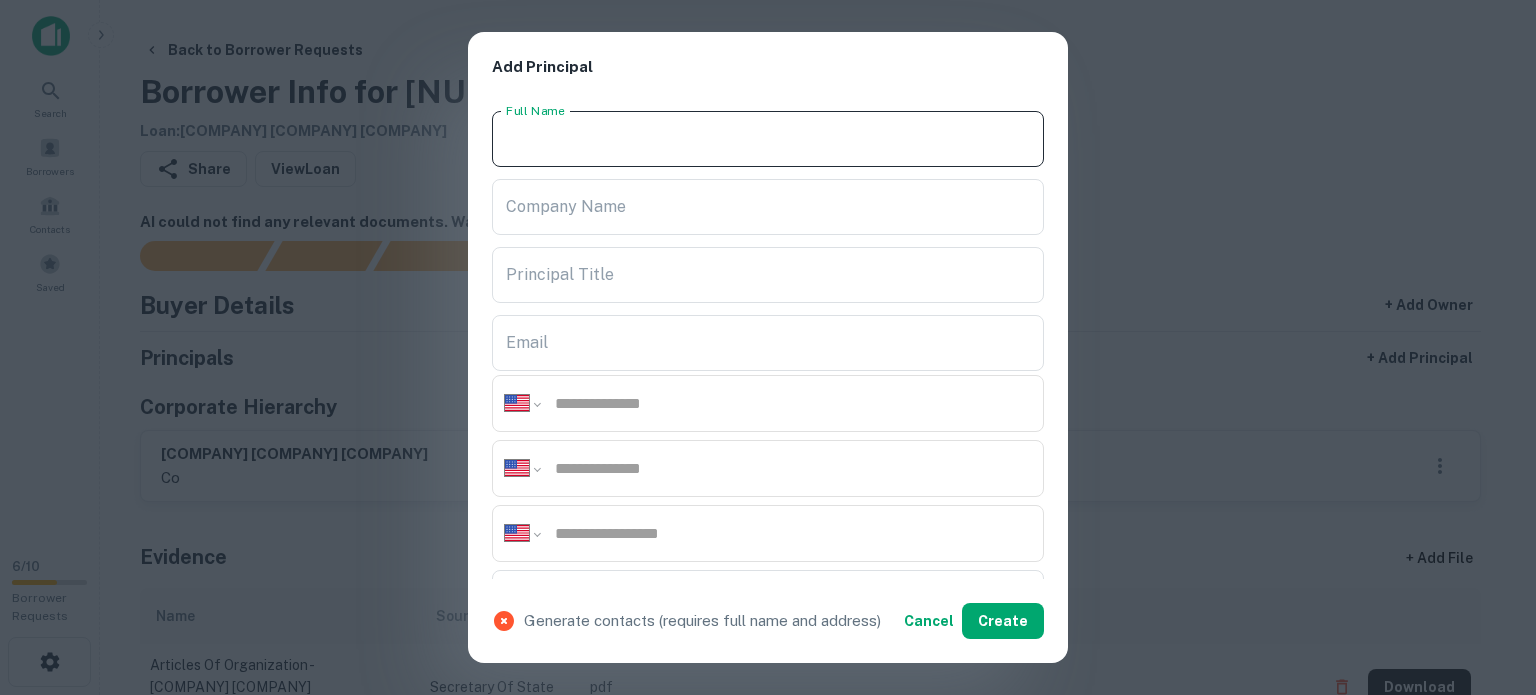 click on "Full Name" at bounding box center [768, 139] 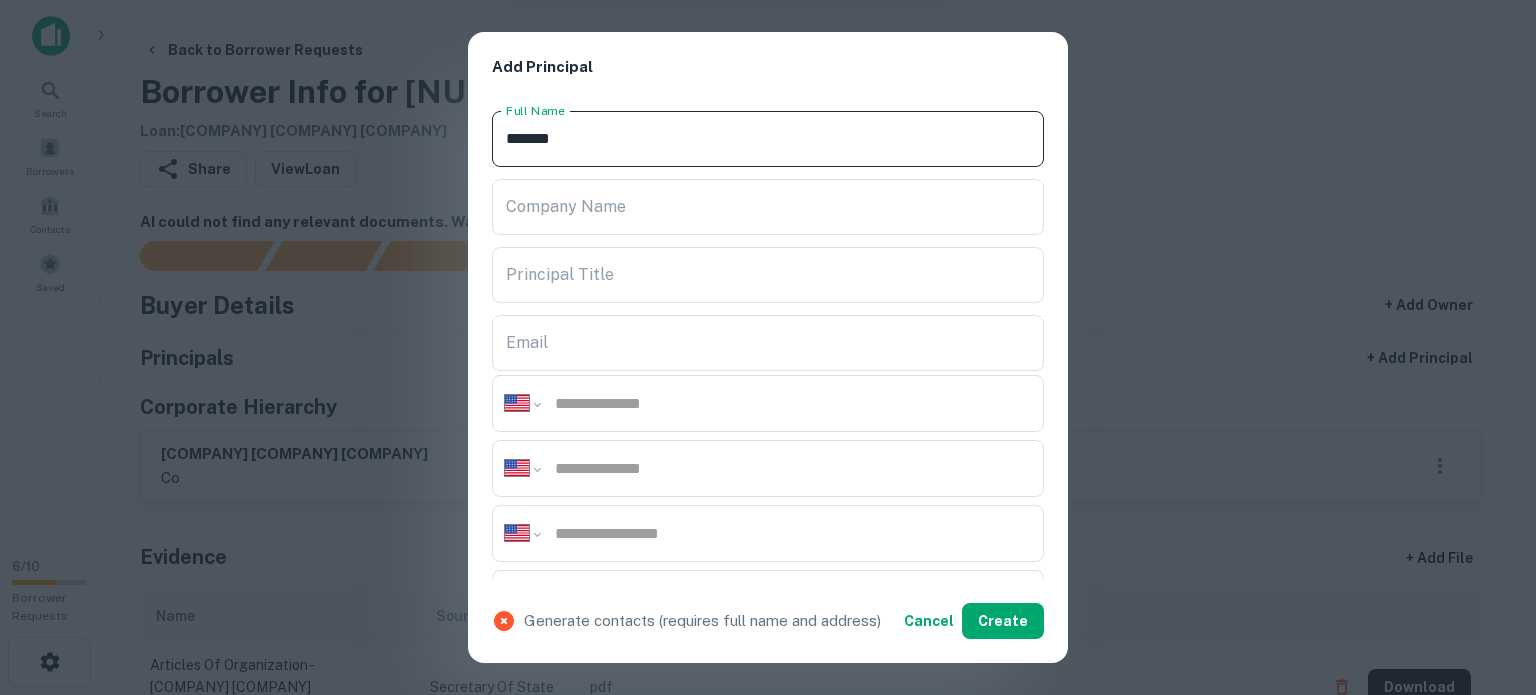 type on "*******" 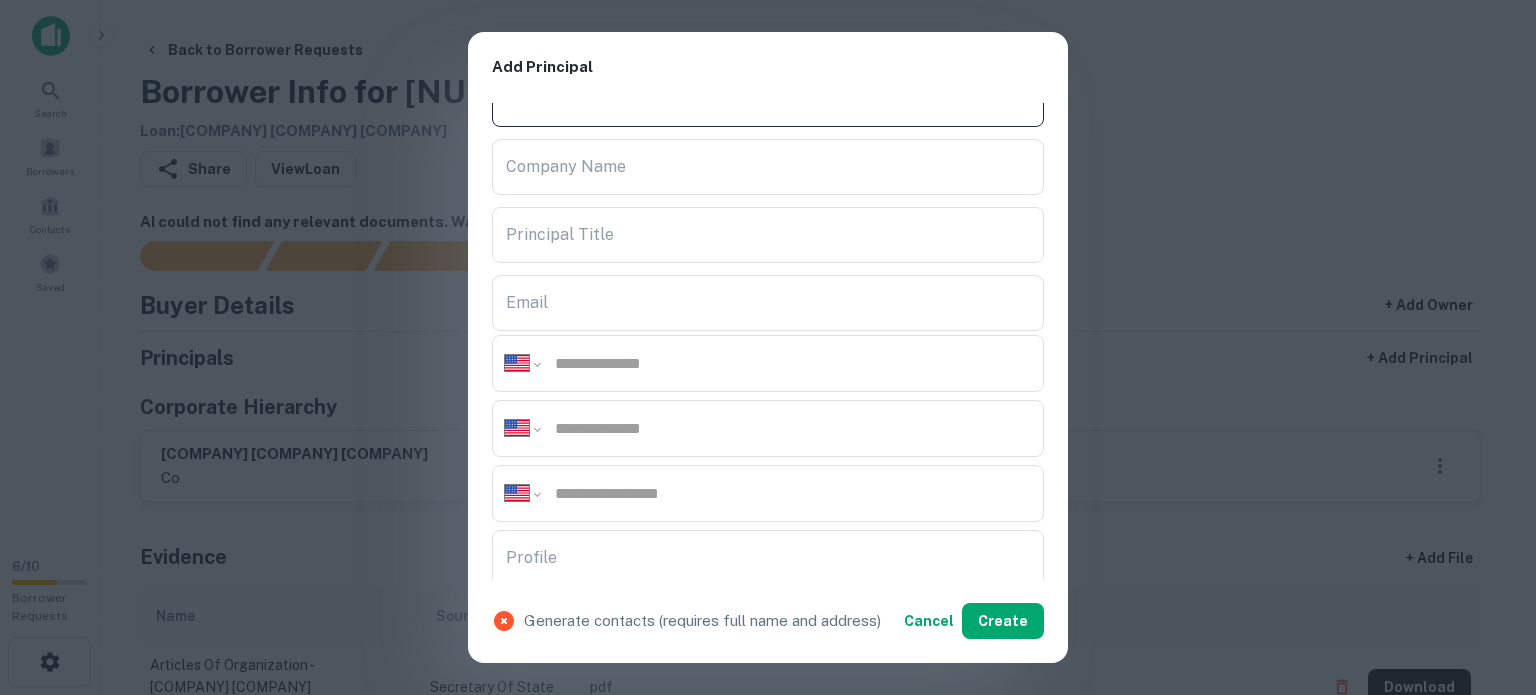 scroll, scrollTop: 400, scrollLeft: 0, axis: vertical 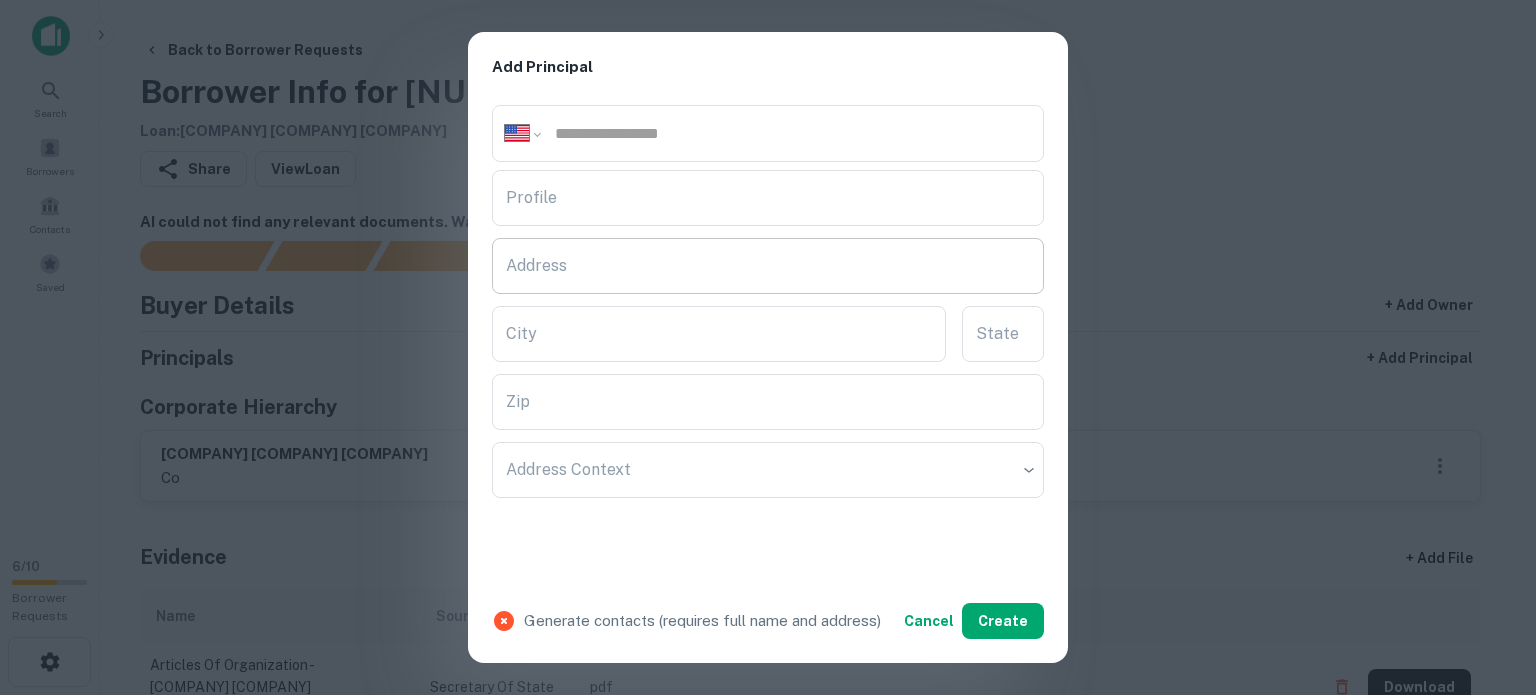 click on "Address" at bounding box center (768, 266) 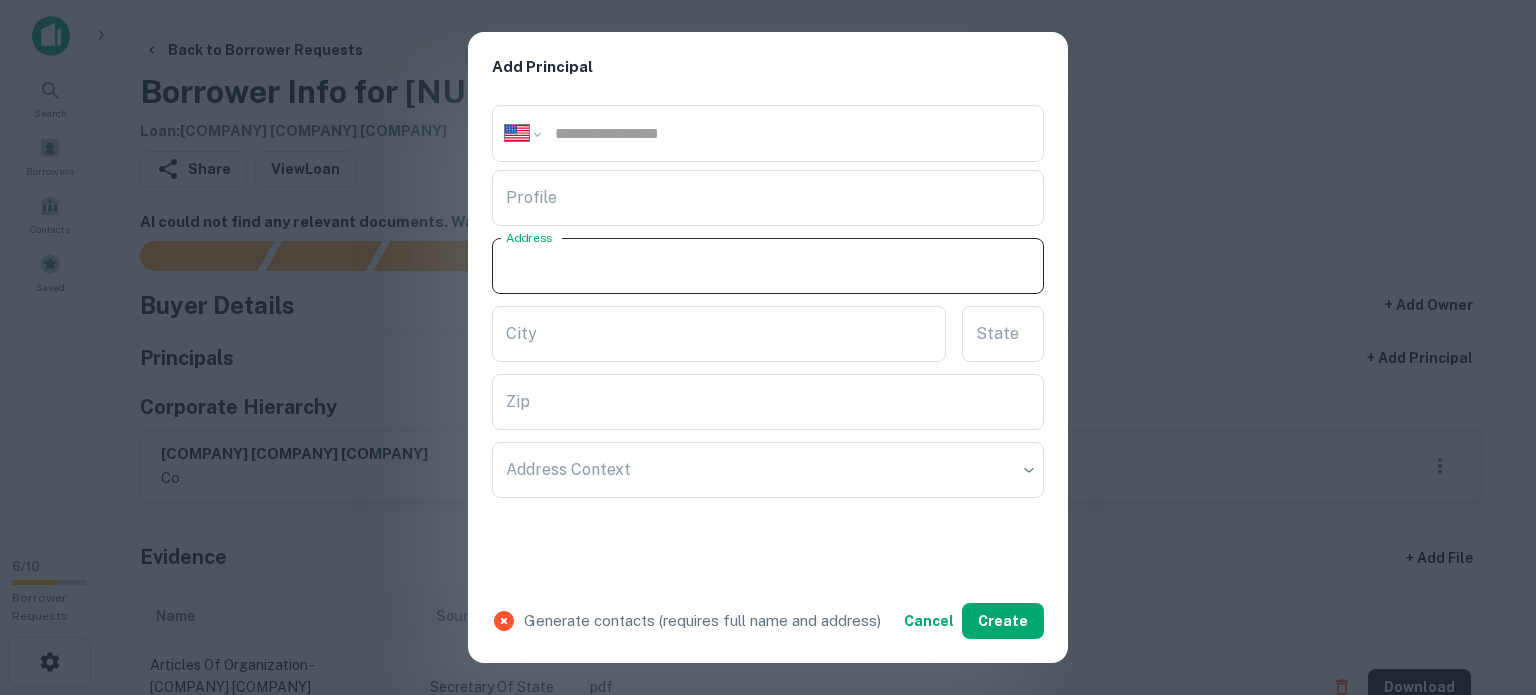 paste on "**********" 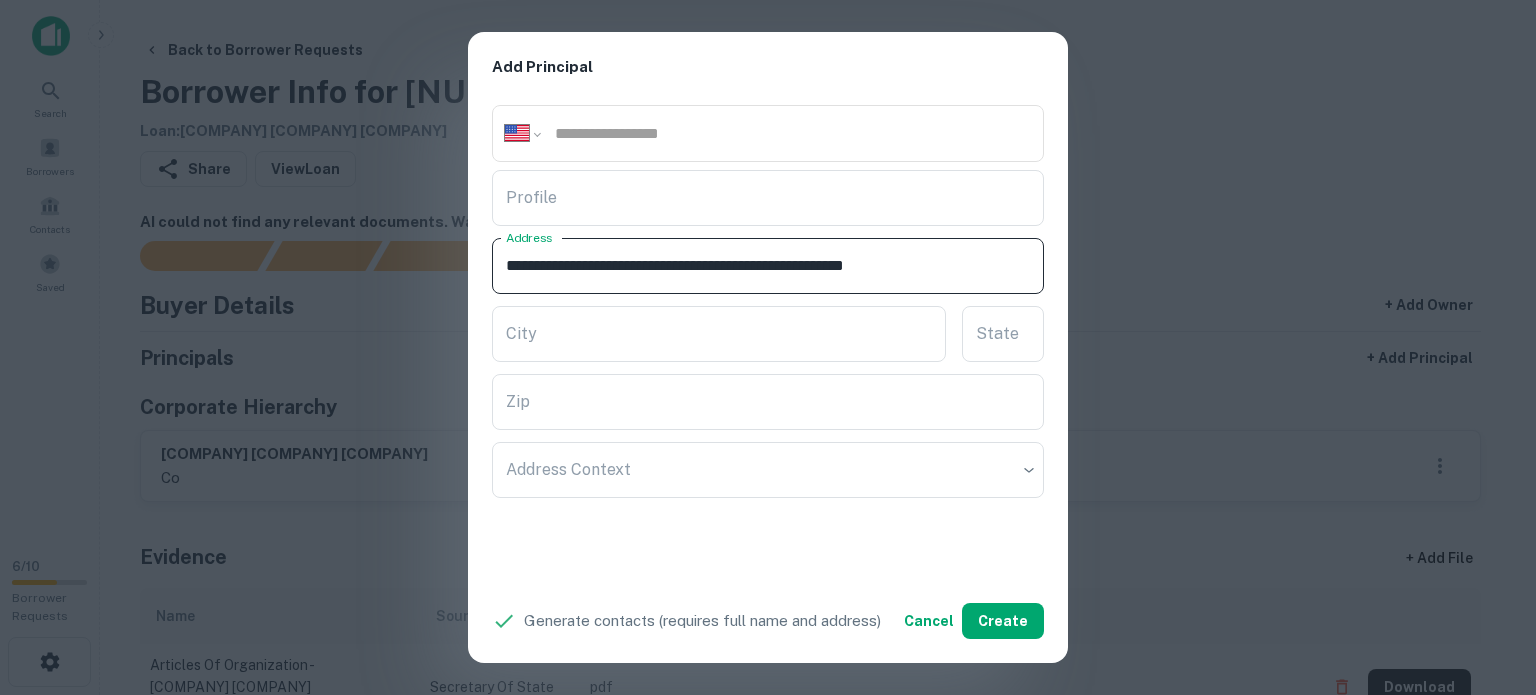 drag, startPoint x: 894, startPoint y: 260, endPoint x: 944, endPoint y: 287, distance: 56.82429 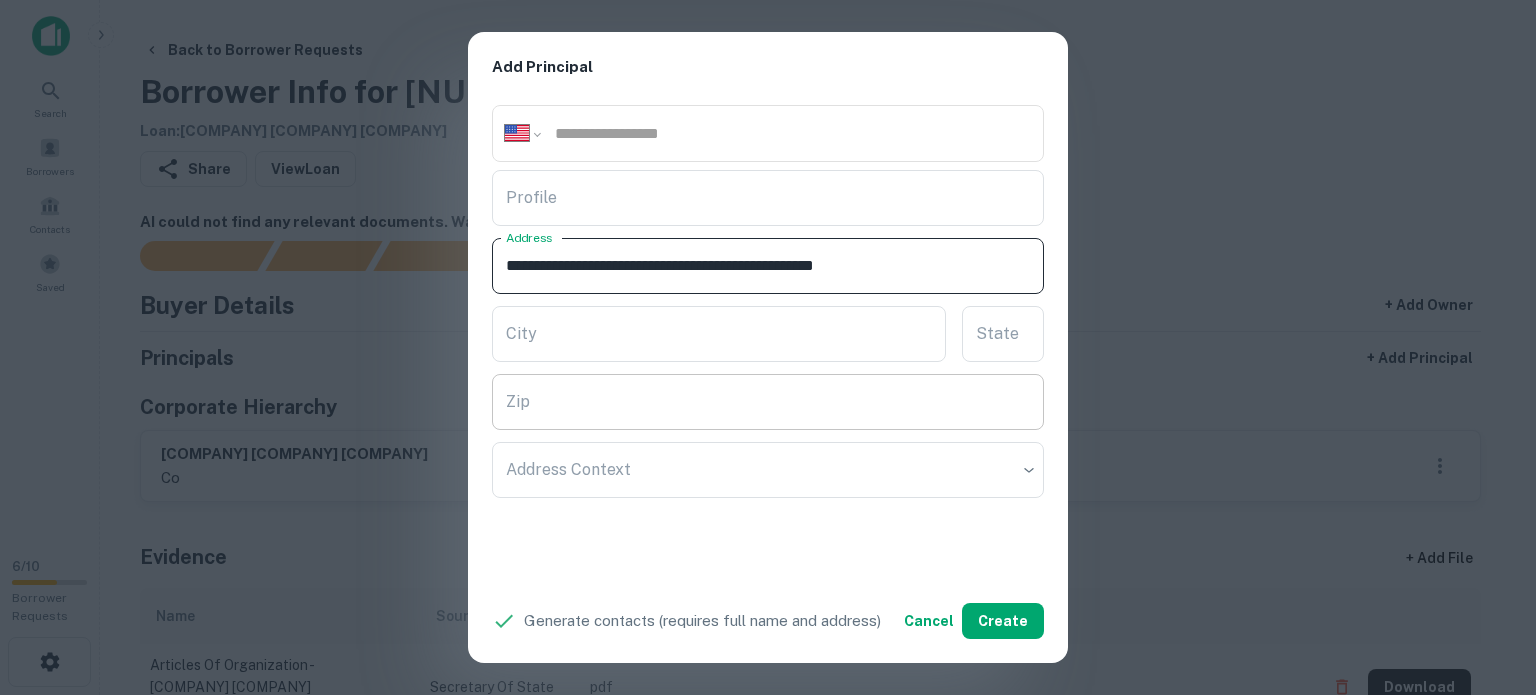 type on "**********" 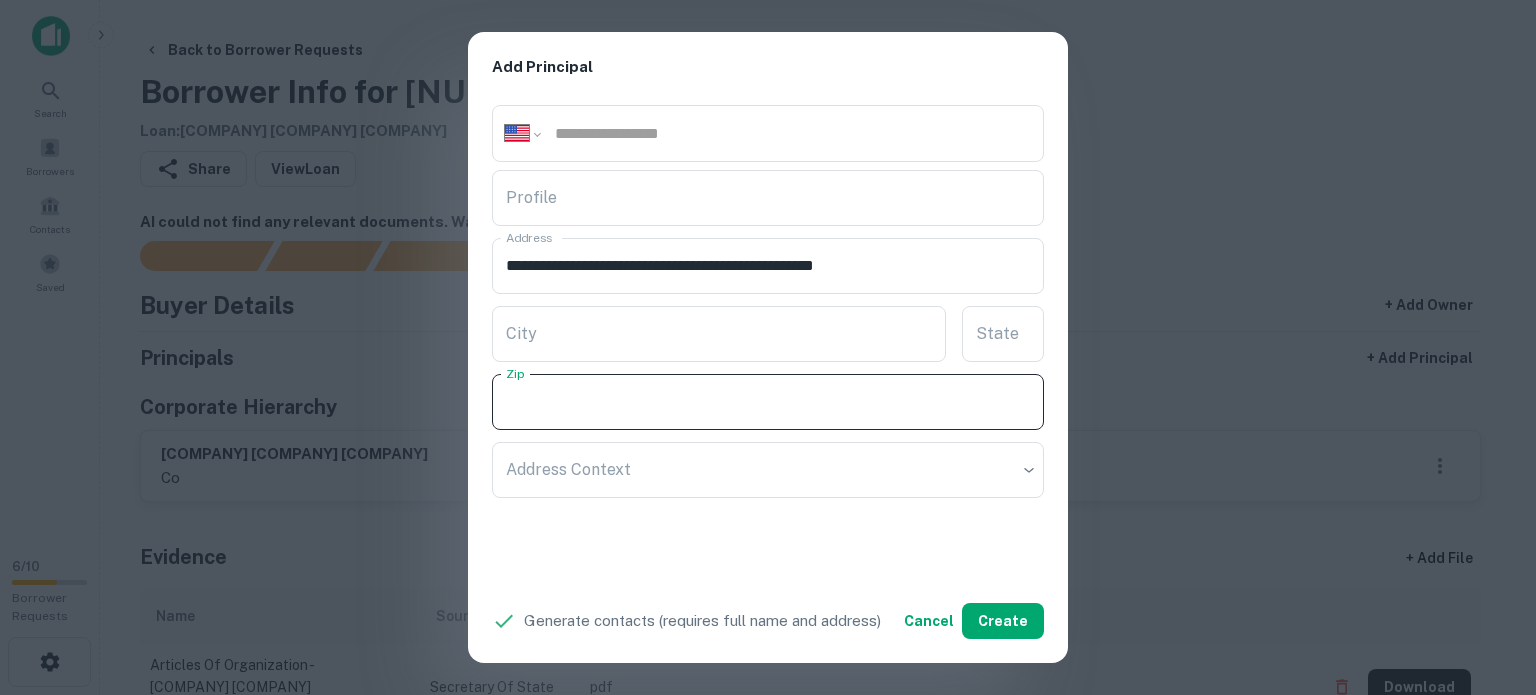 paste on "*****" 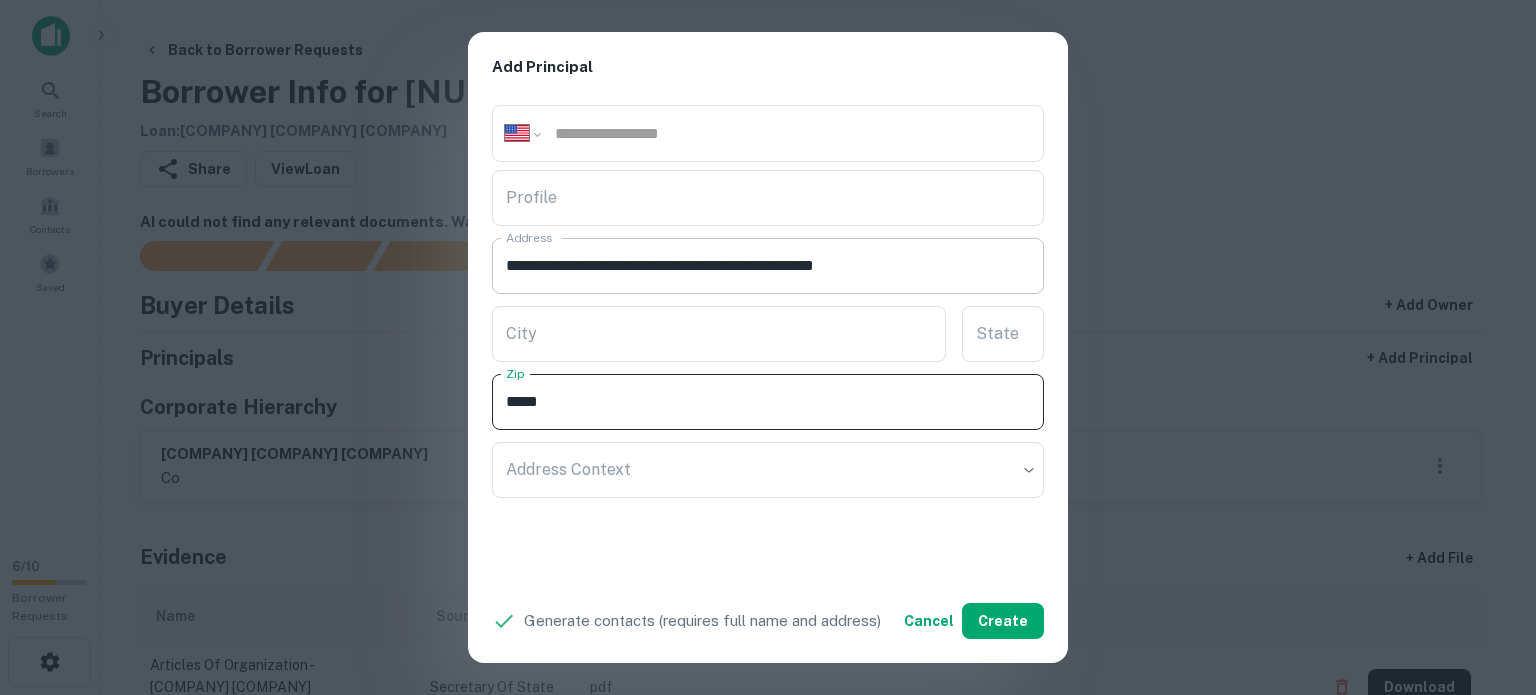 type on "*****" 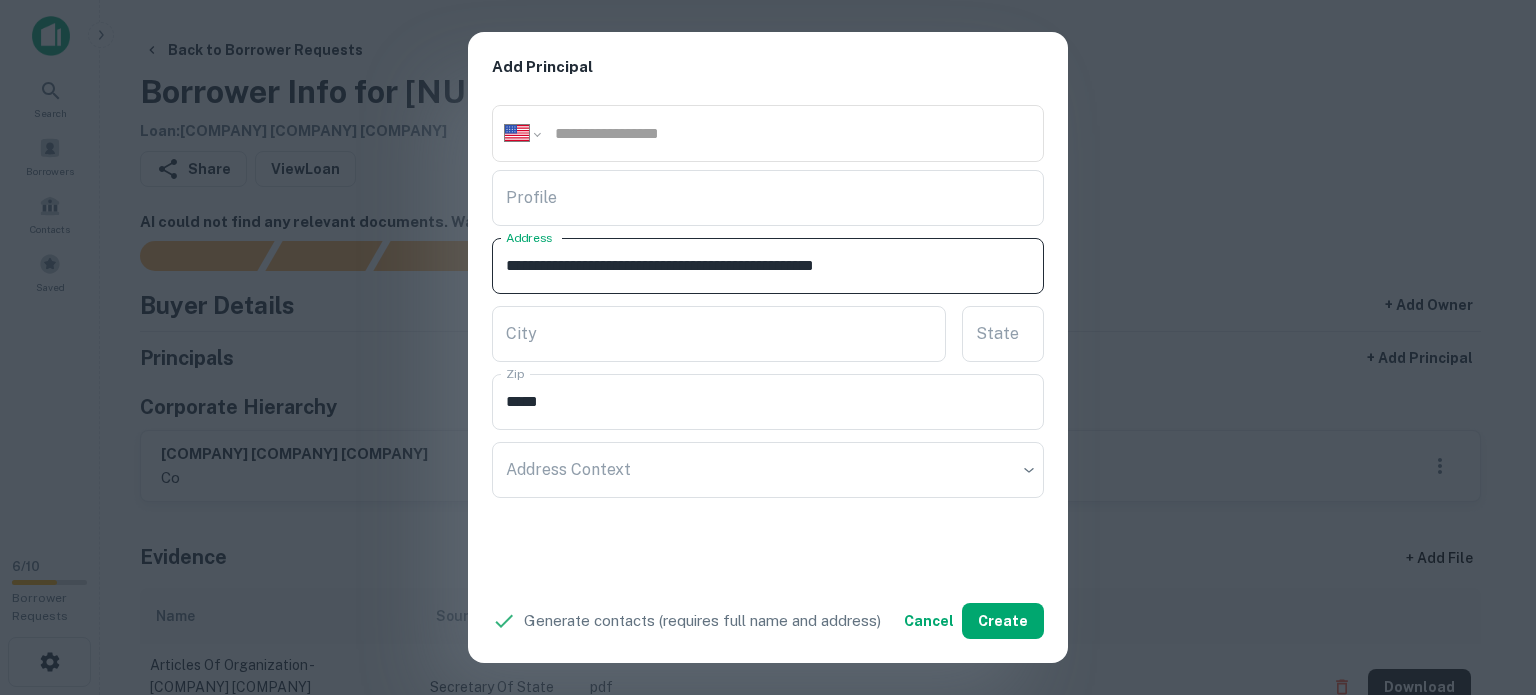 drag, startPoint x: 863, startPoint y: 255, endPoint x: 916, endPoint y: 268, distance: 54.571056 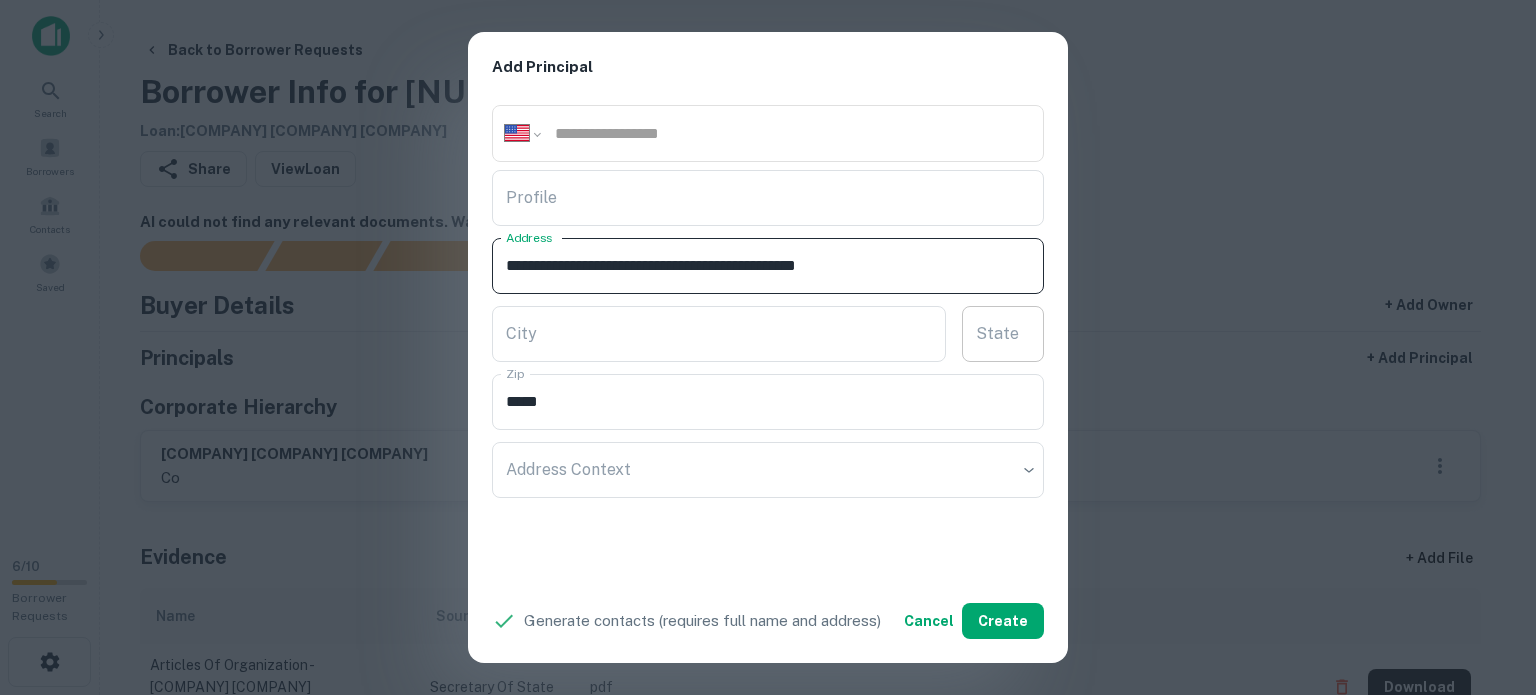 type on "**********" 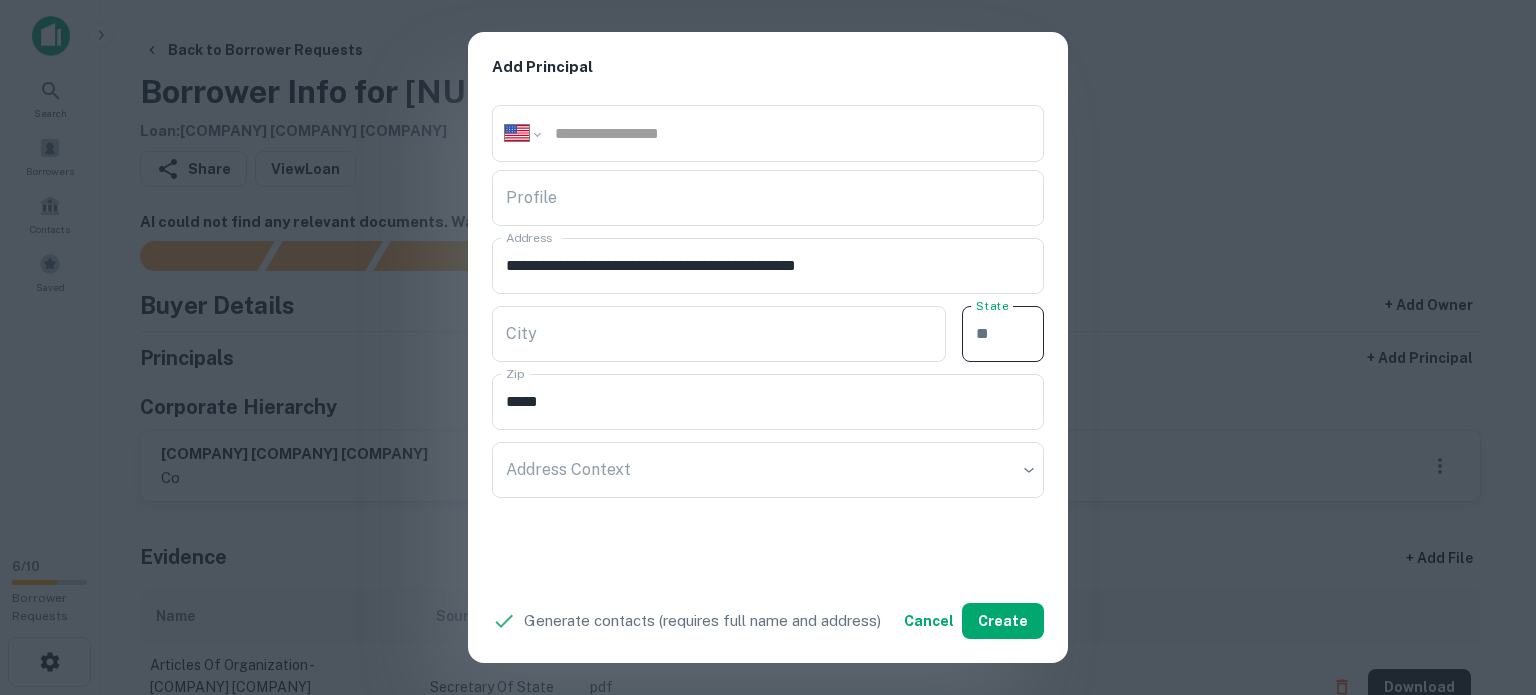 click on "State" at bounding box center [1003, 334] 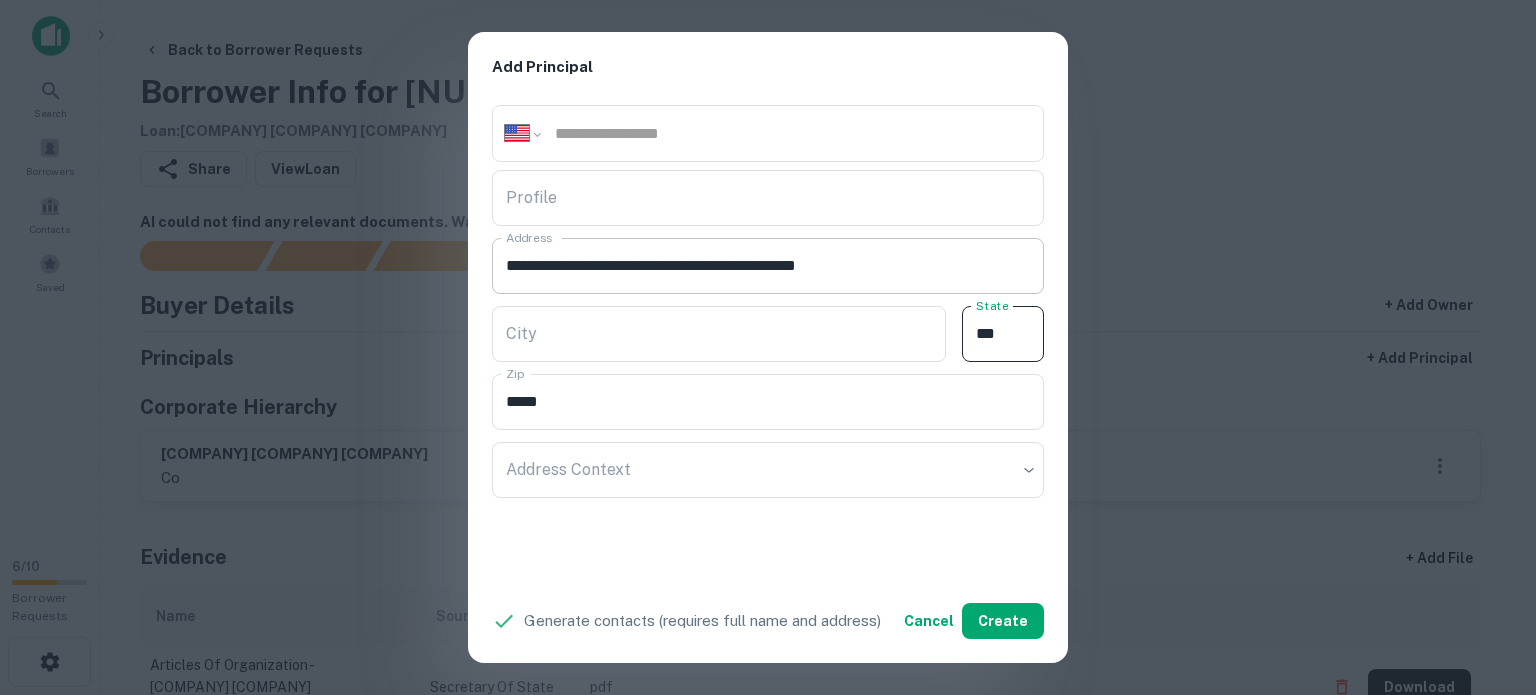 type on "**" 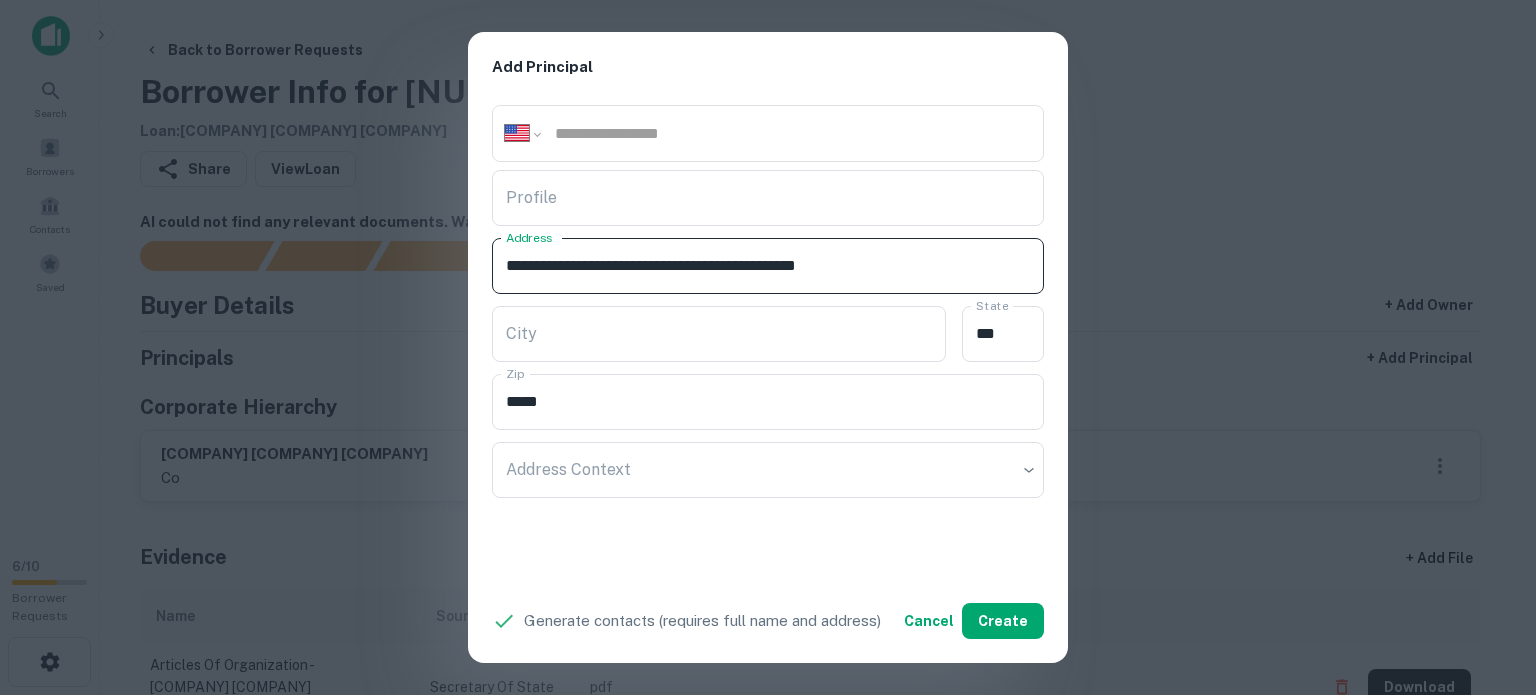 drag, startPoint x: 774, startPoint y: 264, endPoint x: 851, endPoint y: 286, distance: 80.08121 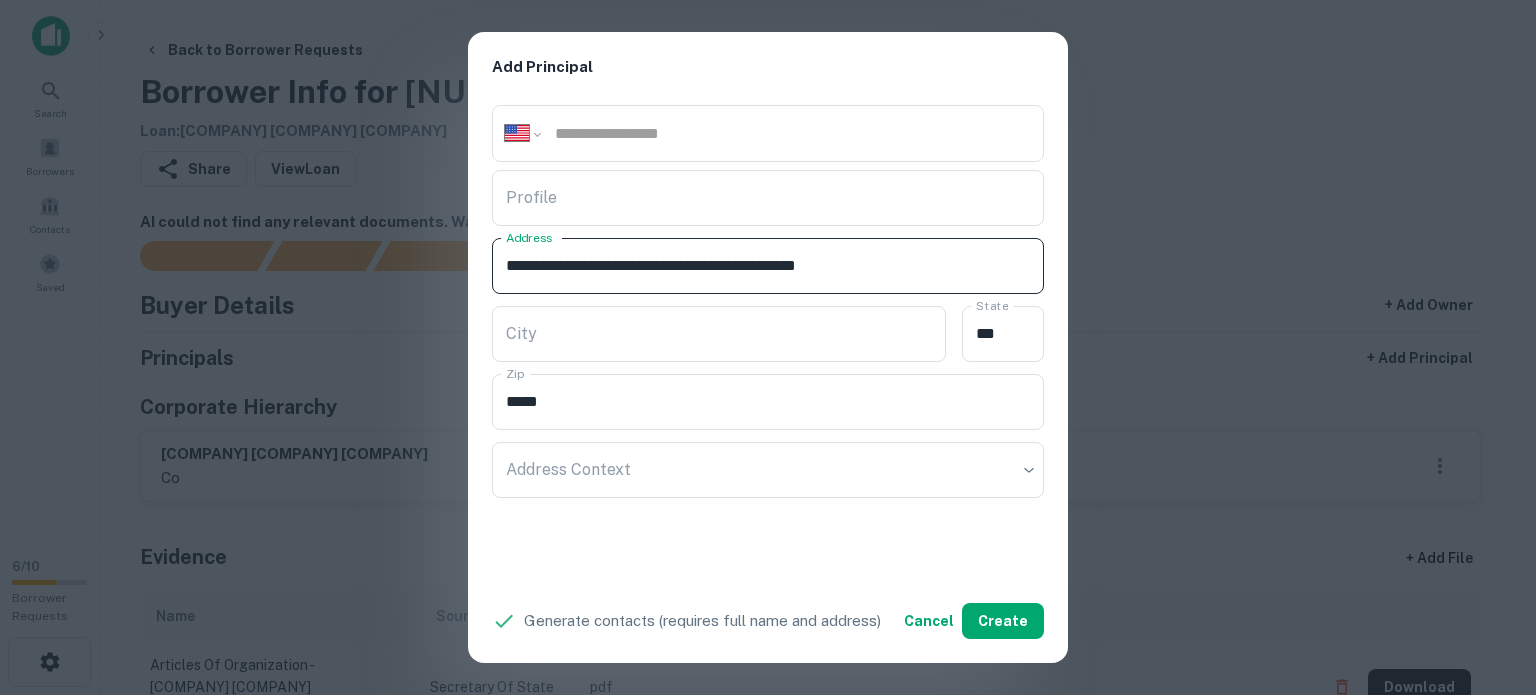 click on "**********" at bounding box center (768, 266) 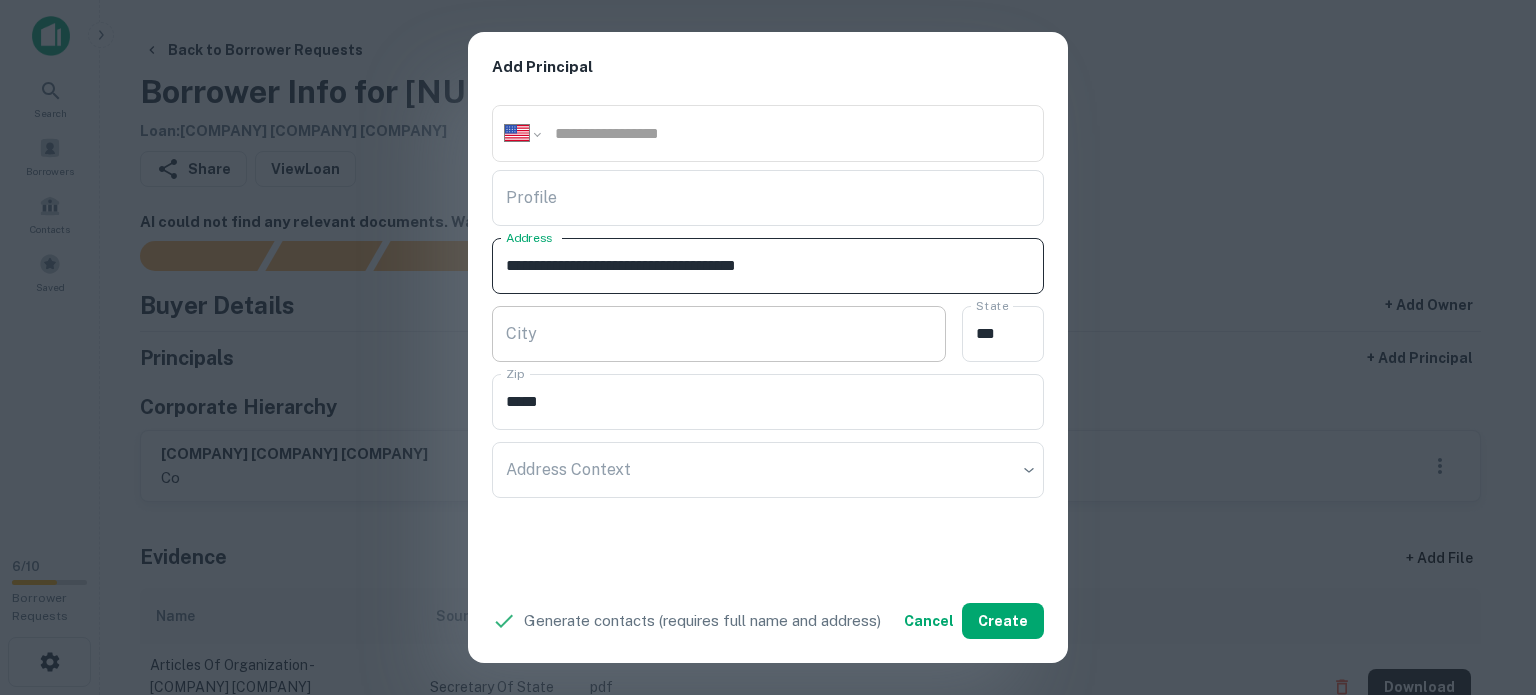 type on "**********" 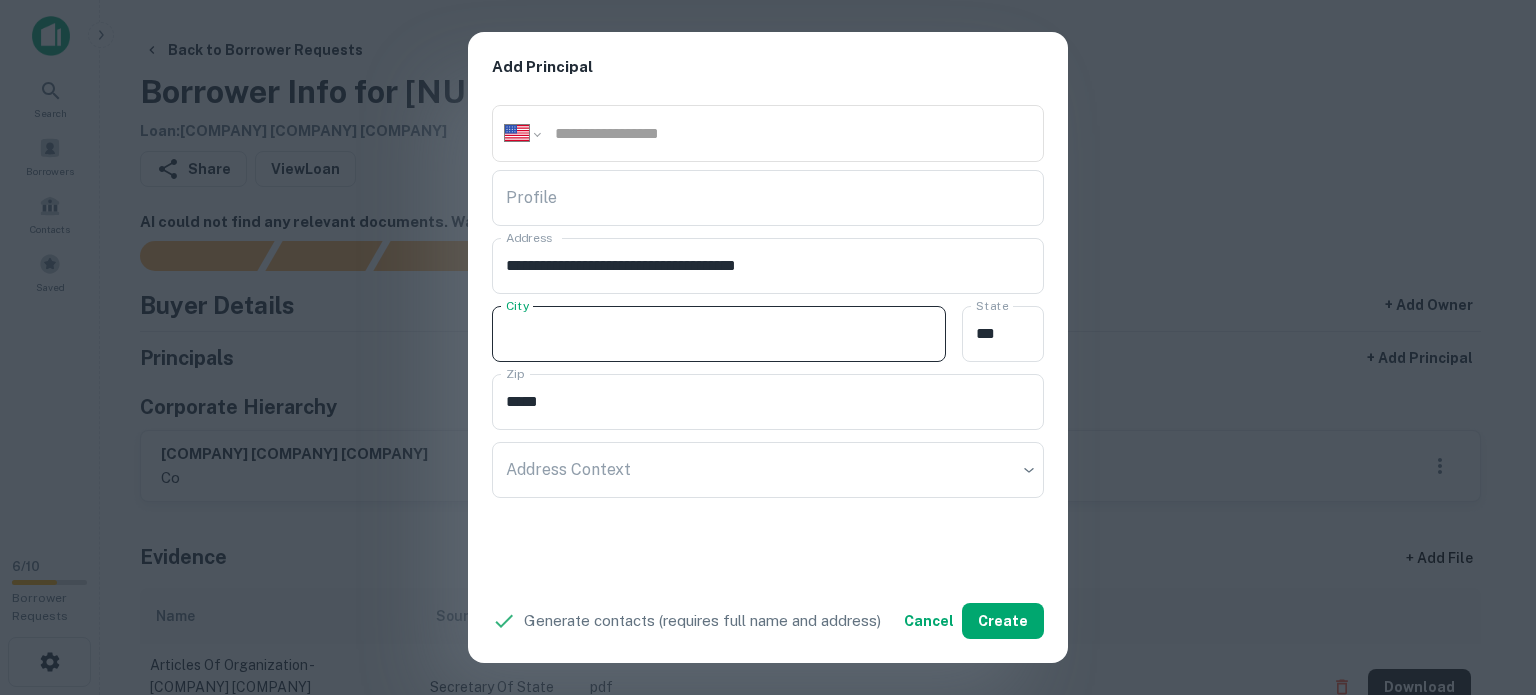 click on "City" at bounding box center (719, 334) 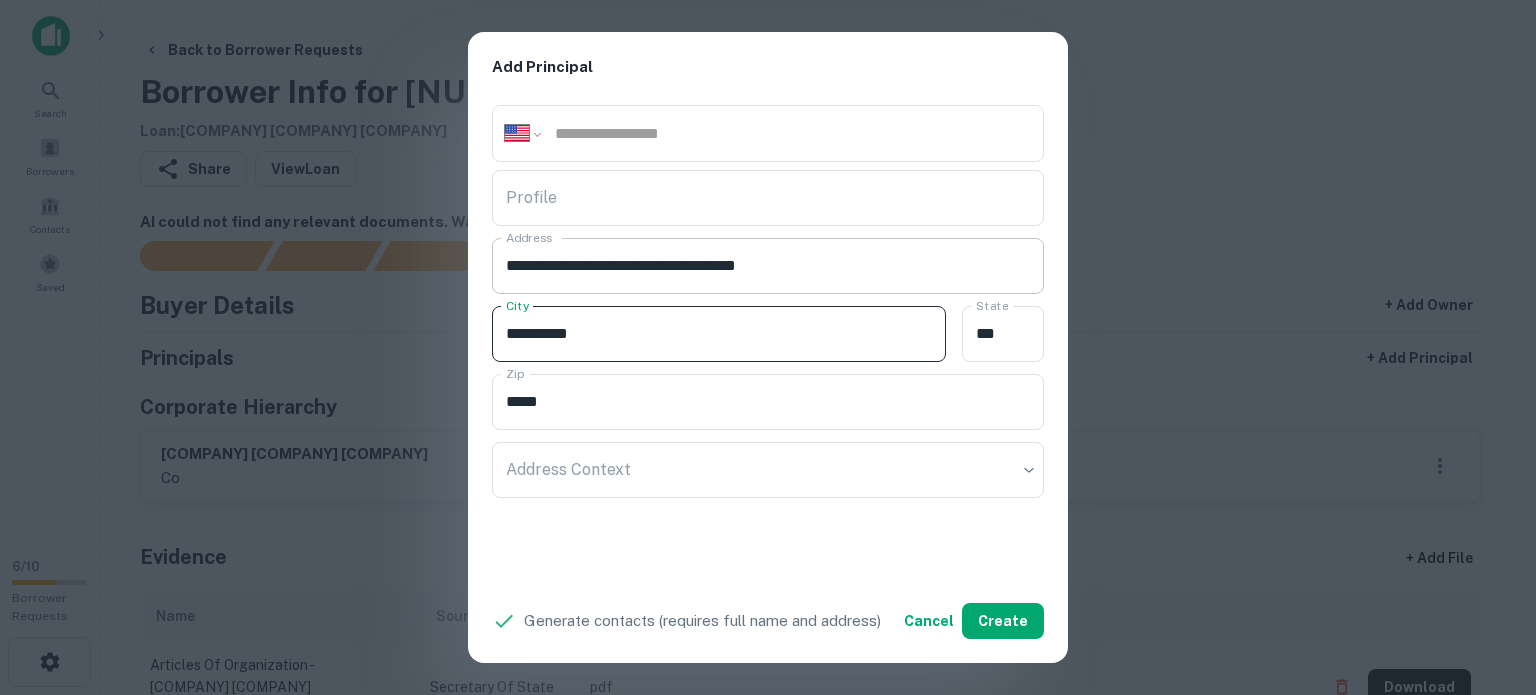 type on "**********" 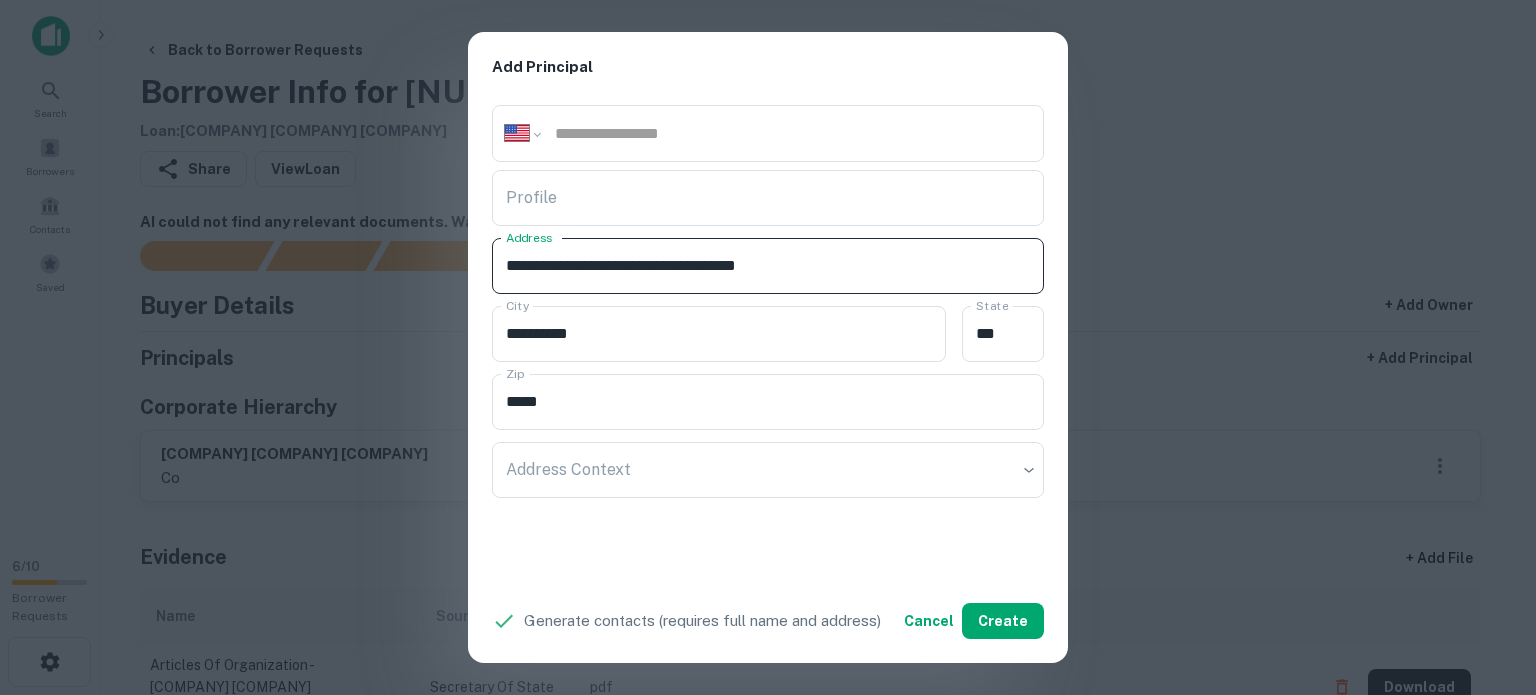drag, startPoint x: 771, startPoint y: 271, endPoint x: 797, endPoint y: 279, distance: 27.202942 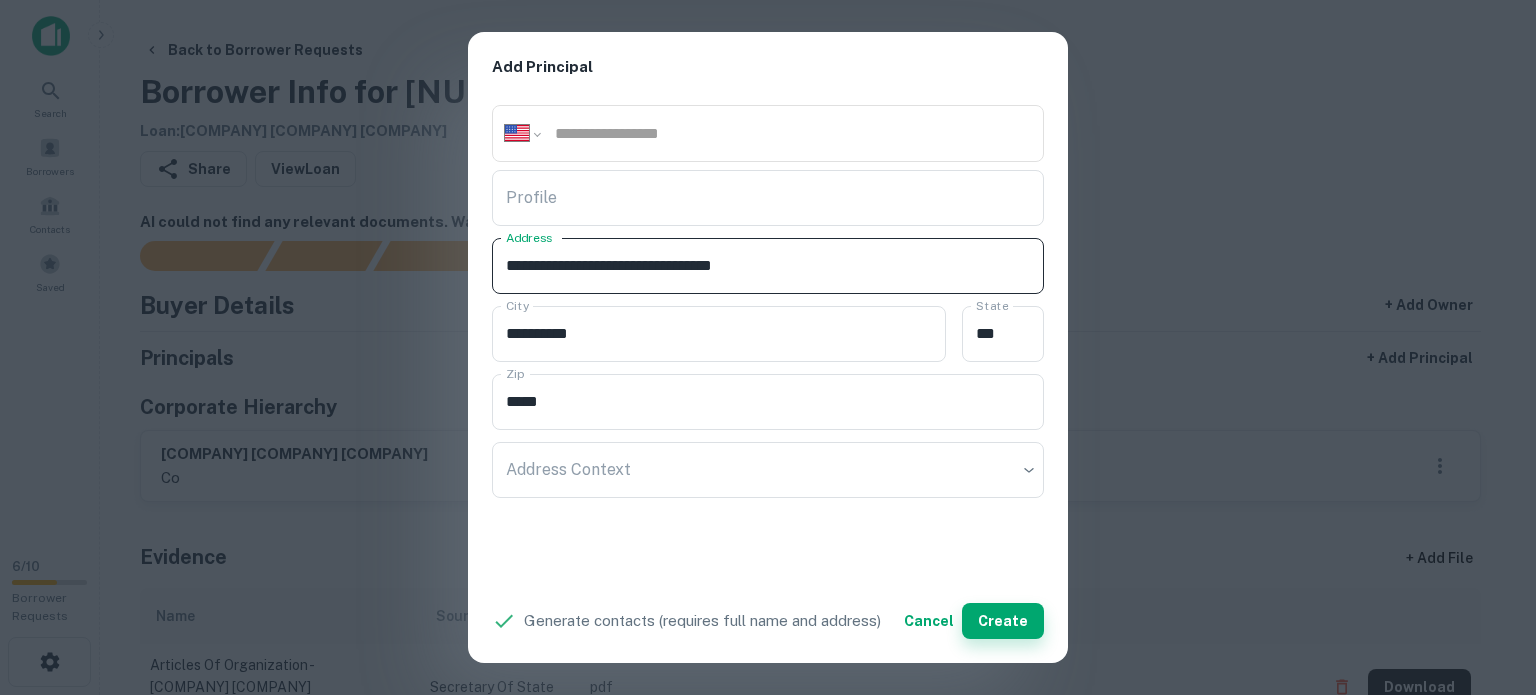 type on "**********" 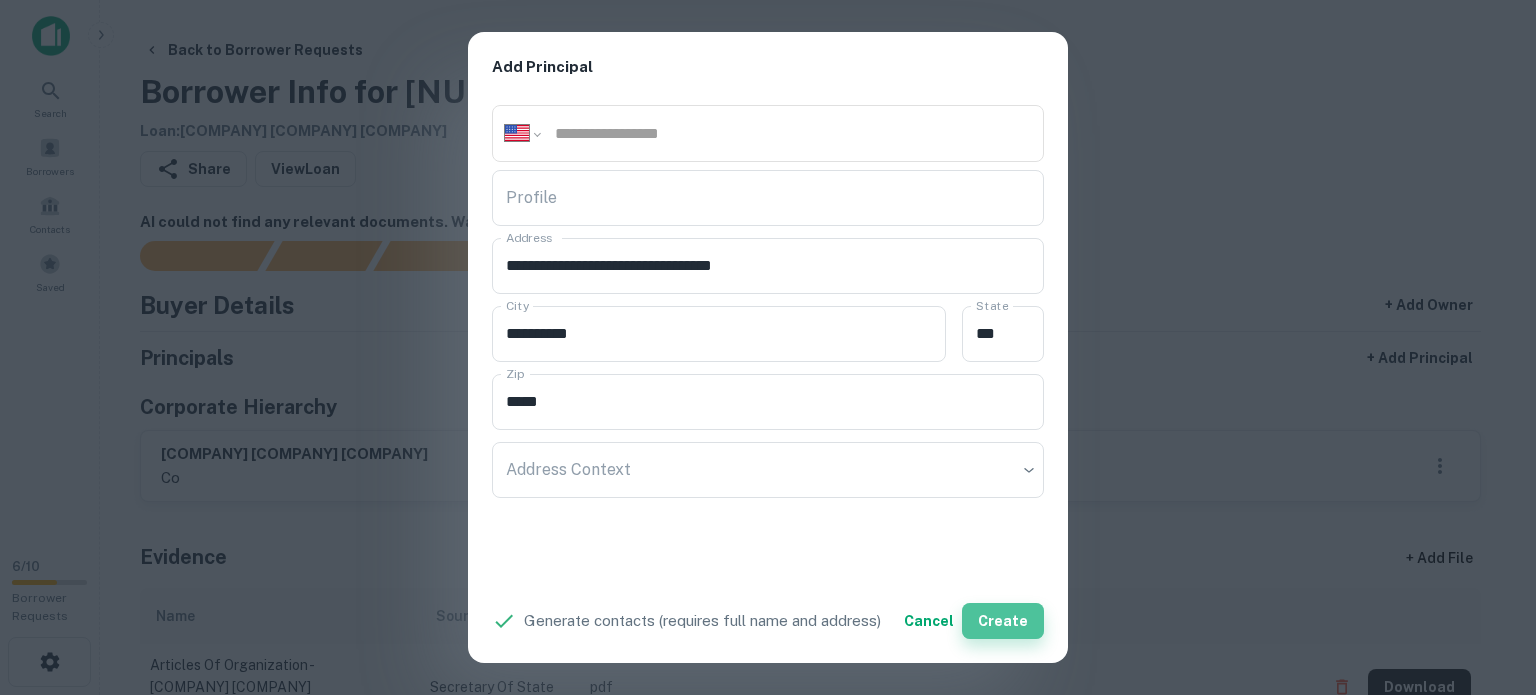 click on "Create" at bounding box center (1003, 621) 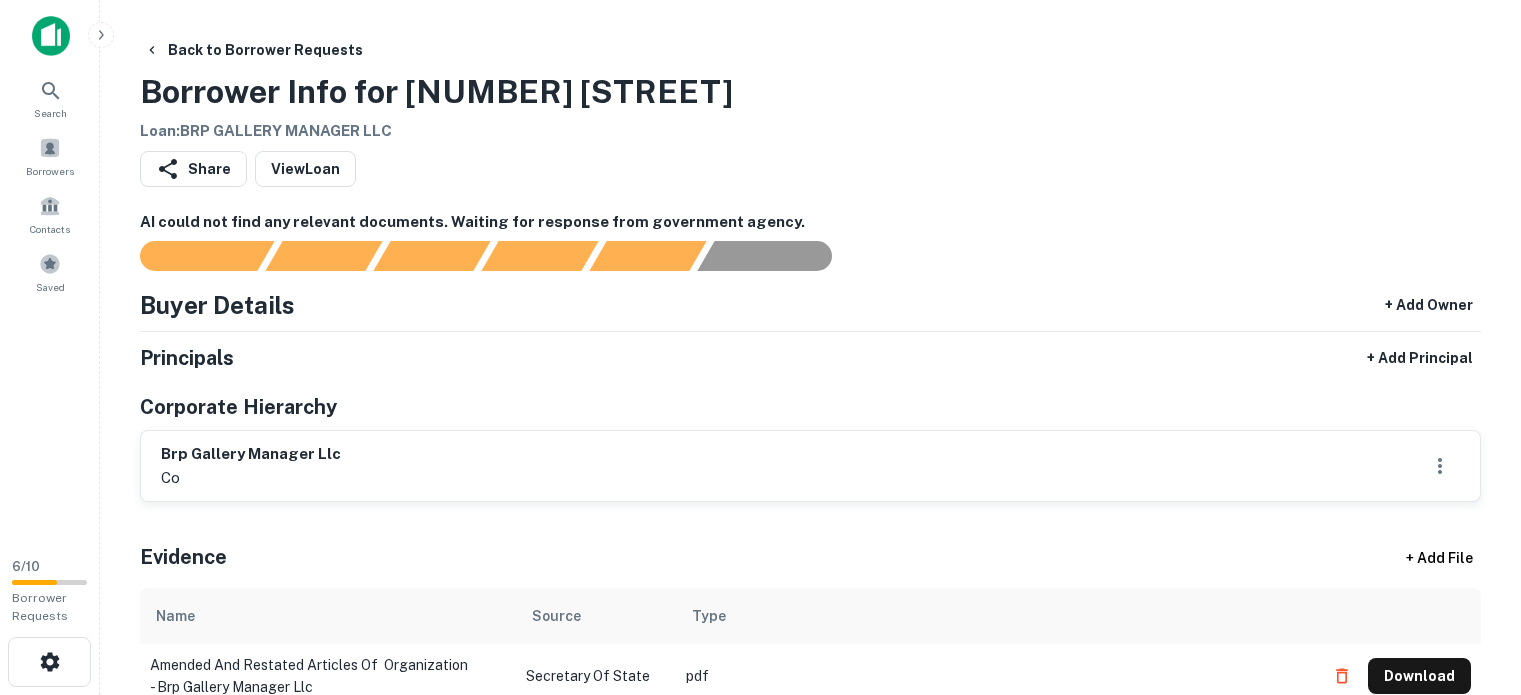 scroll, scrollTop: 0, scrollLeft: 0, axis: both 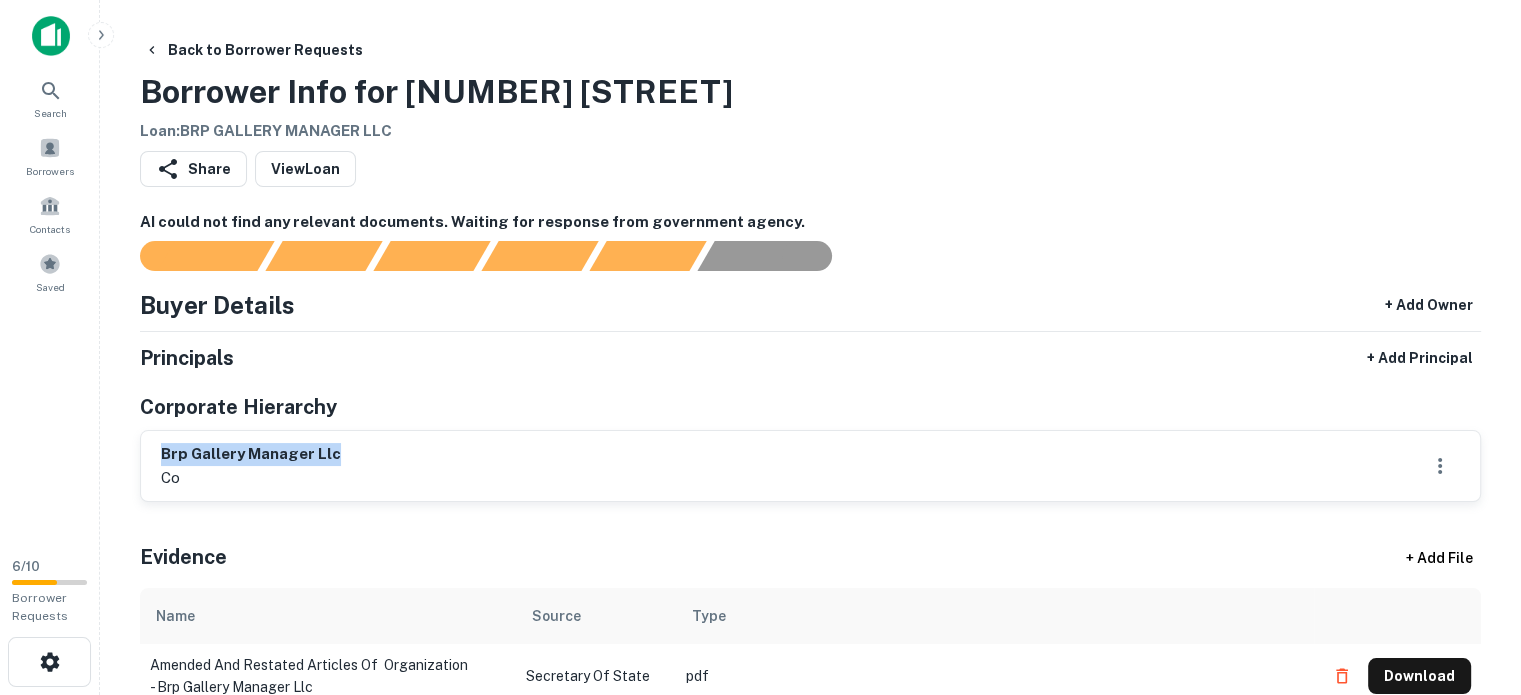drag, startPoint x: 155, startPoint y: 454, endPoint x: 360, endPoint y: 449, distance: 205.06097 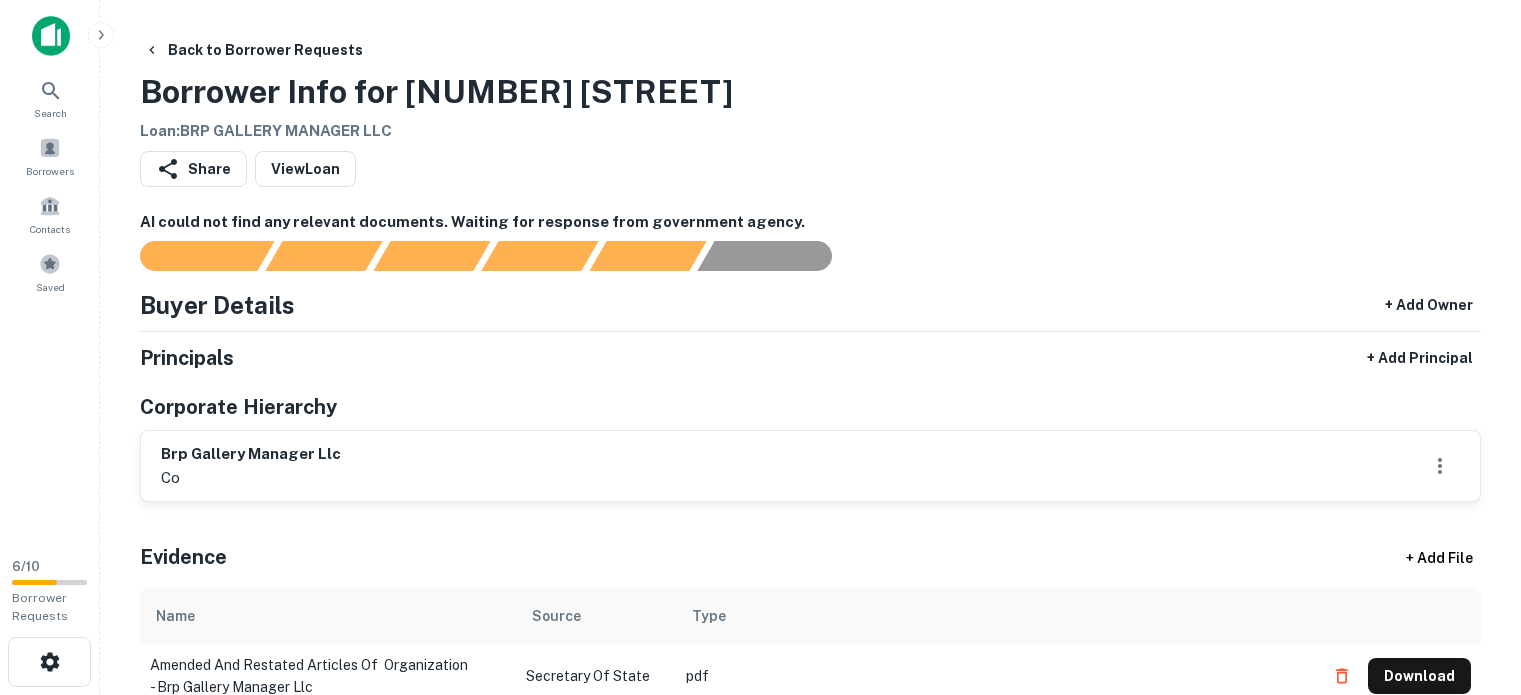 scroll, scrollTop: 0, scrollLeft: 0, axis: both 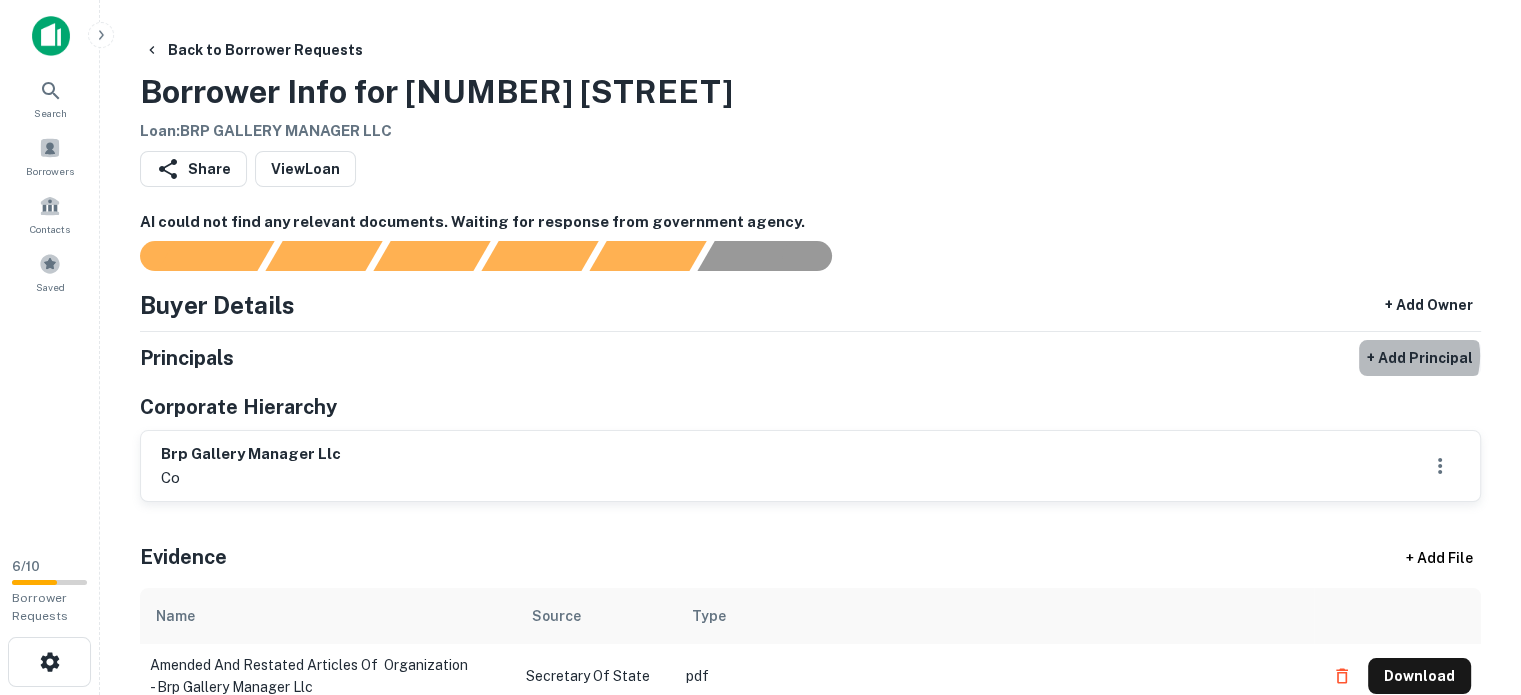 click on "+ Add Principal" at bounding box center (1420, 358) 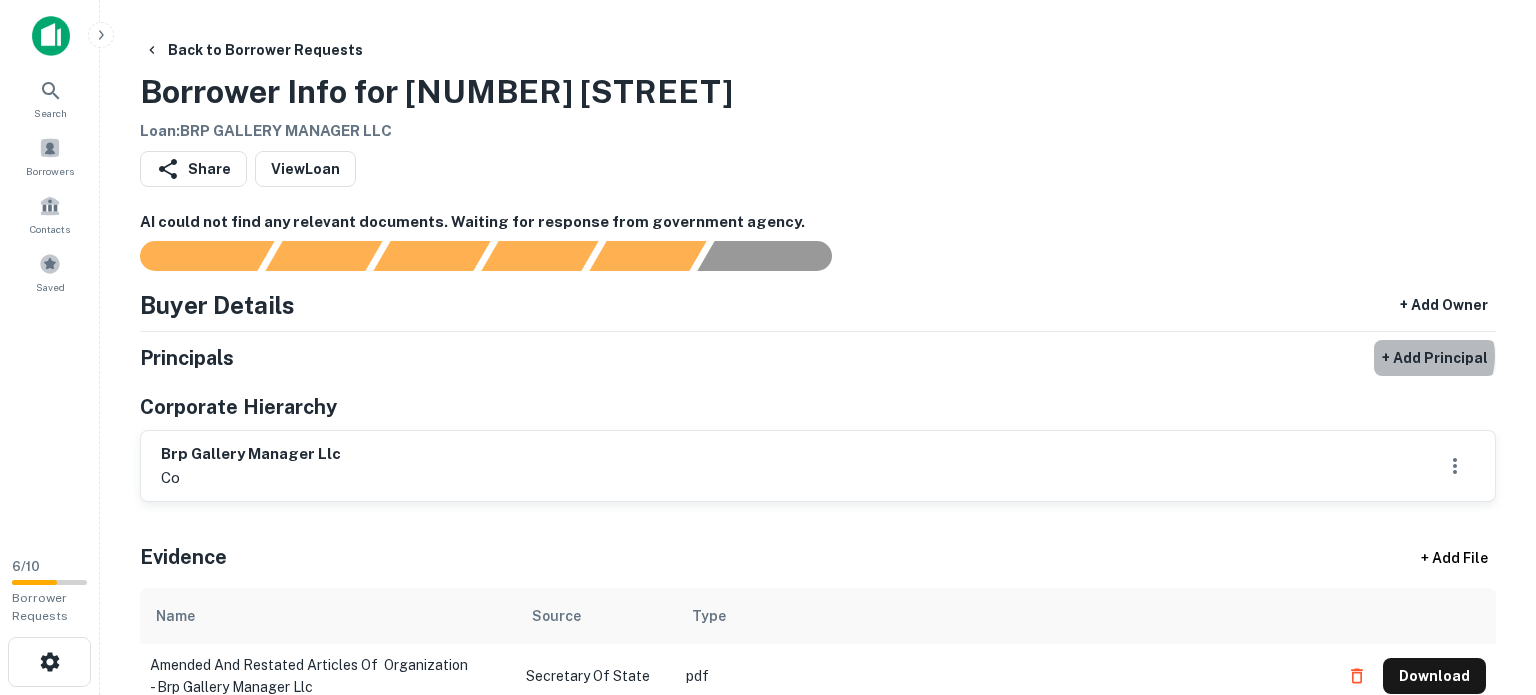 select on "**" 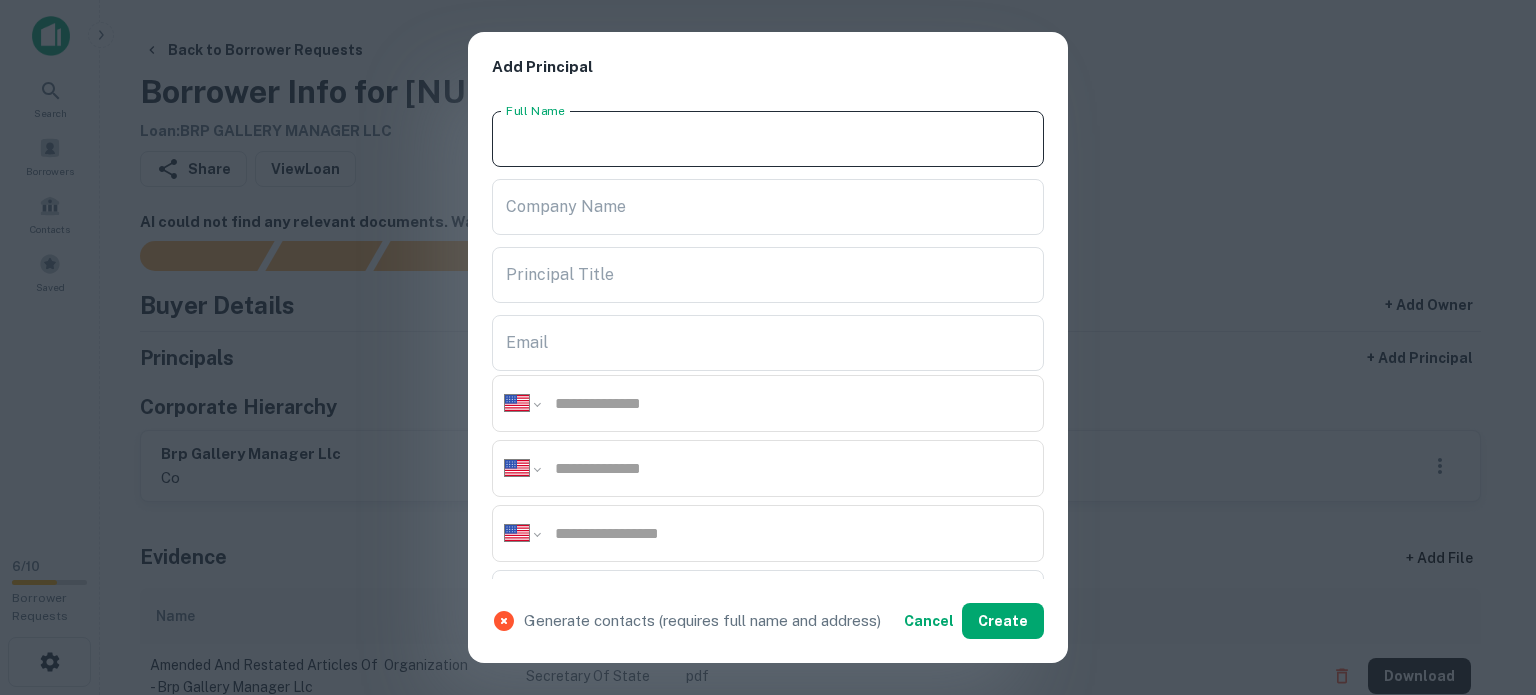 click on "Full Name" at bounding box center [768, 139] 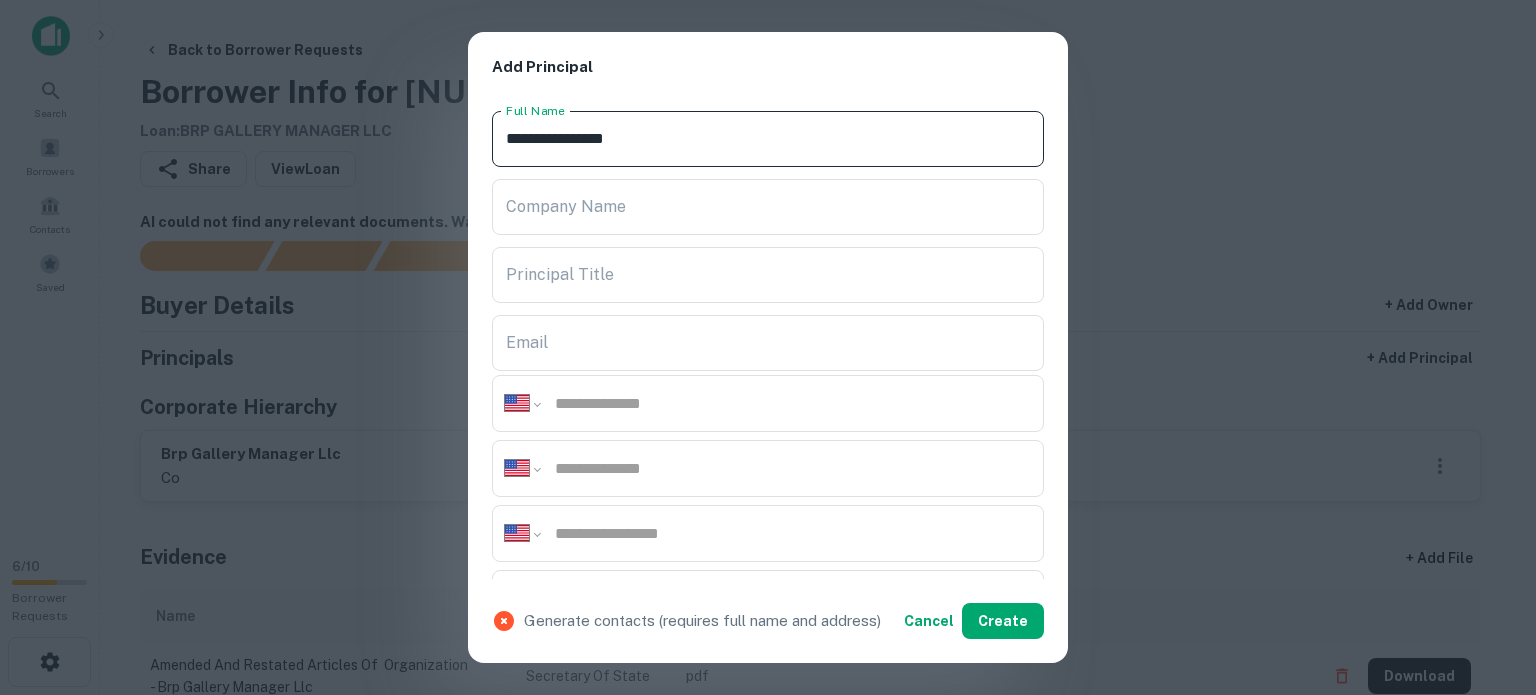 type on "**********" 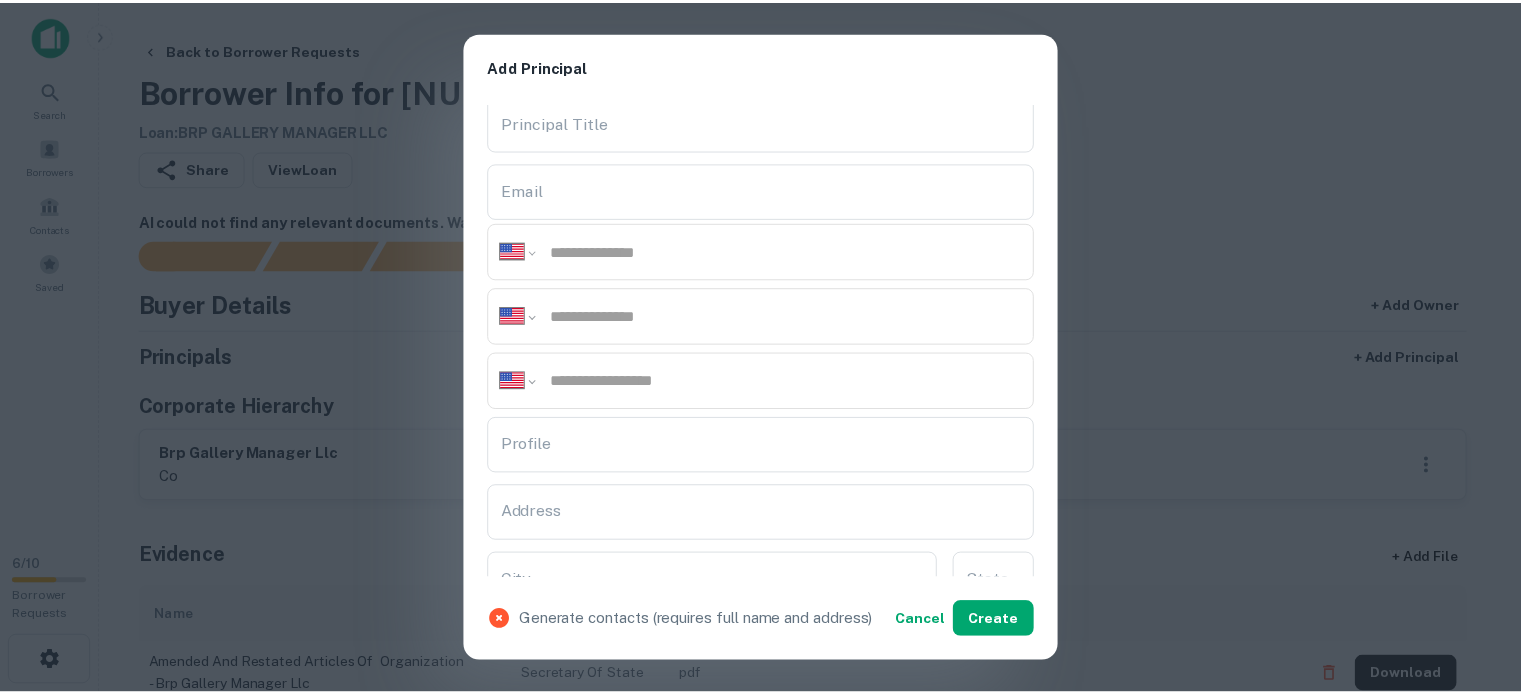 scroll, scrollTop: 300, scrollLeft: 0, axis: vertical 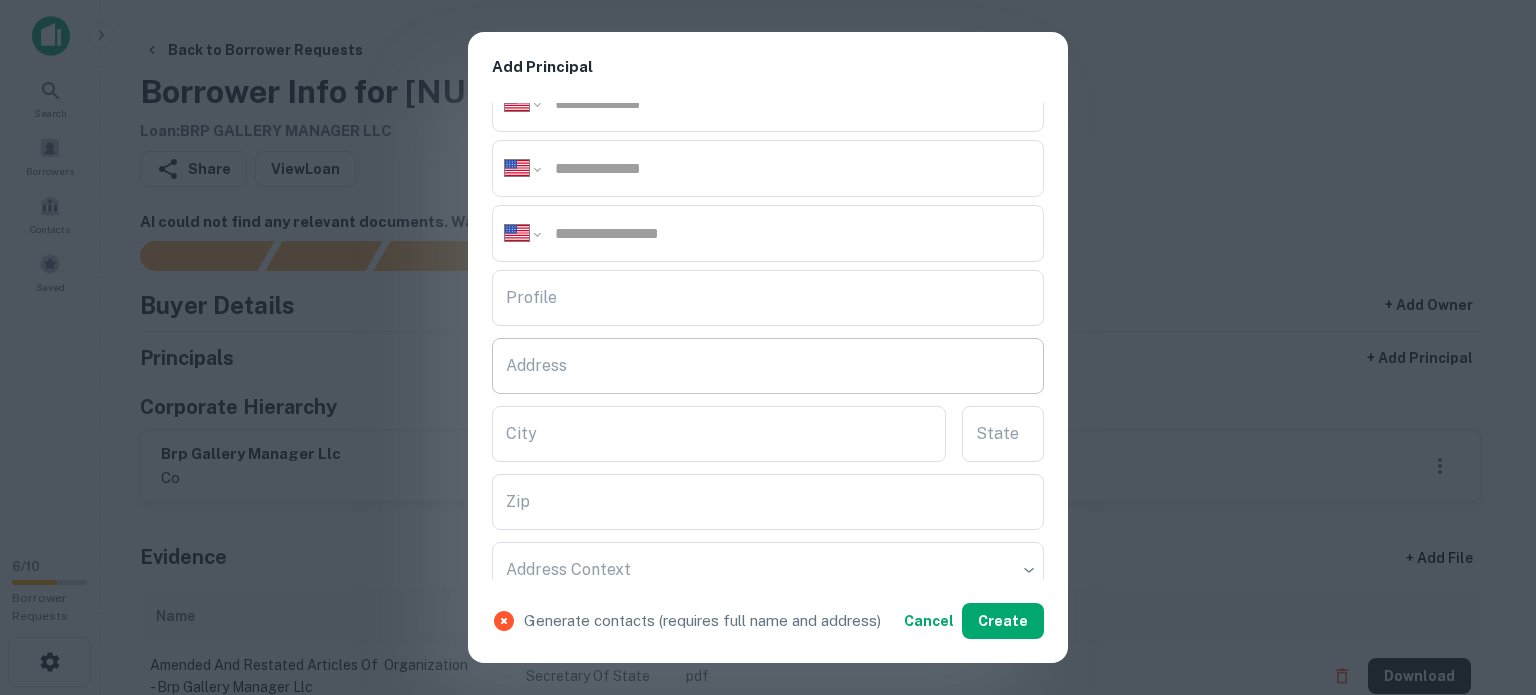 click on "Address" at bounding box center [768, 366] 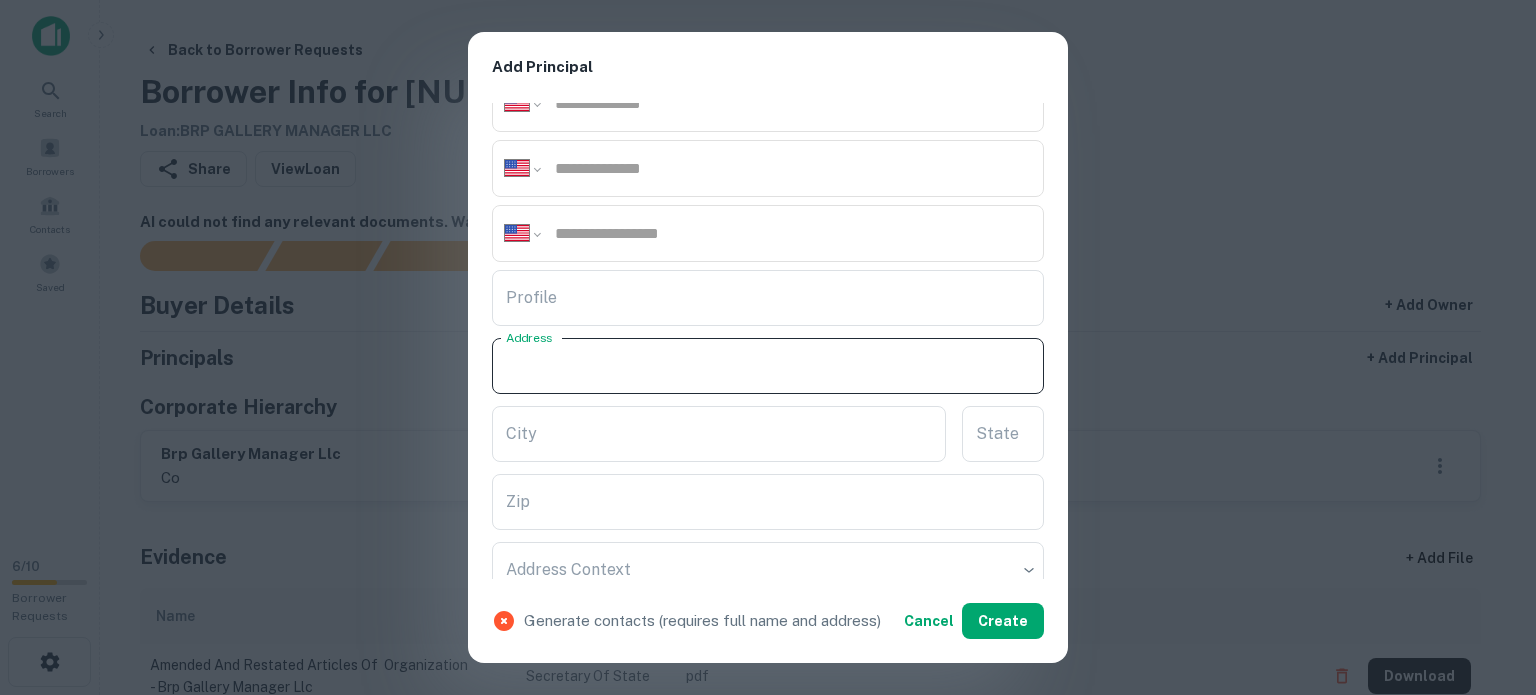 paste on "**********" 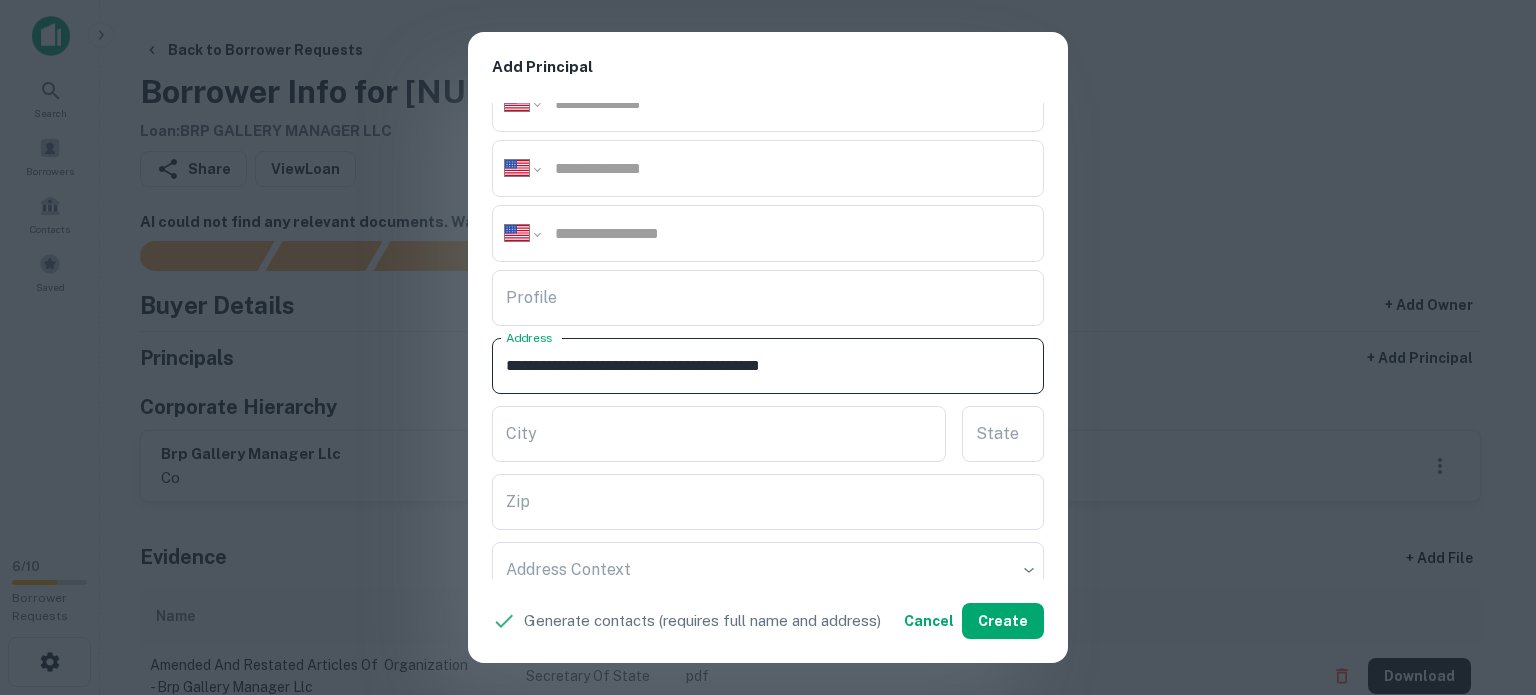 drag, startPoint x: 781, startPoint y: 363, endPoint x: 878, endPoint y: 375, distance: 97.73945 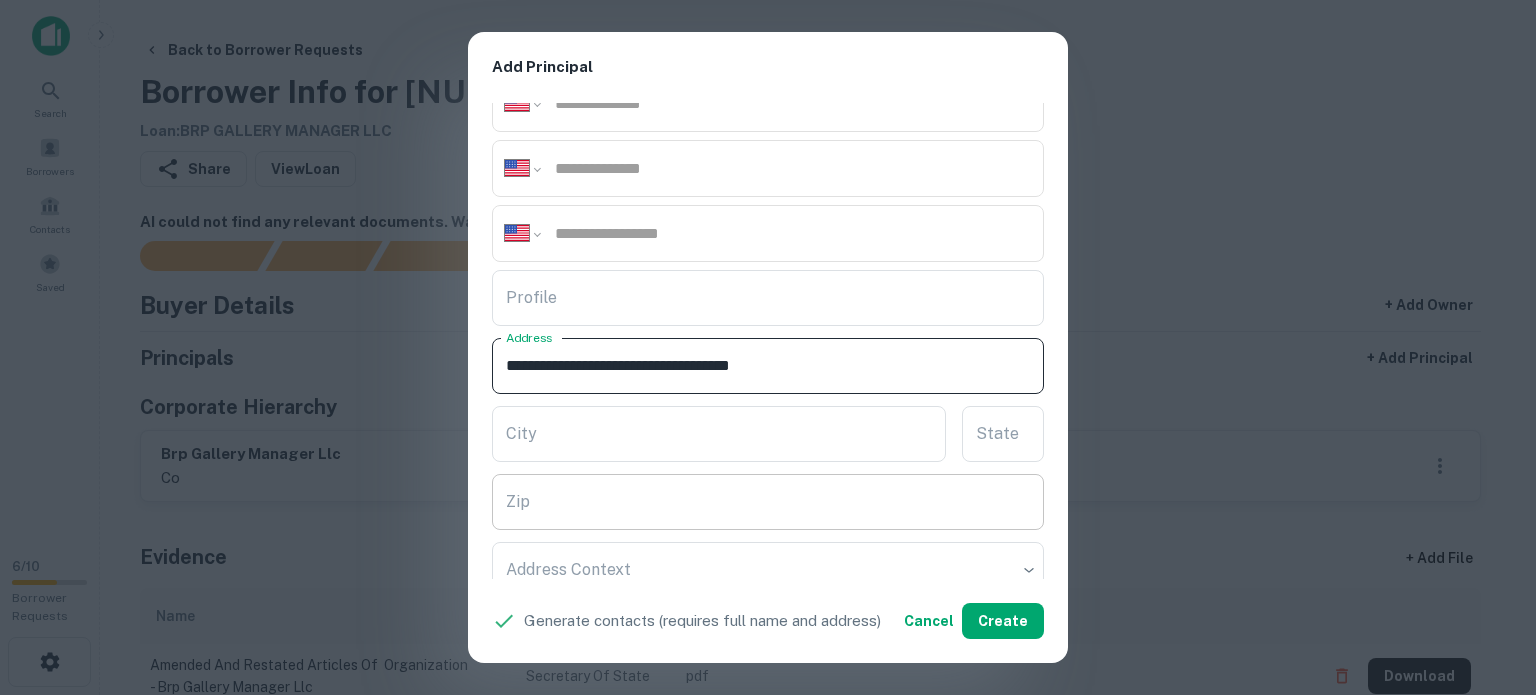 type on "**********" 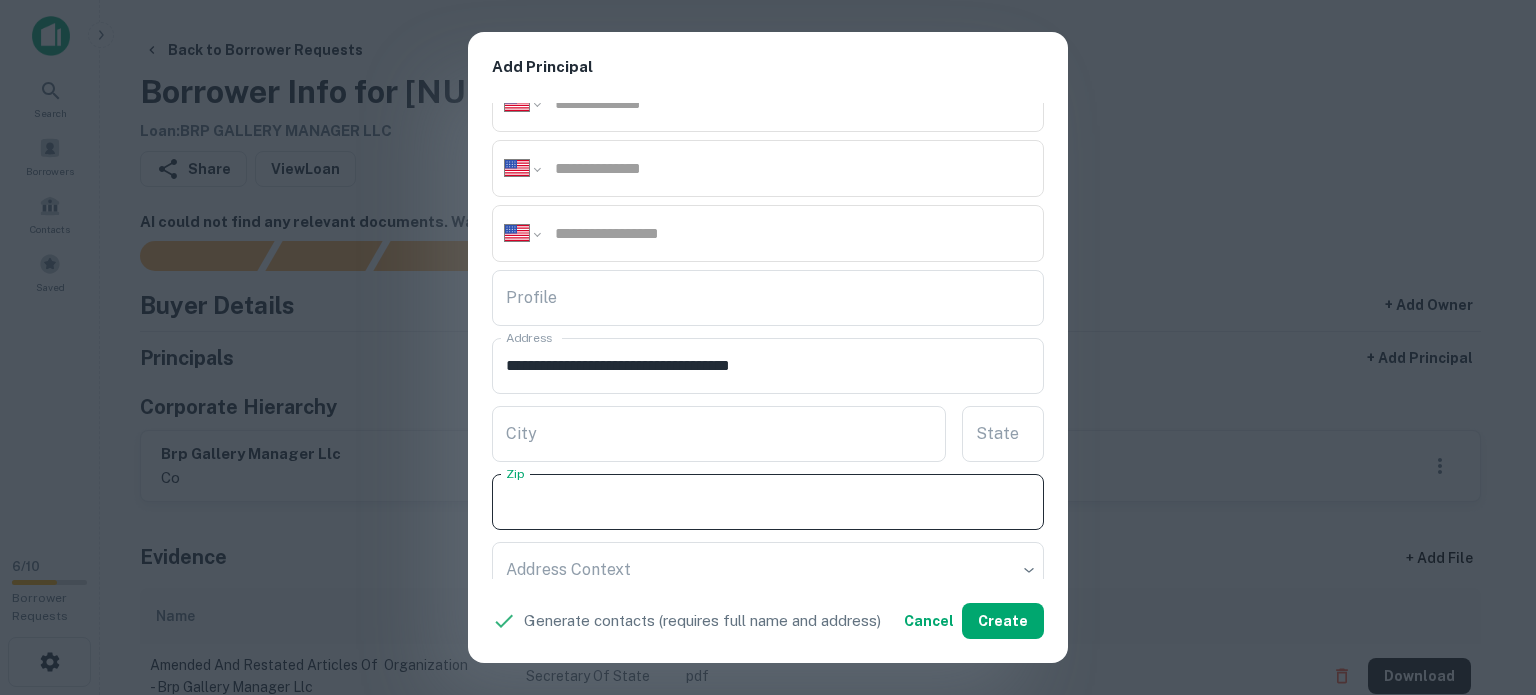 paste on "*****" 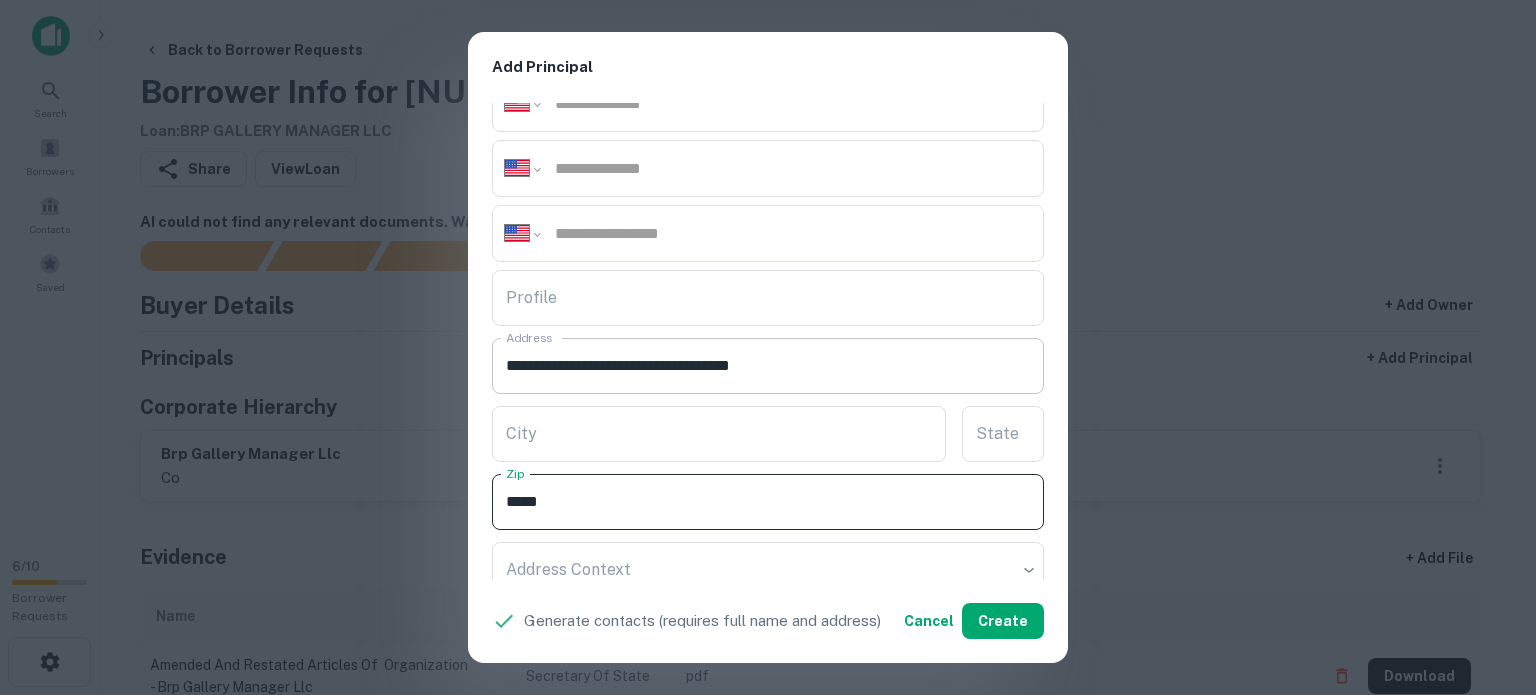 type on "*****" 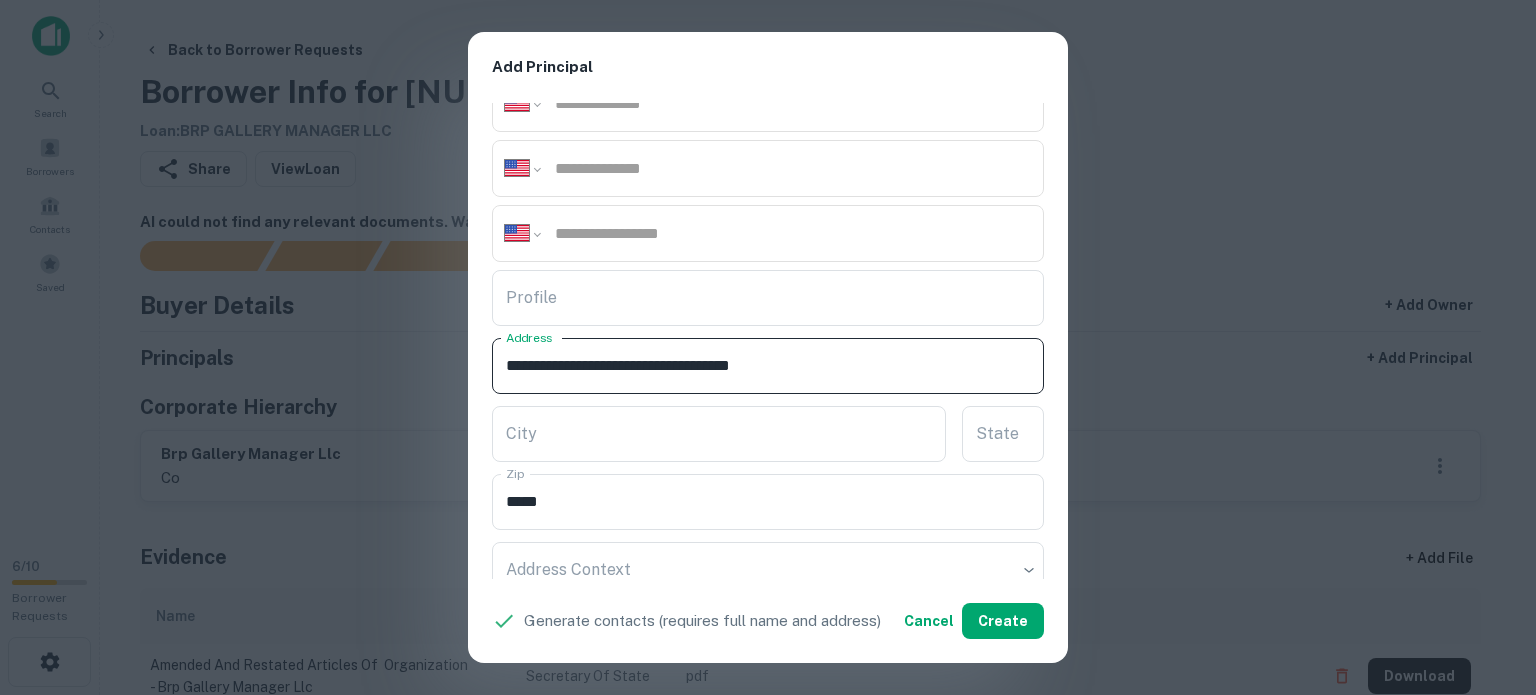 drag, startPoint x: 755, startPoint y: 363, endPoint x: 808, endPoint y: 374, distance: 54.129475 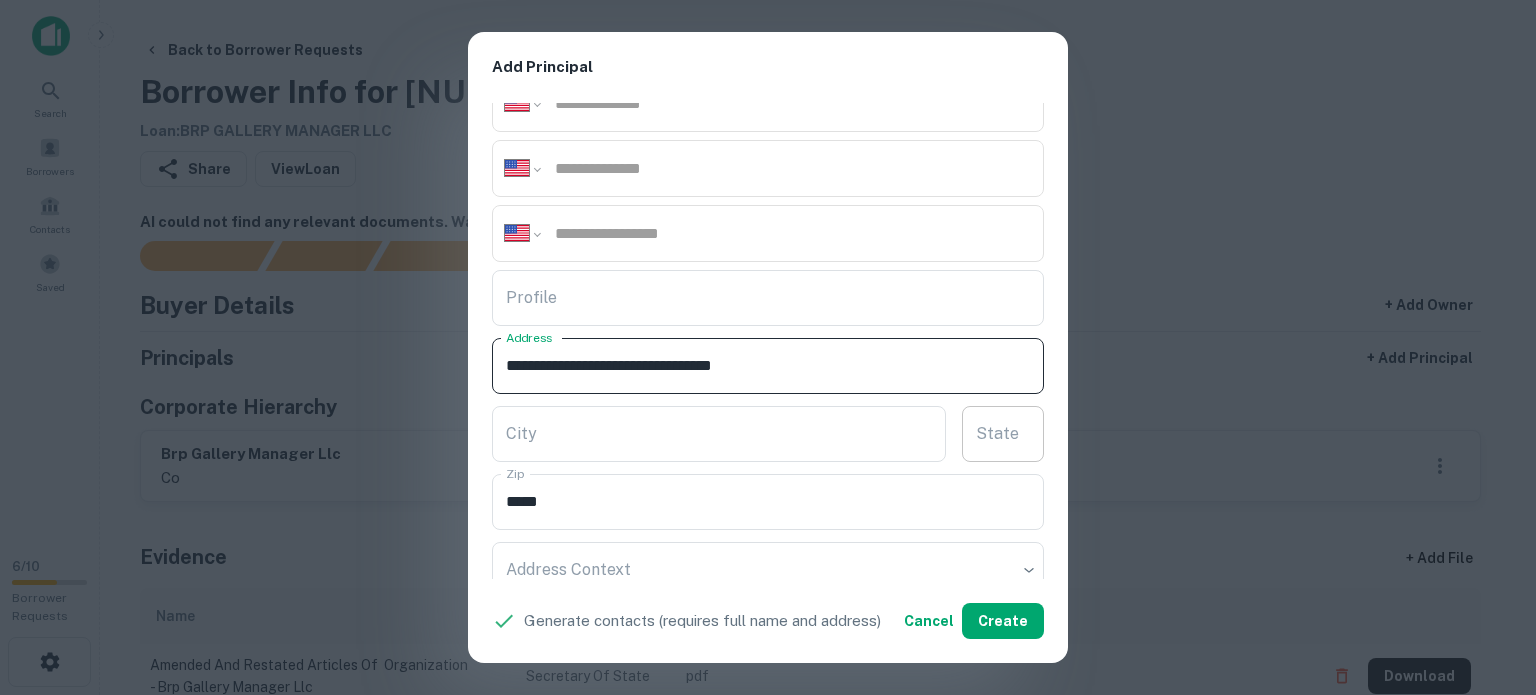 type on "**********" 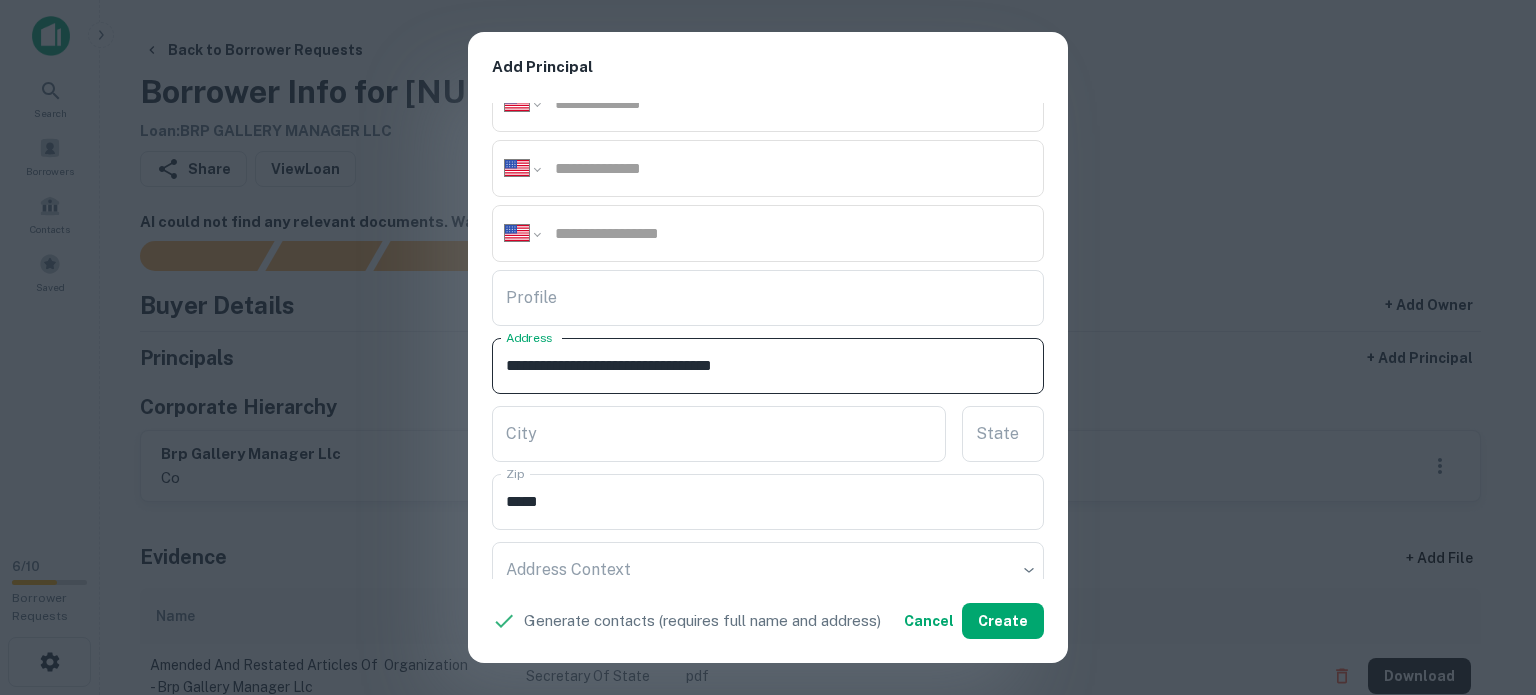 click on "State State" at bounding box center [1003, 434] 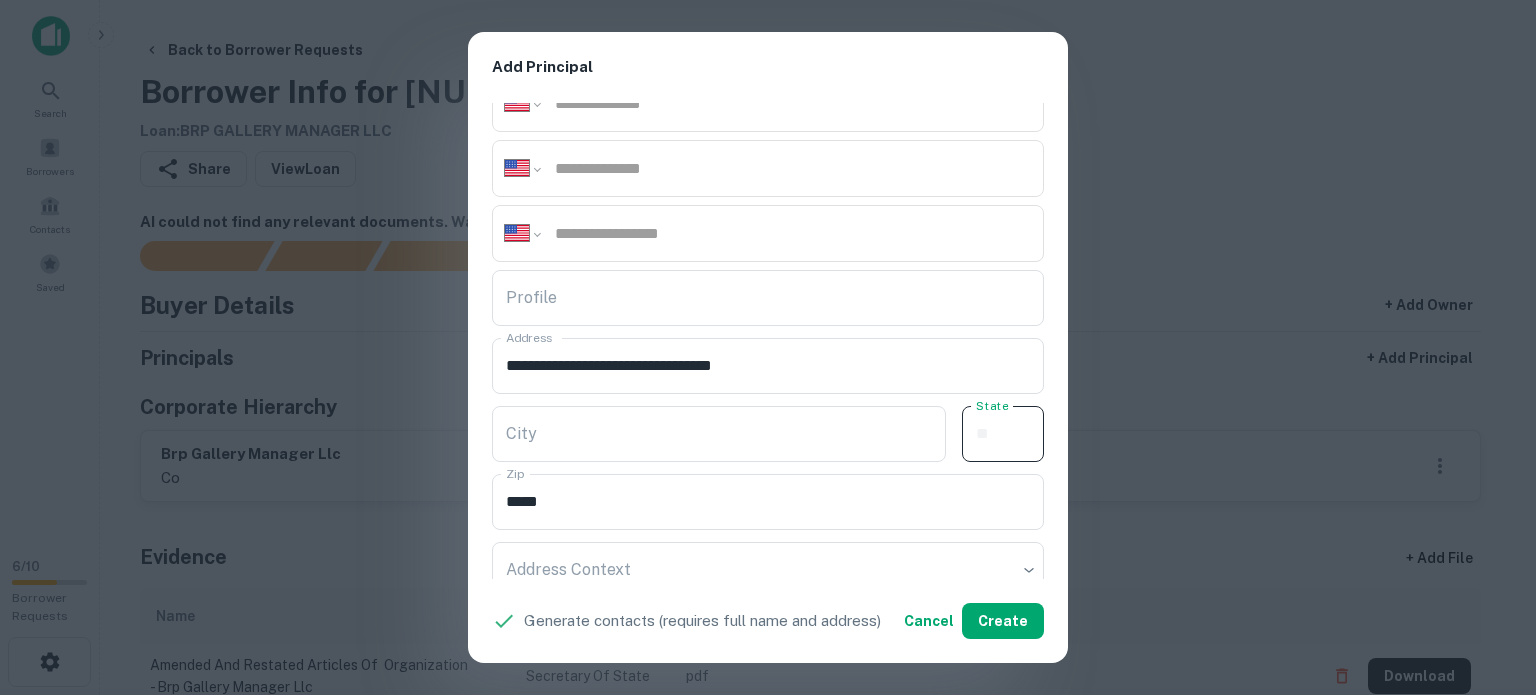 paste on "**" 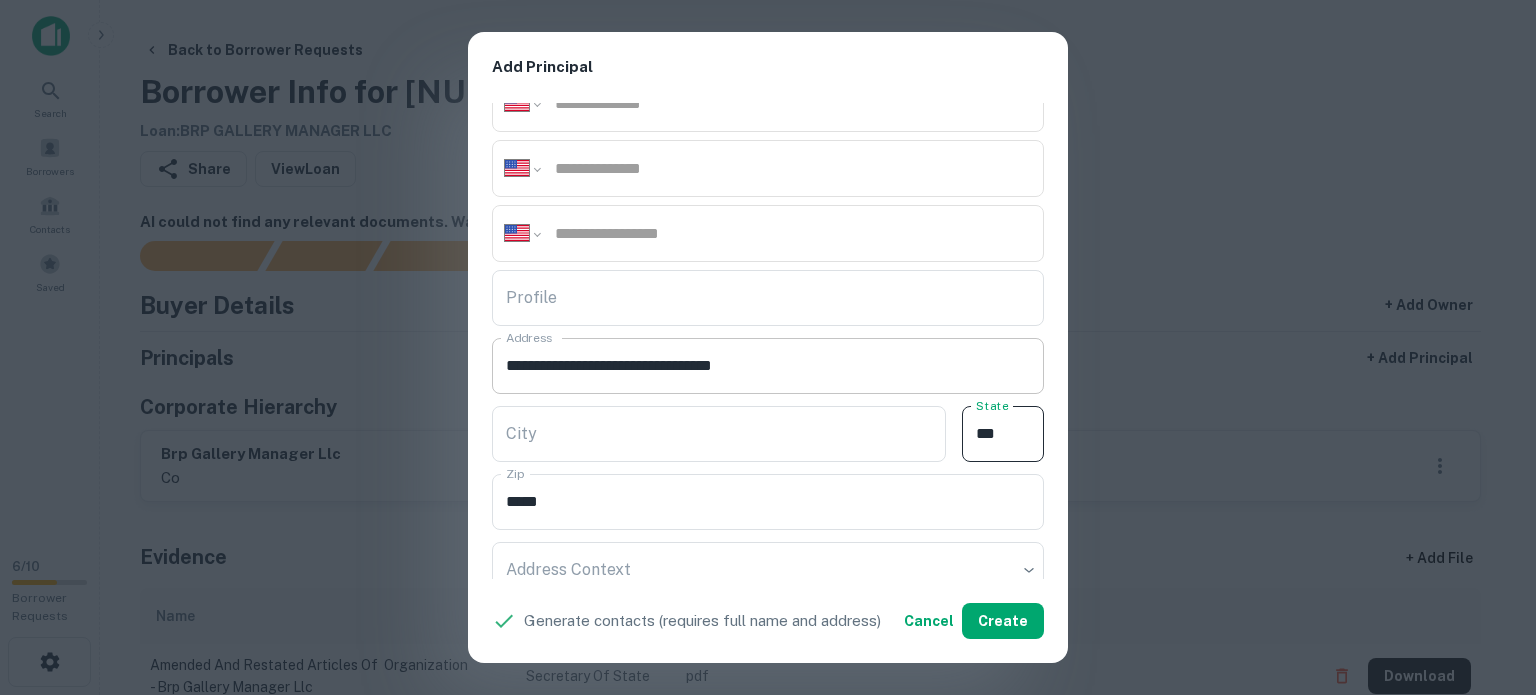 type on "**" 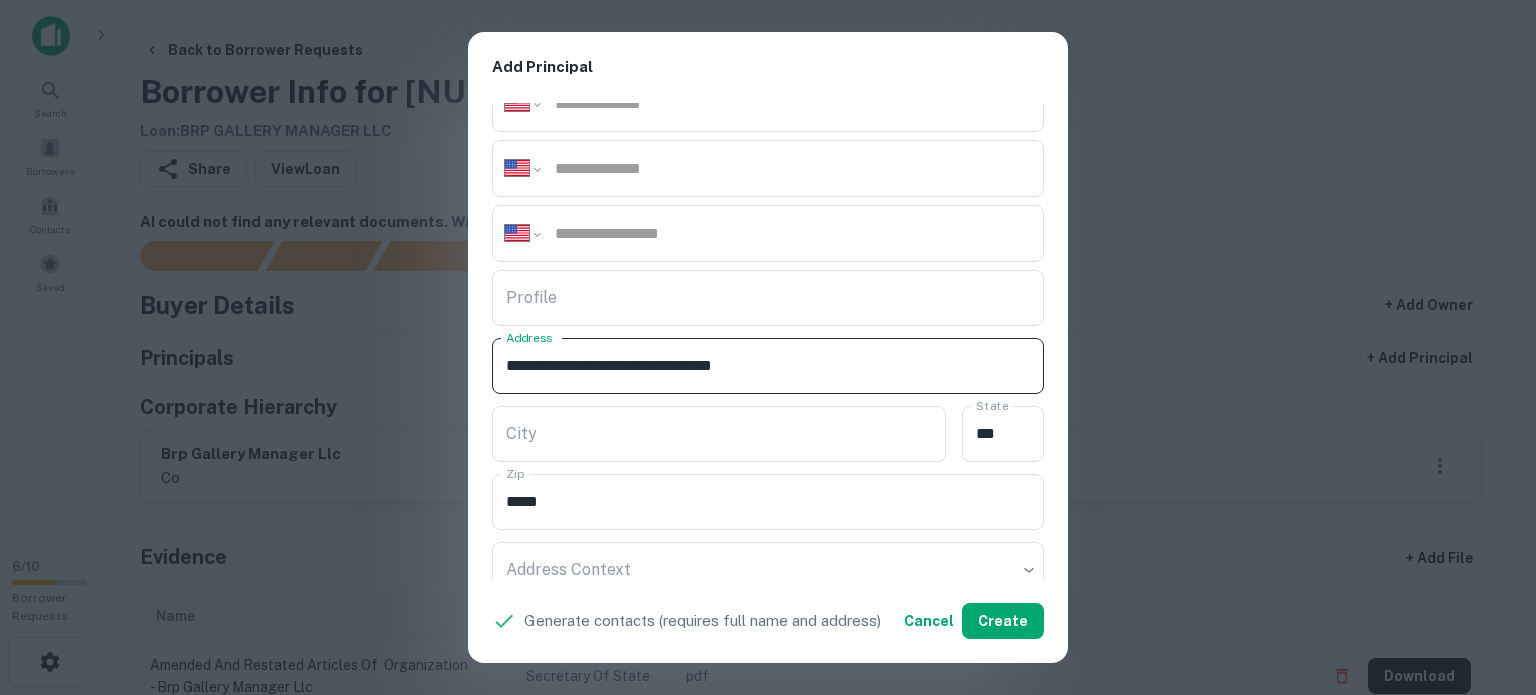 drag, startPoint x: 708, startPoint y: 371, endPoint x: 744, endPoint y: 369, distance: 36.05551 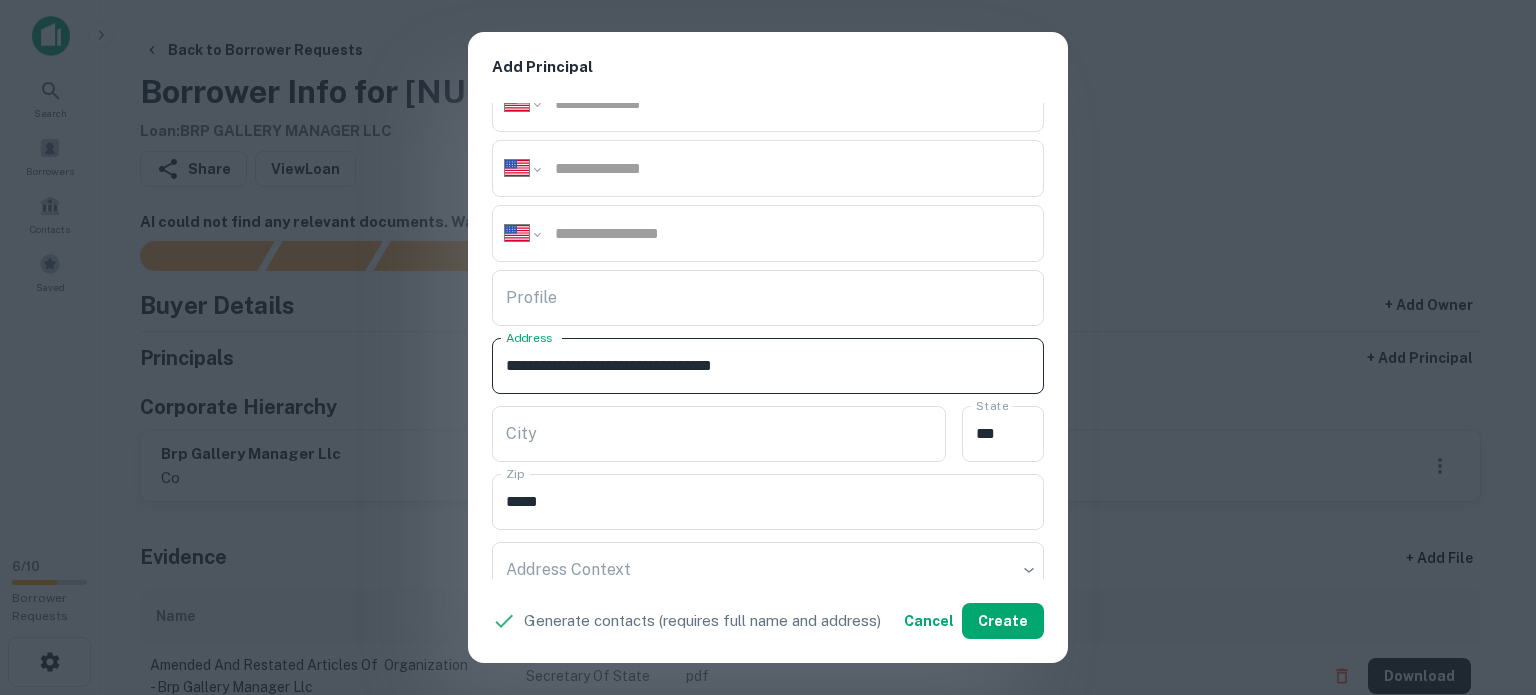 click on "**********" at bounding box center [768, 366] 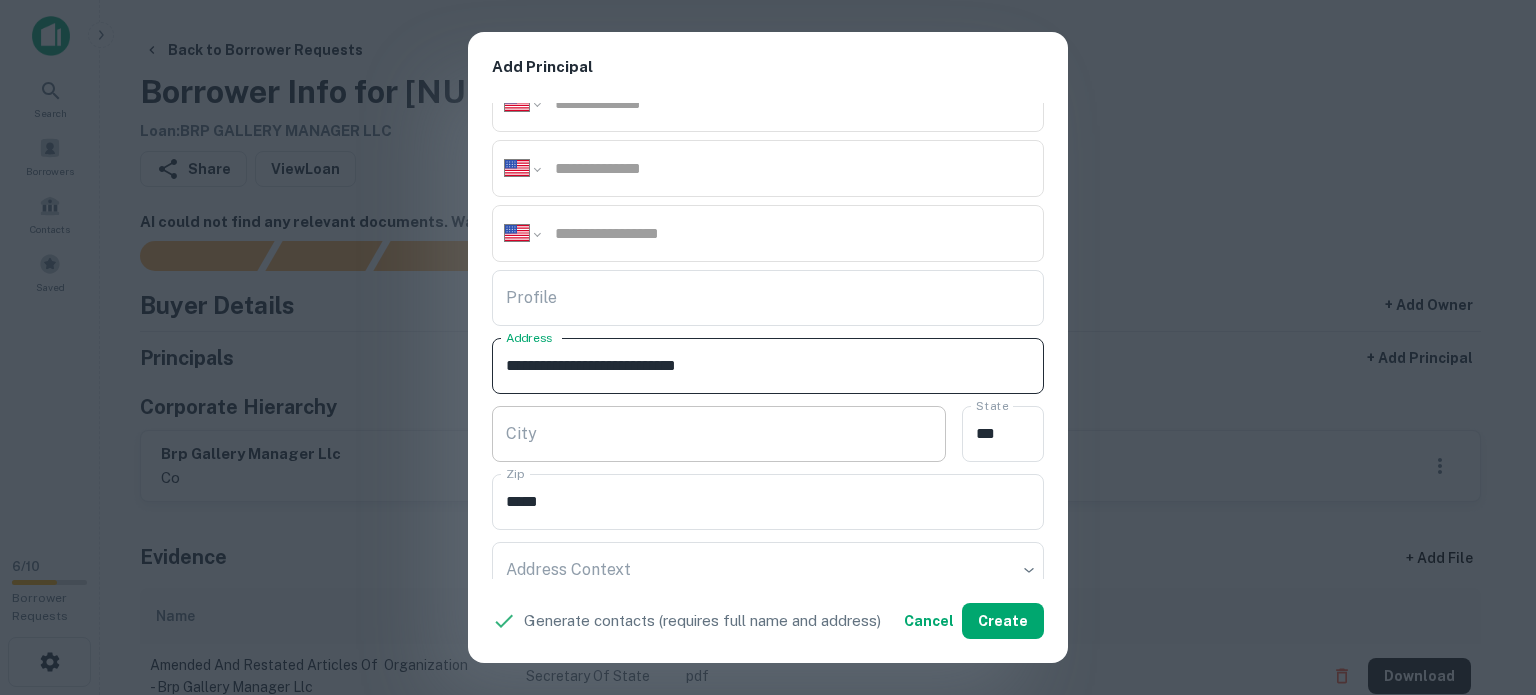 type on "**********" 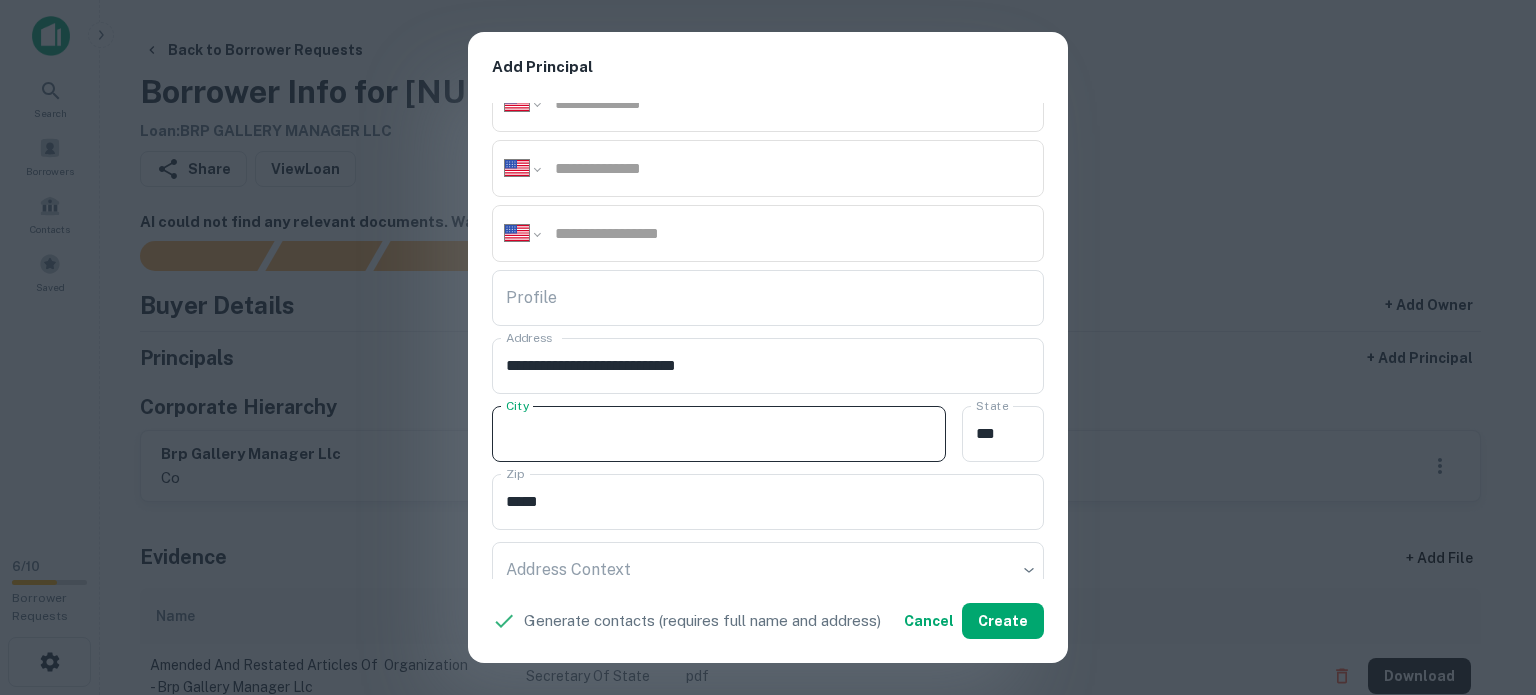 paste on "******" 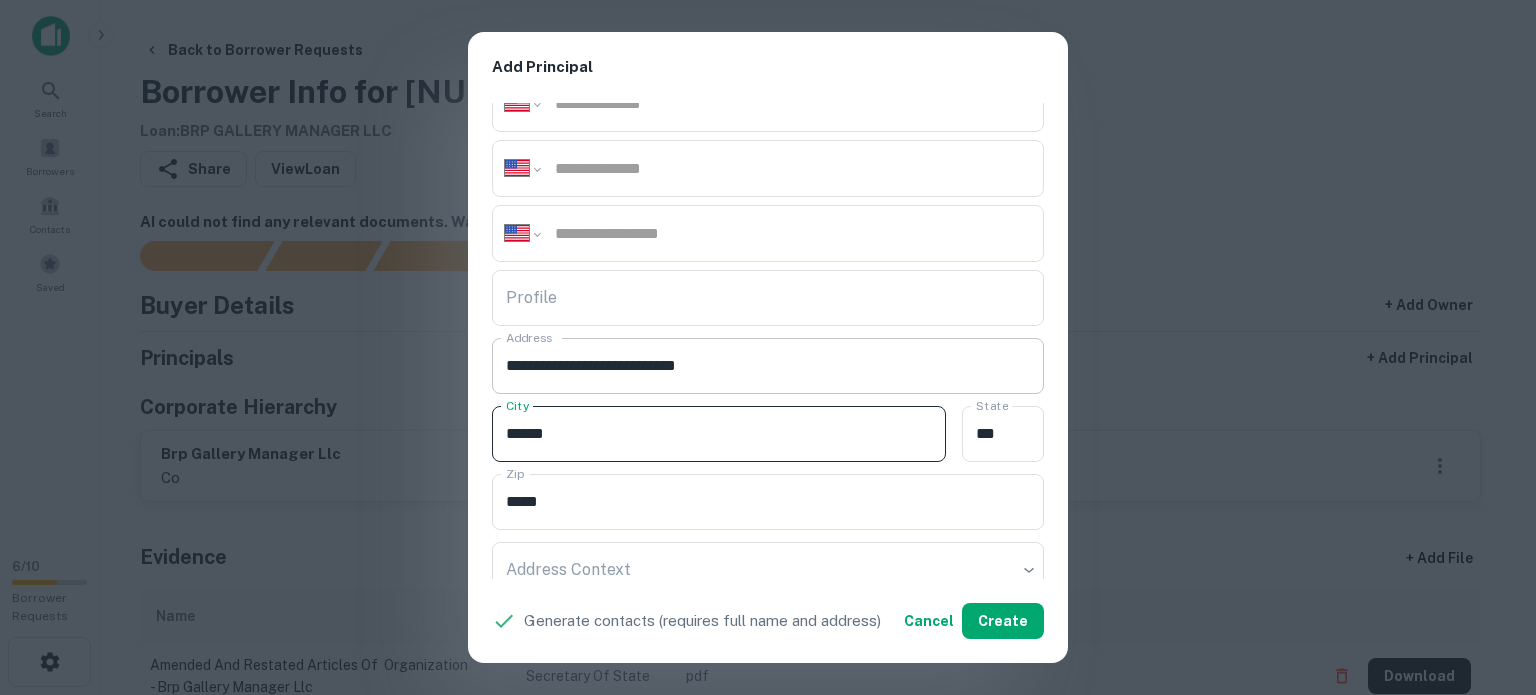 type on "******" 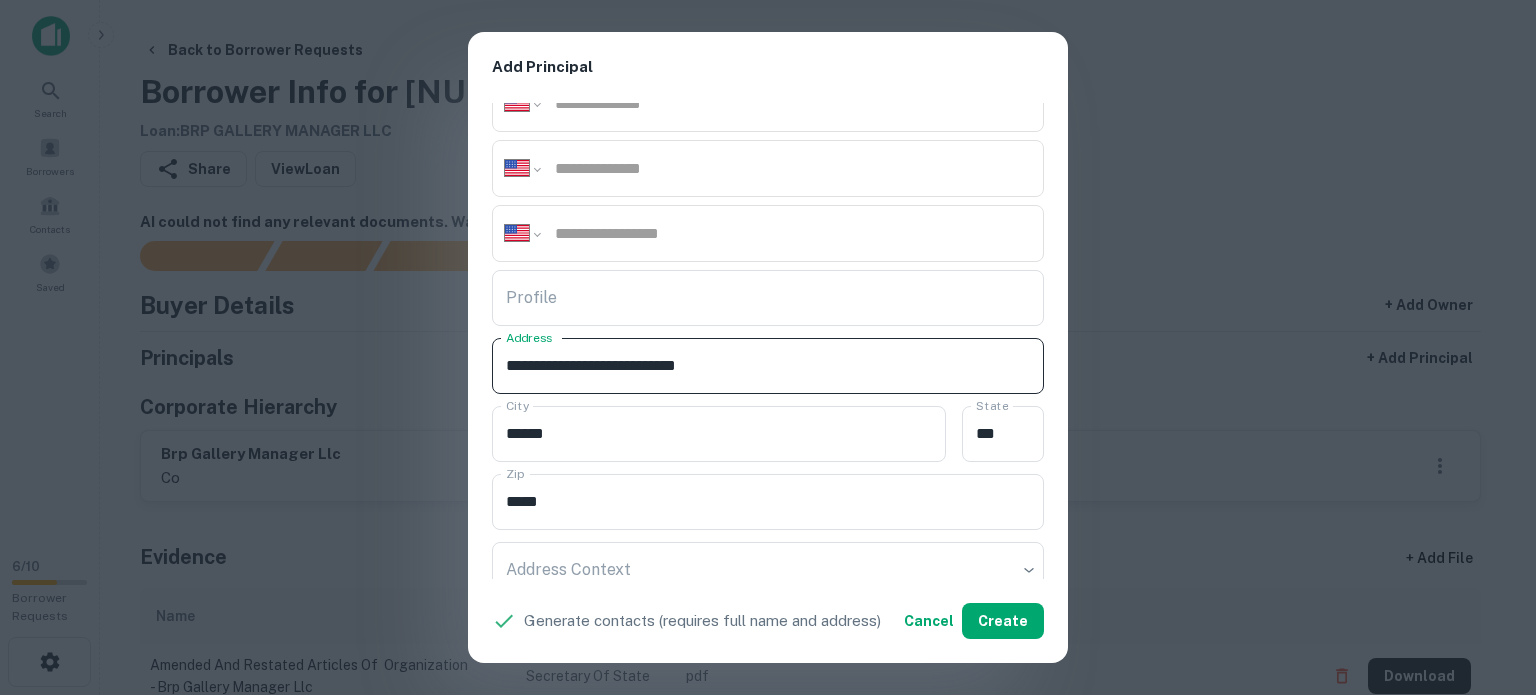 drag, startPoint x: 703, startPoint y: 363, endPoint x: 686, endPoint y: 358, distance: 17.720045 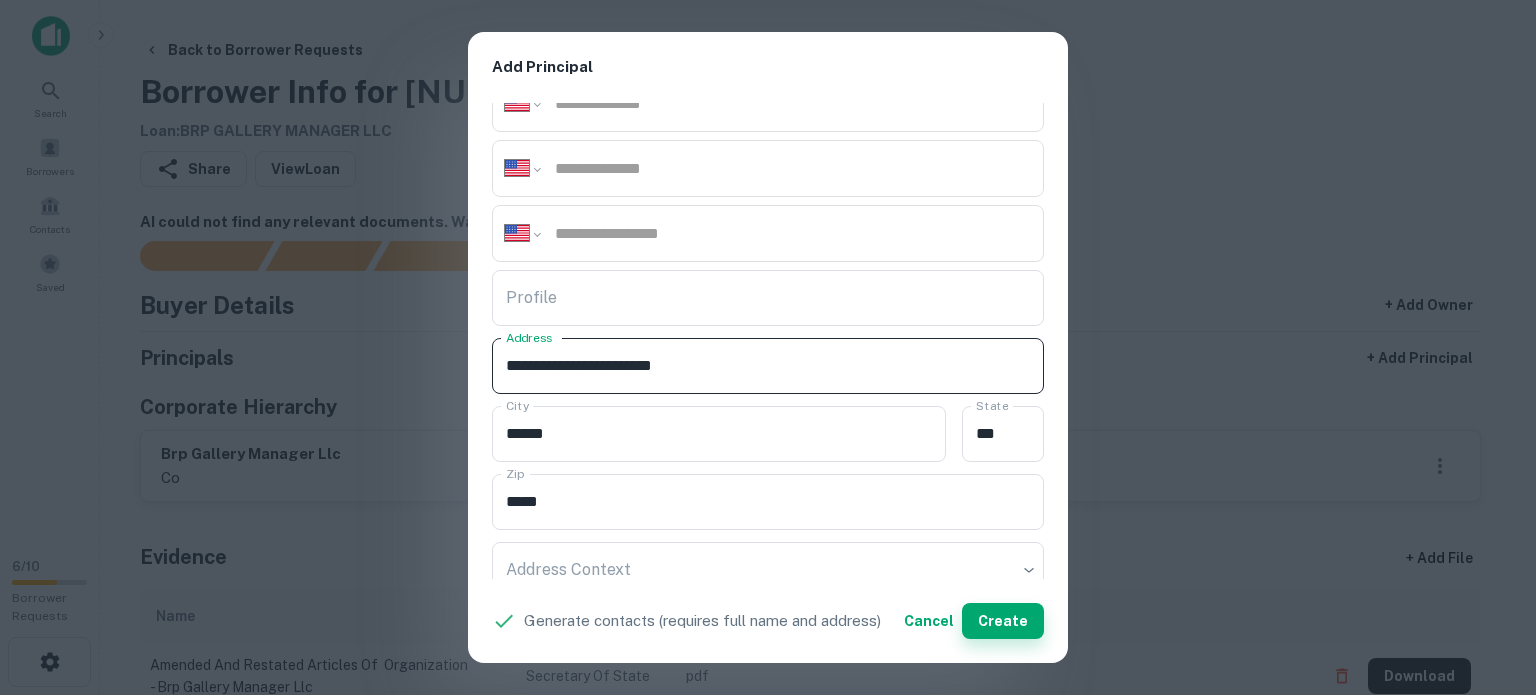 type on "**********" 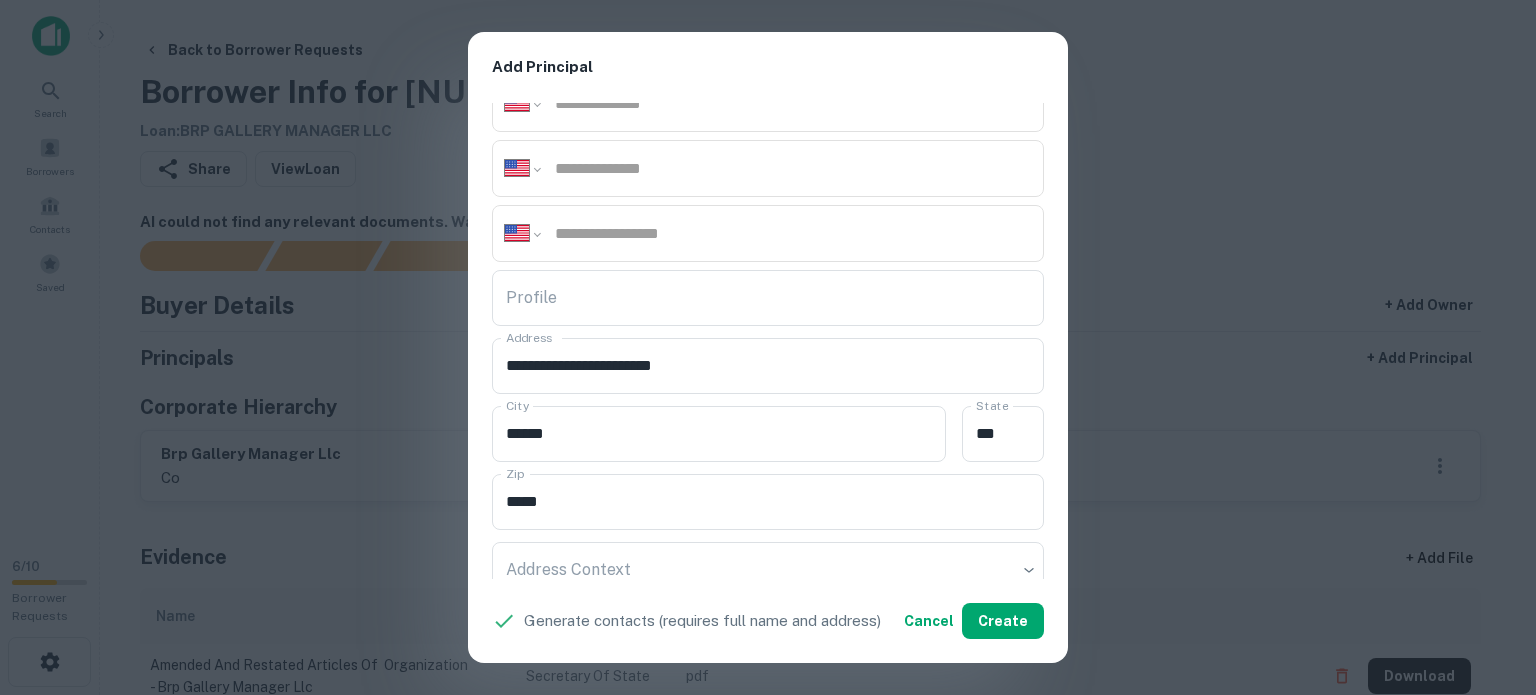 click on "**********" at bounding box center (768, 347) 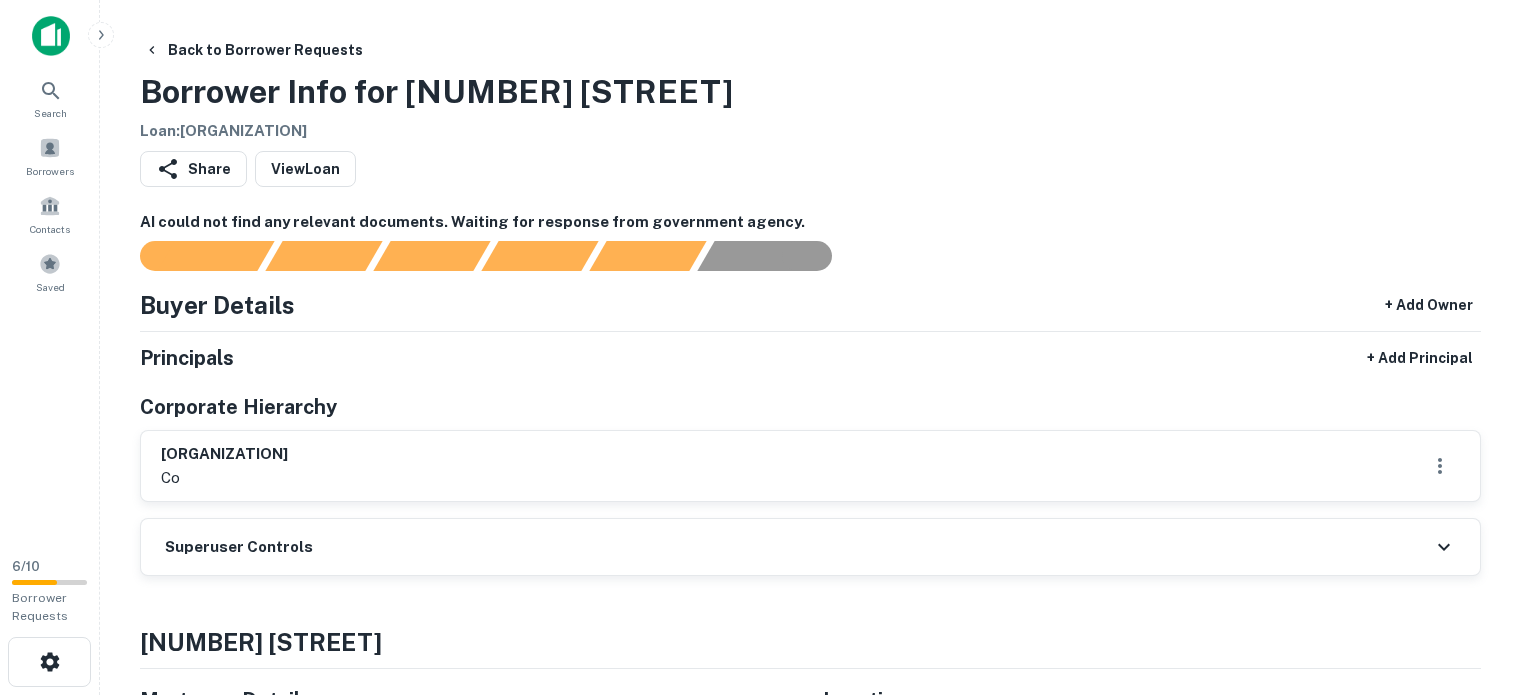 click on "[ORGANIZATION]" at bounding box center (810, 466) 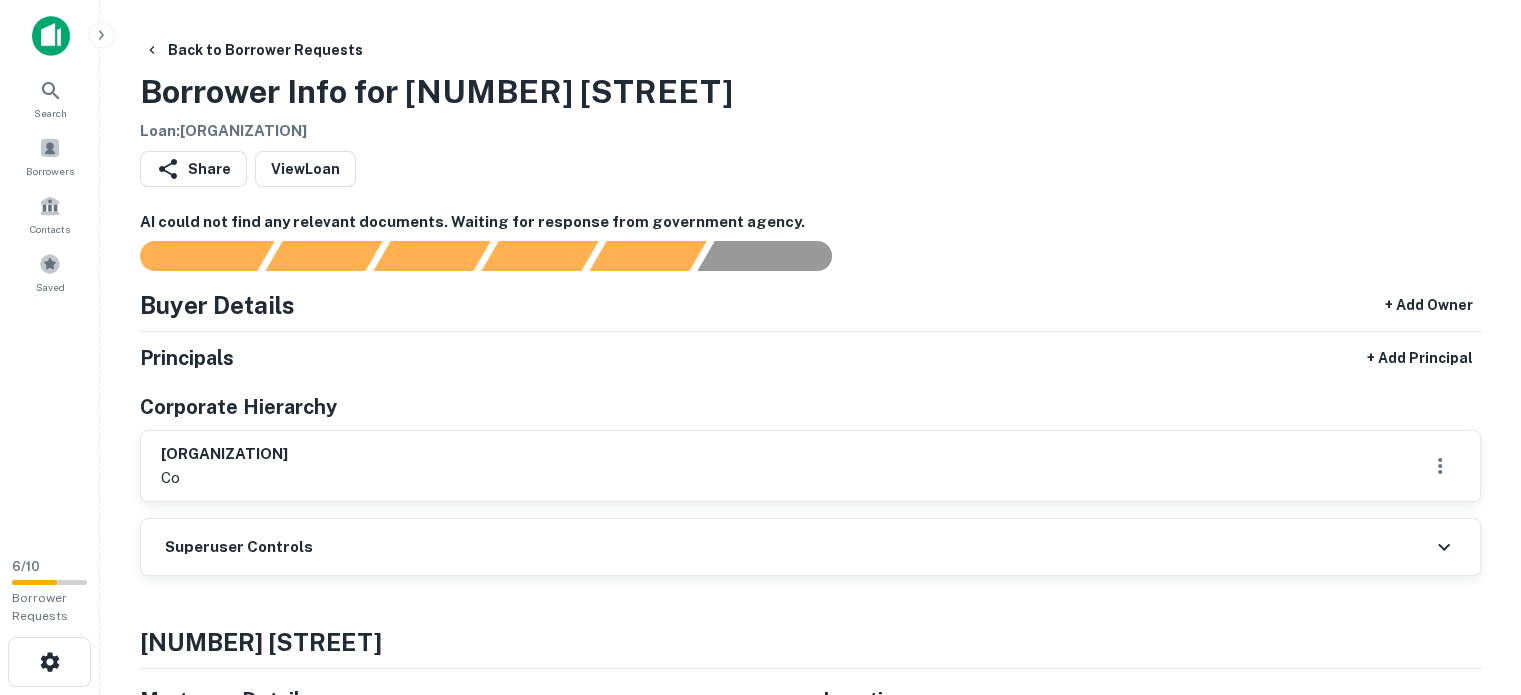 scroll, scrollTop: 0, scrollLeft: 0, axis: both 